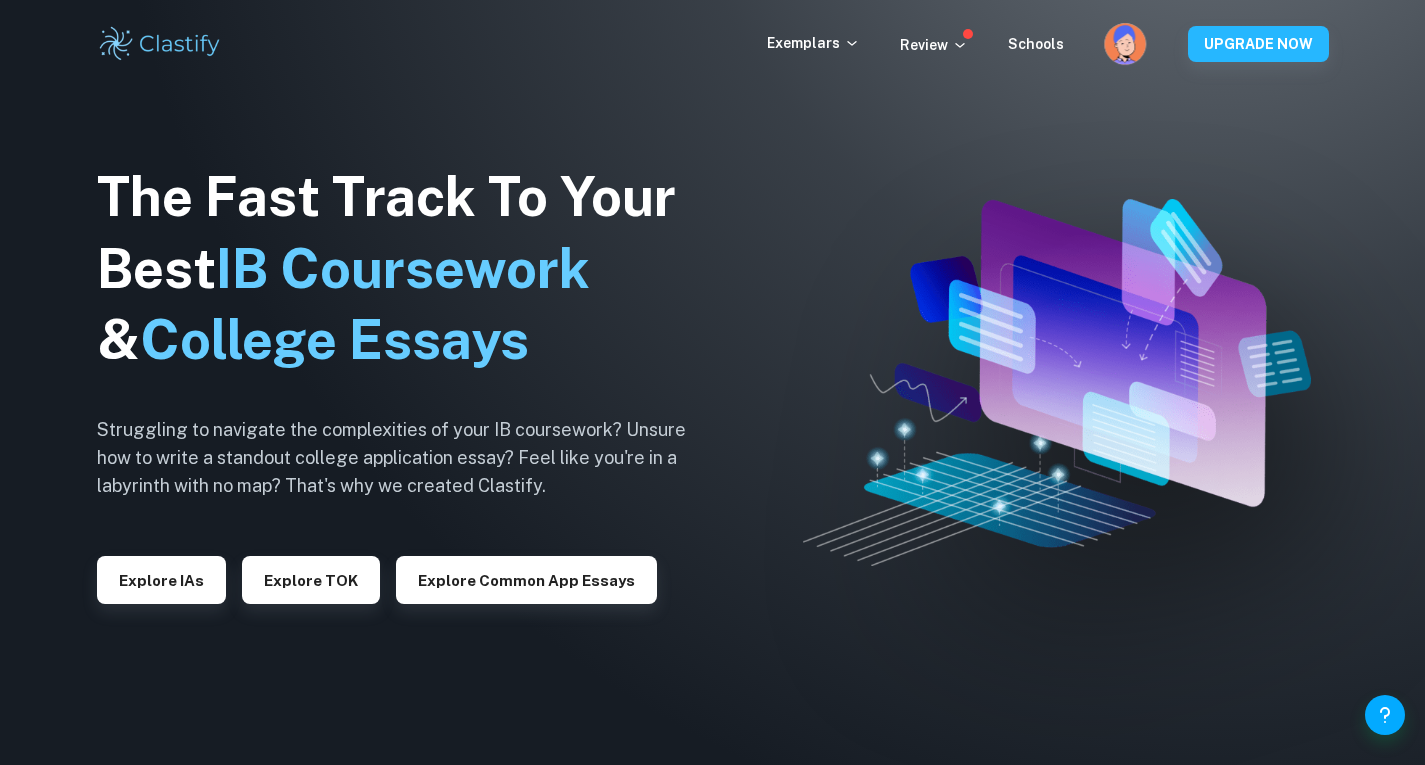 scroll, scrollTop: 0, scrollLeft: 0, axis: both 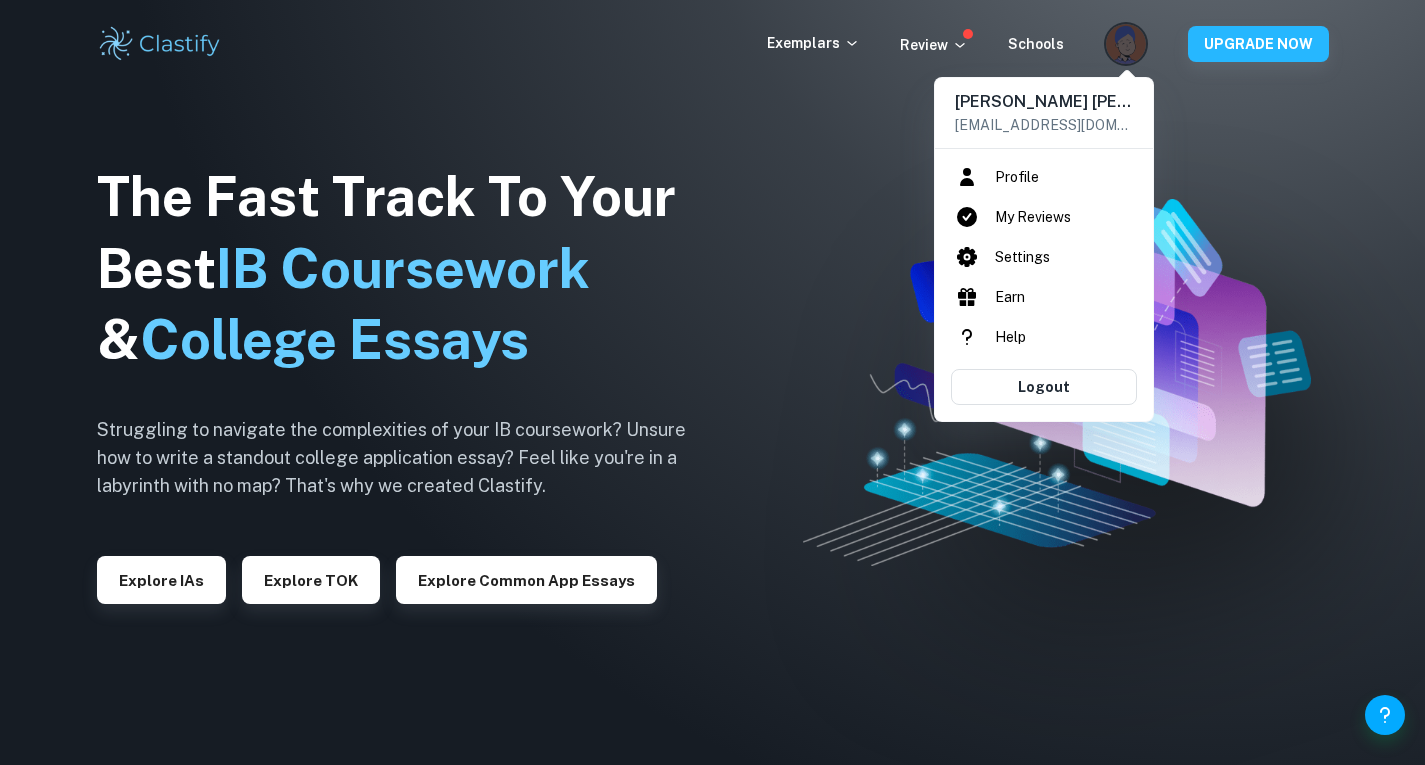 click at bounding box center (712, 382) 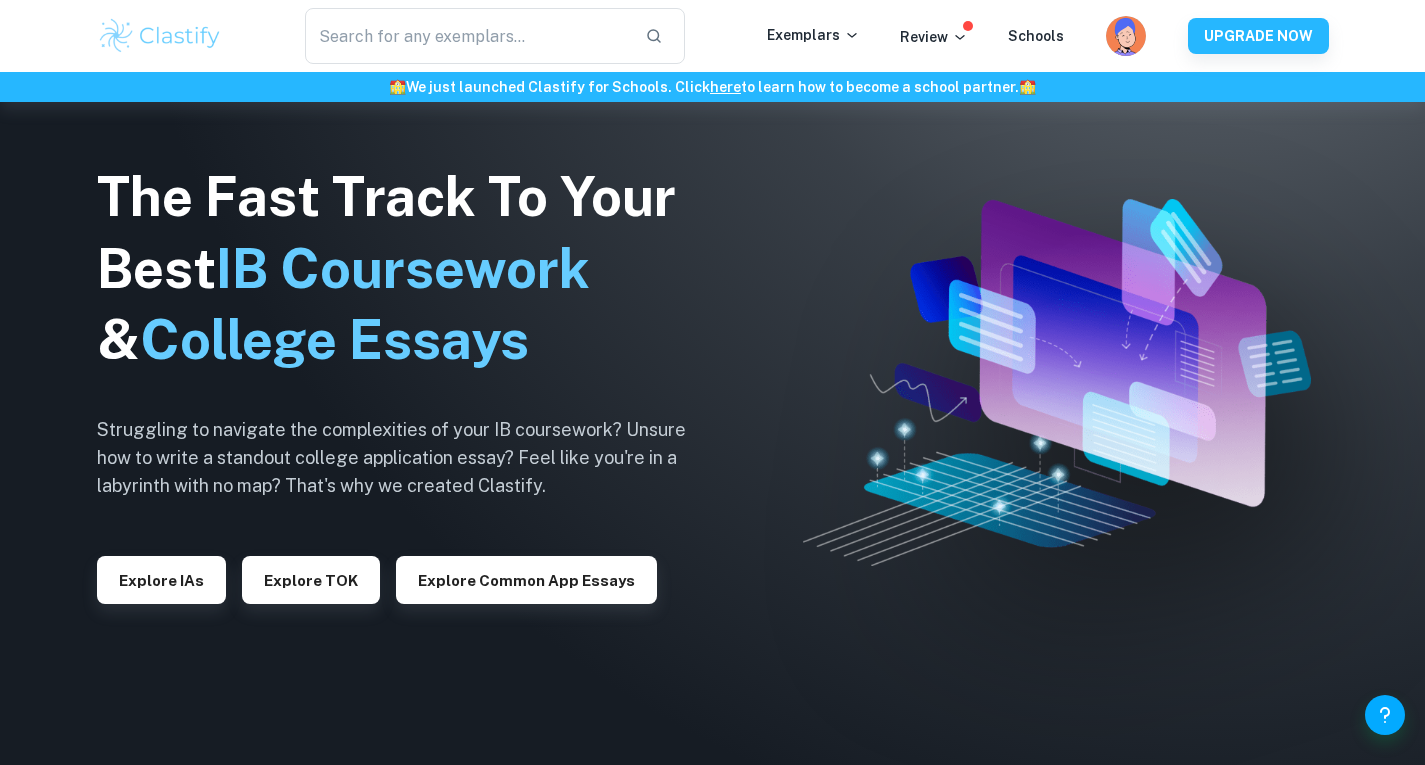 scroll, scrollTop: 173, scrollLeft: 0, axis: vertical 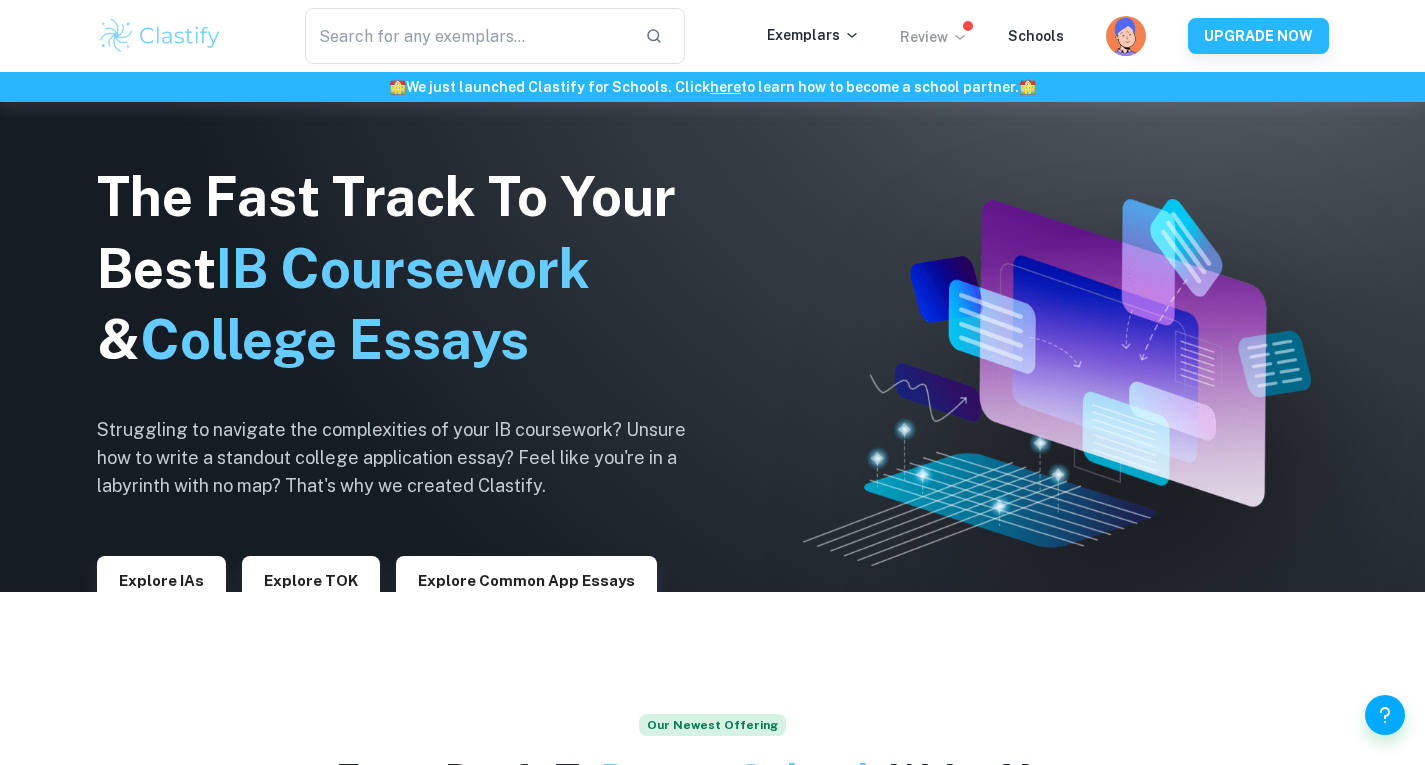 click 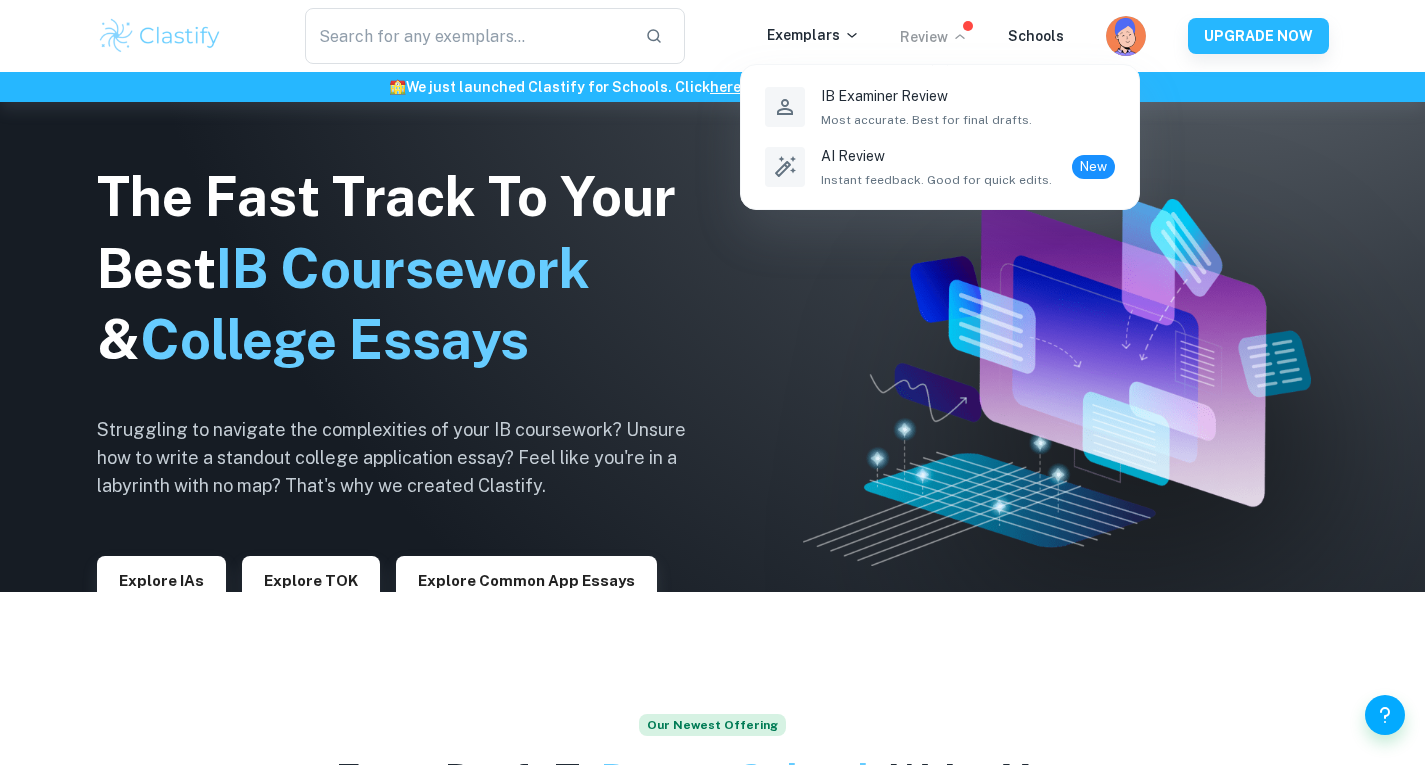 click at bounding box center (712, 382) 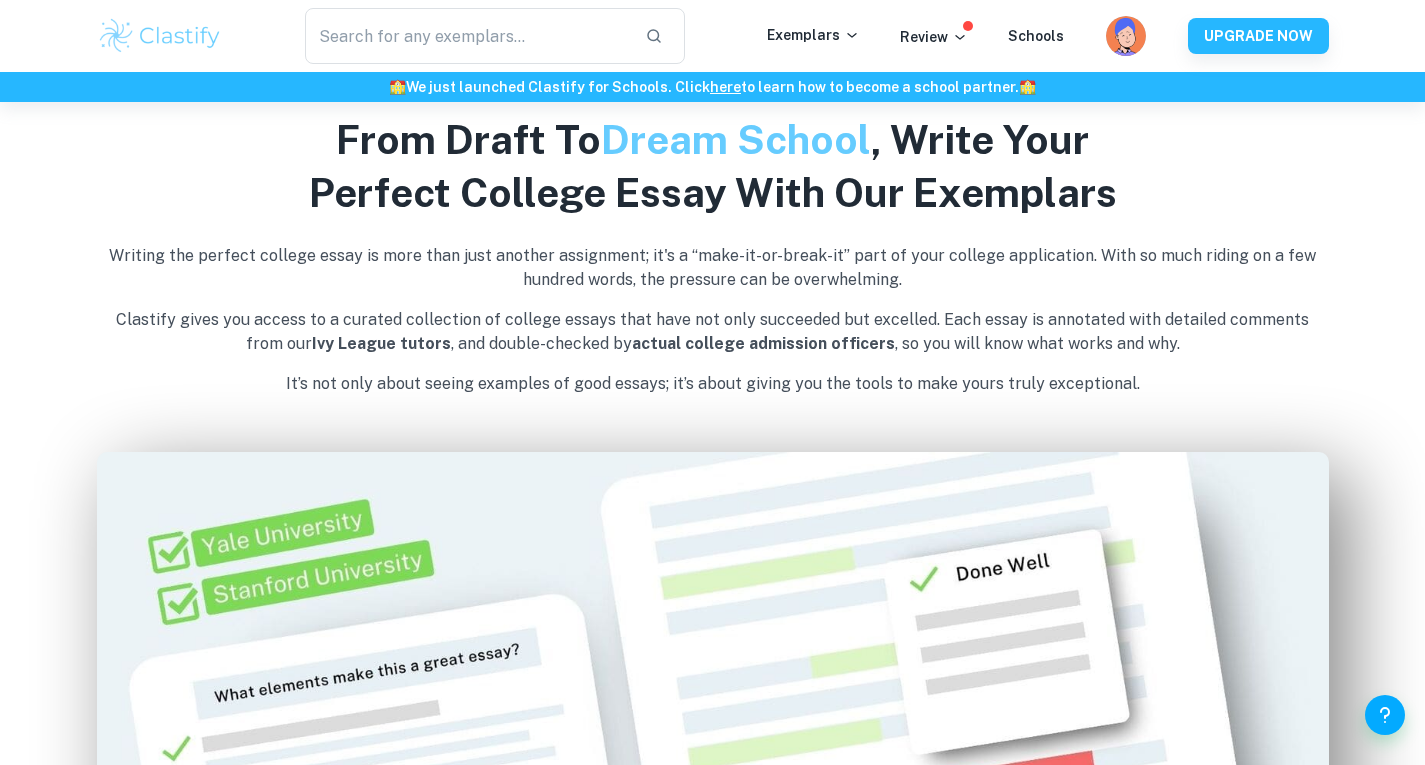 scroll, scrollTop: 0, scrollLeft: 0, axis: both 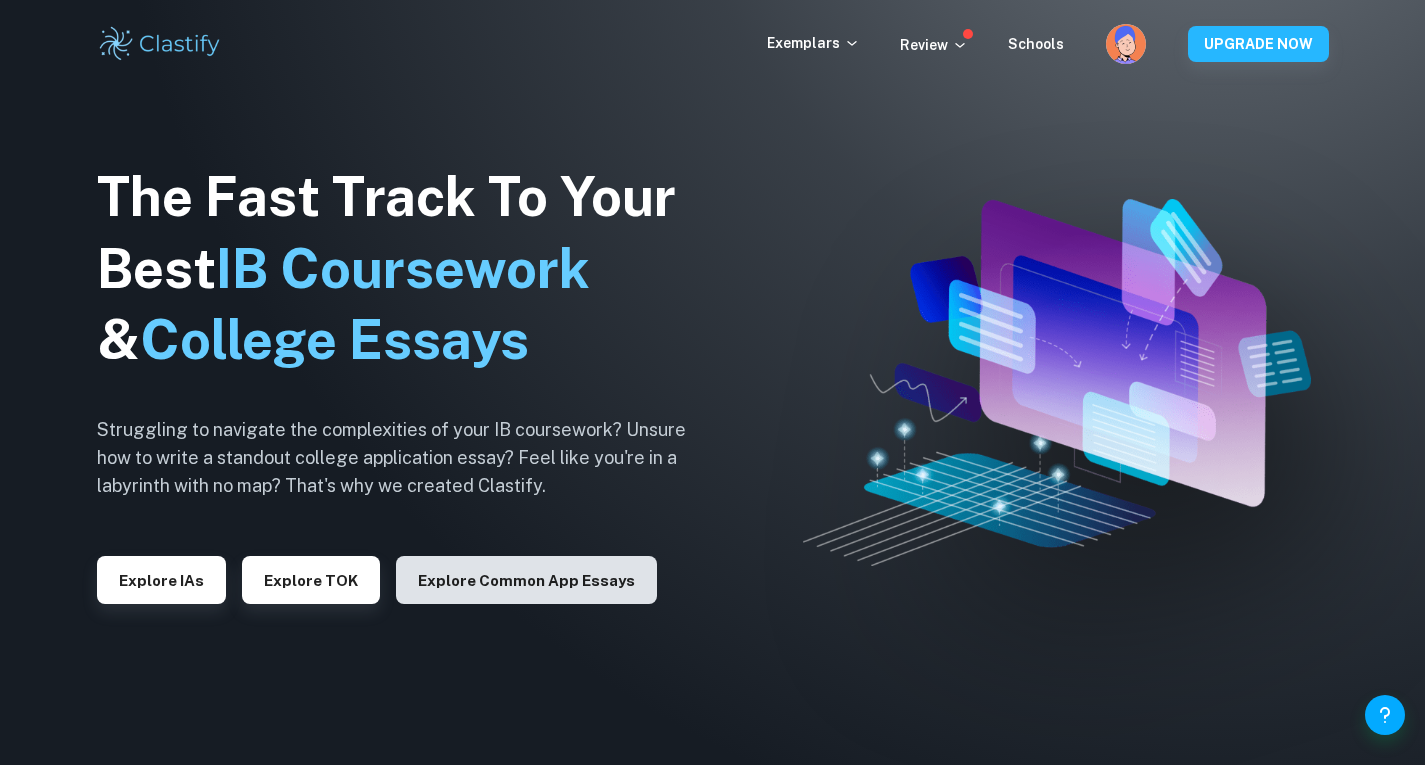click on "Explore Common App essays" at bounding box center (526, 580) 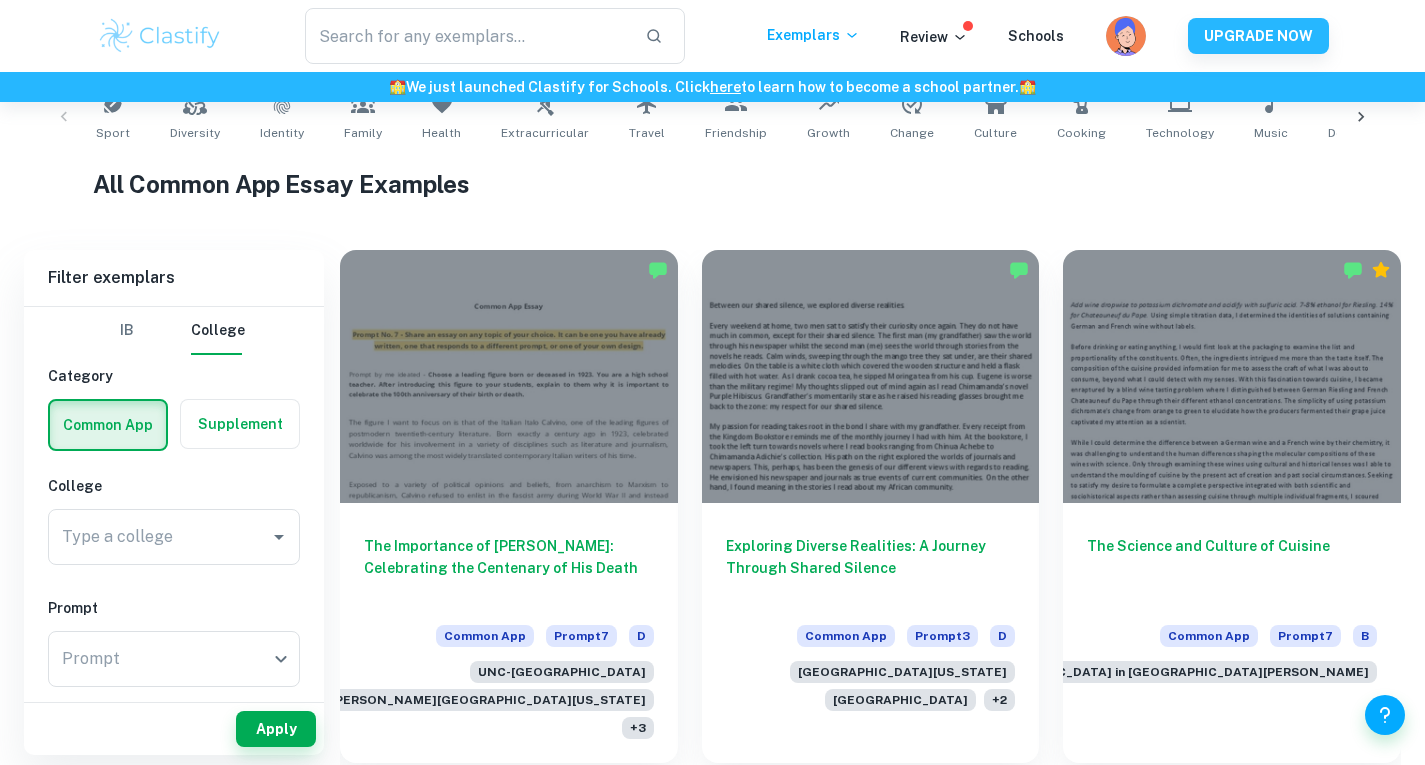 scroll, scrollTop: 0, scrollLeft: 0, axis: both 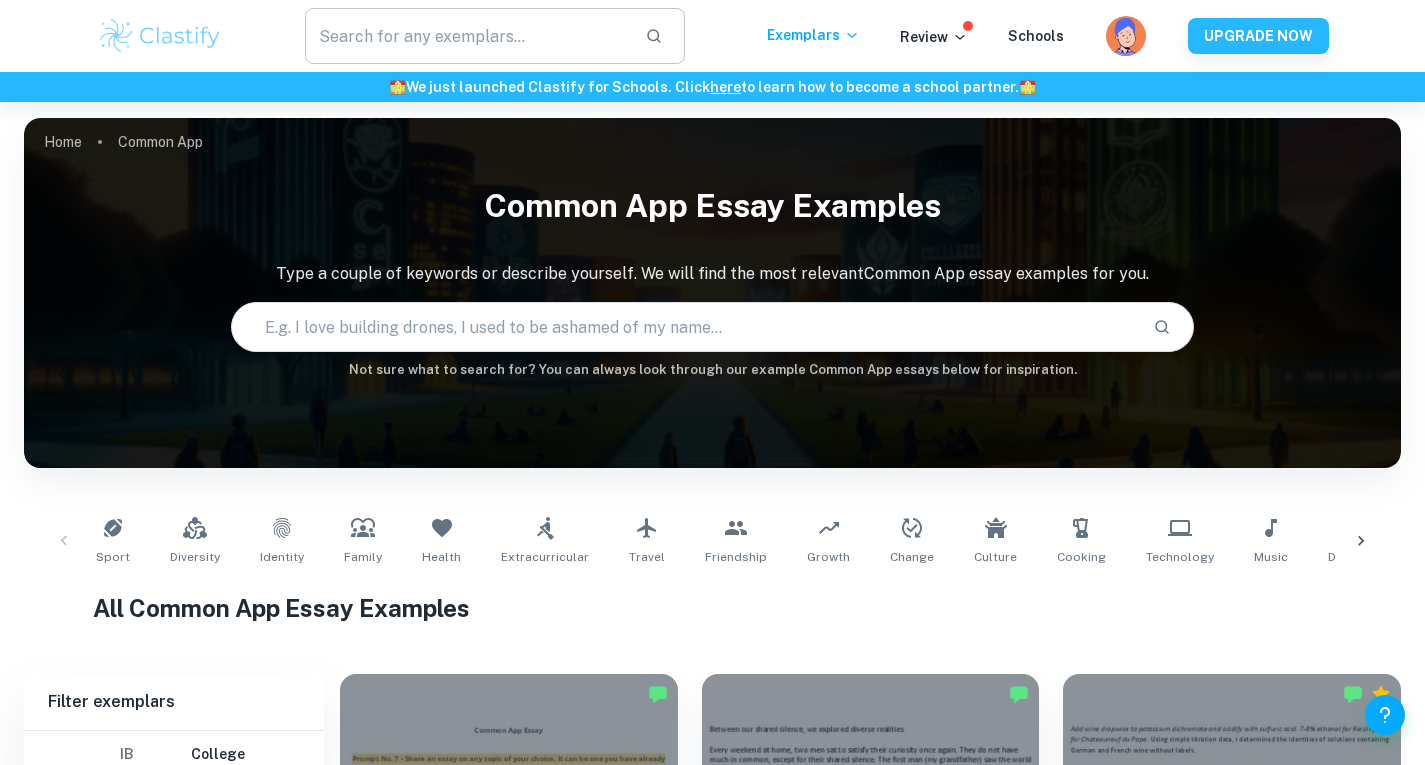 click at bounding box center [467, 36] 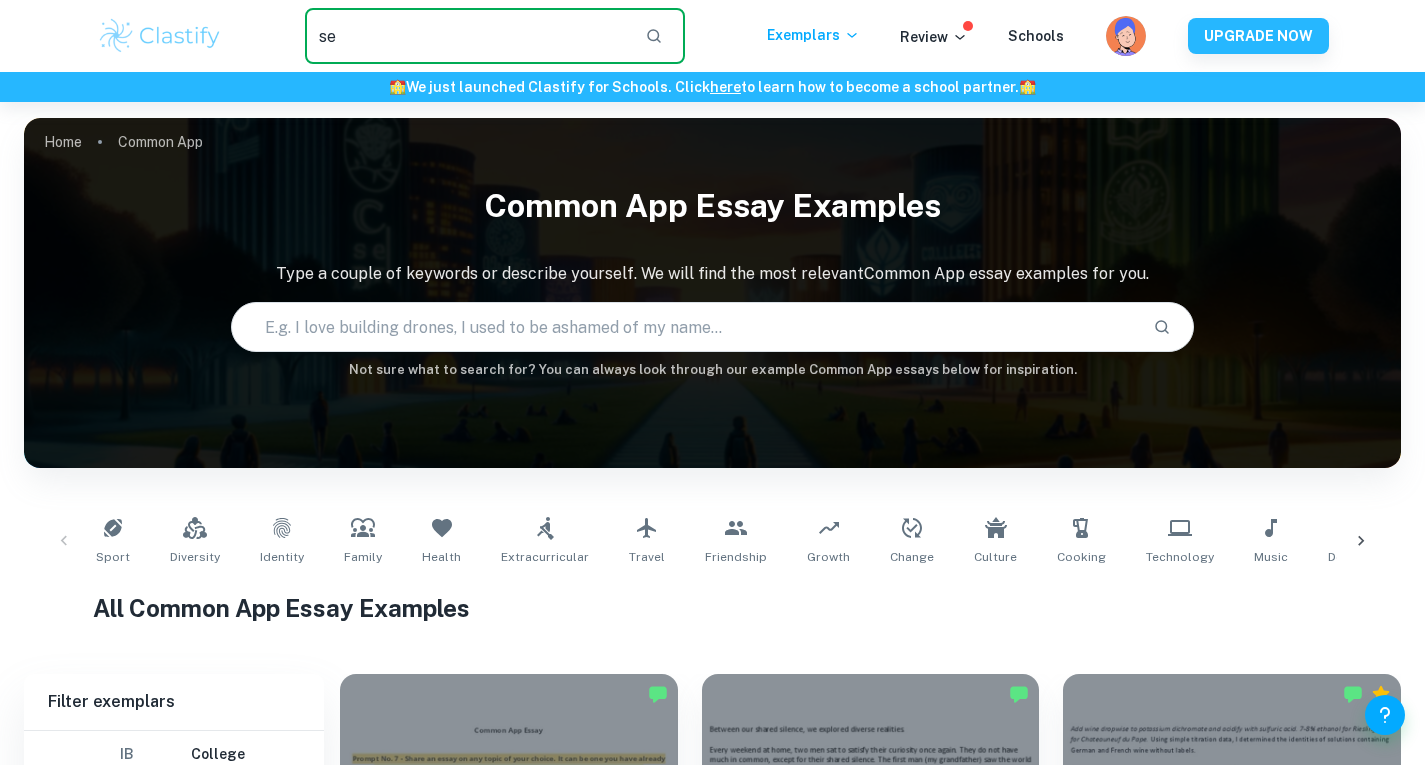 type on "s" 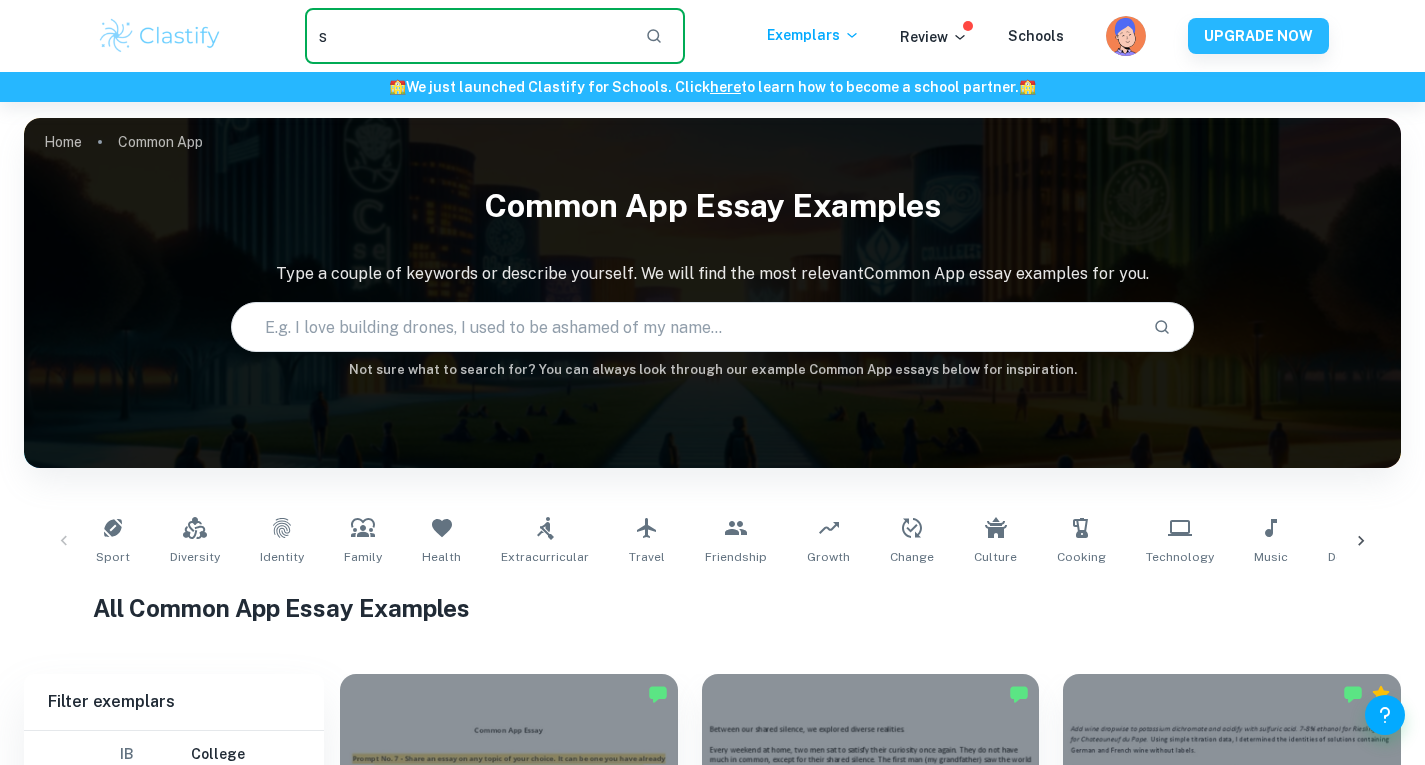type 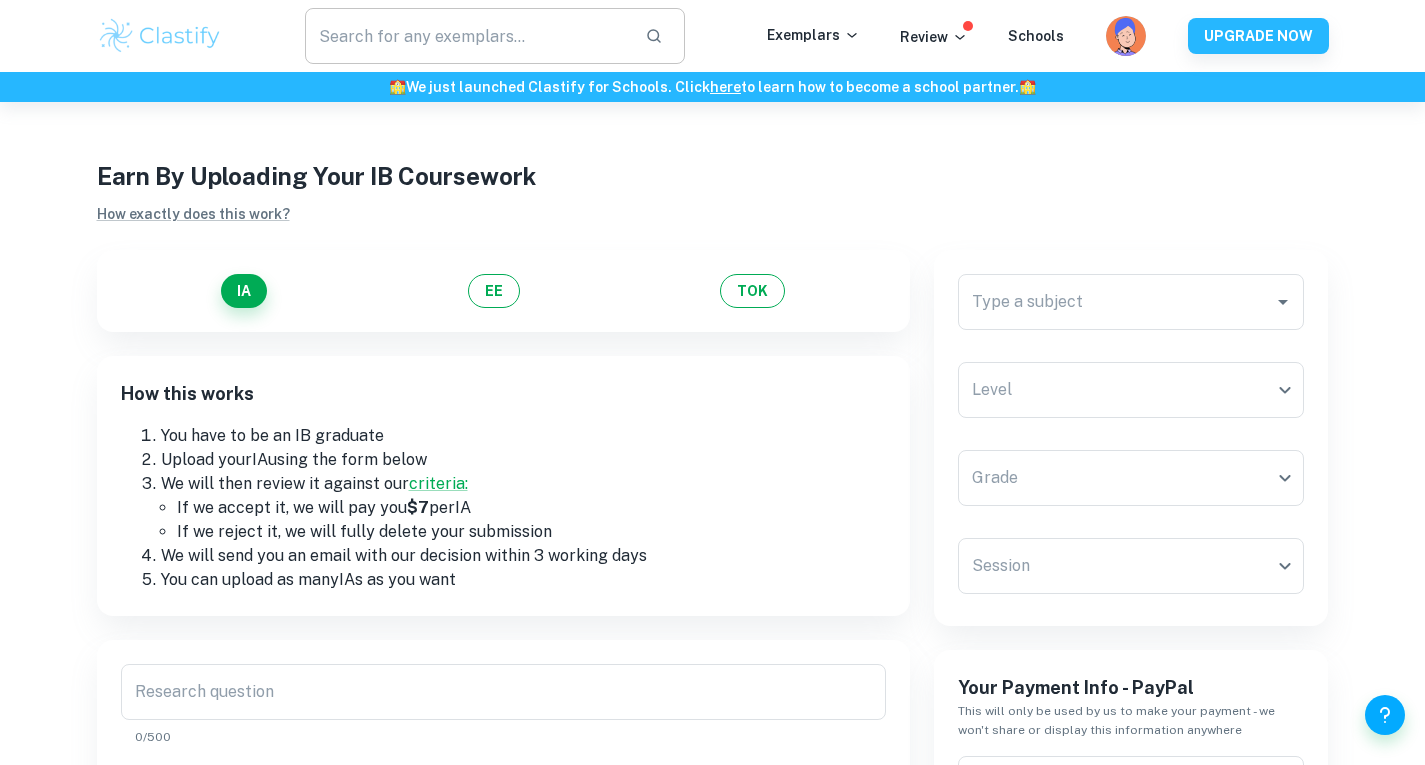 scroll, scrollTop: 0, scrollLeft: 0, axis: both 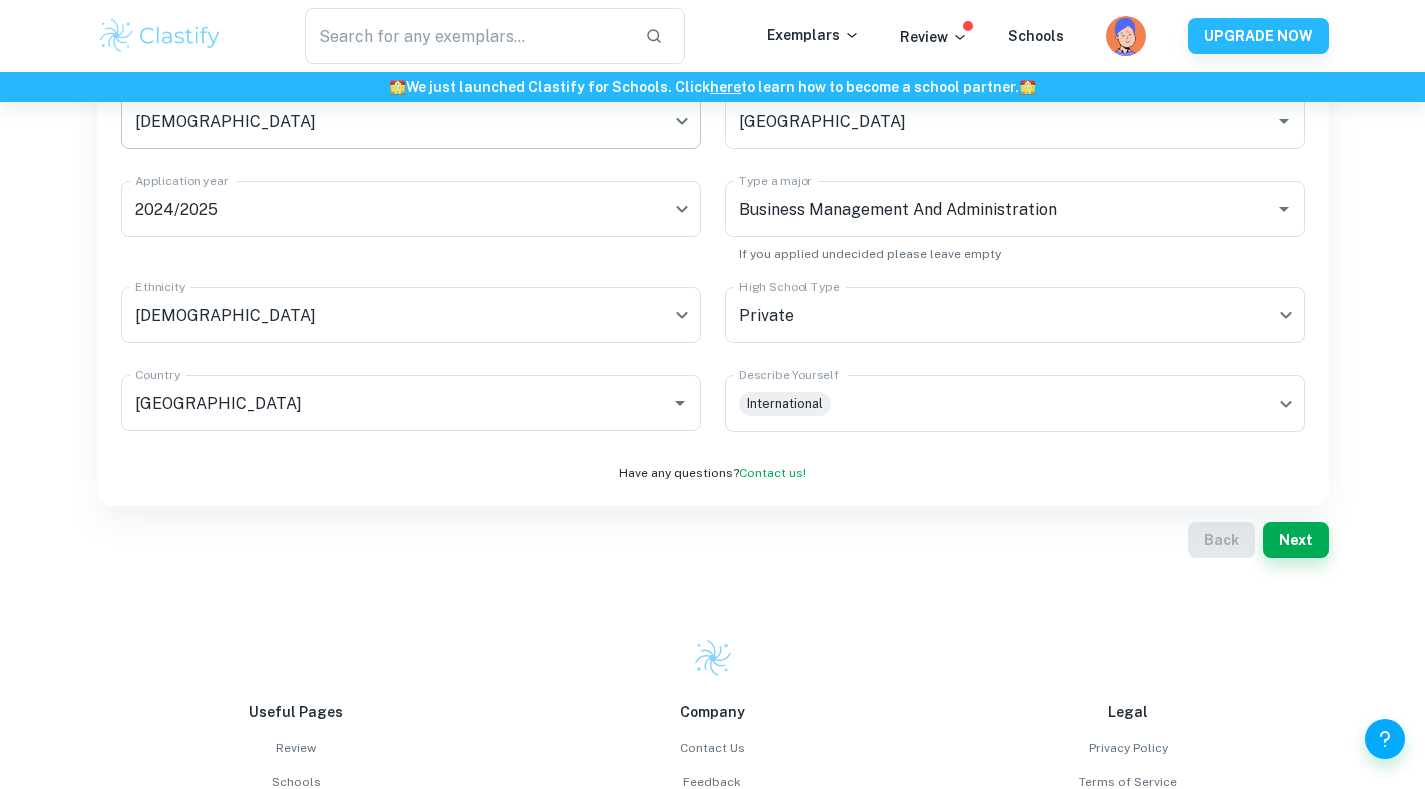 click on "Next" at bounding box center [1296, 540] 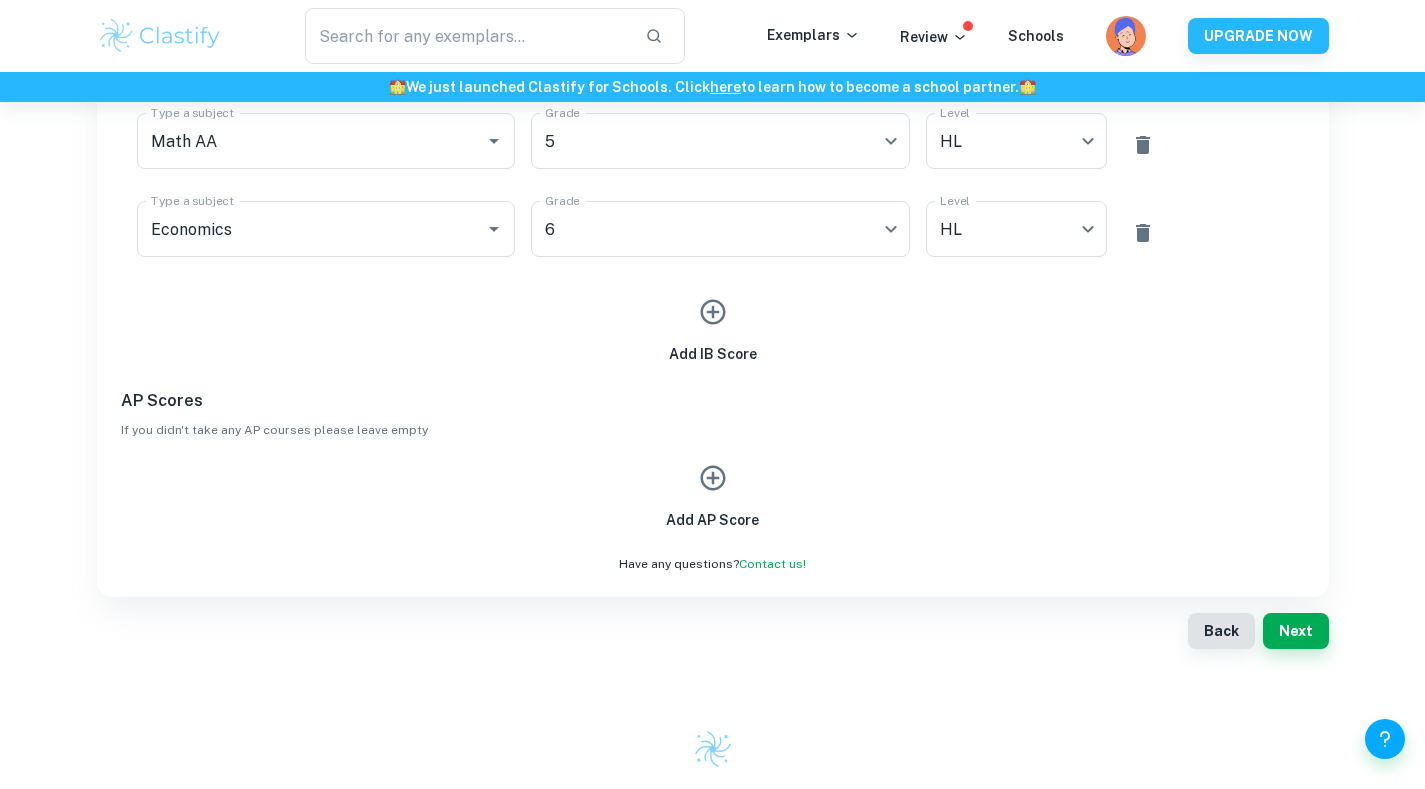 scroll, scrollTop: 1279, scrollLeft: 0, axis: vertical 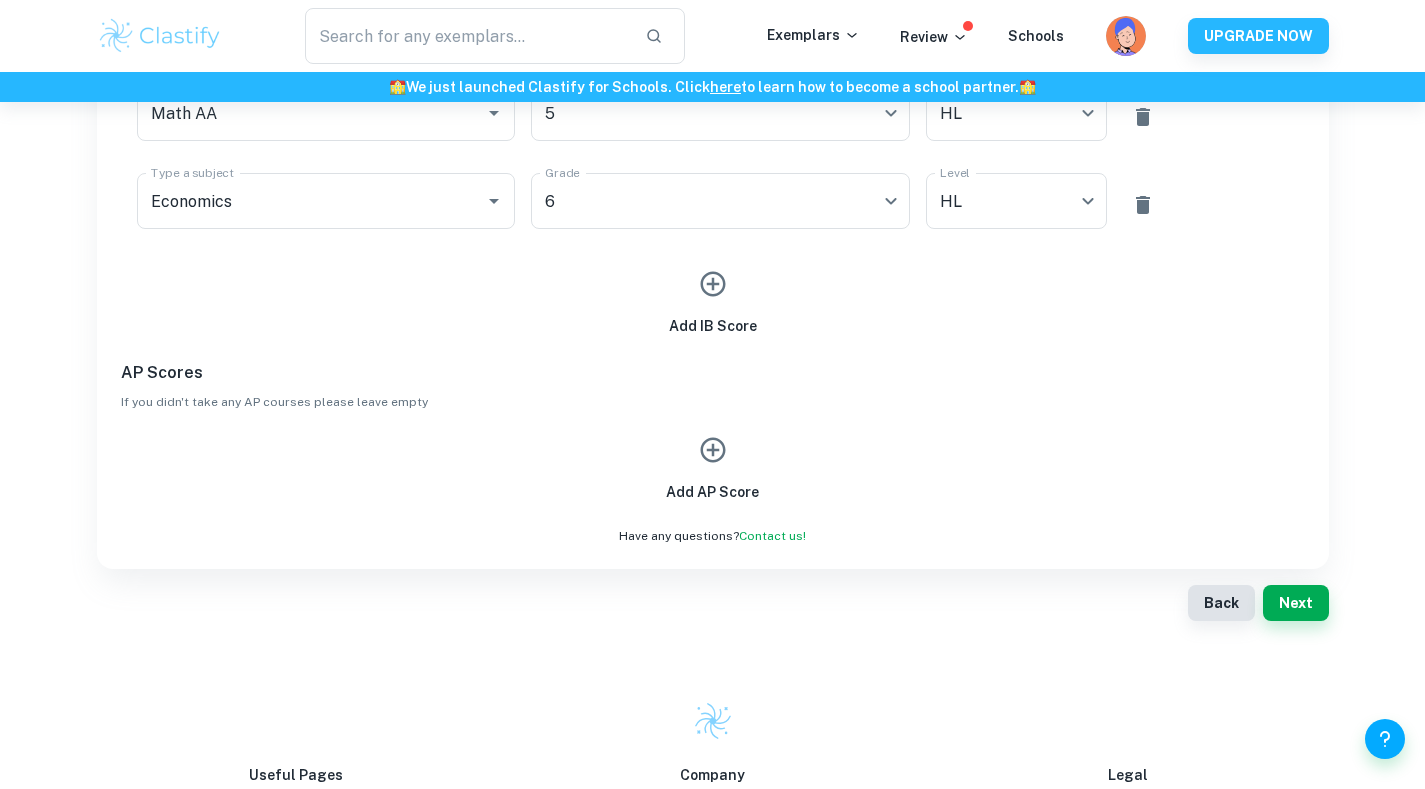 click on "Next" at bounding box center [1296, 603] 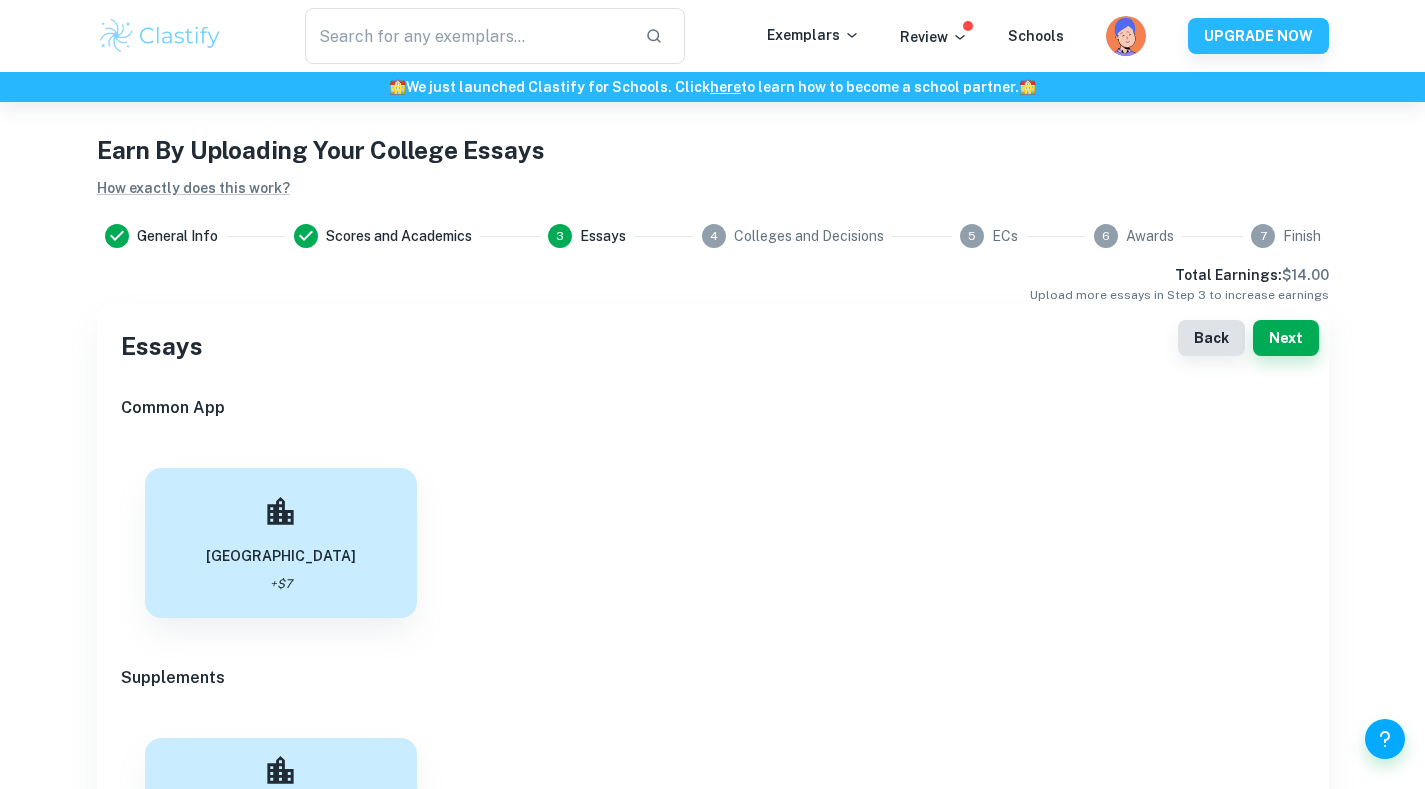 scroll, scrollTop: 105, scrollLeft: 0, axis: vertical 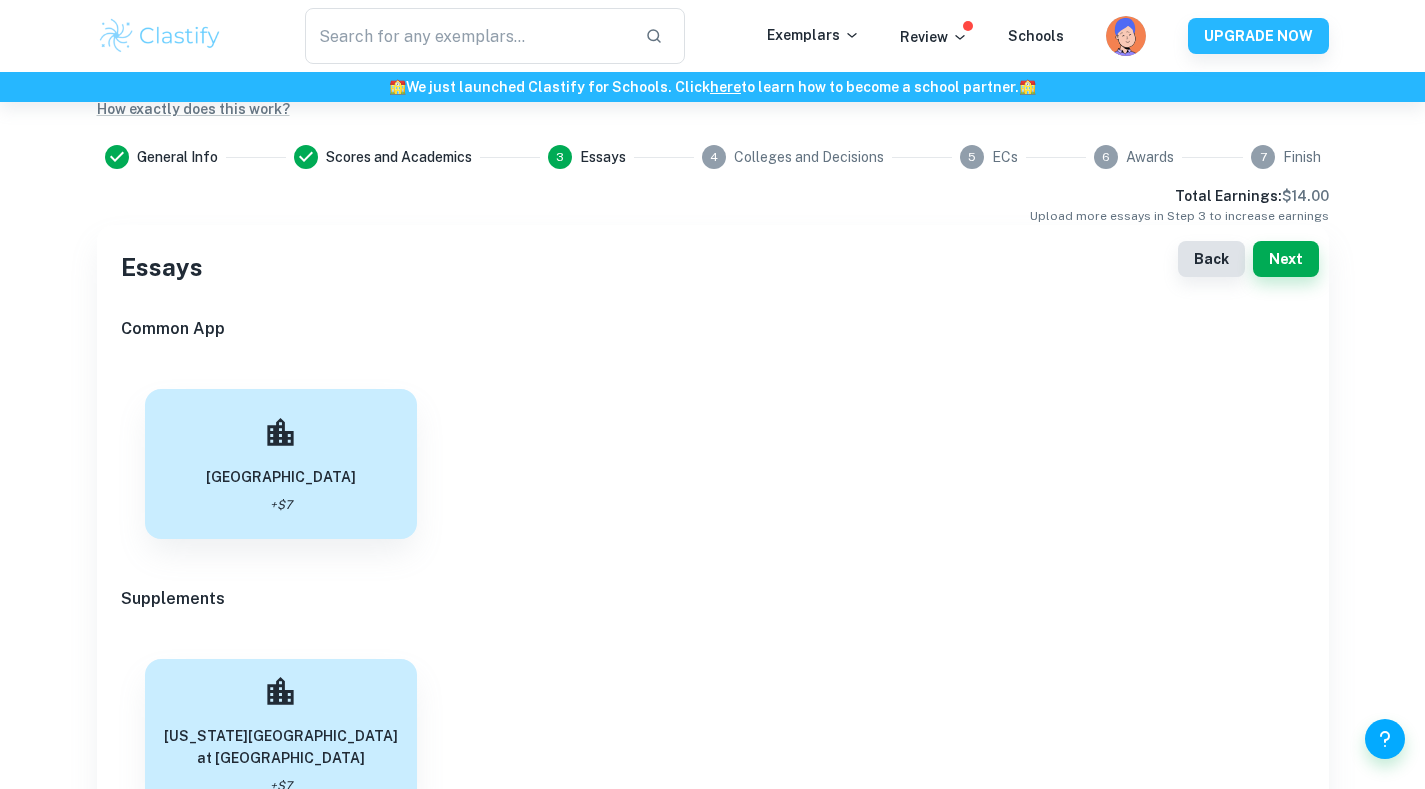 click on "Next" at bounding box center (1286, 259) 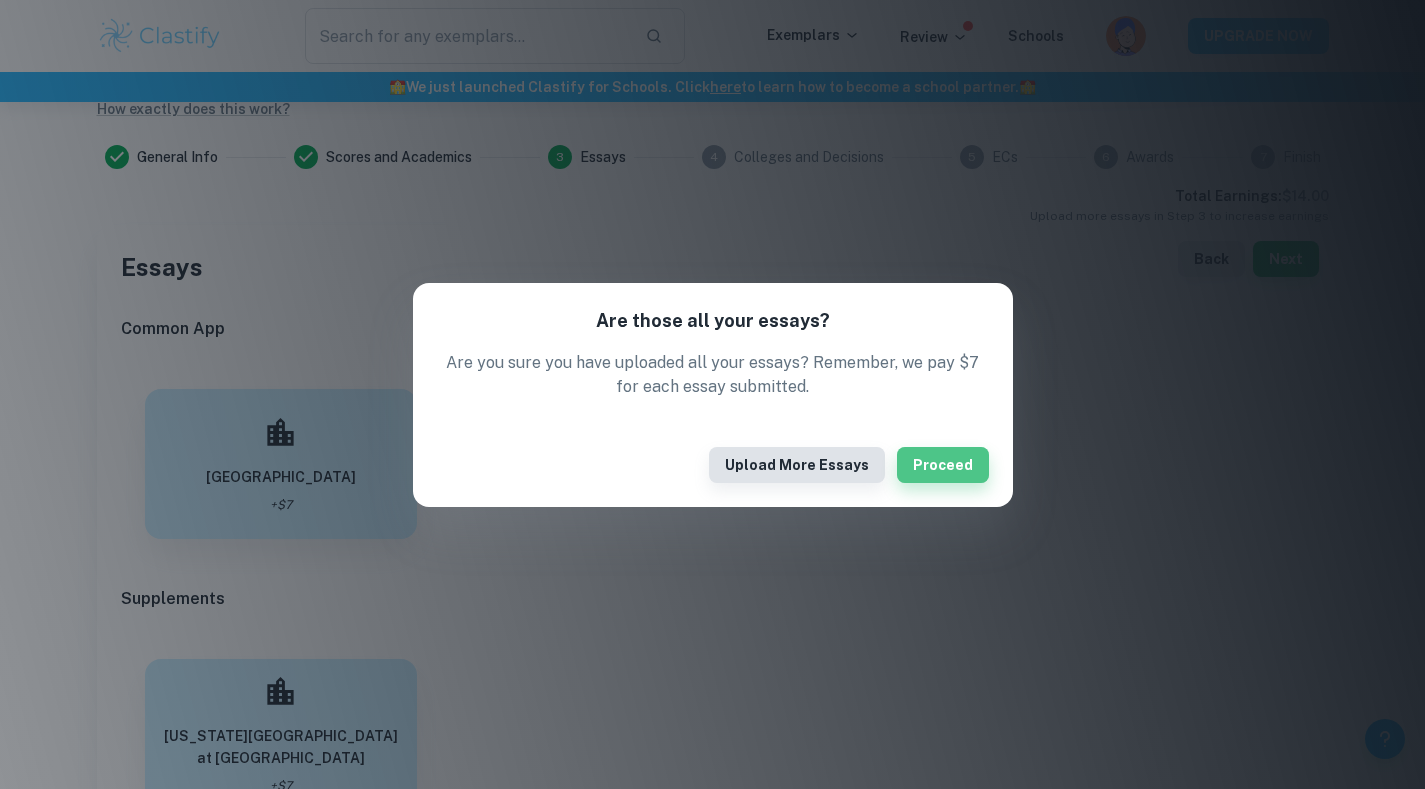 click on "Proceed" at bounding box center [943, 465] 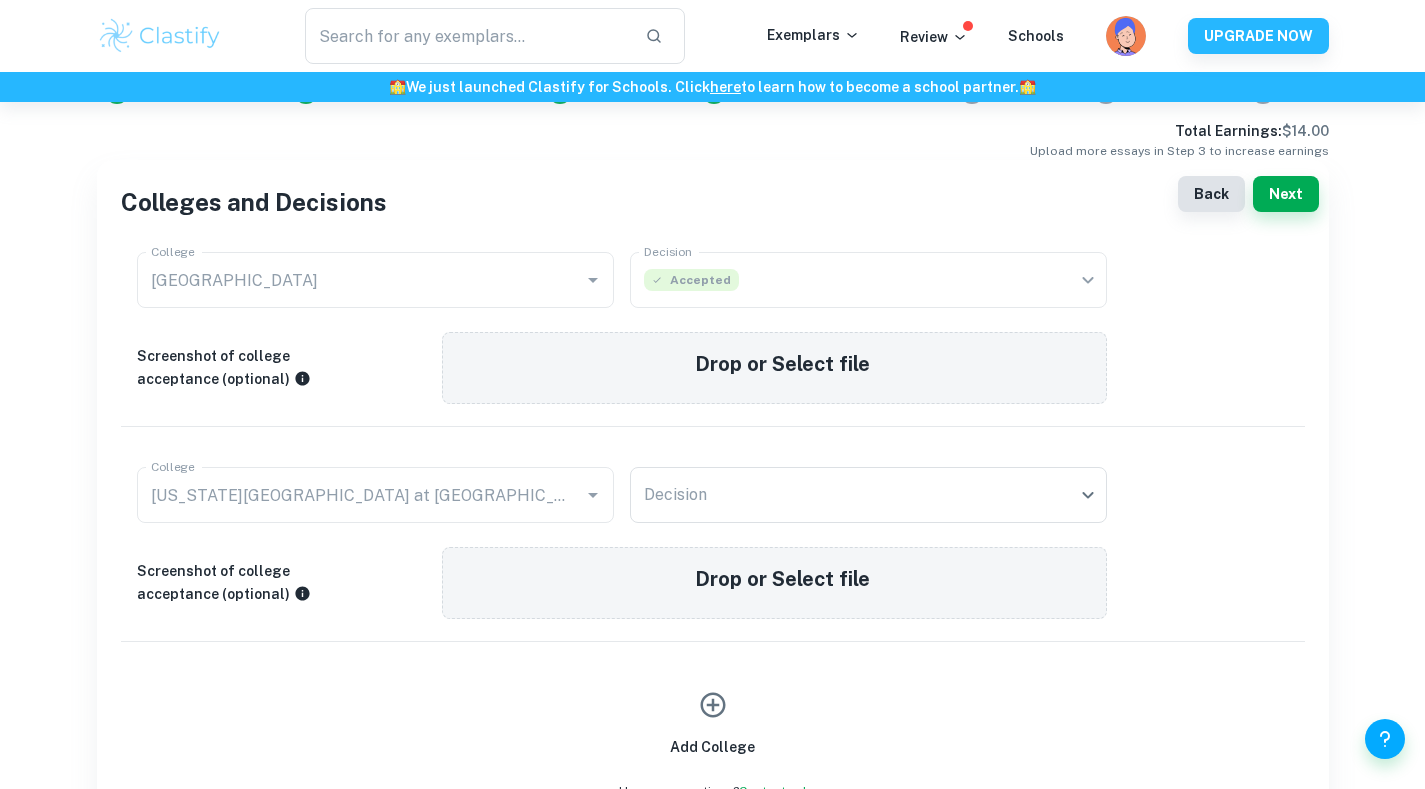 scroll, scrollTop: 172, scrollLeft: 0, axis: vertical 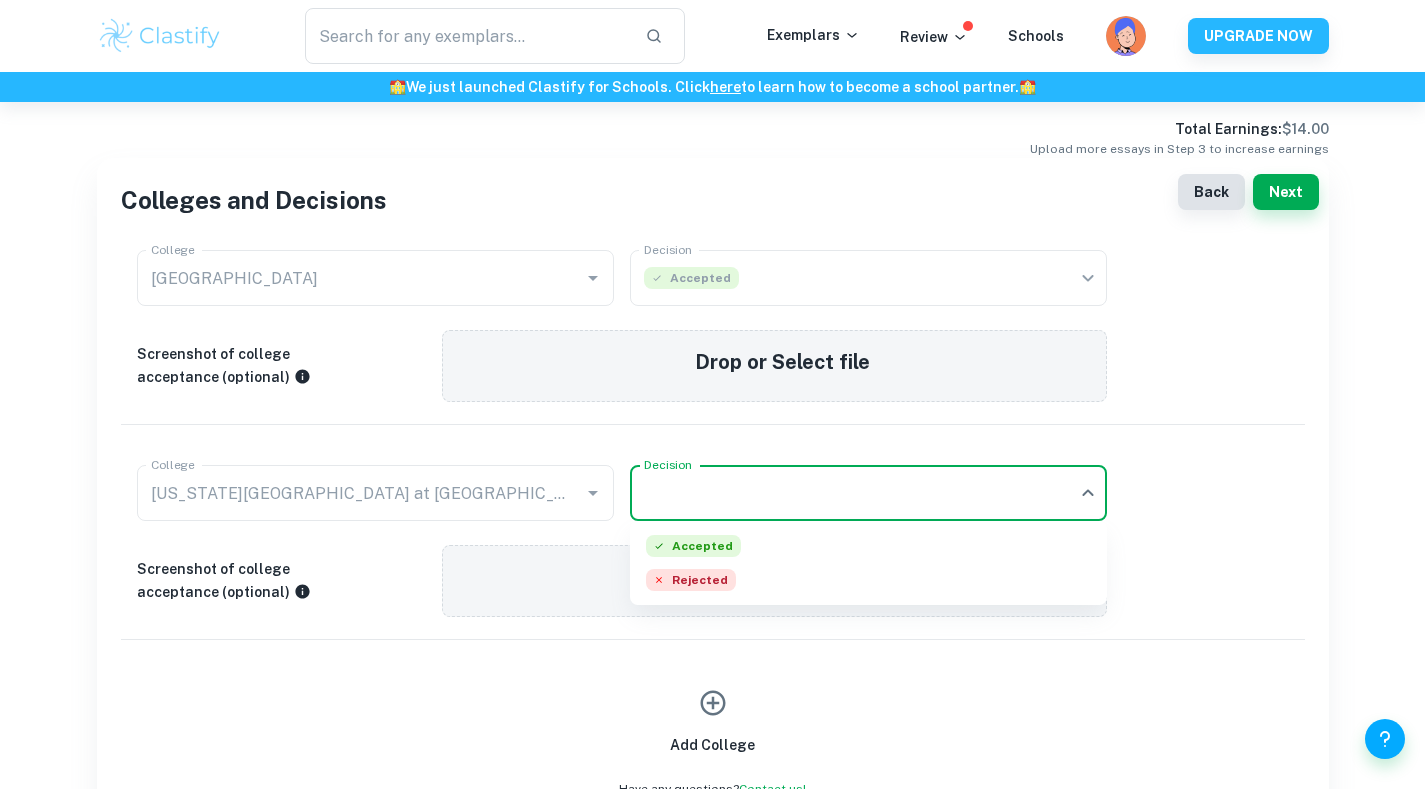click on "We value your privacy We use cookies to enhance your browsing experience, serve personalised ads or content, and analyse our traffic. By clicking "Accept All", you consent to our use of cookies.   Cookie Policy Customise   Reject All   Accept All   Customise Consent Preferences   We use cookies to help you navigate efficiently and perform certain functions. You will find detailed information about all cookies under each consent category below. The cookies that are categorised as "Necessary" are stored on your browser as they are essential for enabling the basic functionalities of the site. ...  Show more For more information on how Google's third-party cookies operate and handle your data, see:   Google Privacy Policy Necessary Always Active Necessary cookies are required to enable the basic features of this site, such as providing secure log-in or adjusting your consent preferences. These cookies do not store any personally identifiable data. Functional Analytics Performance Advertisement Uncategorised" at bounding box center [712, 324] 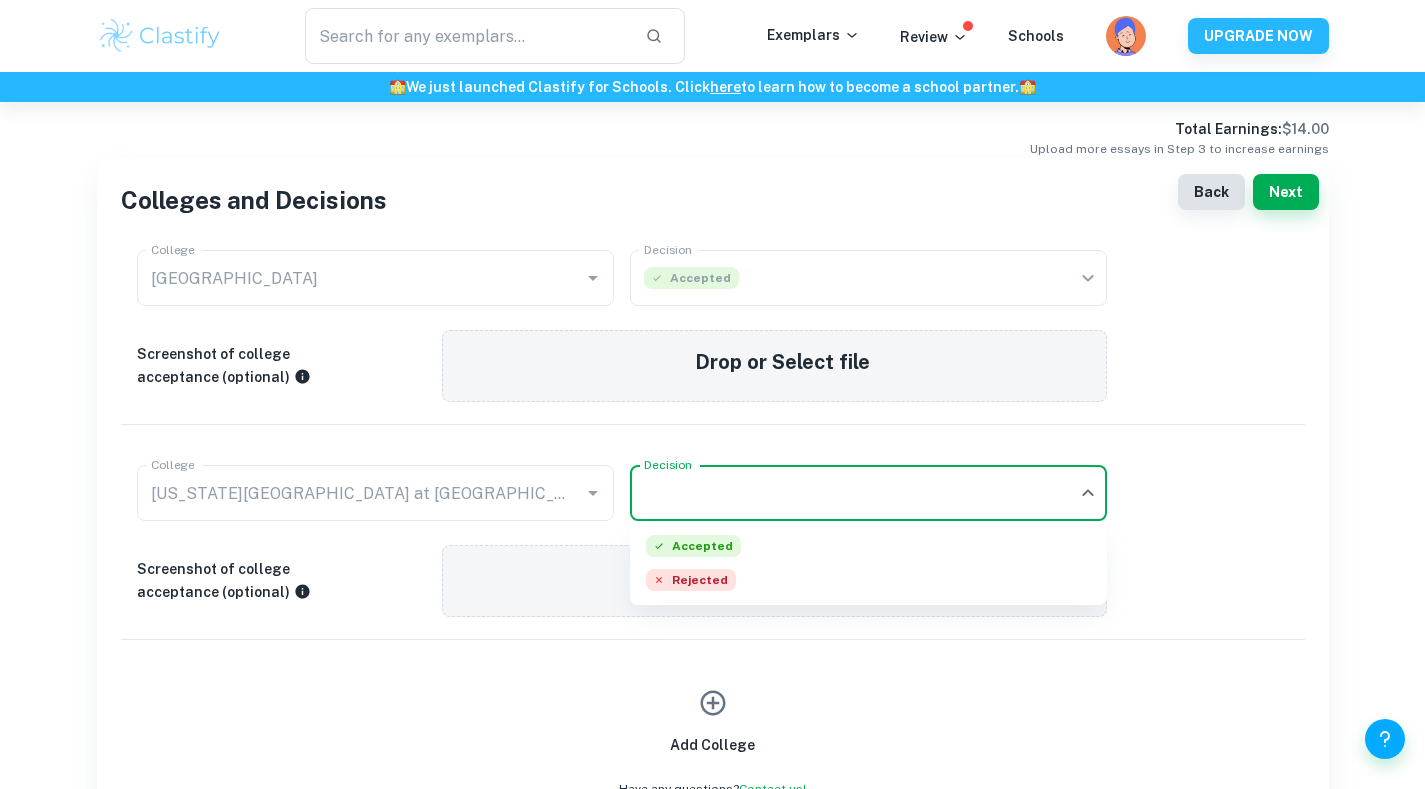 click at bounding box center [712, 394] 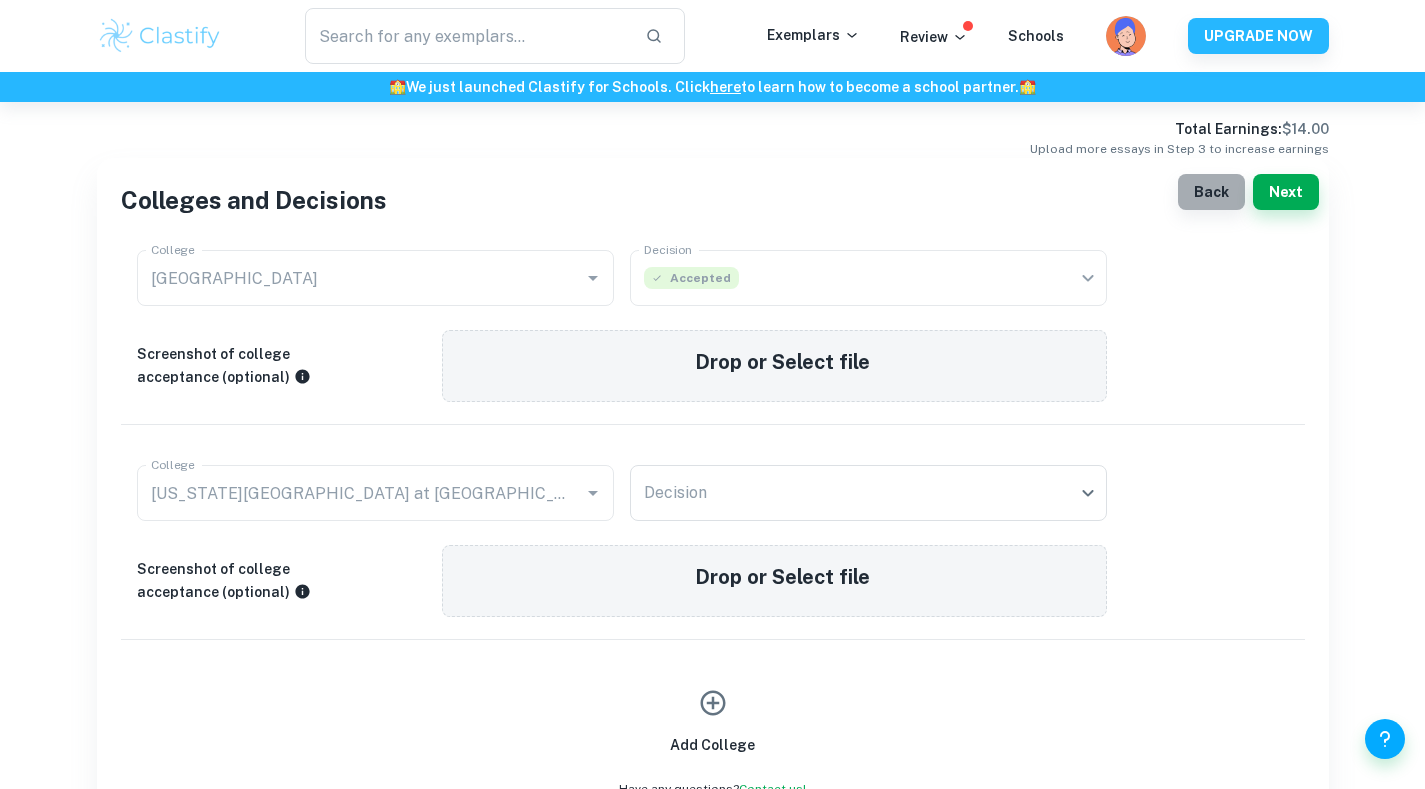 click on "Back" at bounding box center [1211, 192] 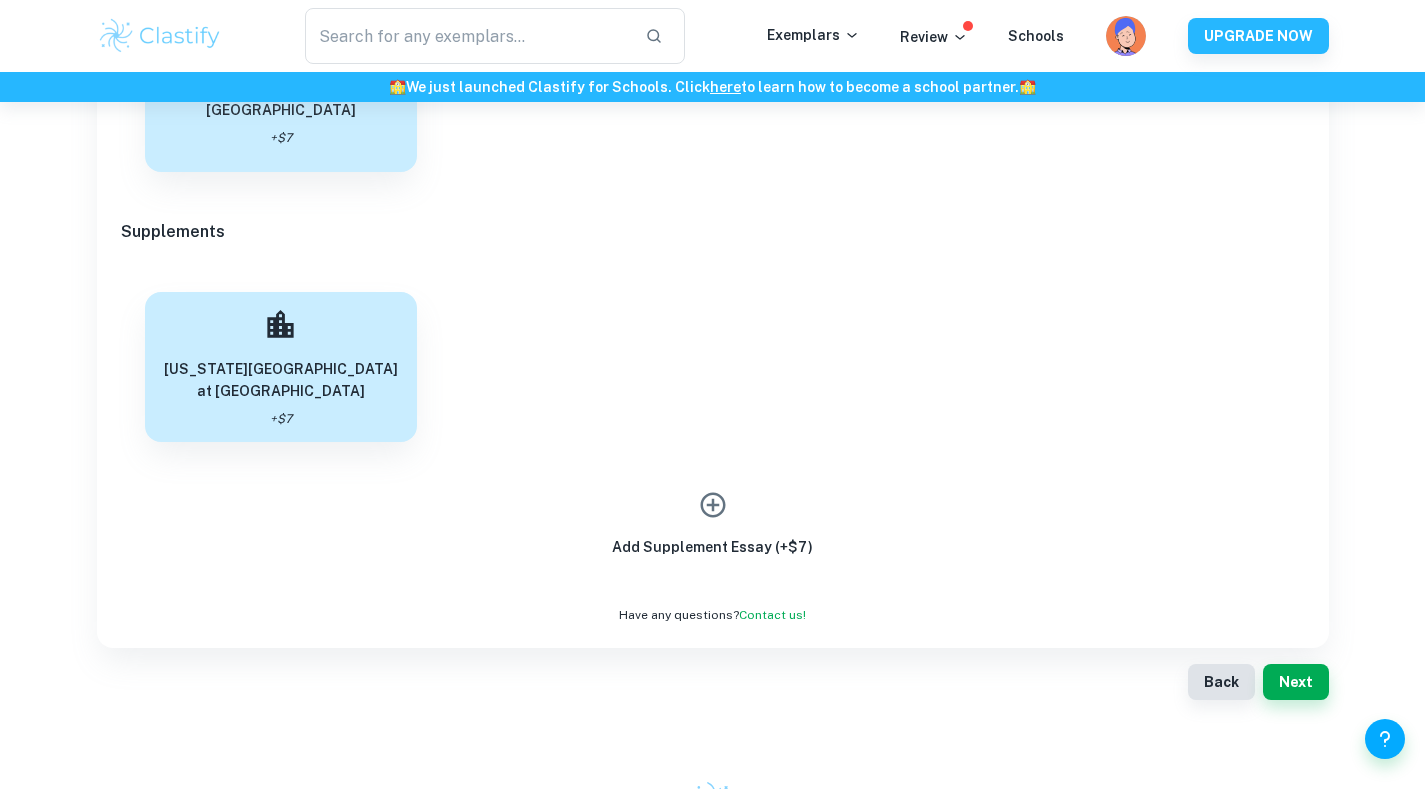 scroll, scrollTop: 482, scrollLeft: 0, axis: vertical 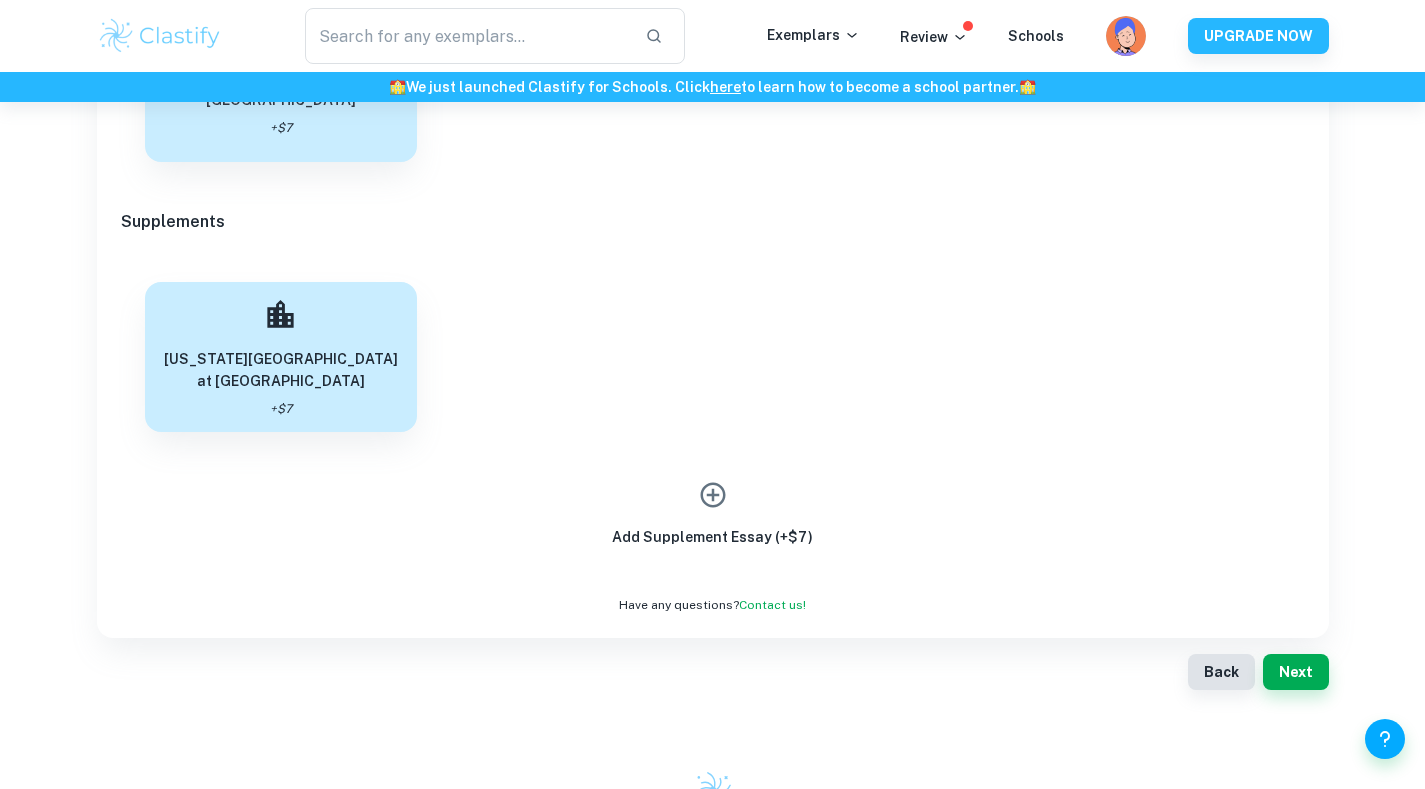 click 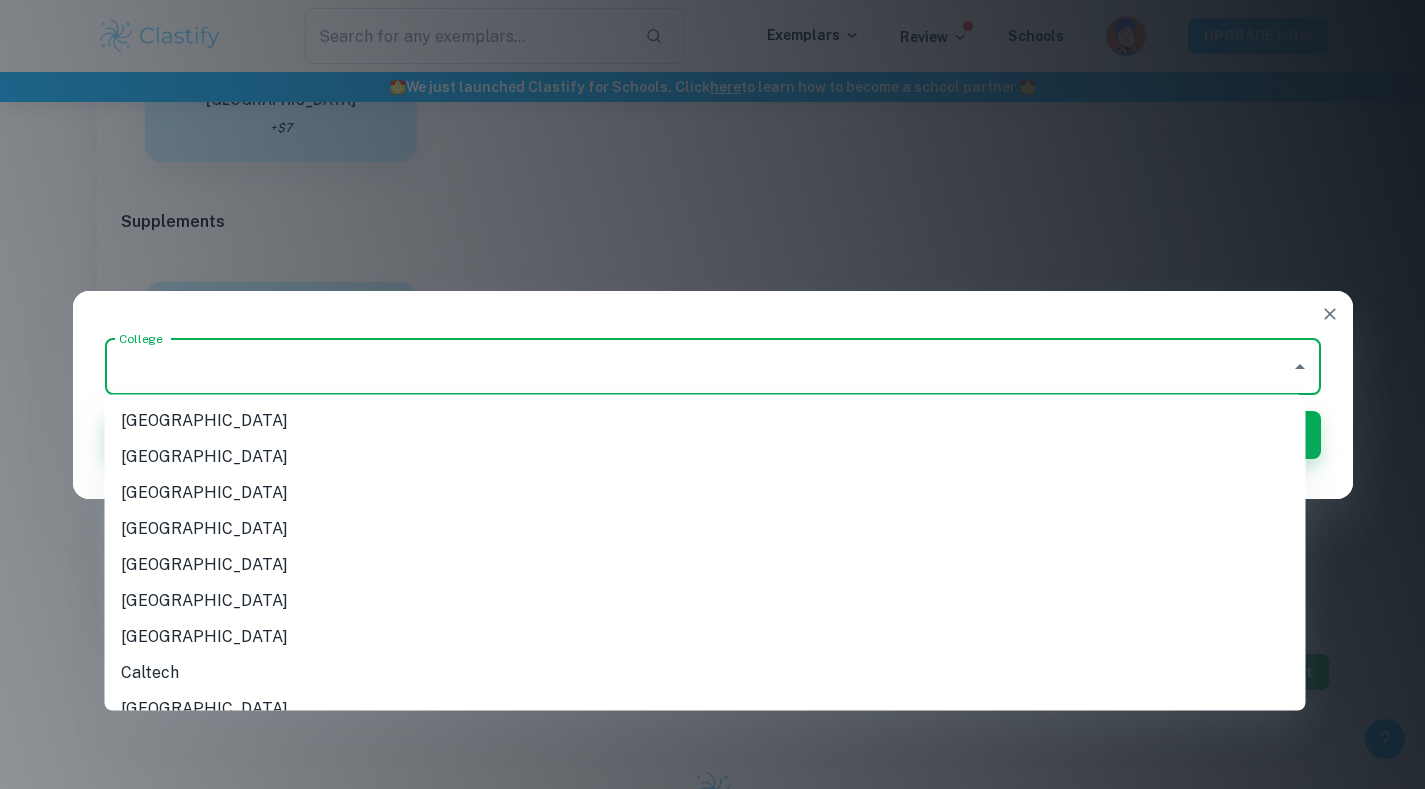 click on "College" at bounding box center (698, 367) 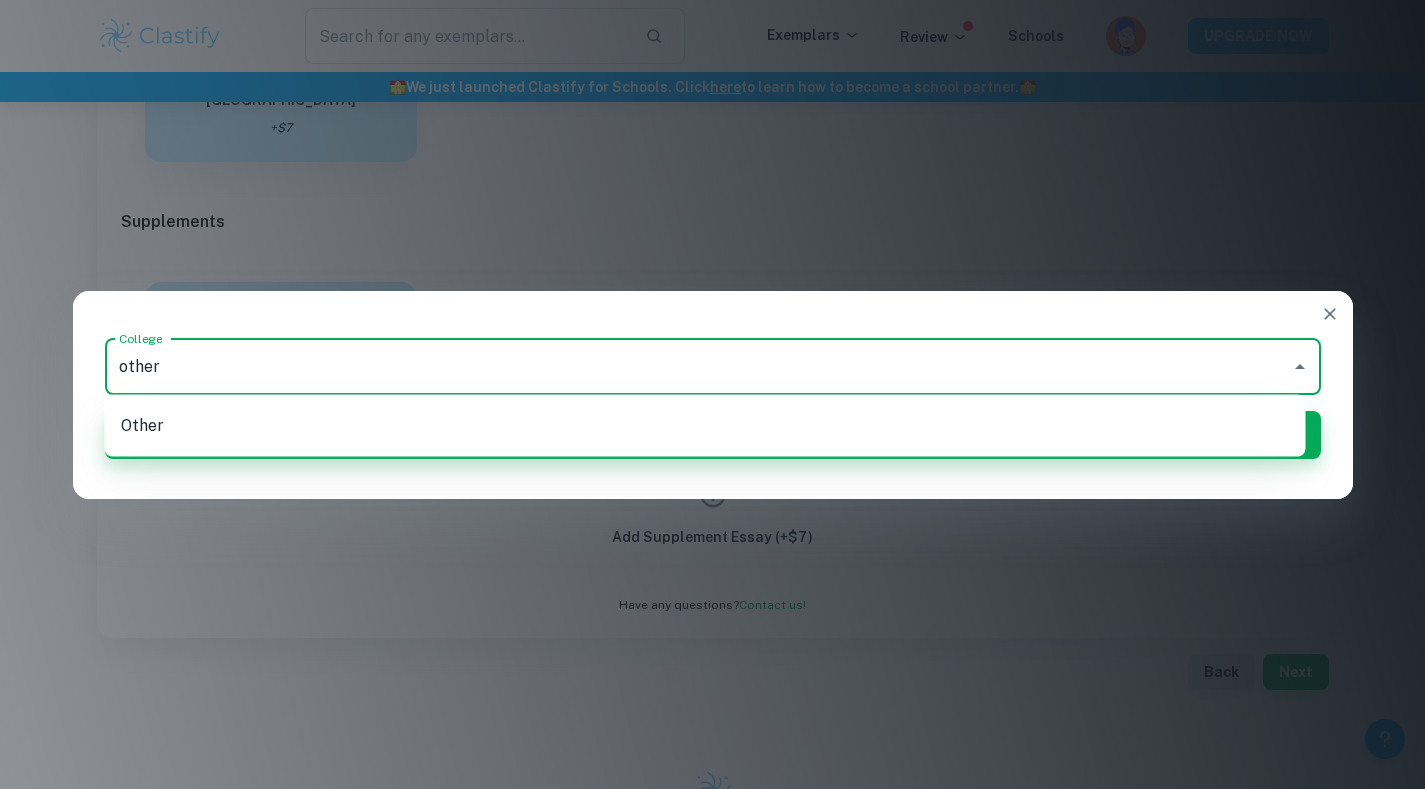 click on "Other" at bounding box center [713, 426] 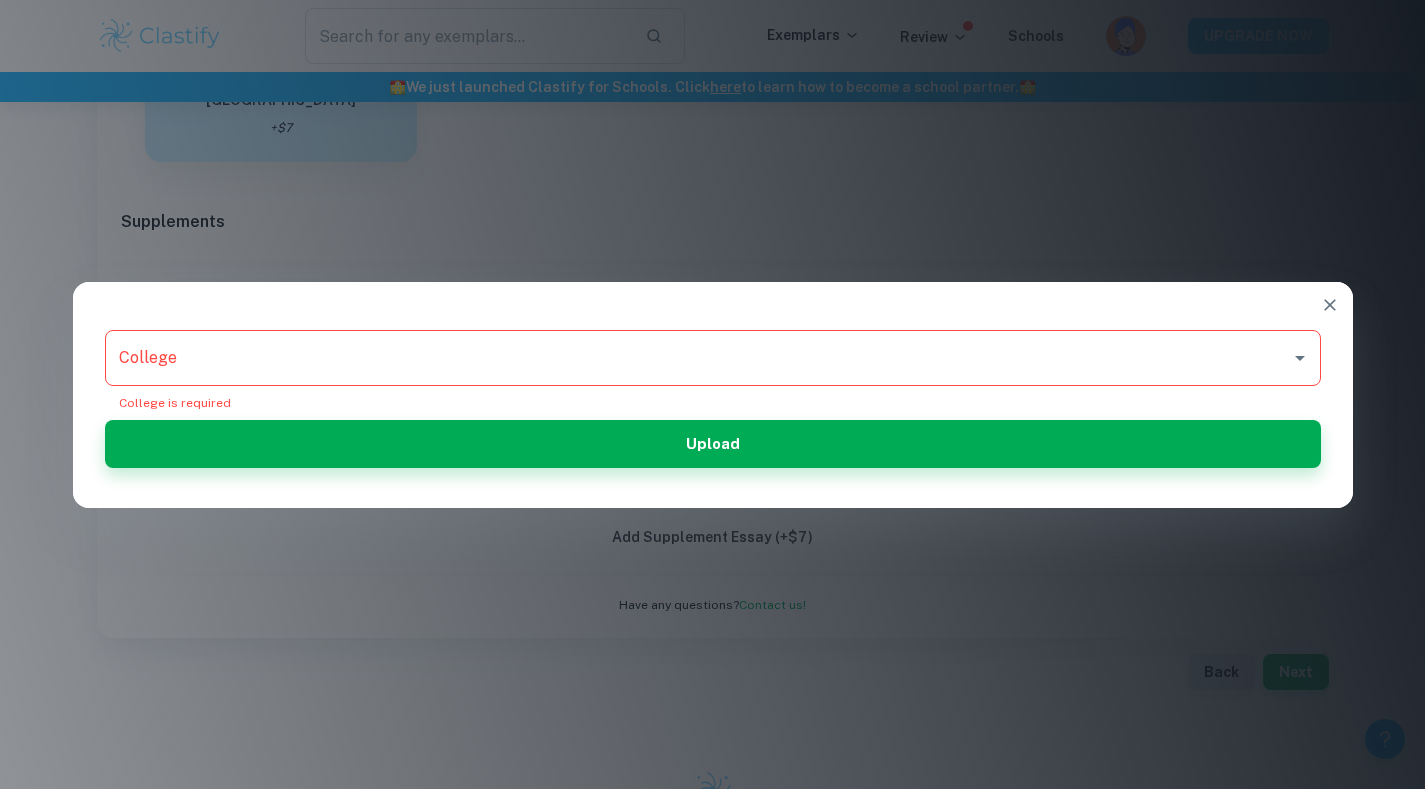 click on "College College College is required" at bounding box center (713, 363) 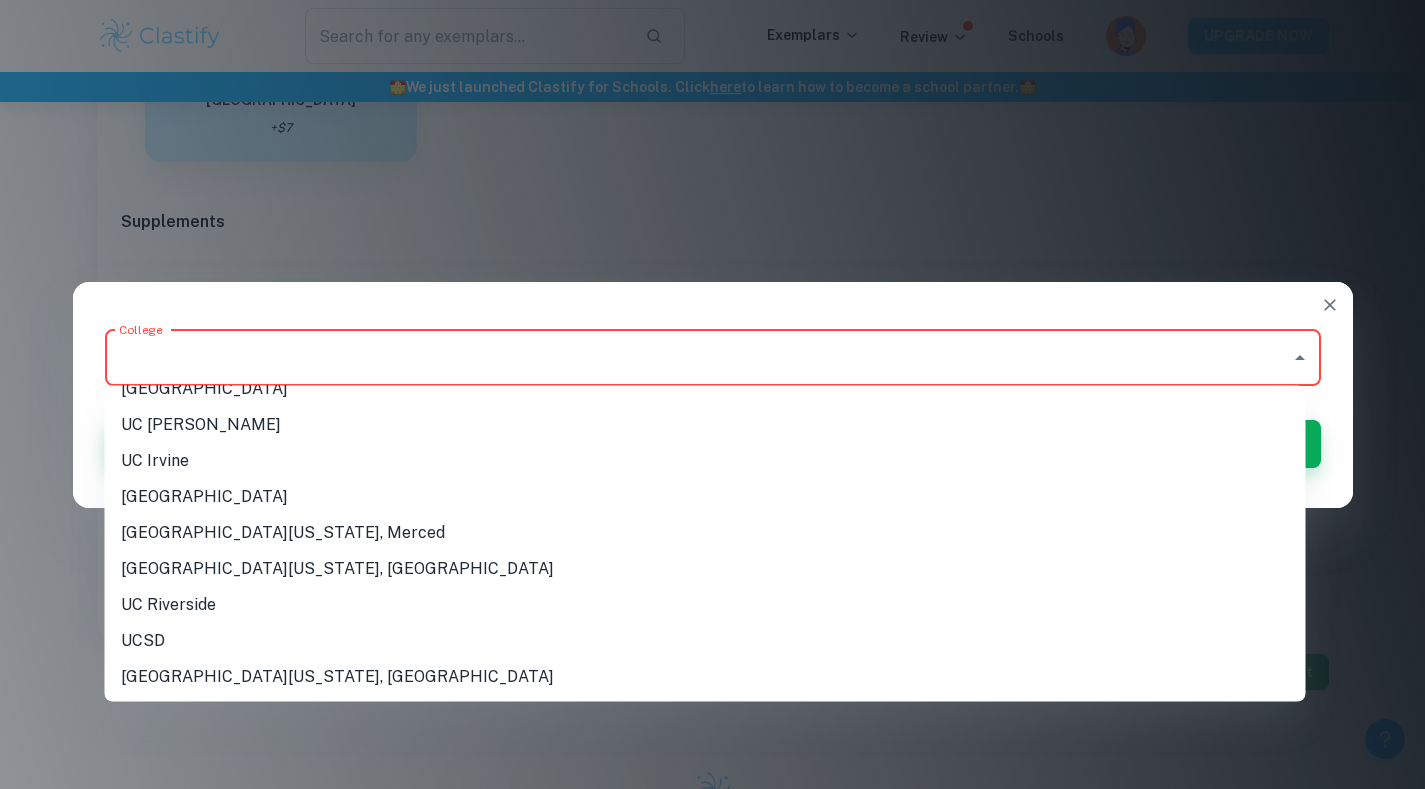 scroll, scrollTop: 1257, scrollLeft: 0, axis: vertical 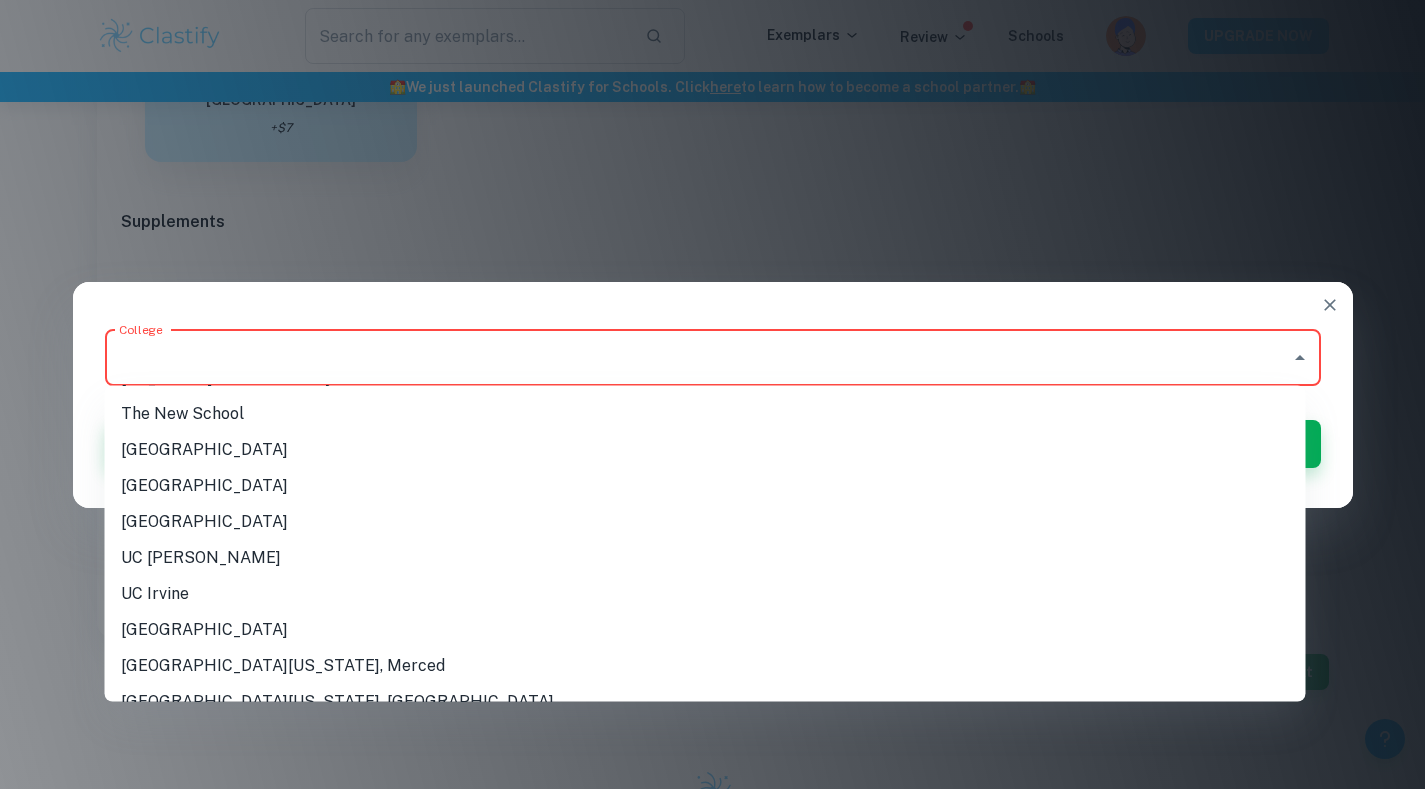 click on "Tulane University" at bounding box center (705, 451) 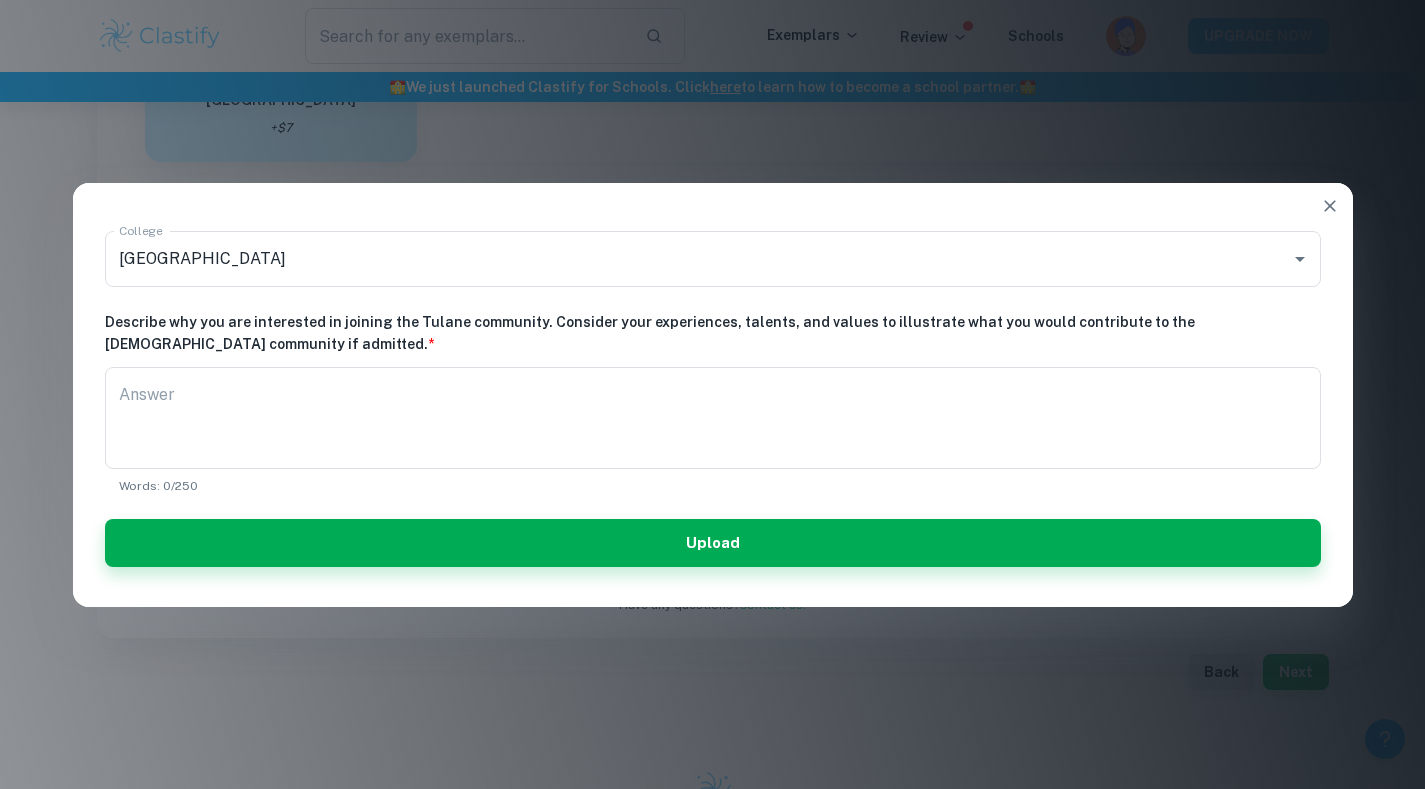 click on "Answer" at bounding box center (713, 417) 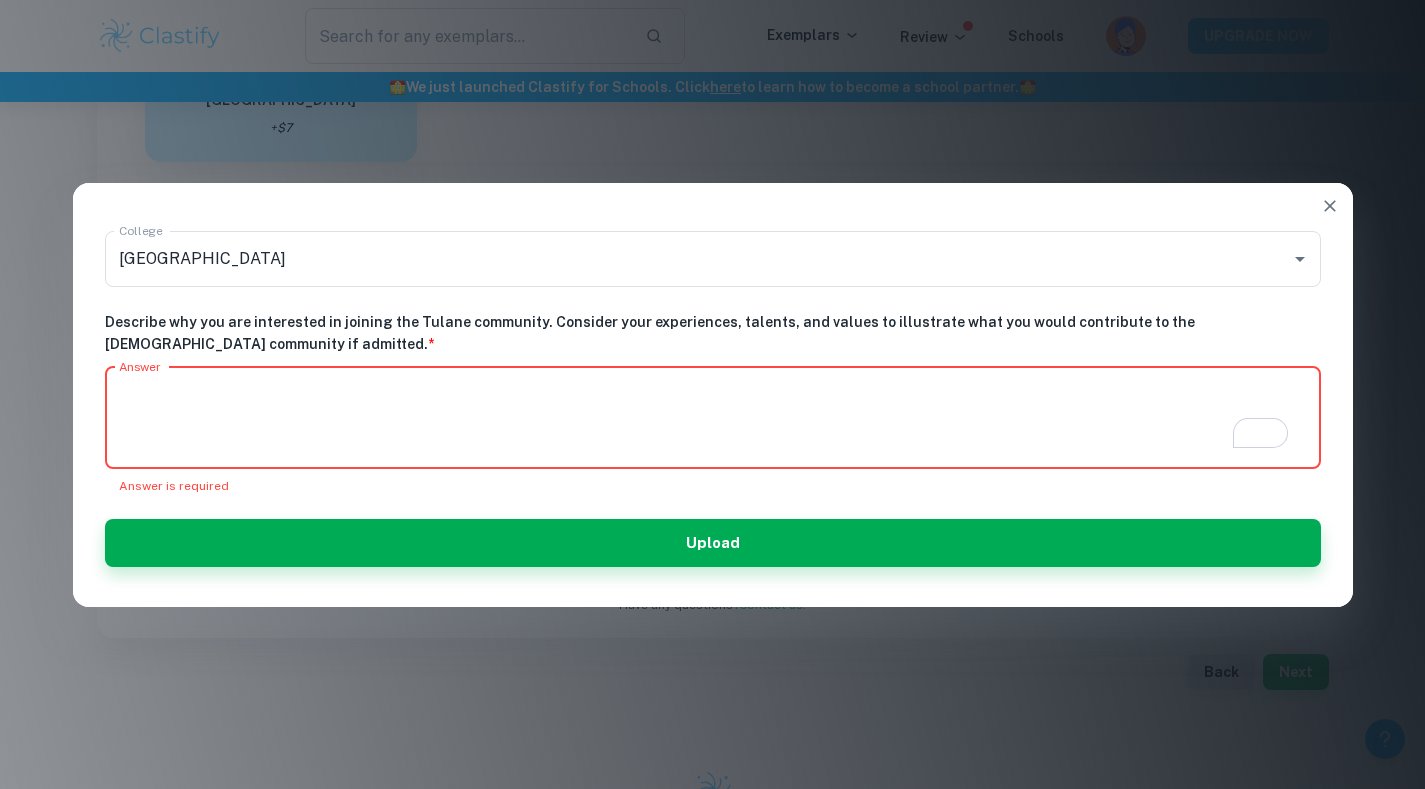 paste on "Growing up in a business-centered middle class family, I soon understood the truth about money and privilege from a young age. Since then, I have nurtured my vision of a harmonious and equitable society to grant individuals a chance to pursue their dreams via financial acknowledgement.
Discovering Tulane’s ‘Women Investing in Women’ organization, I’m thrilled to have find
Music is the universal language that connects me with friends around the globe, and it has been the flame that fueled my passions. From elegantly performing Mozart in a string quartet in prestigious settings to vigorously headbanging to Linkin Park at a charity rock concert that I hosted and performed at, music liberates me and immerses me in a dimension of creativity.
With the Tulane University Orchestra, I am excited to continue being a key communicator in this "universal language," even away from my home country. I believe my passion for exploring the world's wonders through its wide connectivity will help me grow as a global citi..." 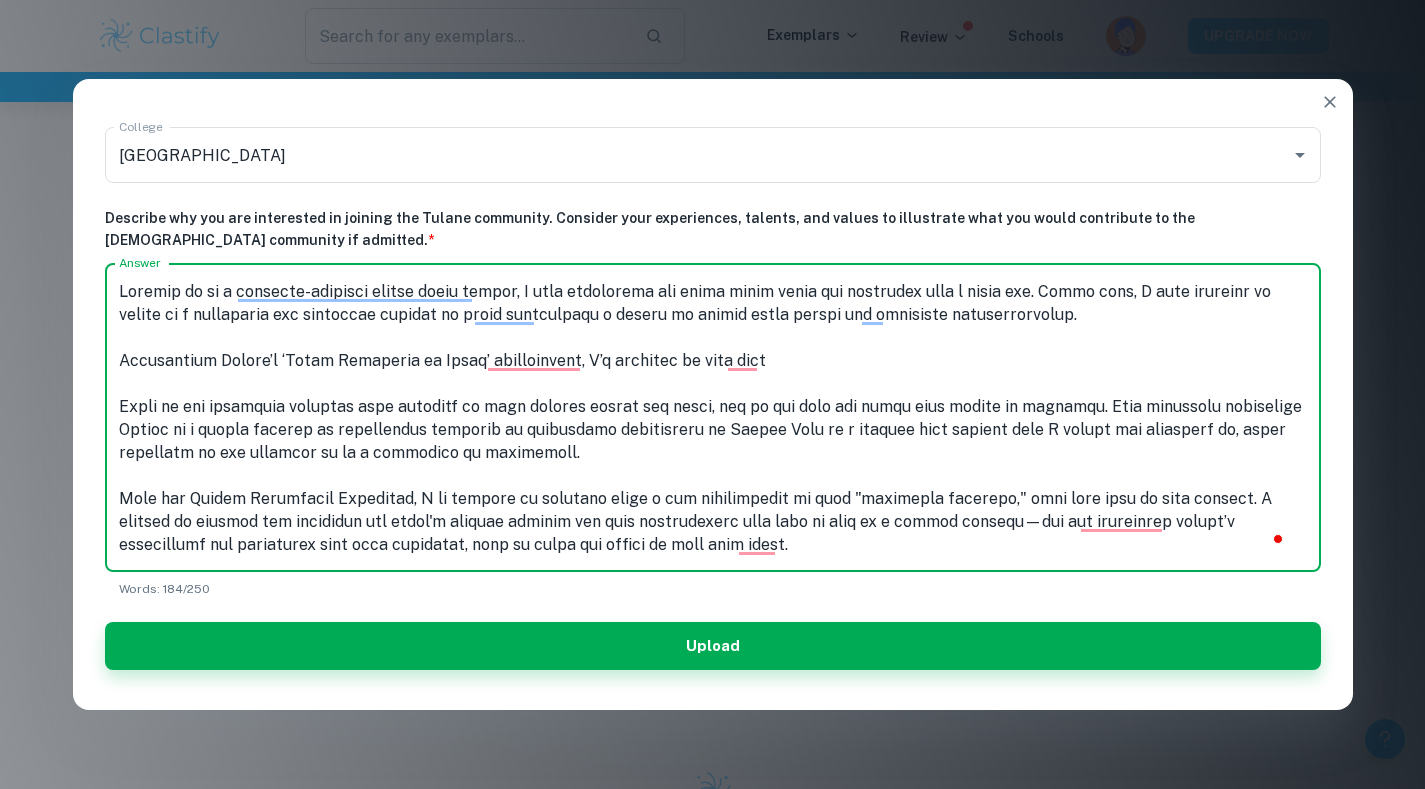 type on "Growing up in a business-centered middle class family, I soon understood the truth about money and privilege from a young age. Since then, I have nurtured my vision of a harmonious and equitable society to grant individuals a chance to pursue their dreams via financial acknowledgement.
Discovering Tulane’s ‘Women Investing in Women’ organization, I’m thrilled to have find
Music is the universal language that connects me with friends around the globe, and it has been the flame that fueled my passions. From elegantly performing Mozart in a string quartet in prestigious settings to vigorously headbanging to Linkin Park at a charity rock concert that I hosted and performed at, music liberates me and immerses me in a dimension of creativity.
With the Tulane University Orchestra, I am excited to continue being a key communicator in this "universal language," even away from my home country. I believe my passion for exploring the world's wonders through its wide connectivity will help me grow as a global citi..." 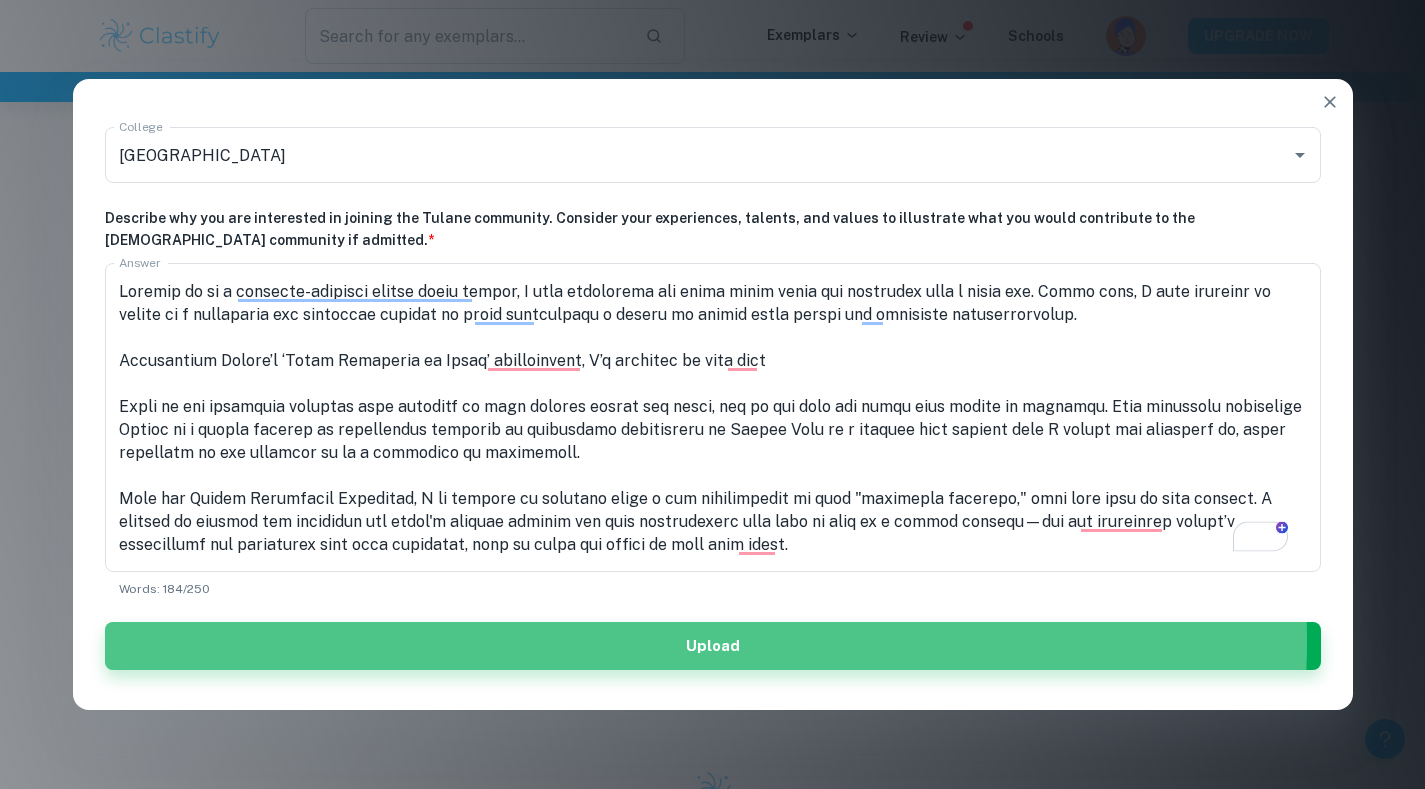 click on "Upload" at bounding box center [713, 646] 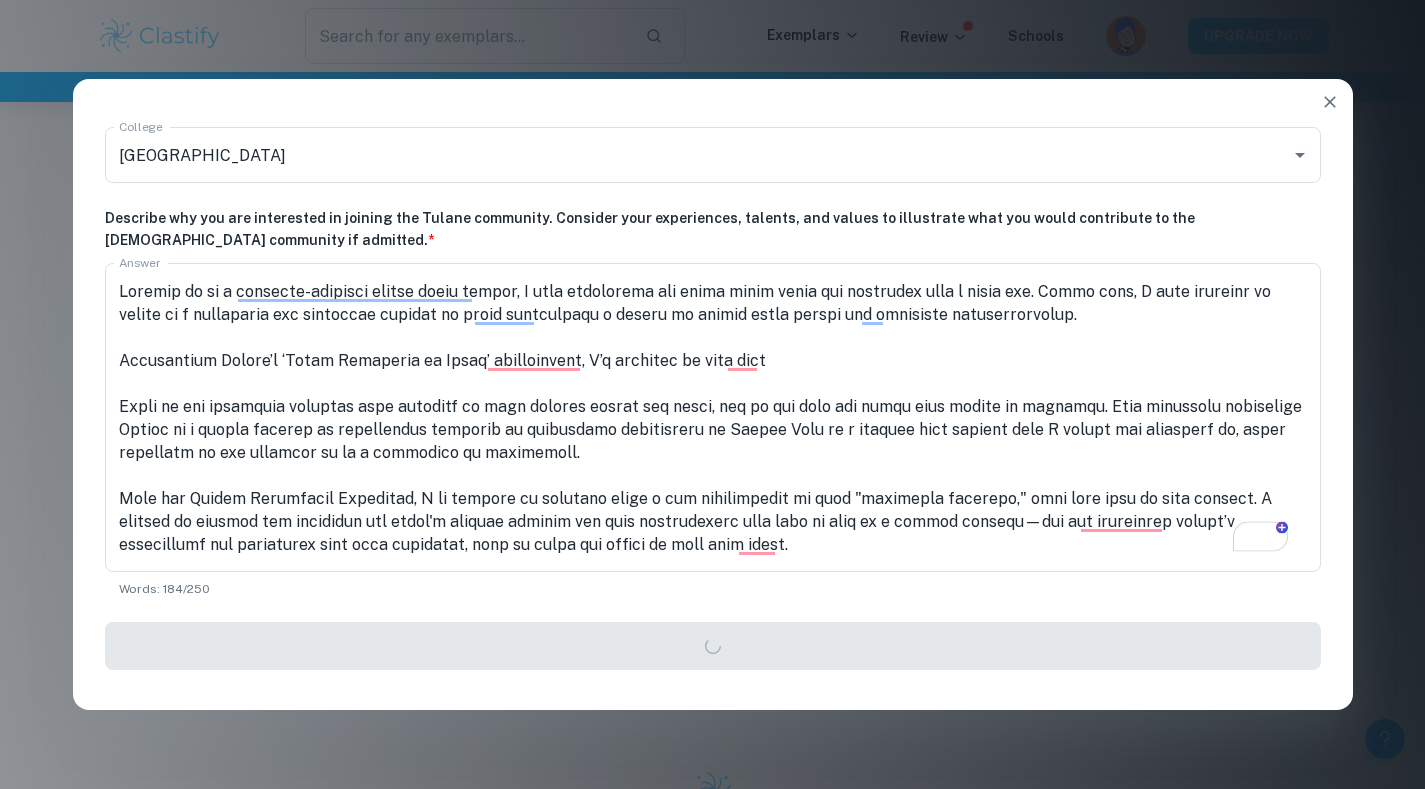 type 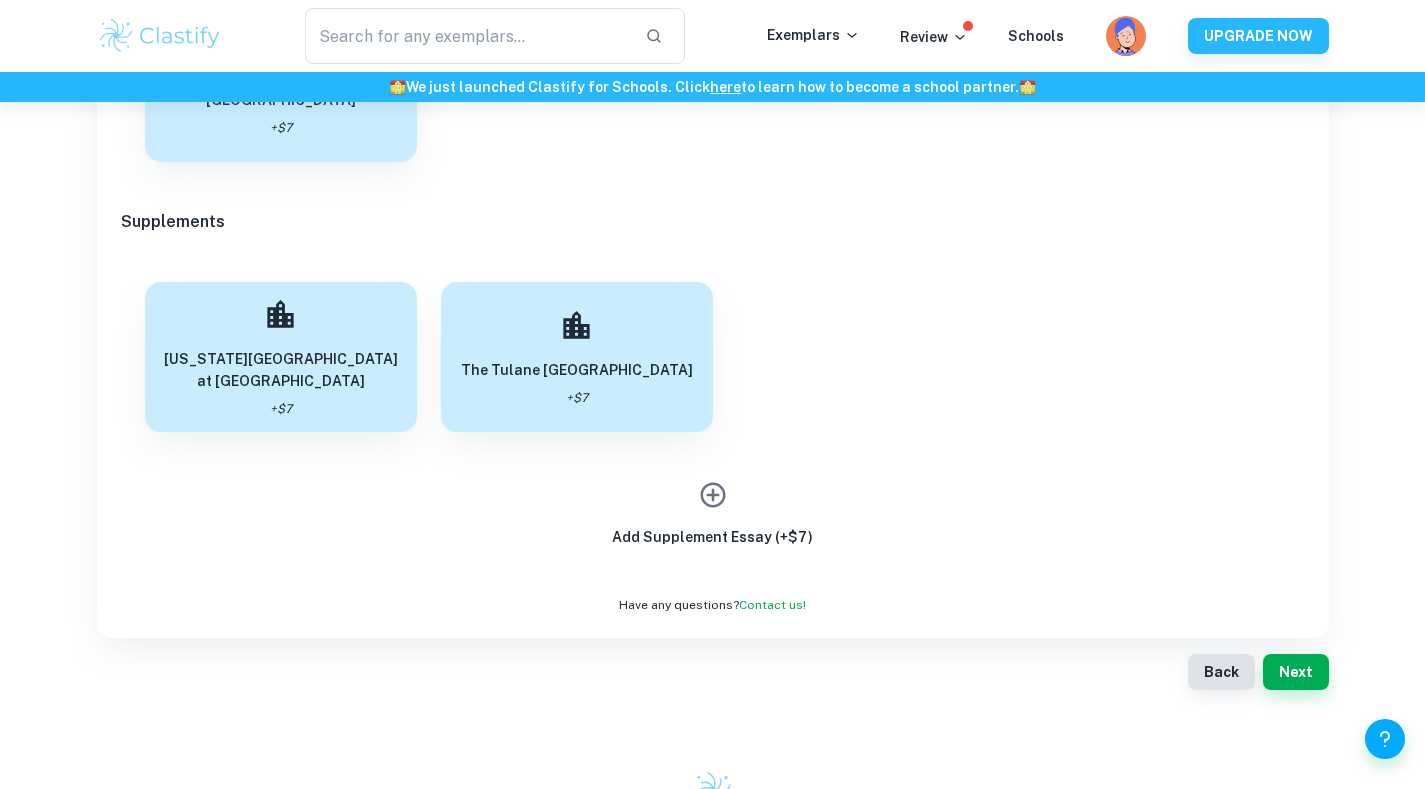 click 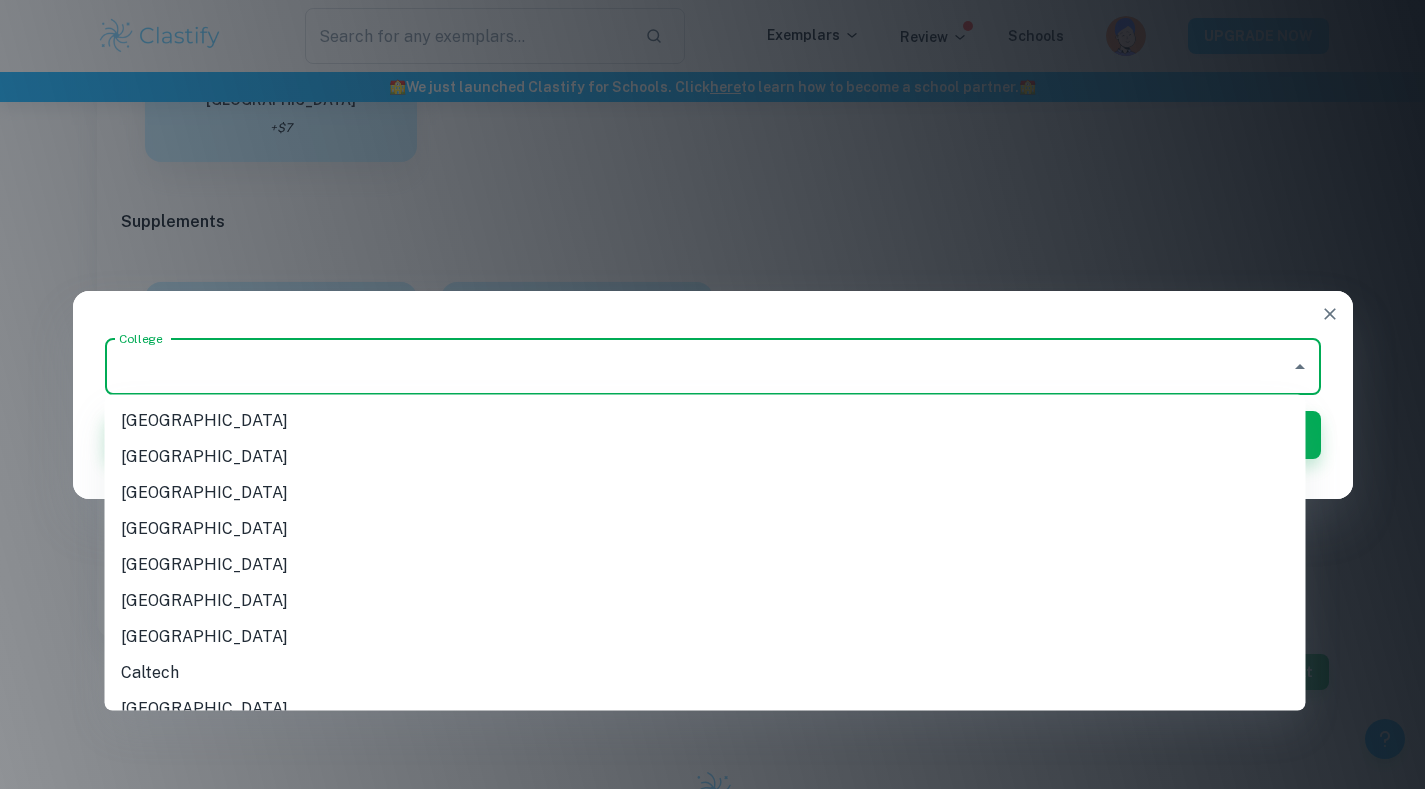 click on "College" at bounding box center [698, 367] 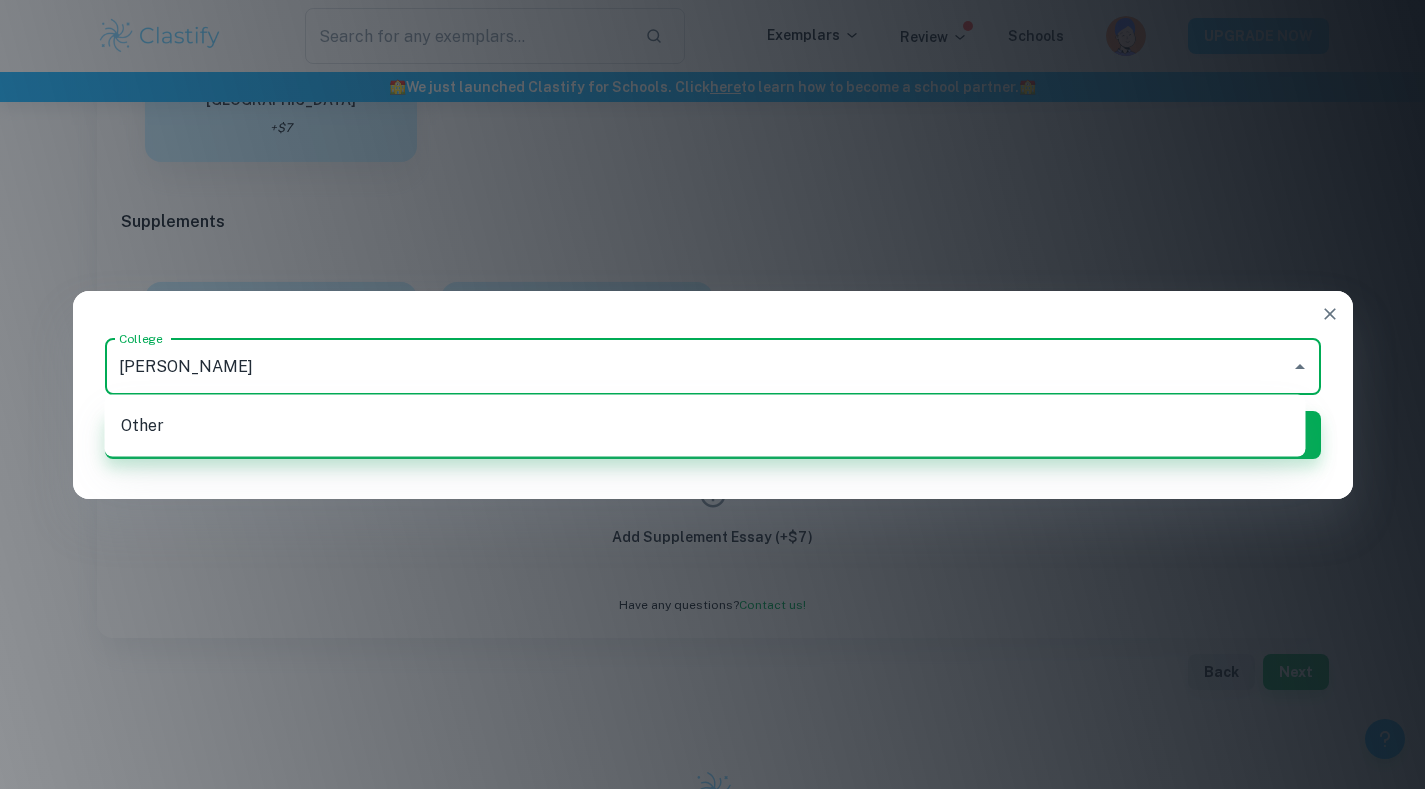click on "Other" at bounding box center [713, 426] 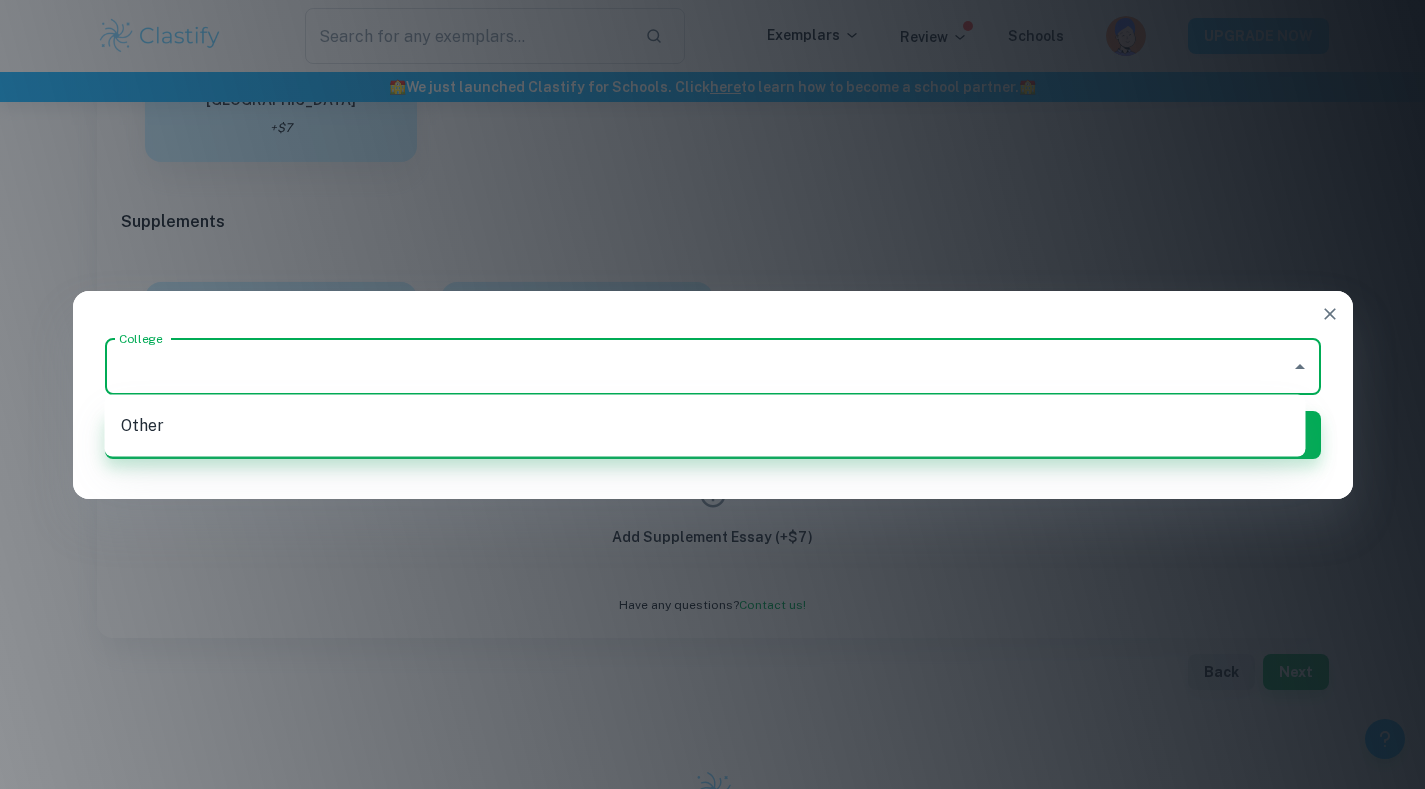 click on "College College Upload" at bounding box center [712, 394] 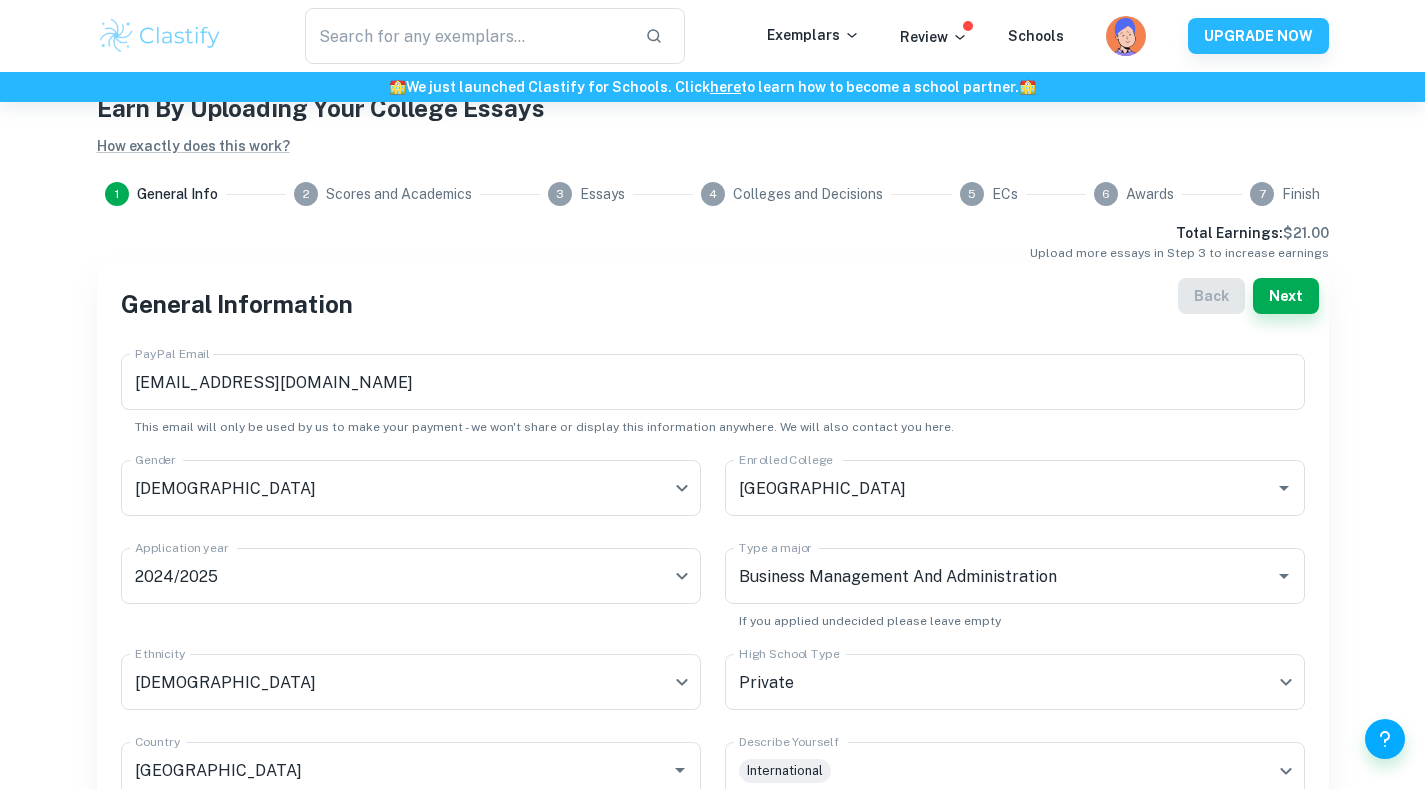 scroll, scrollTop: 67, scrollLeft: 0, axis: vertical 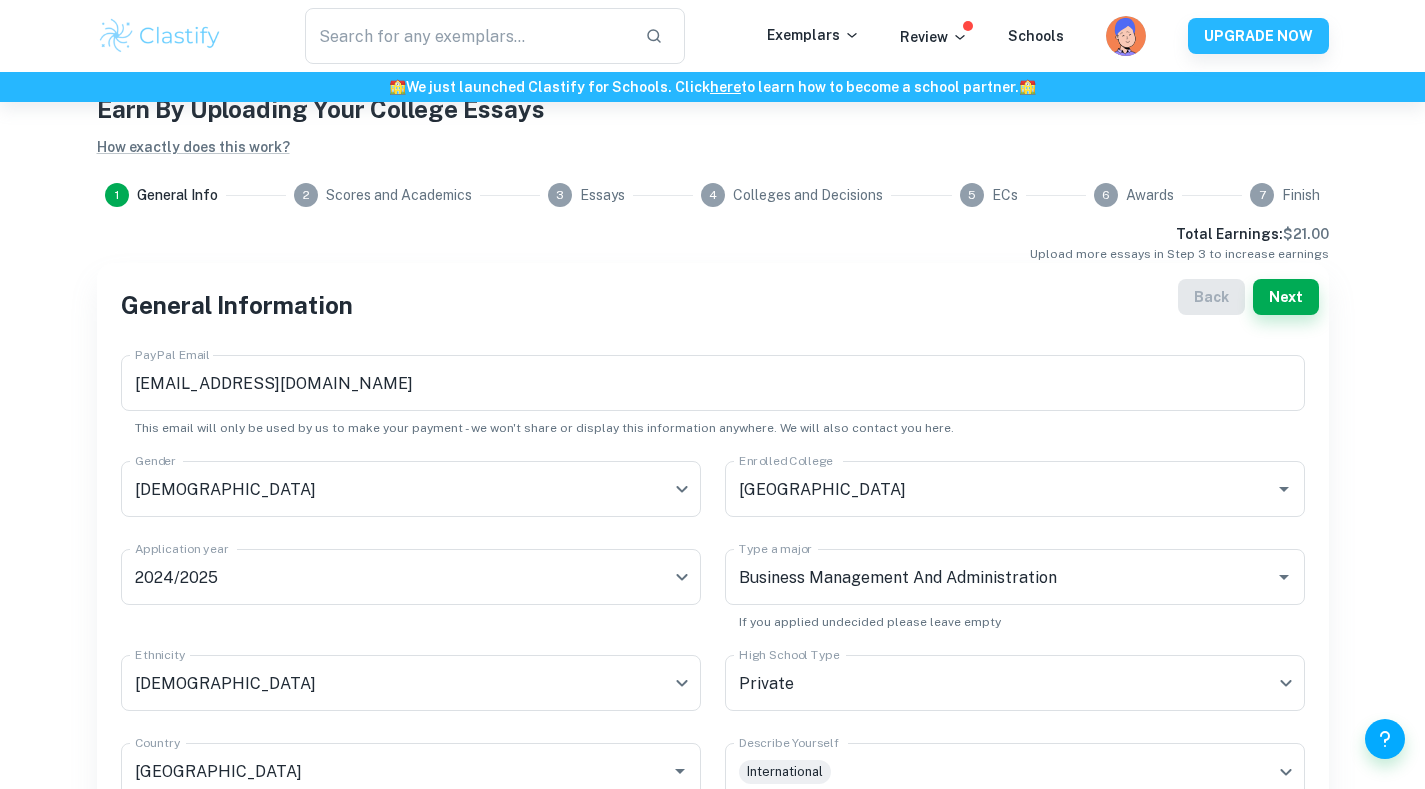 click on "Next" at bounding box center [1286, 297] 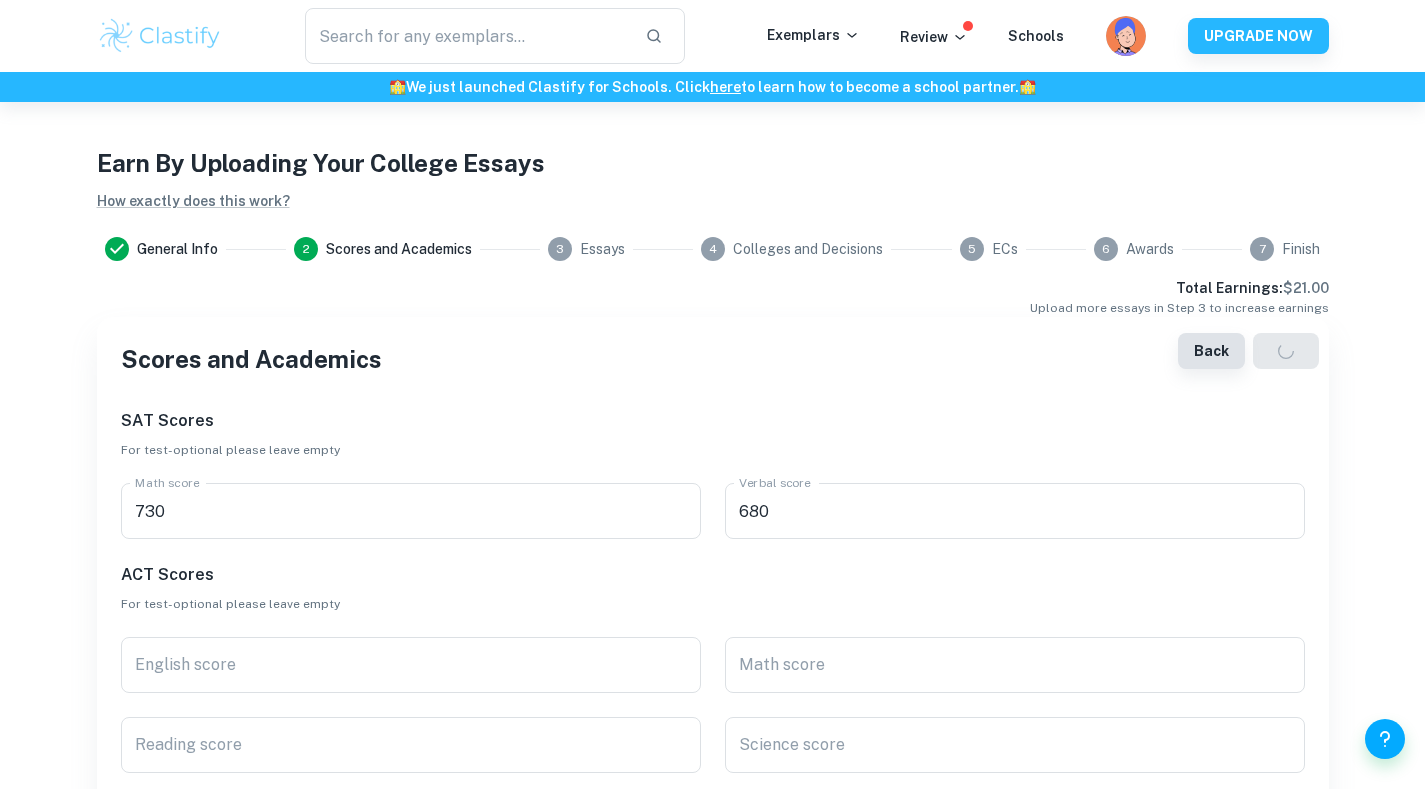 scroll, scrollTop: 0, scrollLeft: 0, axis: both 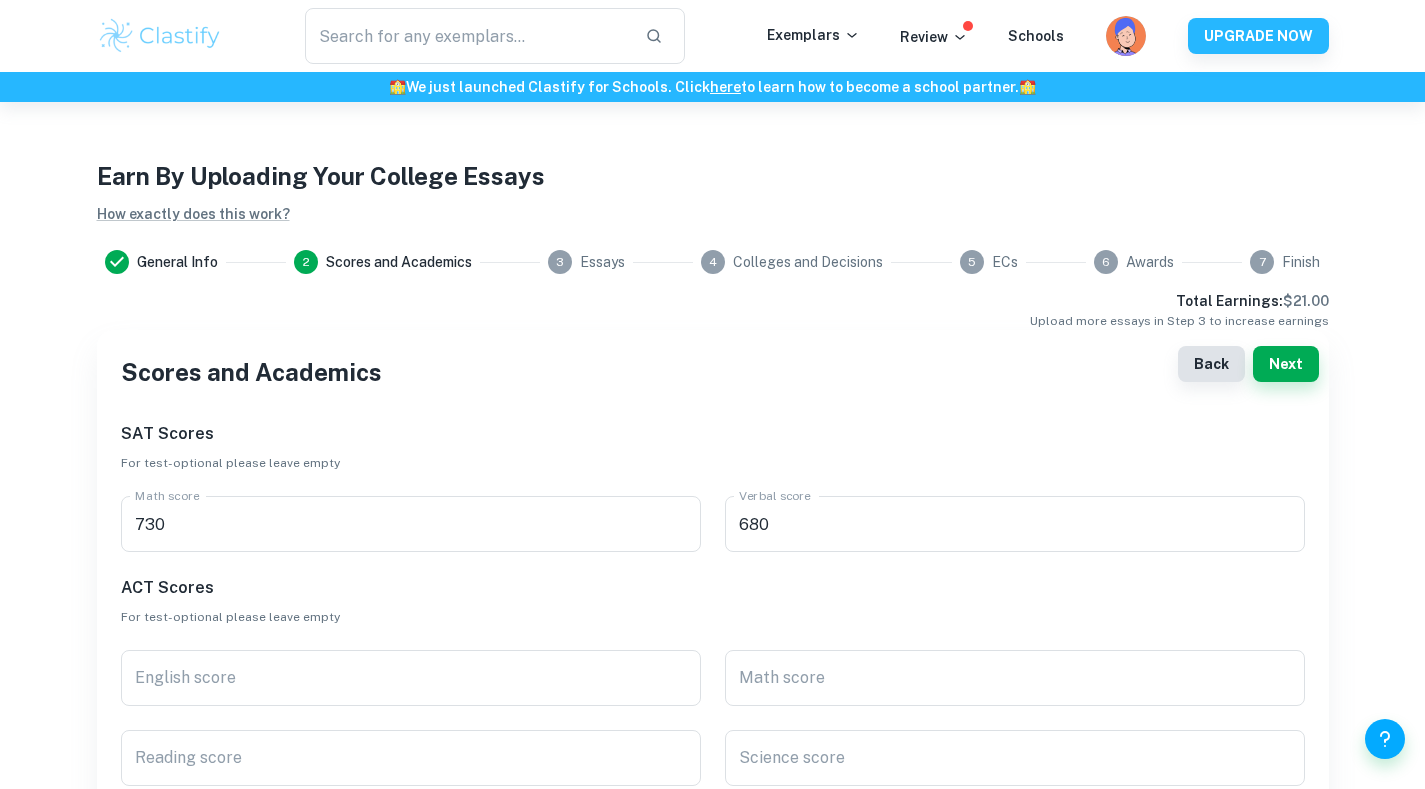 click on "Next" at bounding box center [1286, 364] 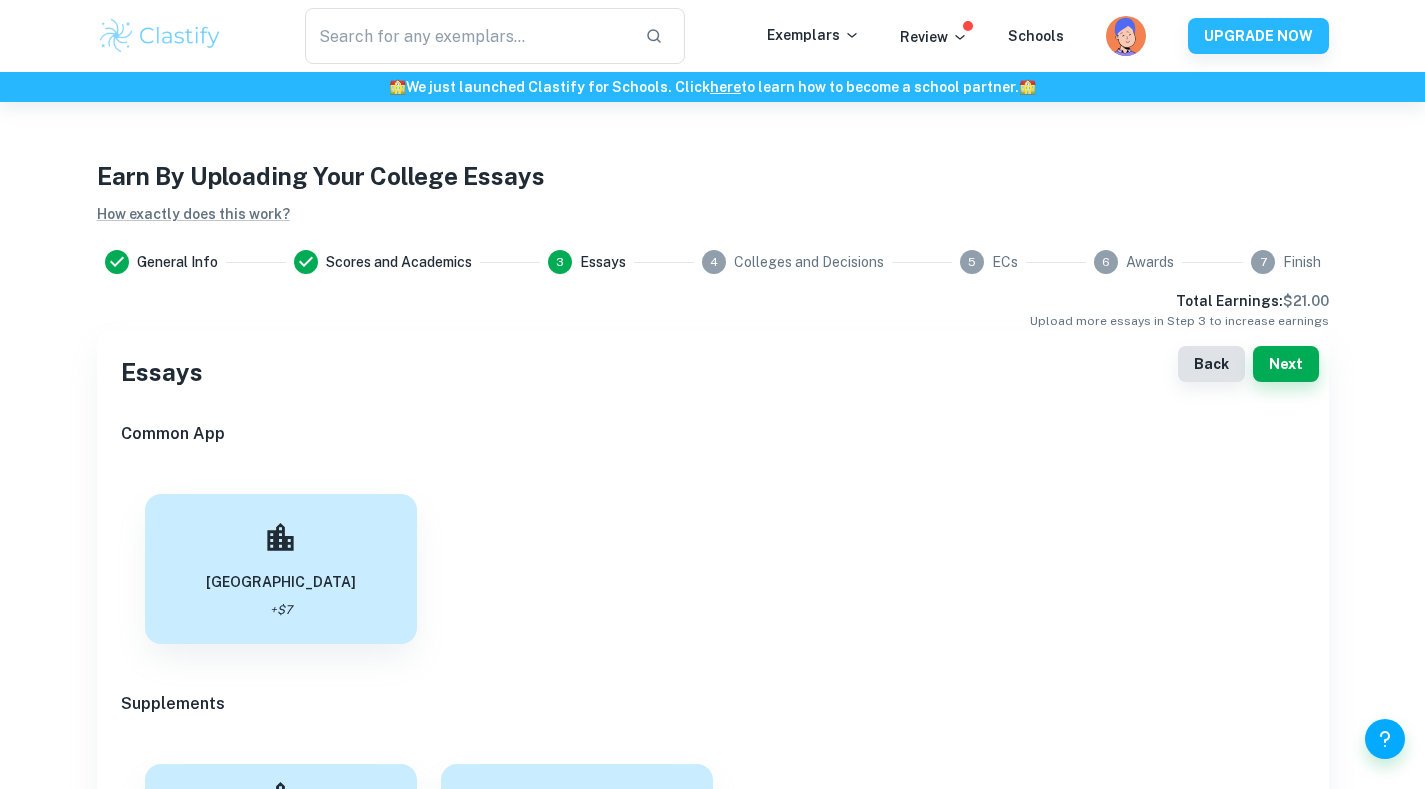 scroll, scrollTop: 580, scrollLeft: 0, axis: vertical 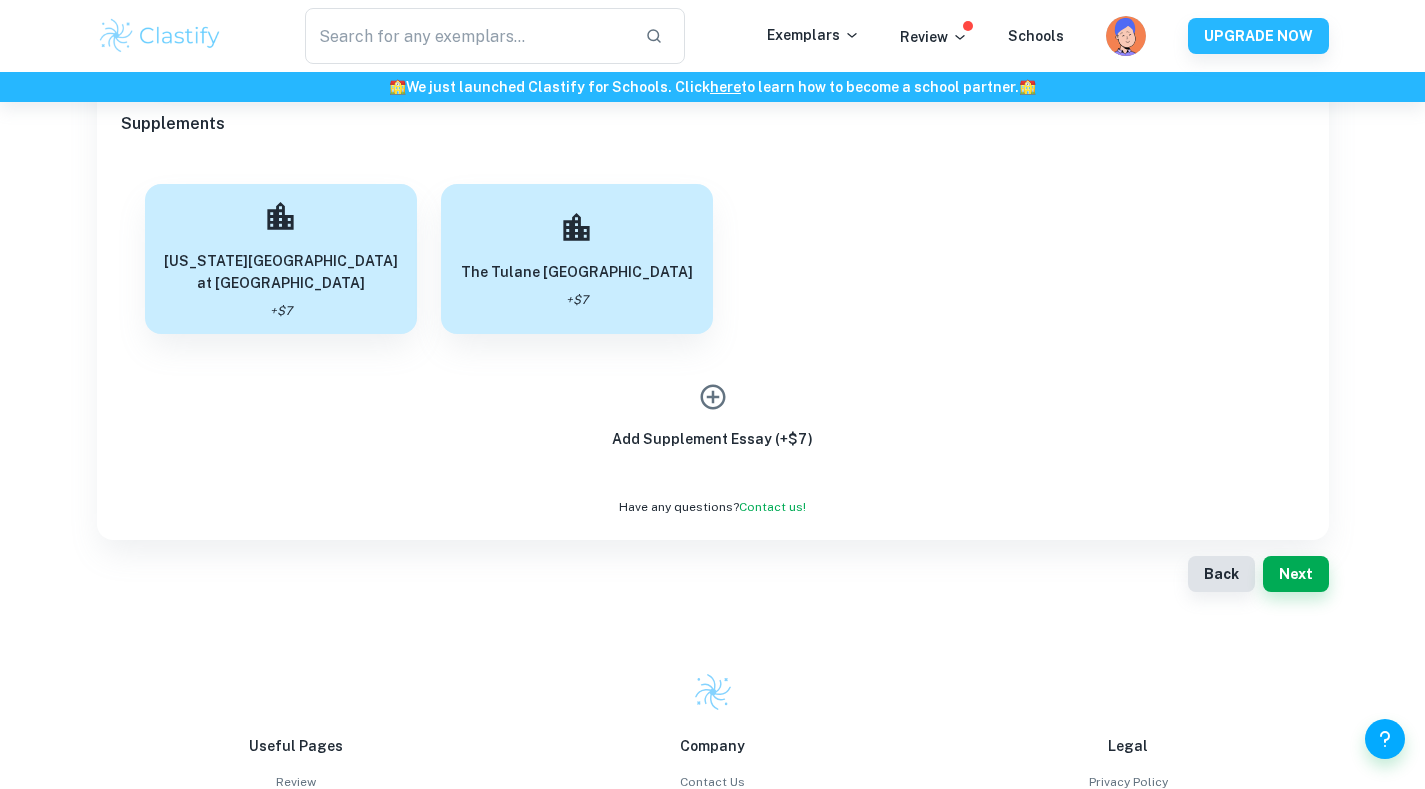 click 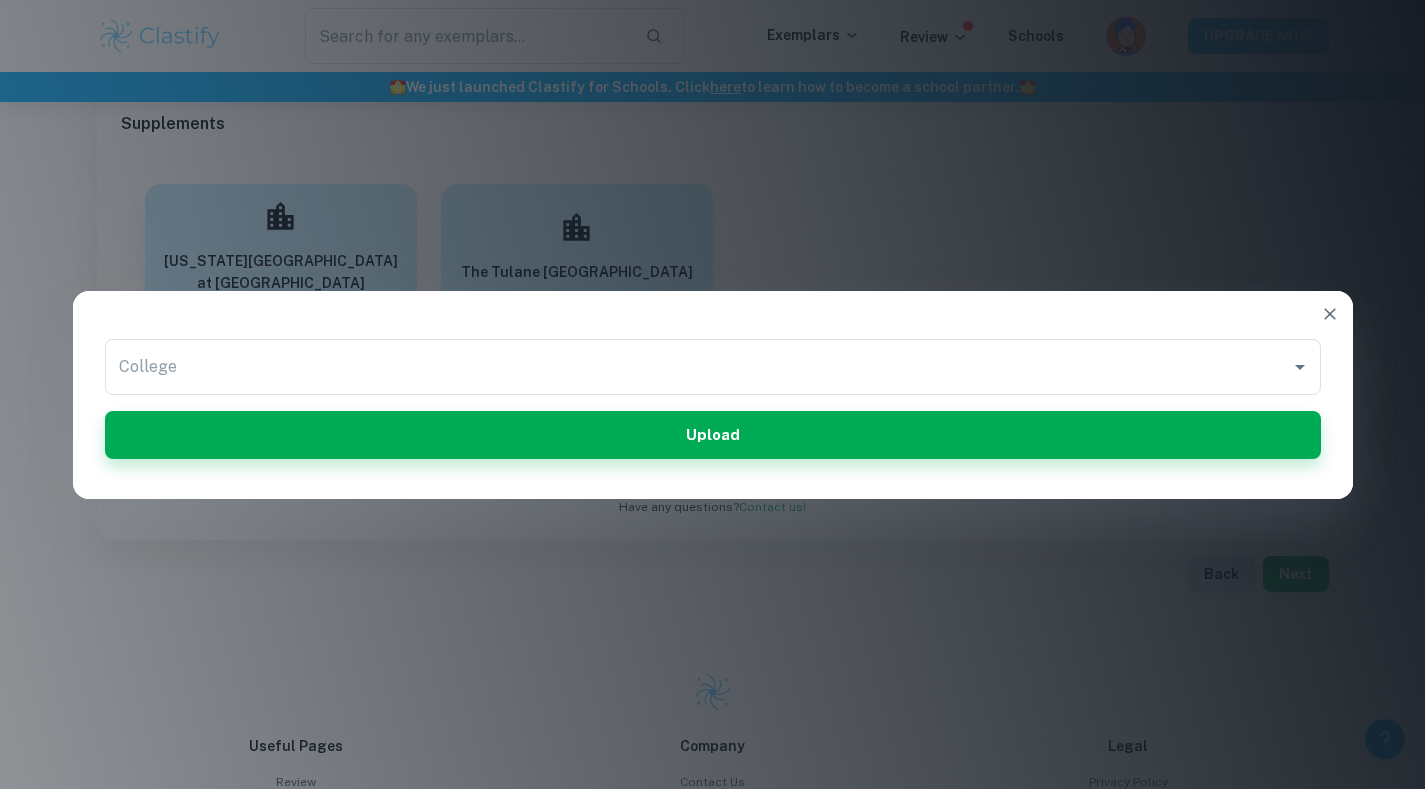 click on "College" at bounding box center [698, 367] 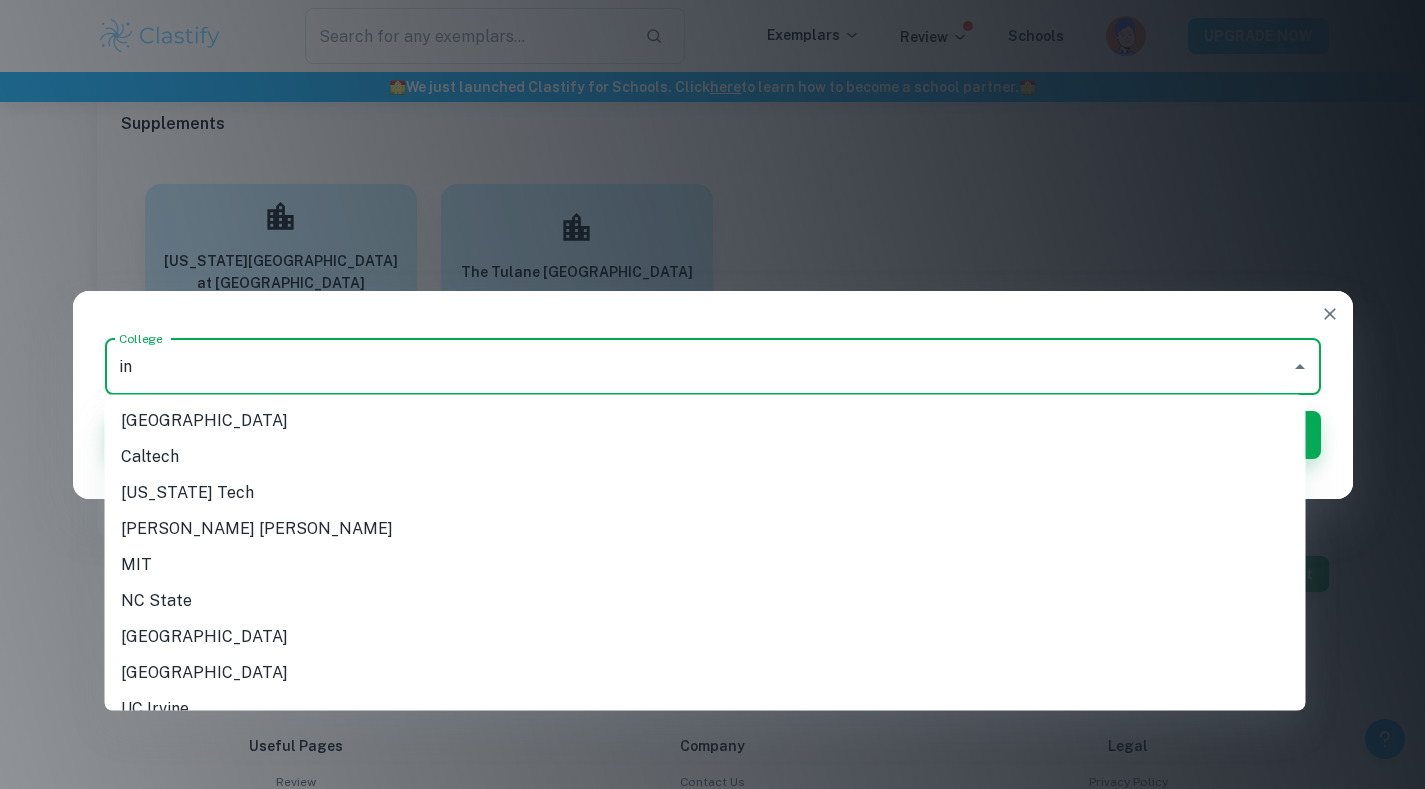 type on "i" 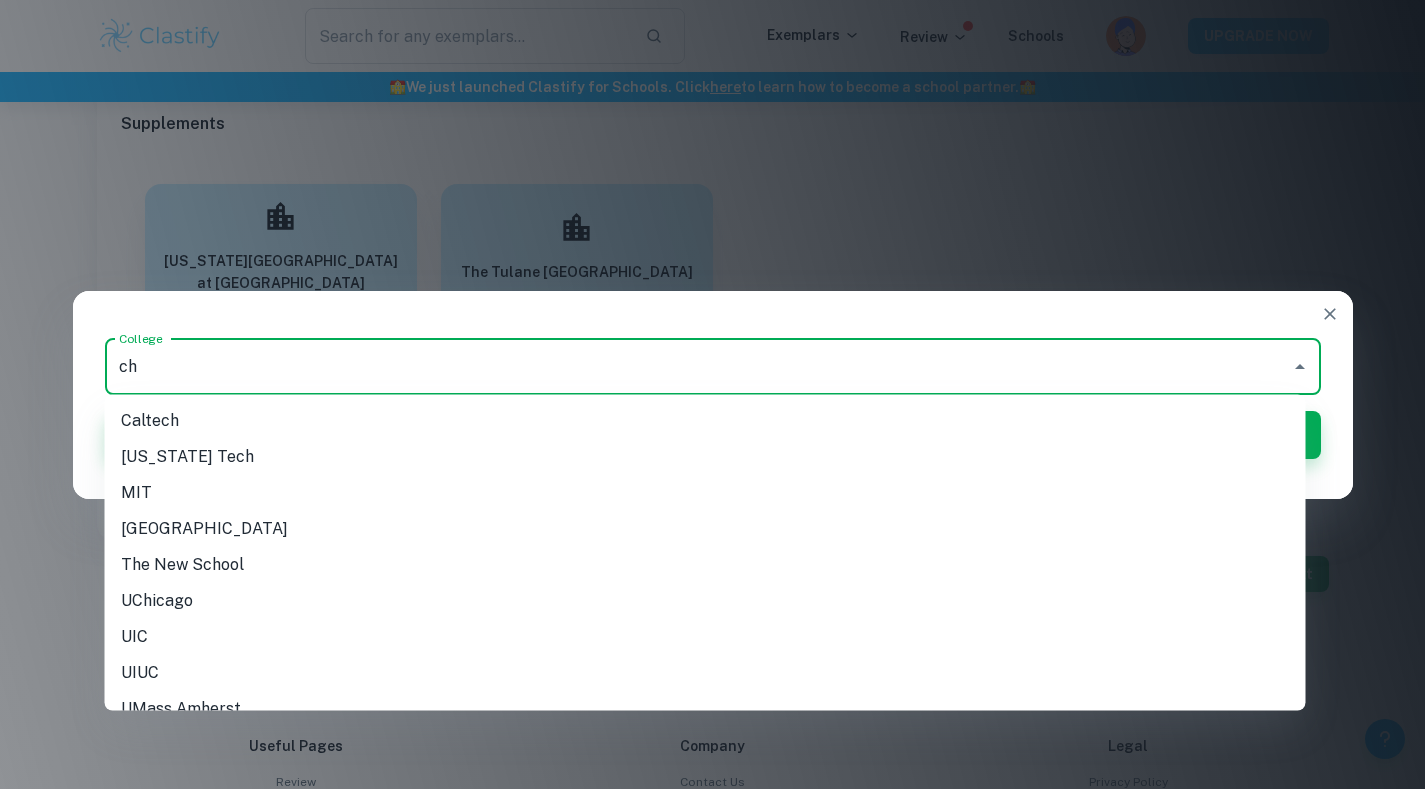 type on "c" 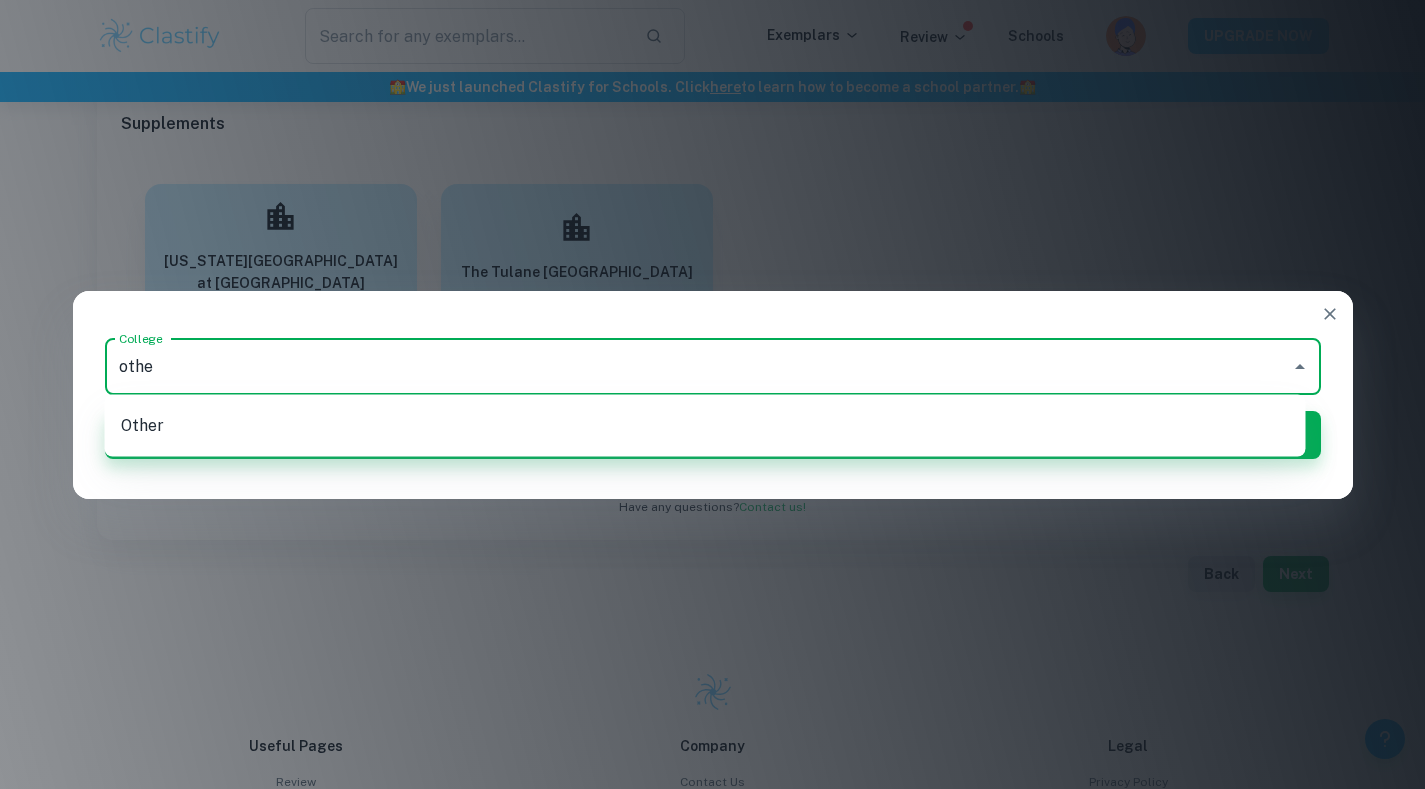 type on "other" 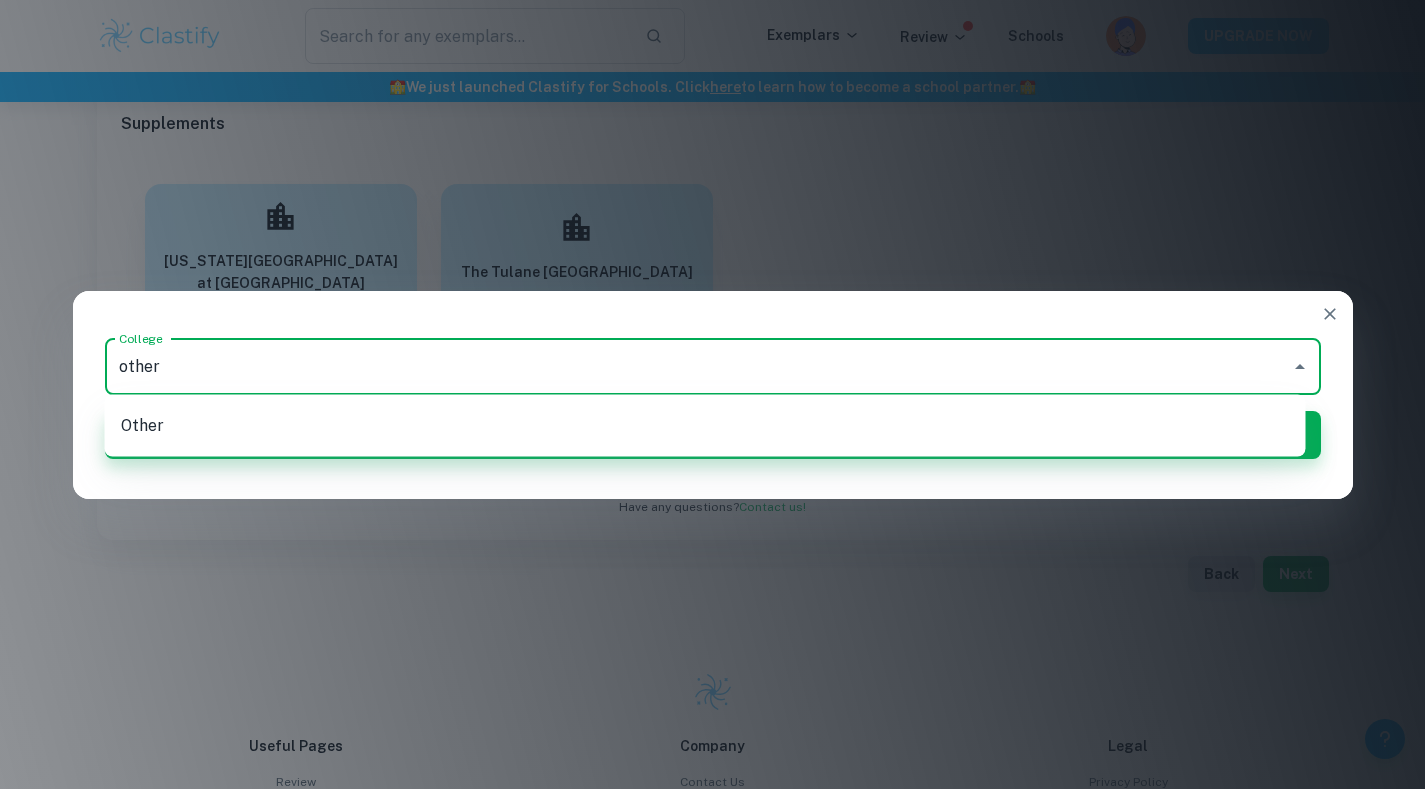 click on "Other" at bounding box center (713, 426) 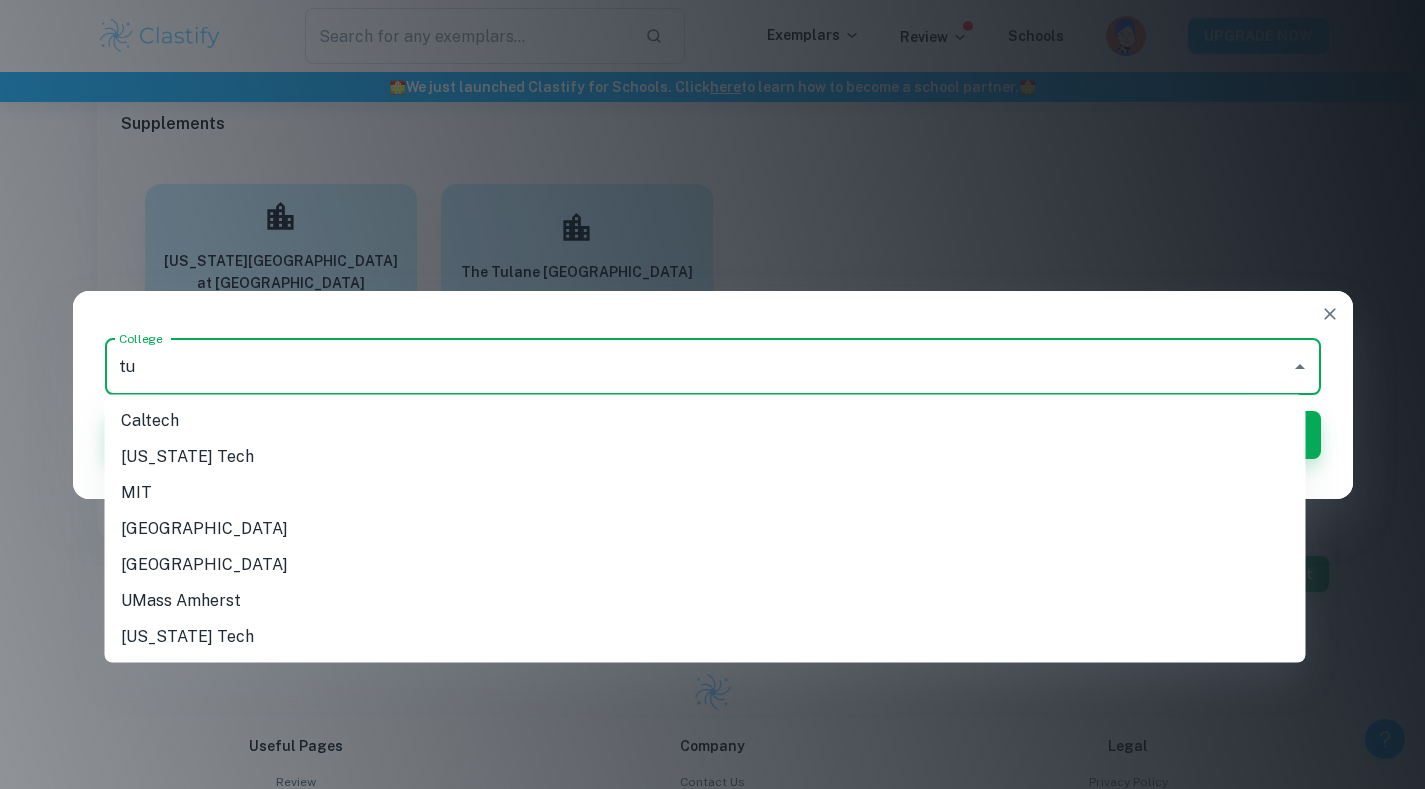 type on "t" 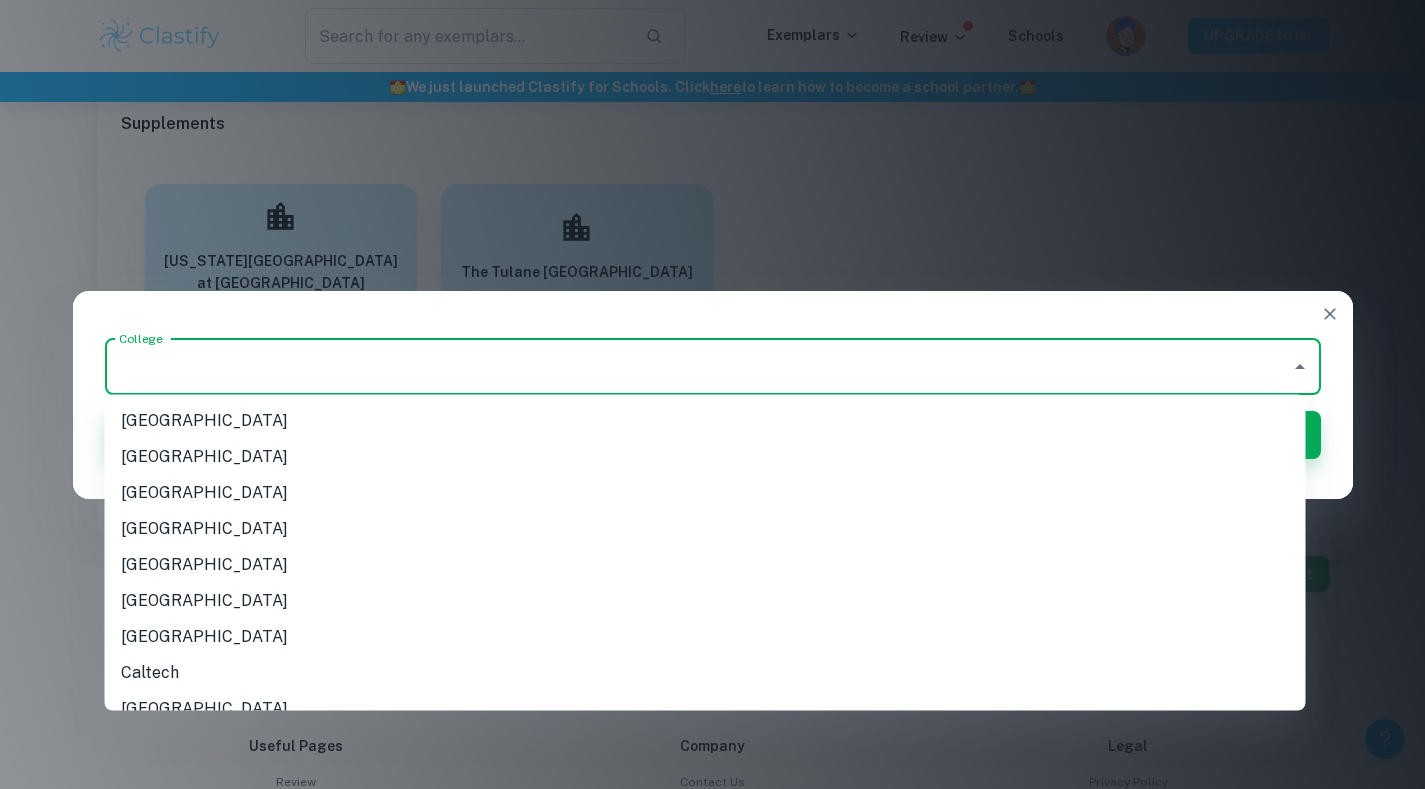 click on "Amherst College" at bounding box center (705, 421) 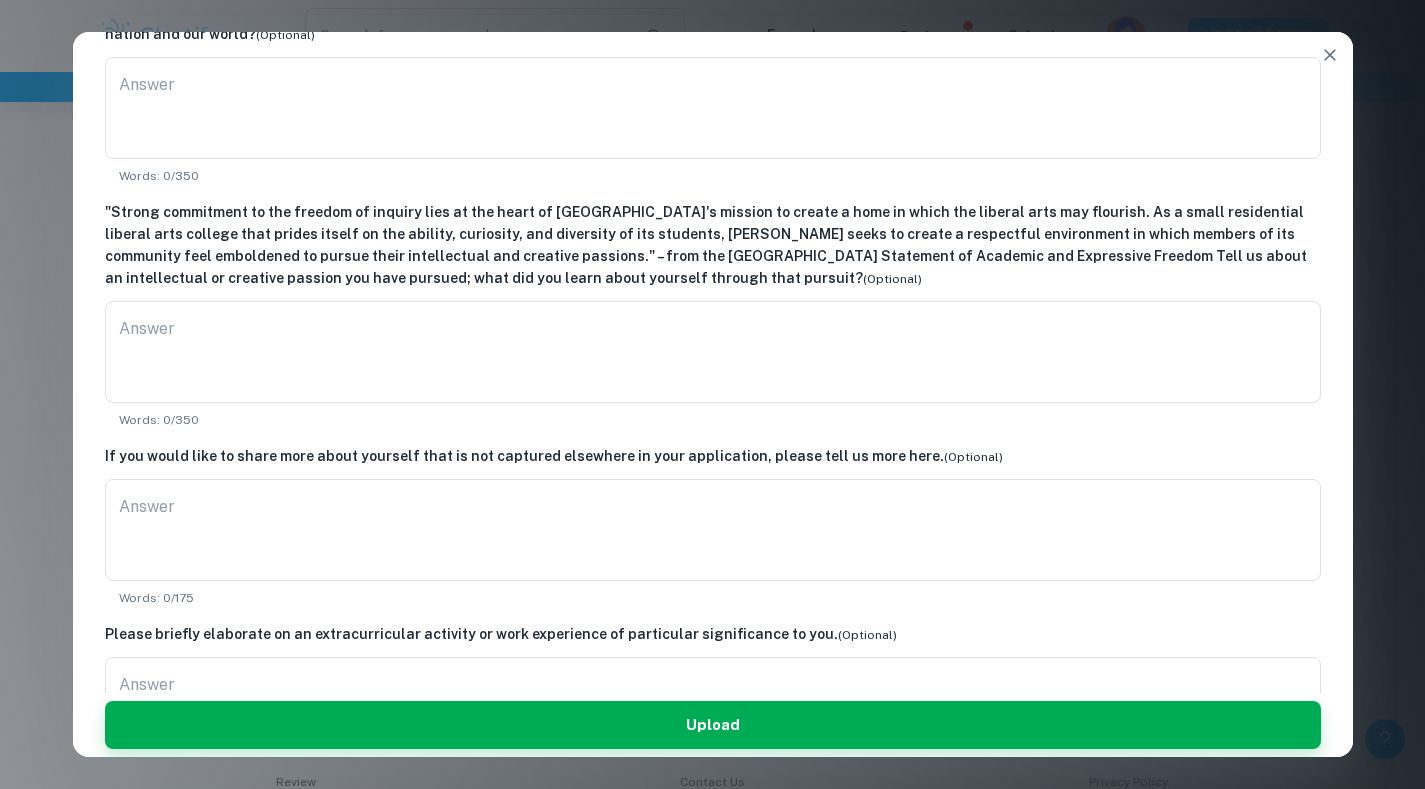 scroll, scrollTop: 0, scrollLeft: 0, axis: both 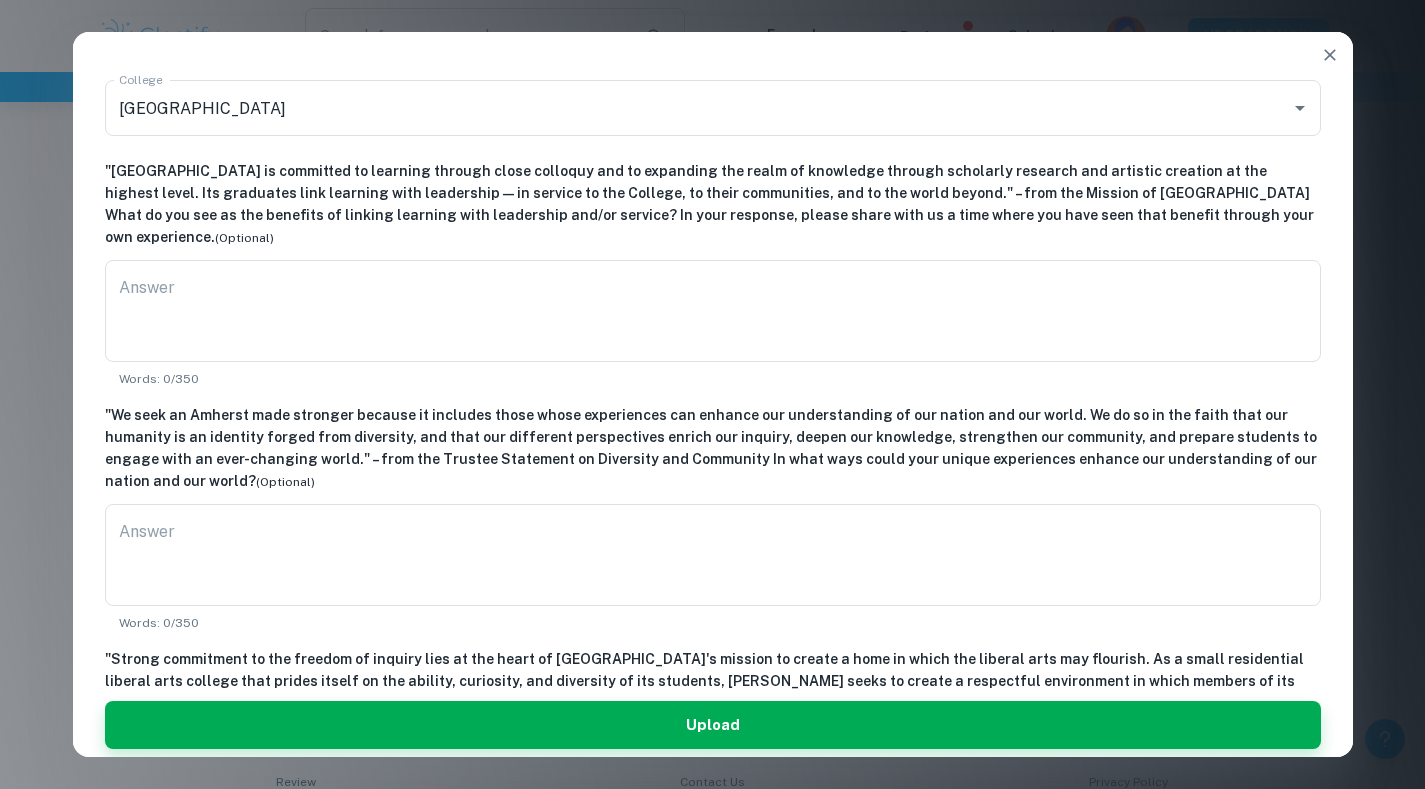 click on "Amherst College" at bounding box center [685, 108] 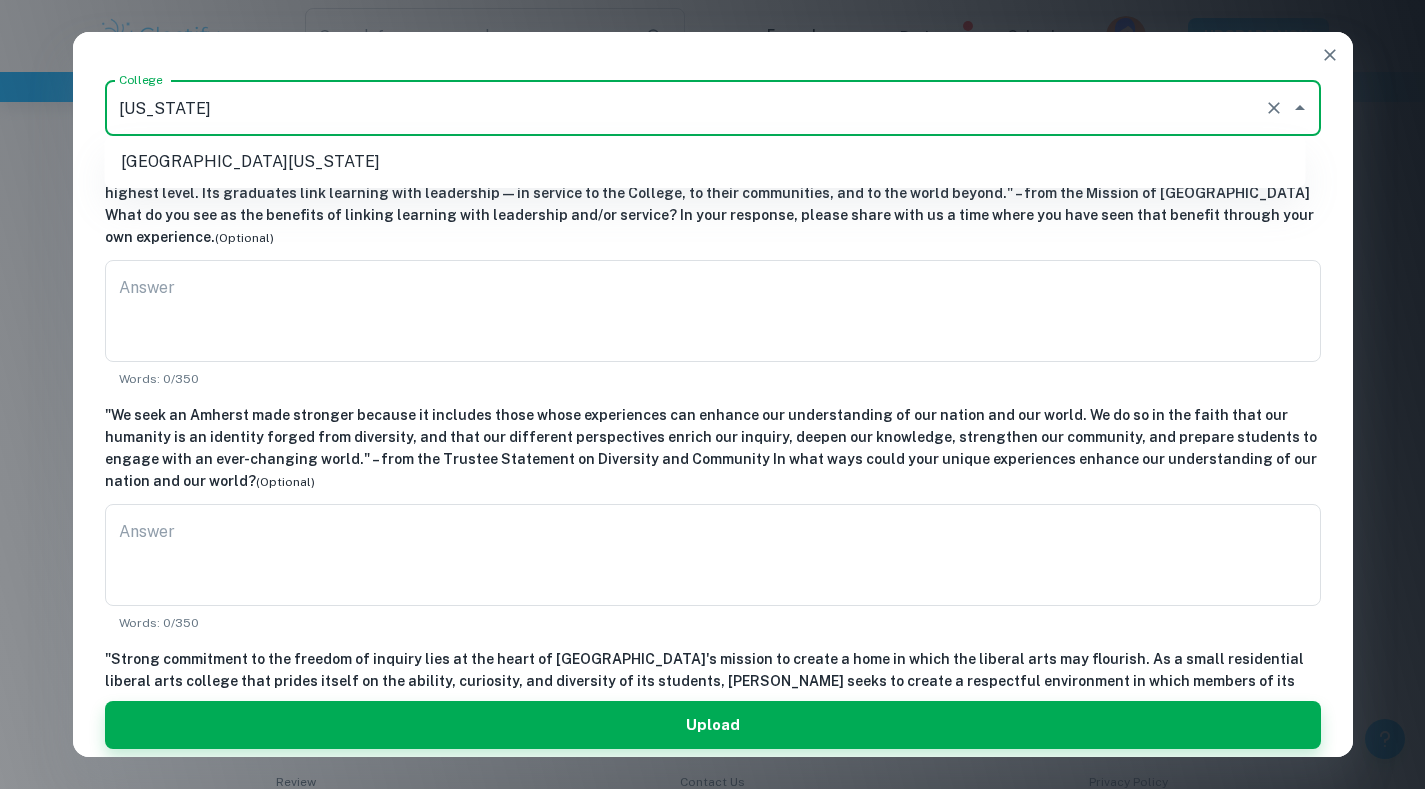 click on "University of Florida" at bounding box center (705, 162) 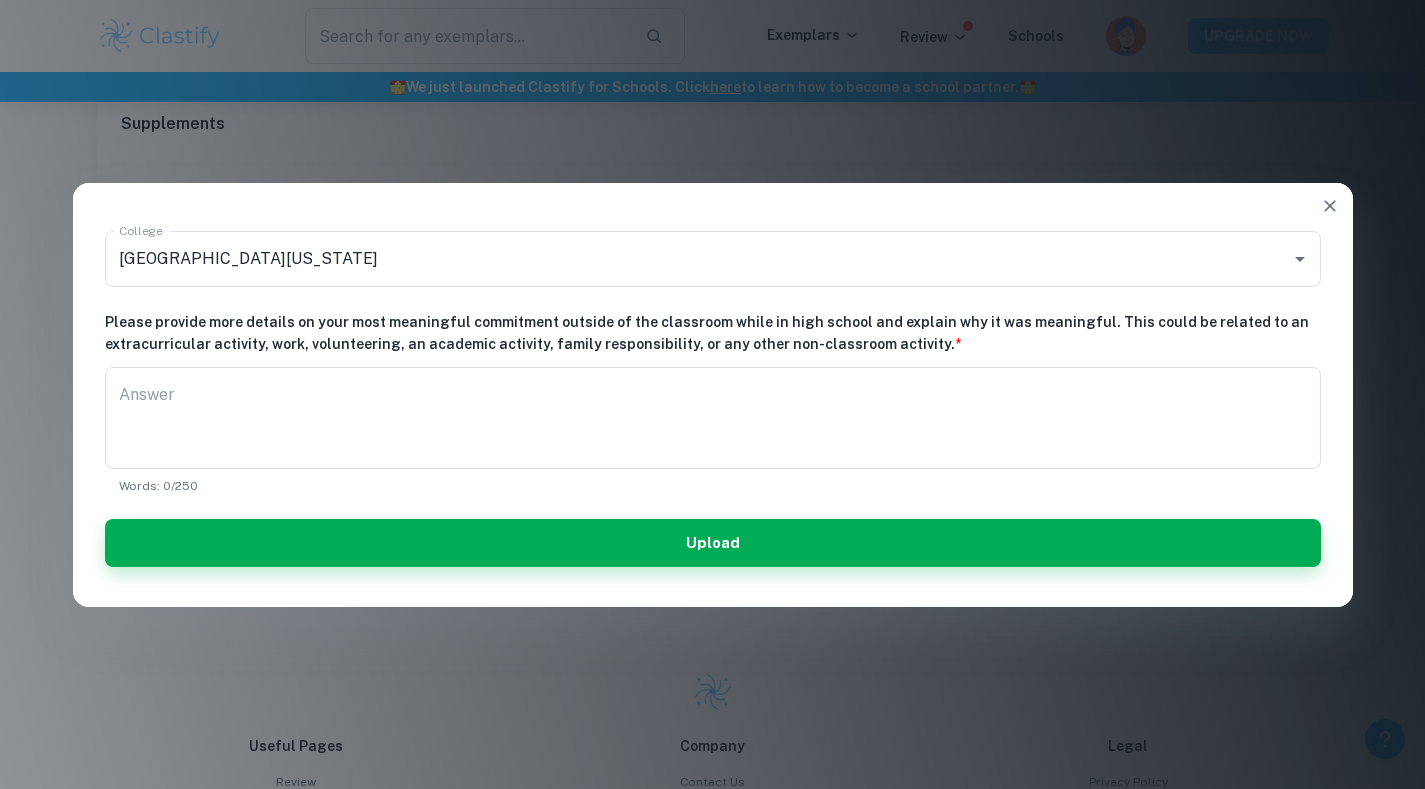 click on "University of Florida" at bounding box center (685, 259) 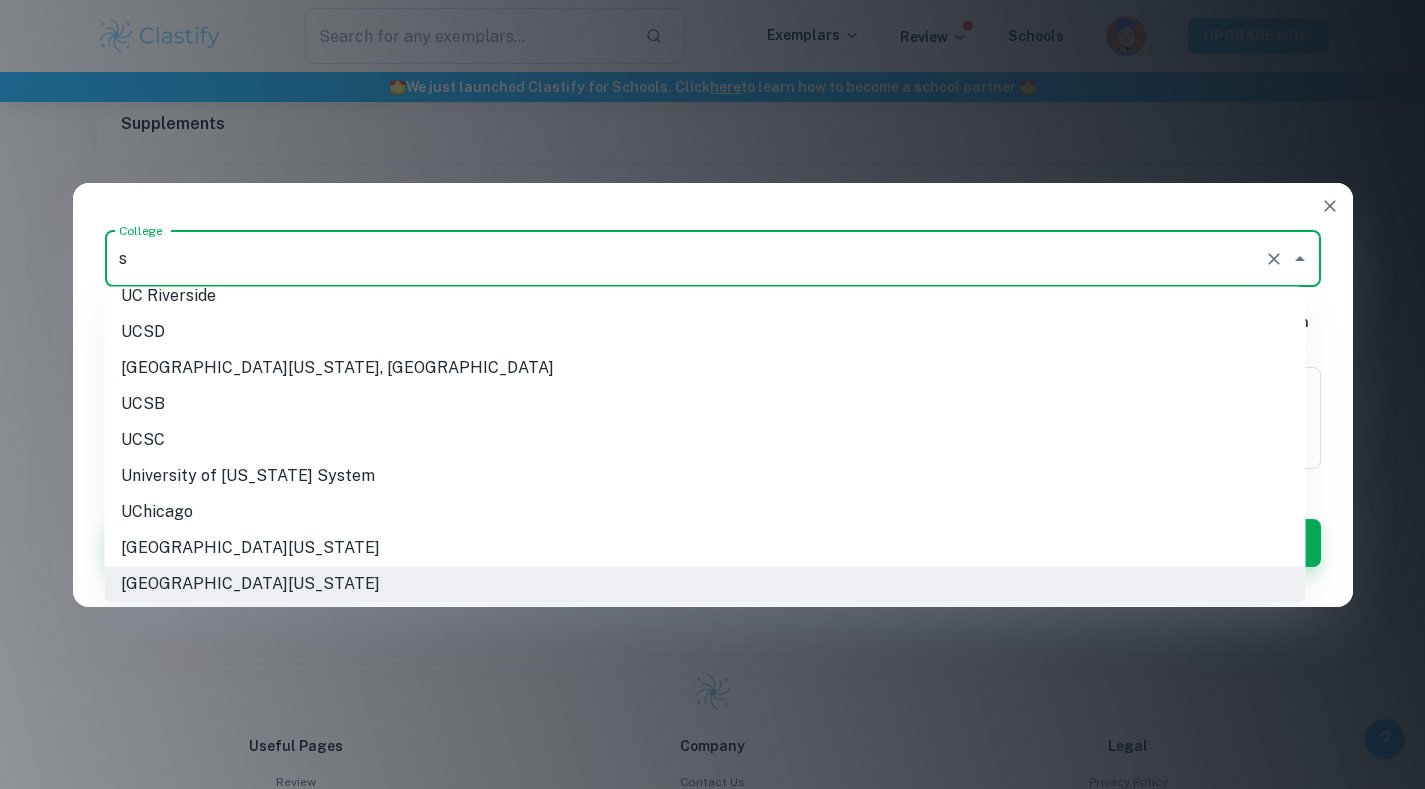 scroll, scrollTop: 0, scrollLeft: 0, axis: both 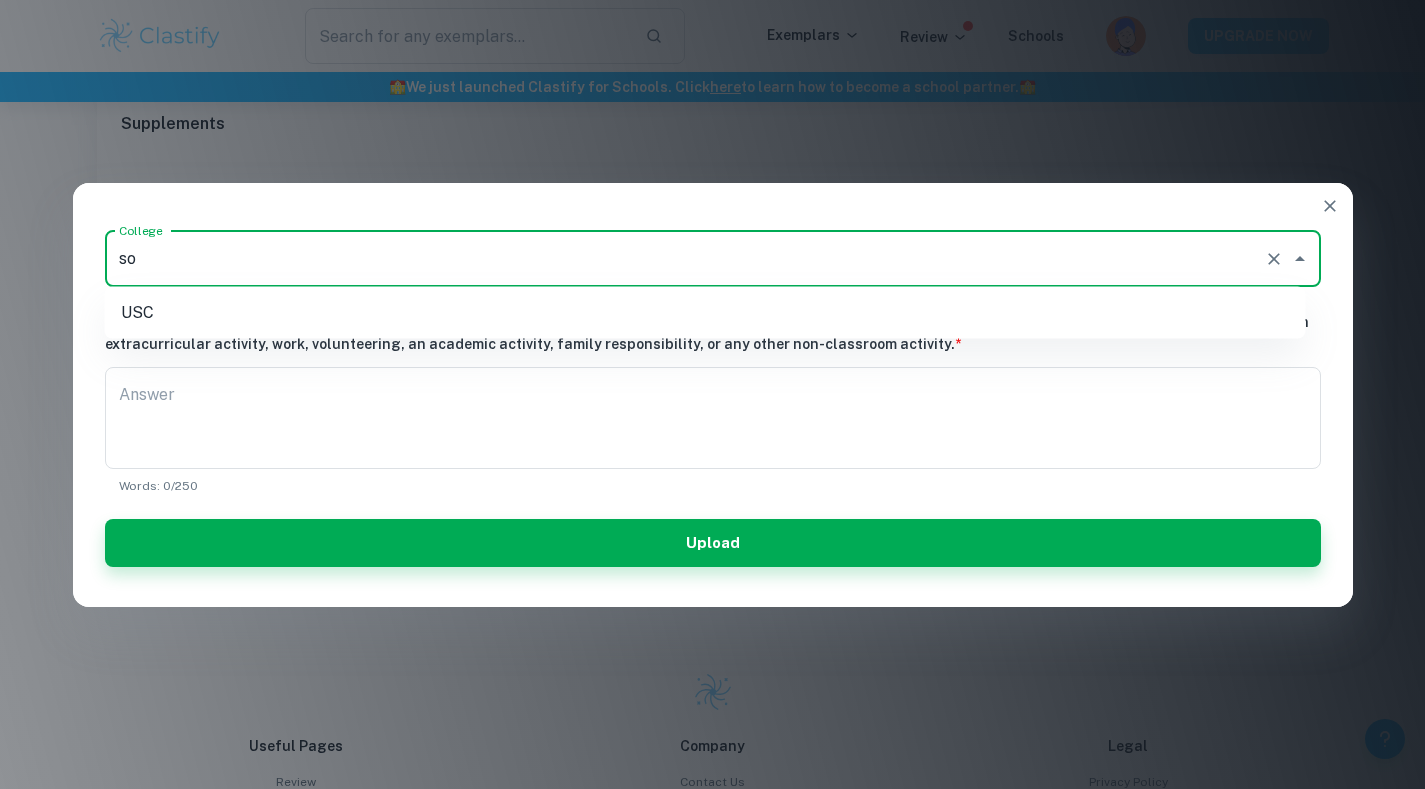 type on "s" 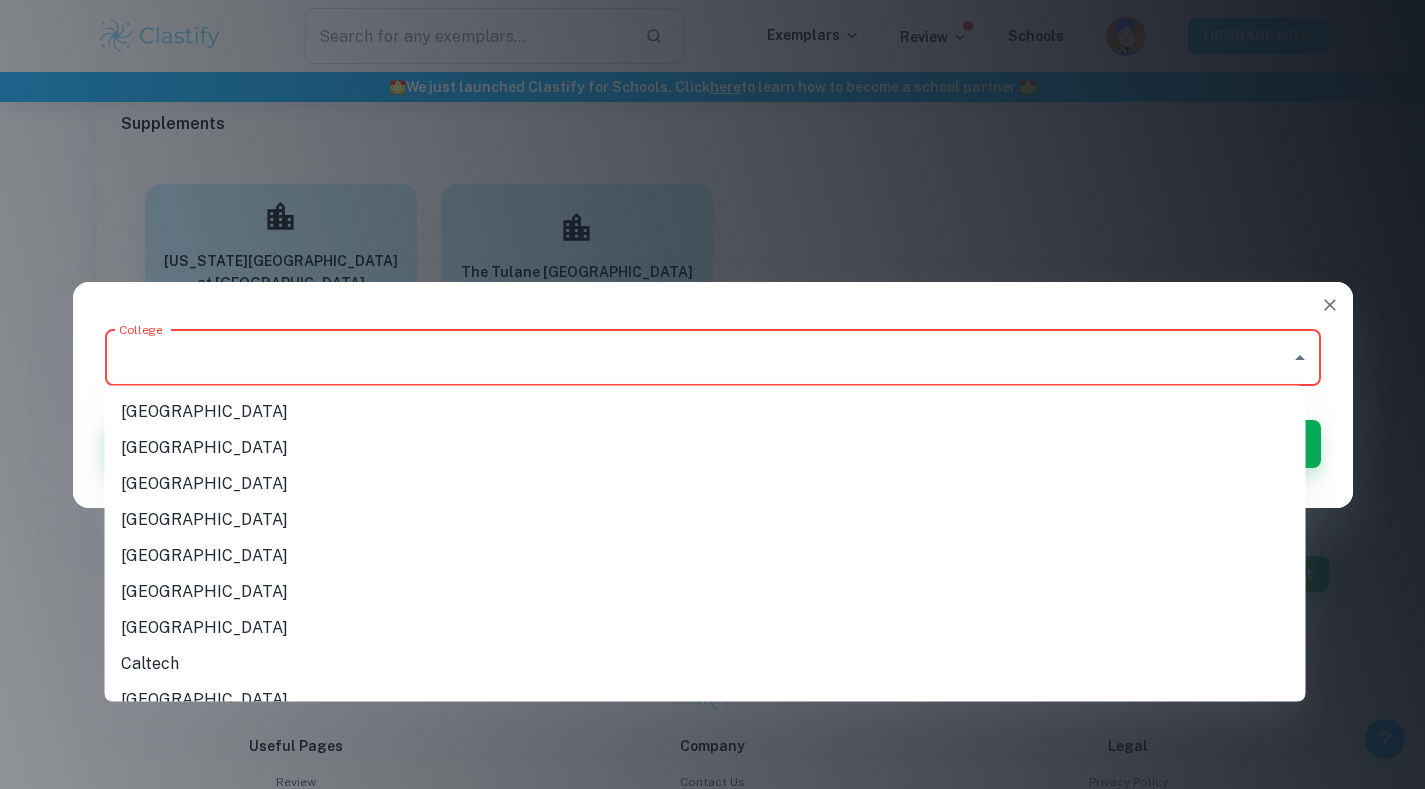 scroll, scrollTop: 0, scrollLeft: 0, axis: both 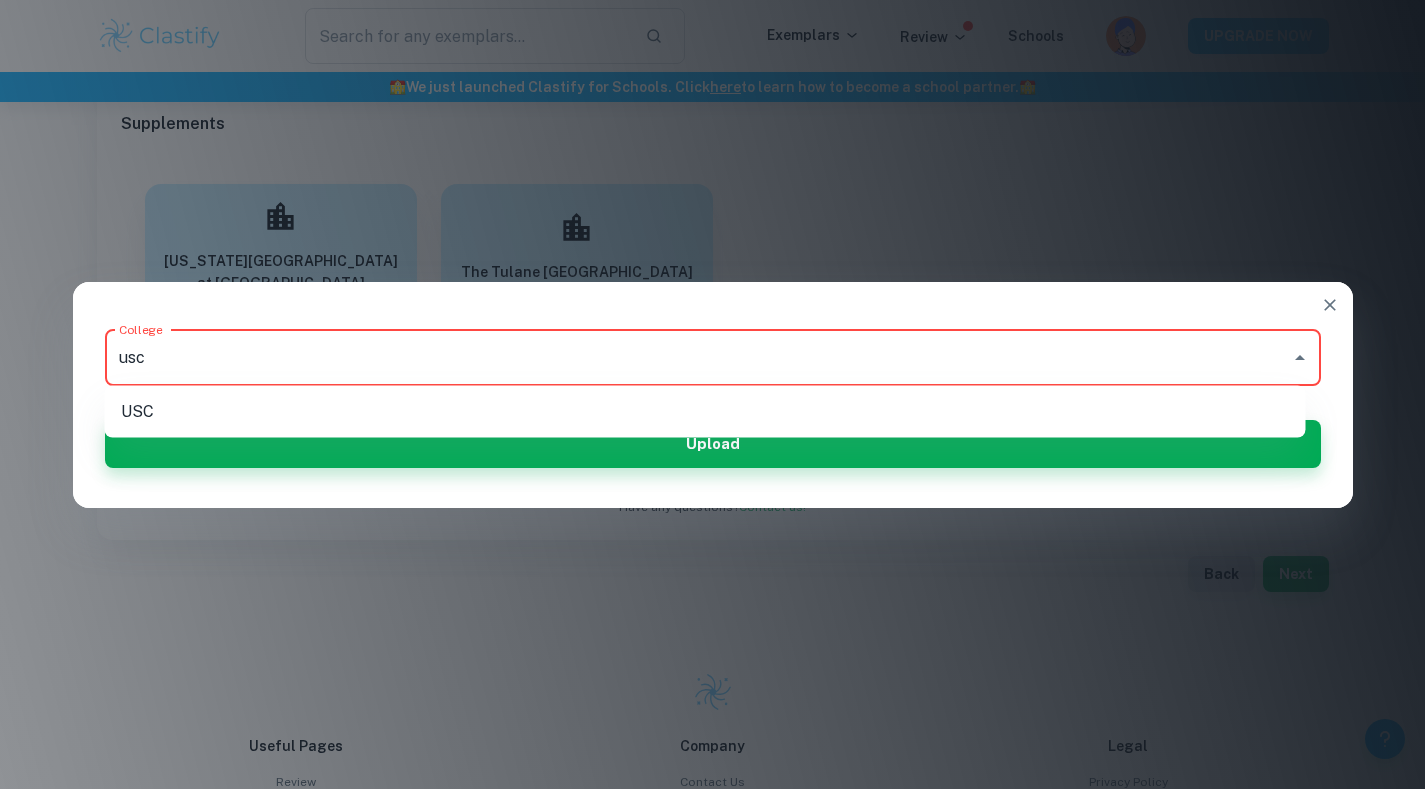 click on "USC" at bounding box center [705, 412] 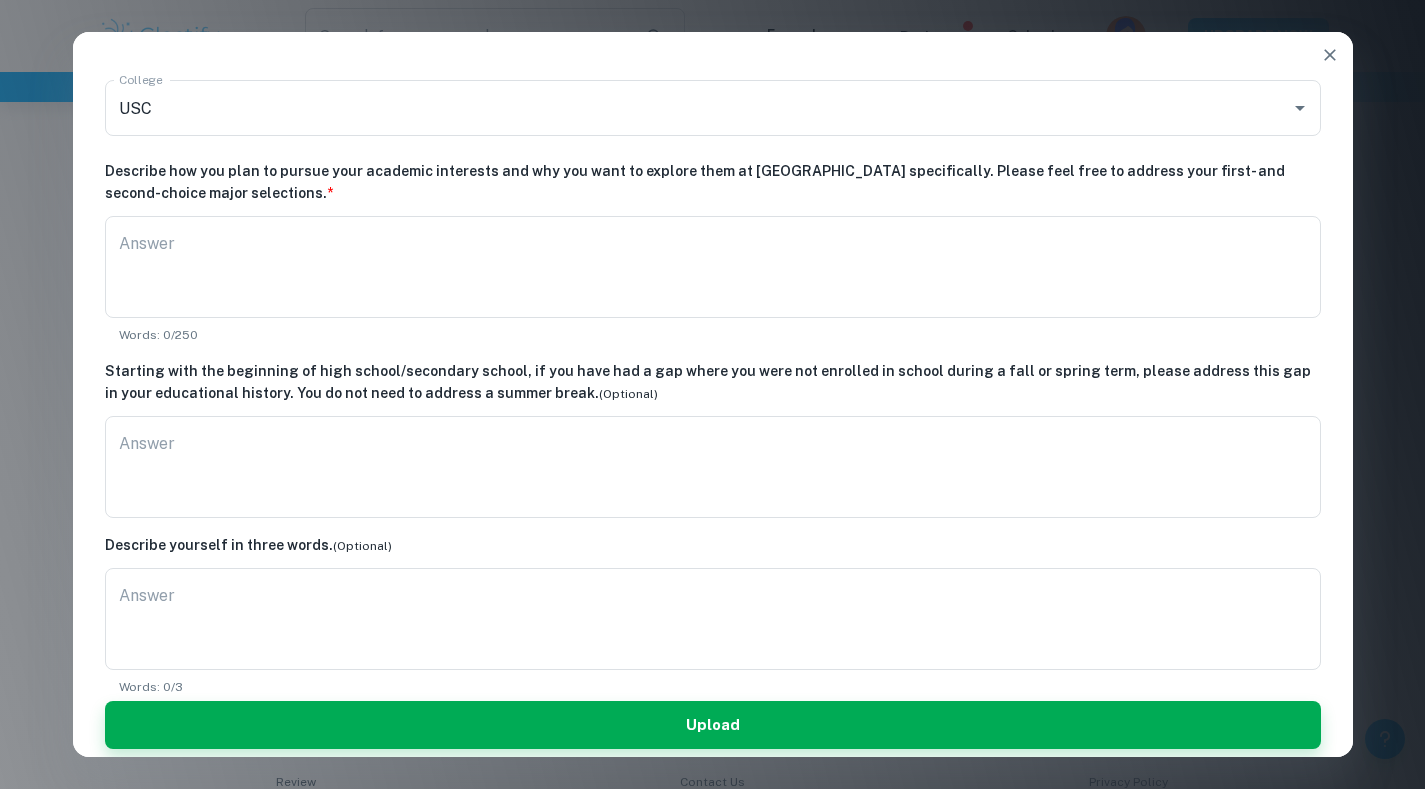 scroll, scrollTop: 8, scrollLeft: 0, axis: vertical 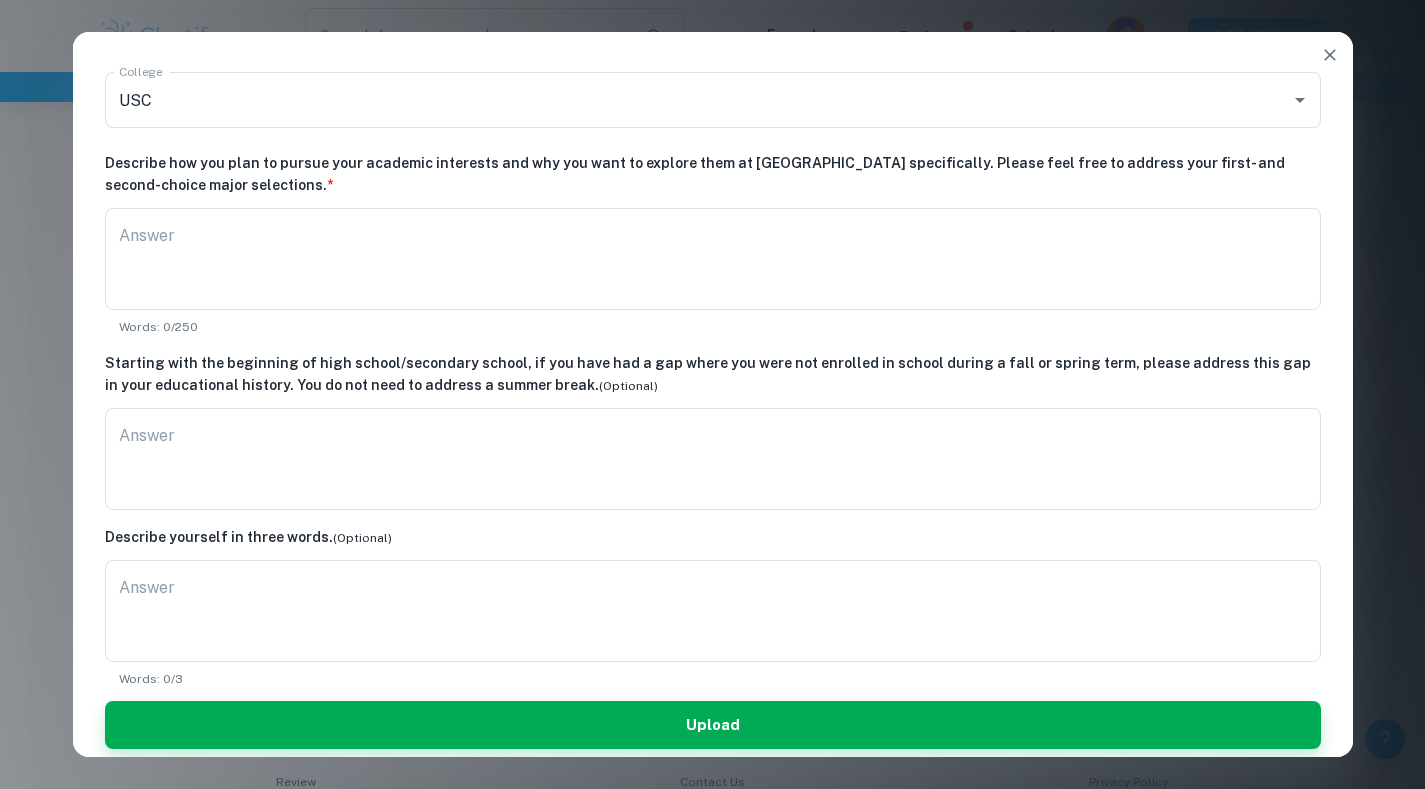 click on "Answer" at bounding box center [713, 259] 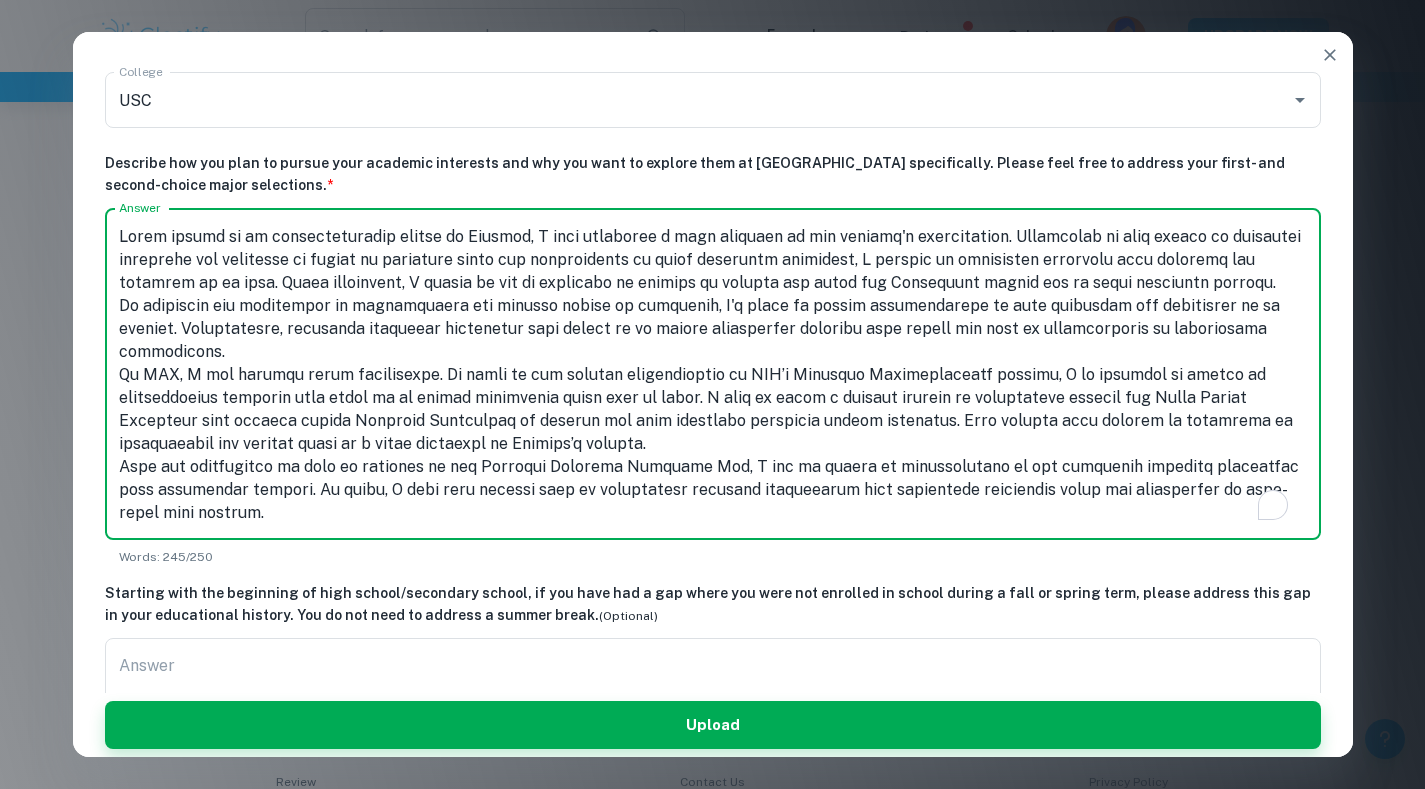 scroll, scrollTop: 101, scrollLeft: 0, axis: vertical 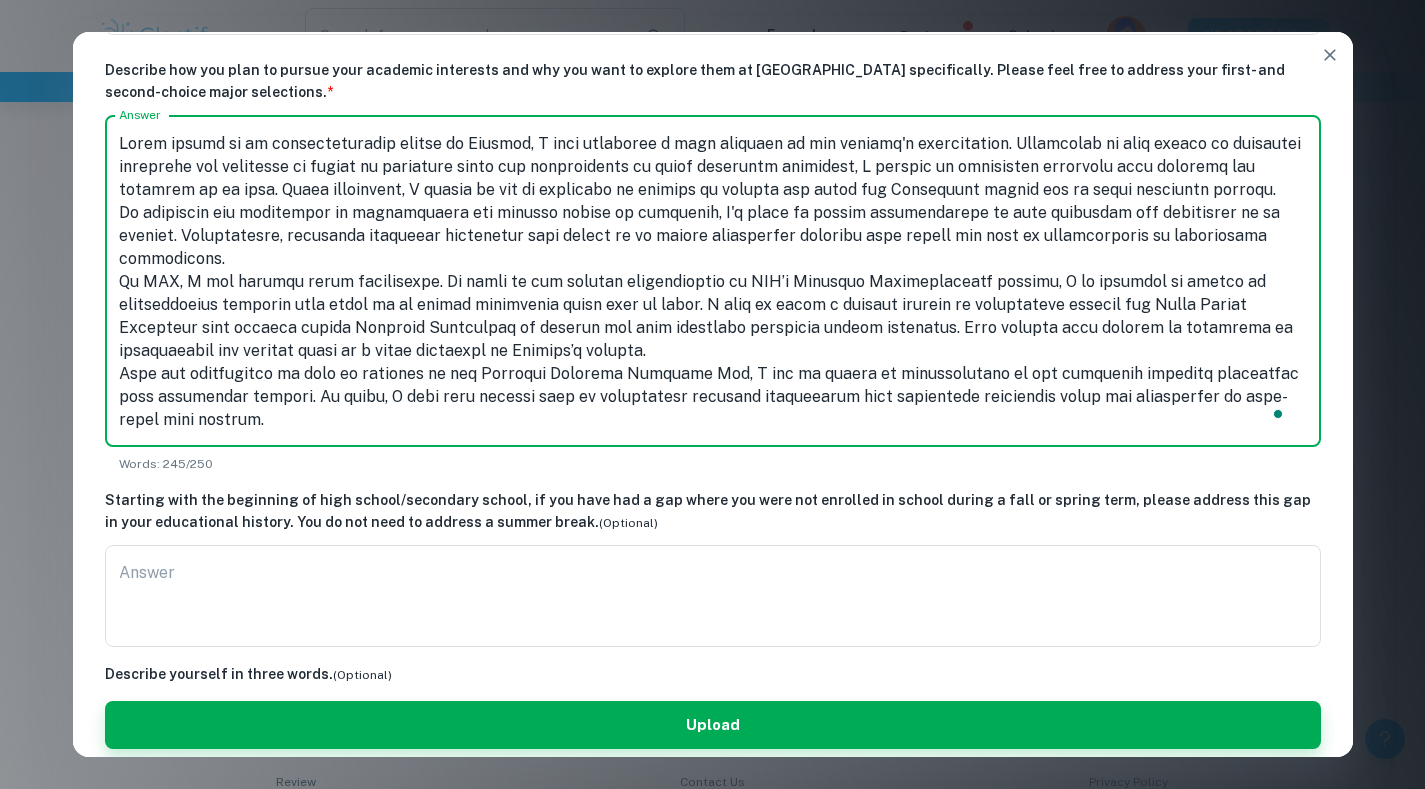type on "Being raised in an entrepreneurial family in Vietnam, I have developed a keen interest in the economy's fluctuations. Privileged to have access to financial knowledge and motivated to inform my community about the consequences of their financial decisions, I created an accessible economics news resource for students on my blog. After graduation, I aspire to use my expertise in finance to educate and guide the Vietnamese people out of their financial burdens.
To alleviate the challenges of homelessness and limited access to education, I'm eager to create opportunities in both education and employment in my country. Specifically, mastering financial operations will enable me to tackle restrictive policies that impede the flow of opportunities to underserved communities.
At USC, I can fulfill these aspirations. To excel in the finance concentration of USC’s Business Administration program, I am thrilled to engage in collaborative projects that allow me to absorb innovative ideas from my peers. I hope to buil..." 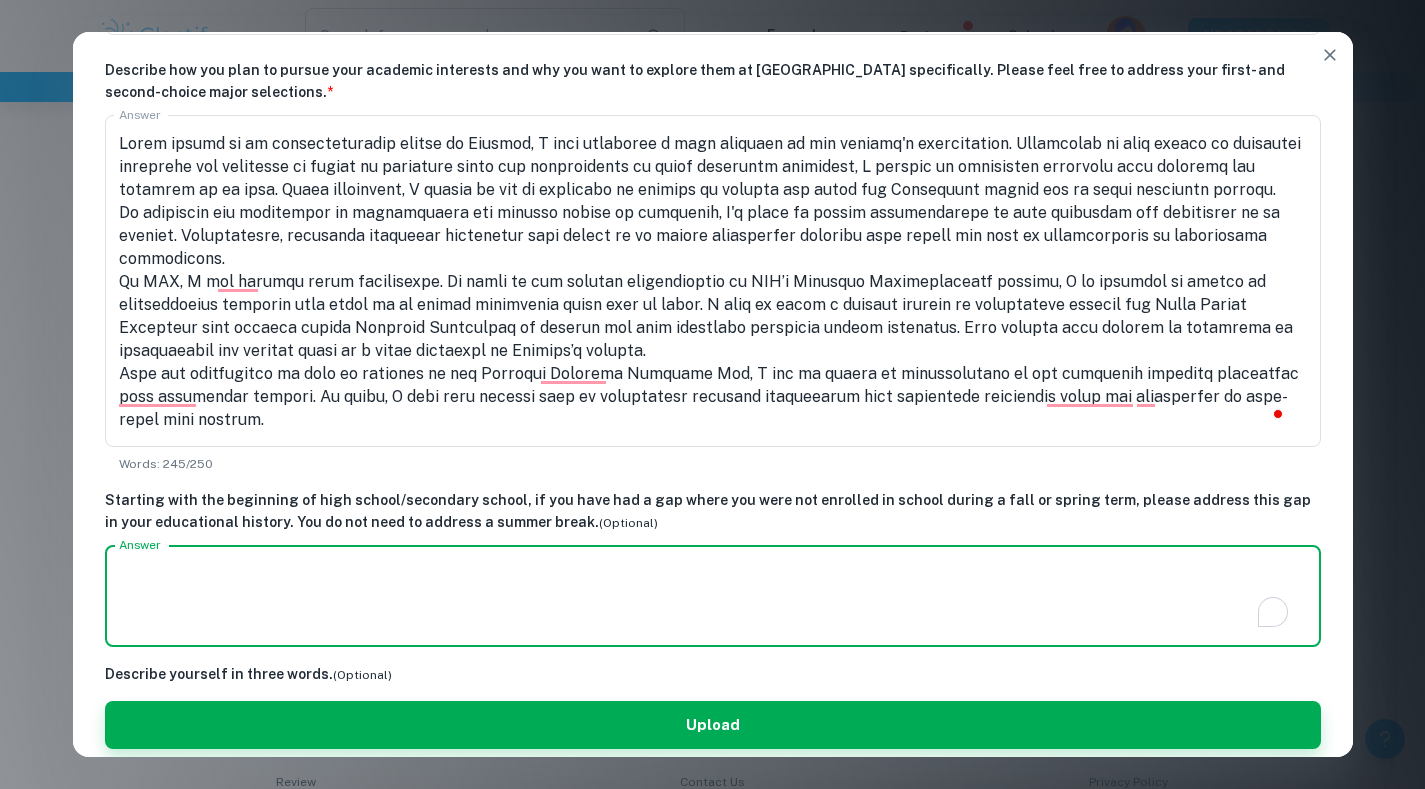 scroll, scrollTop: 101, scrollLeft: 0, axis: vertical 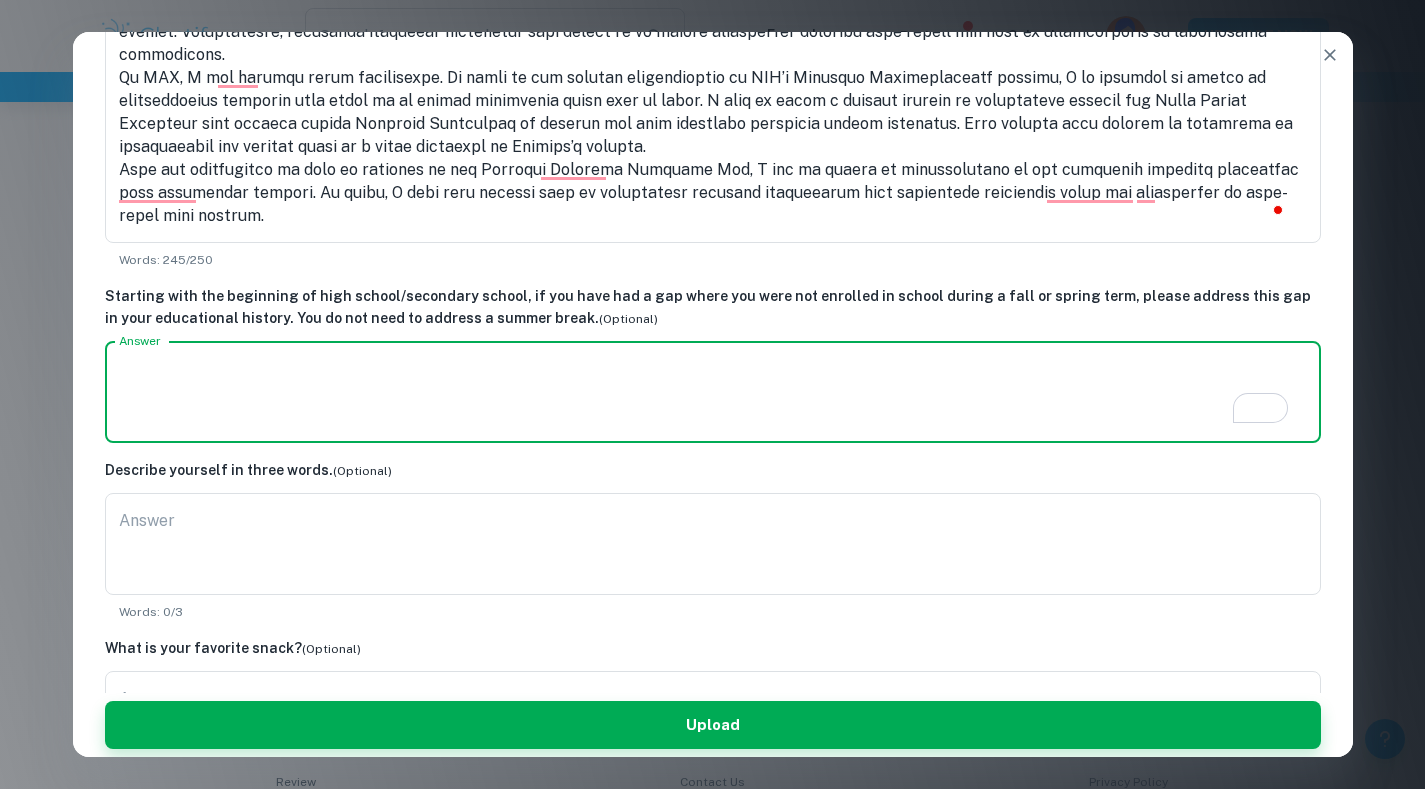 click on "Answer" at bounding box center [713, 544] 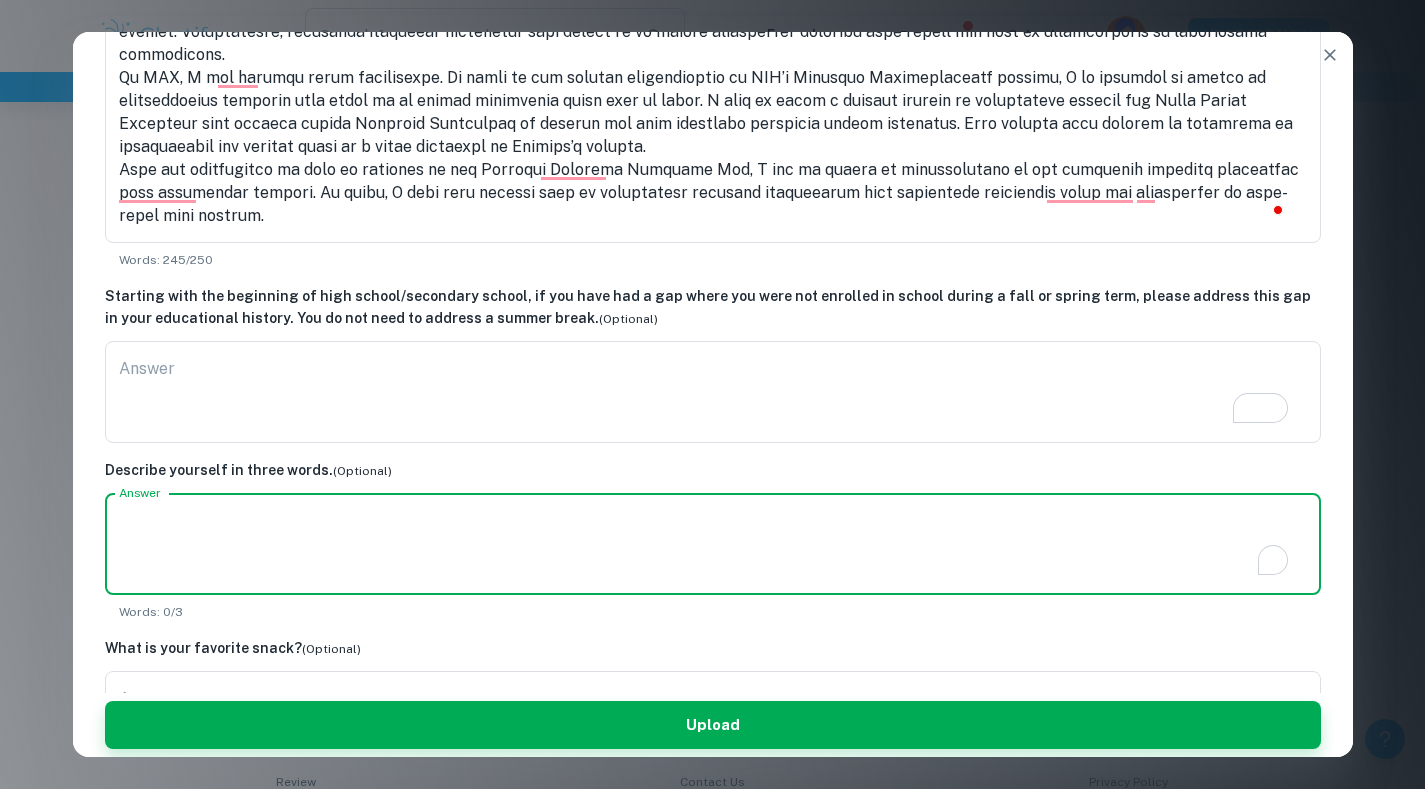 scroll, scrollTop: 341, scrollLeft: 0, axis: vertical 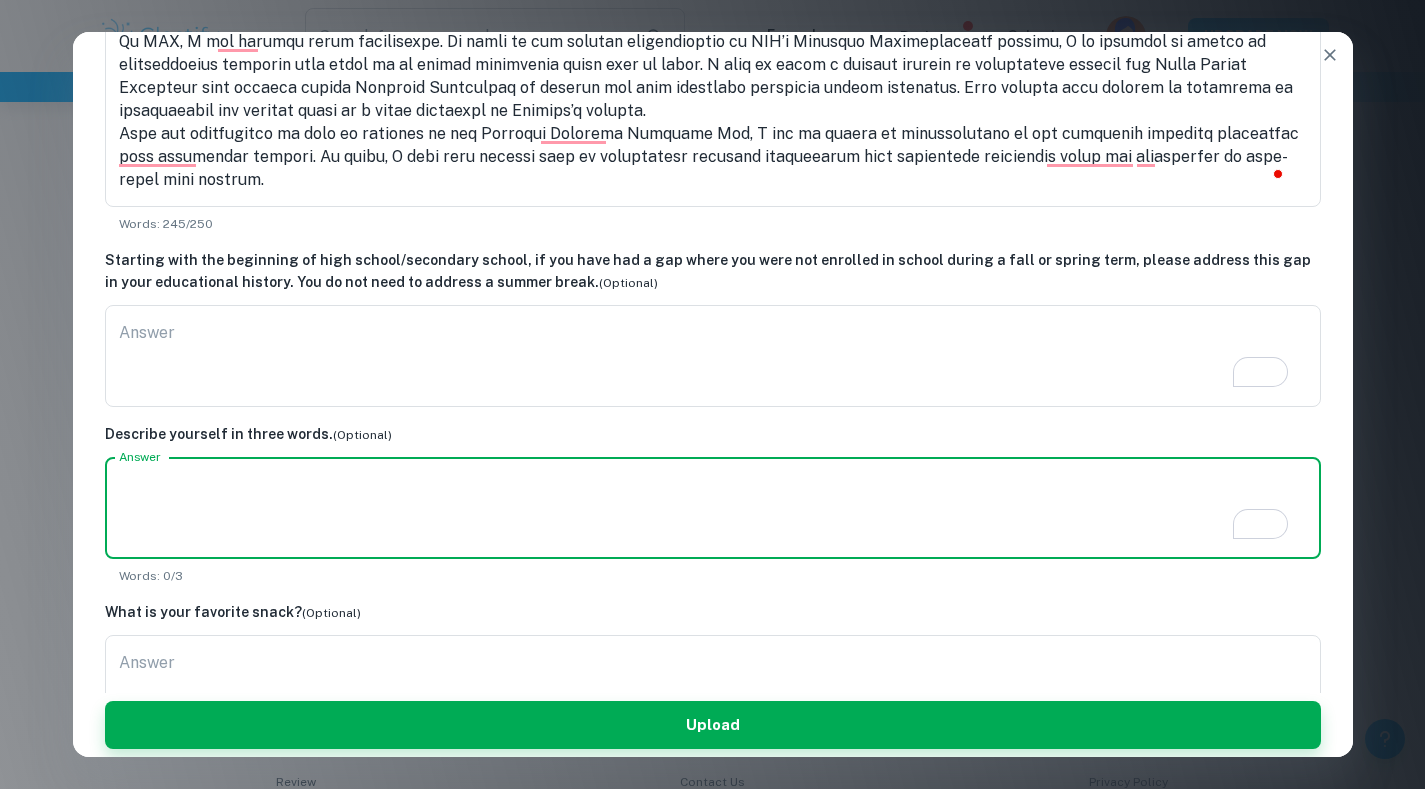 paste on "Passionate, Considerate, Outspoken" 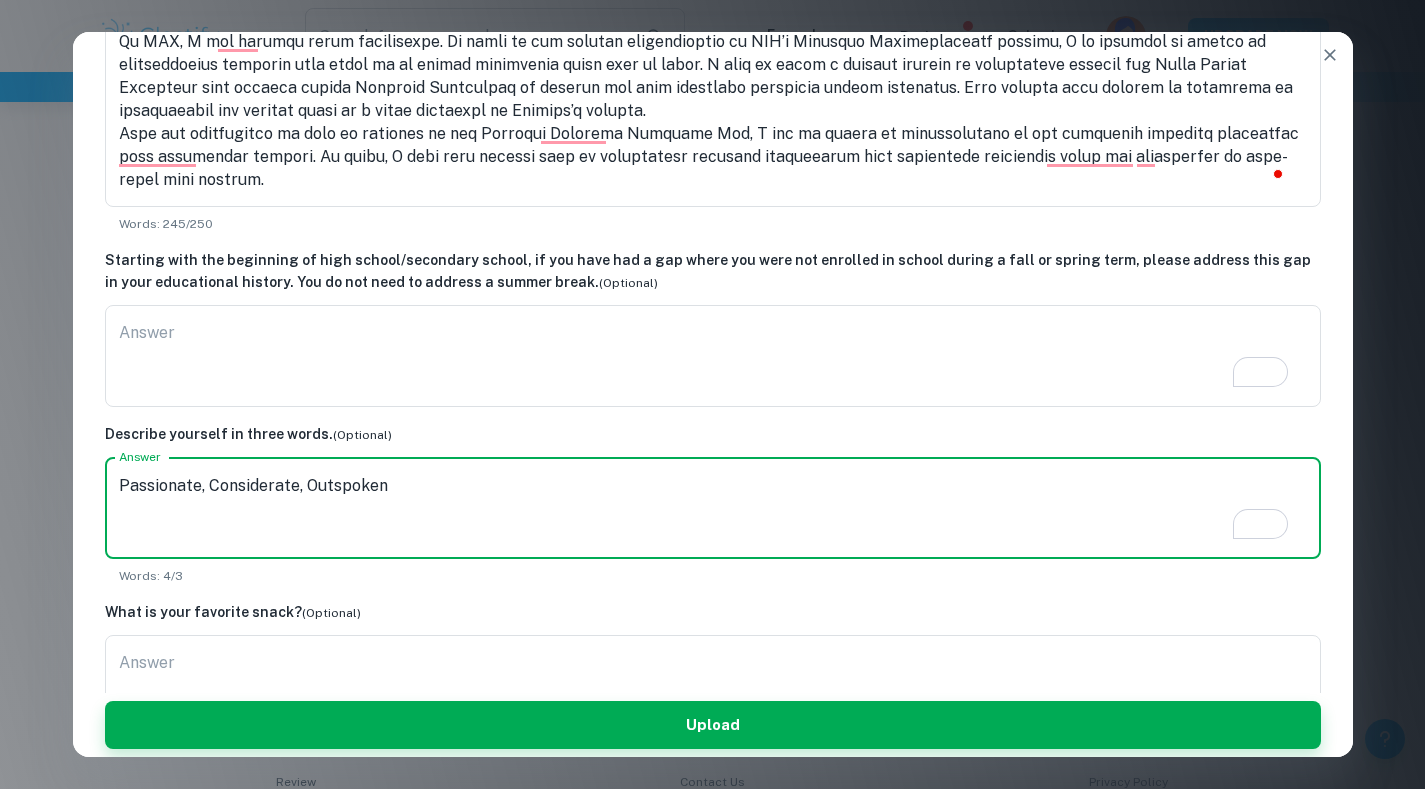 scroll, scrollTop: 448, scrollLeft: 0, axis: vertical 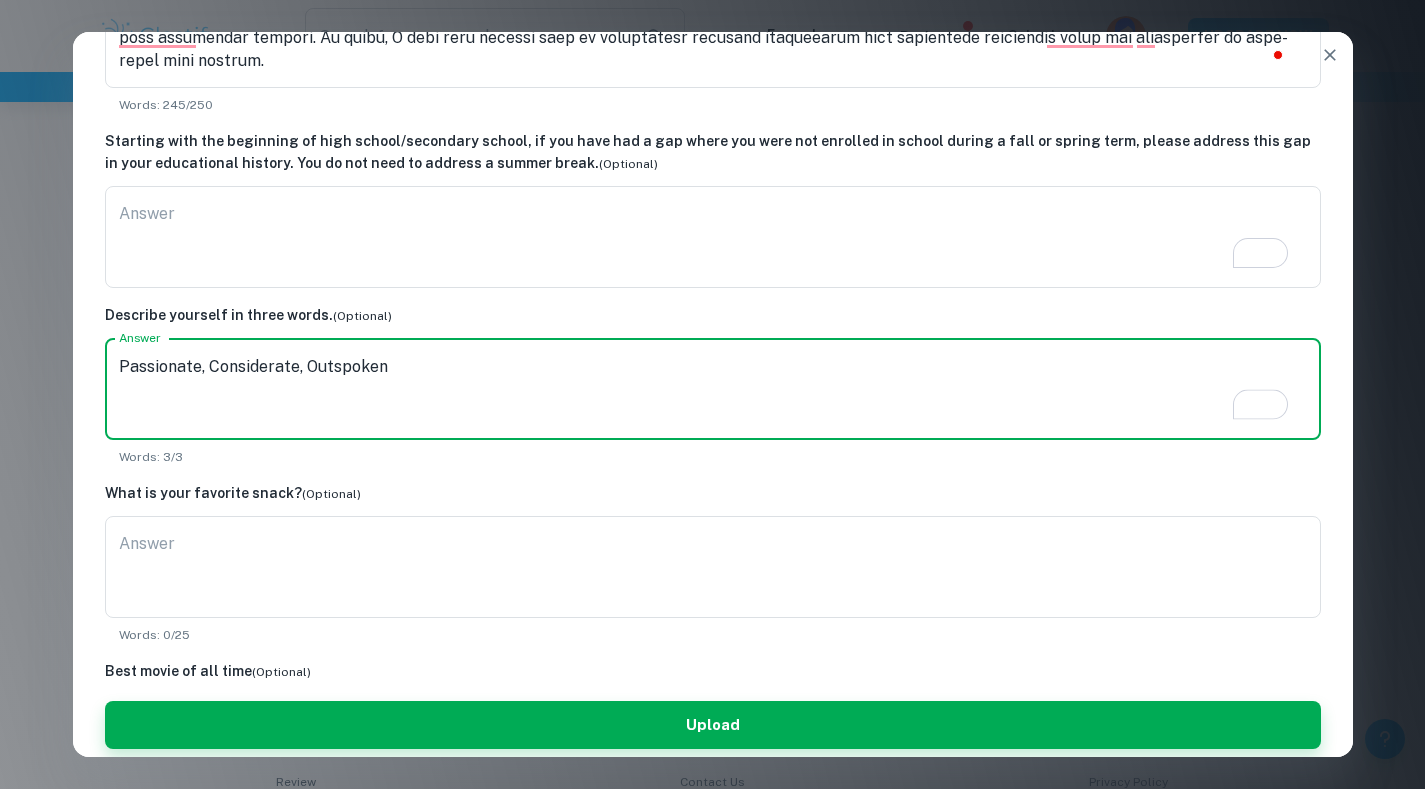 type on "Passionate, Considerate, Outspoken" 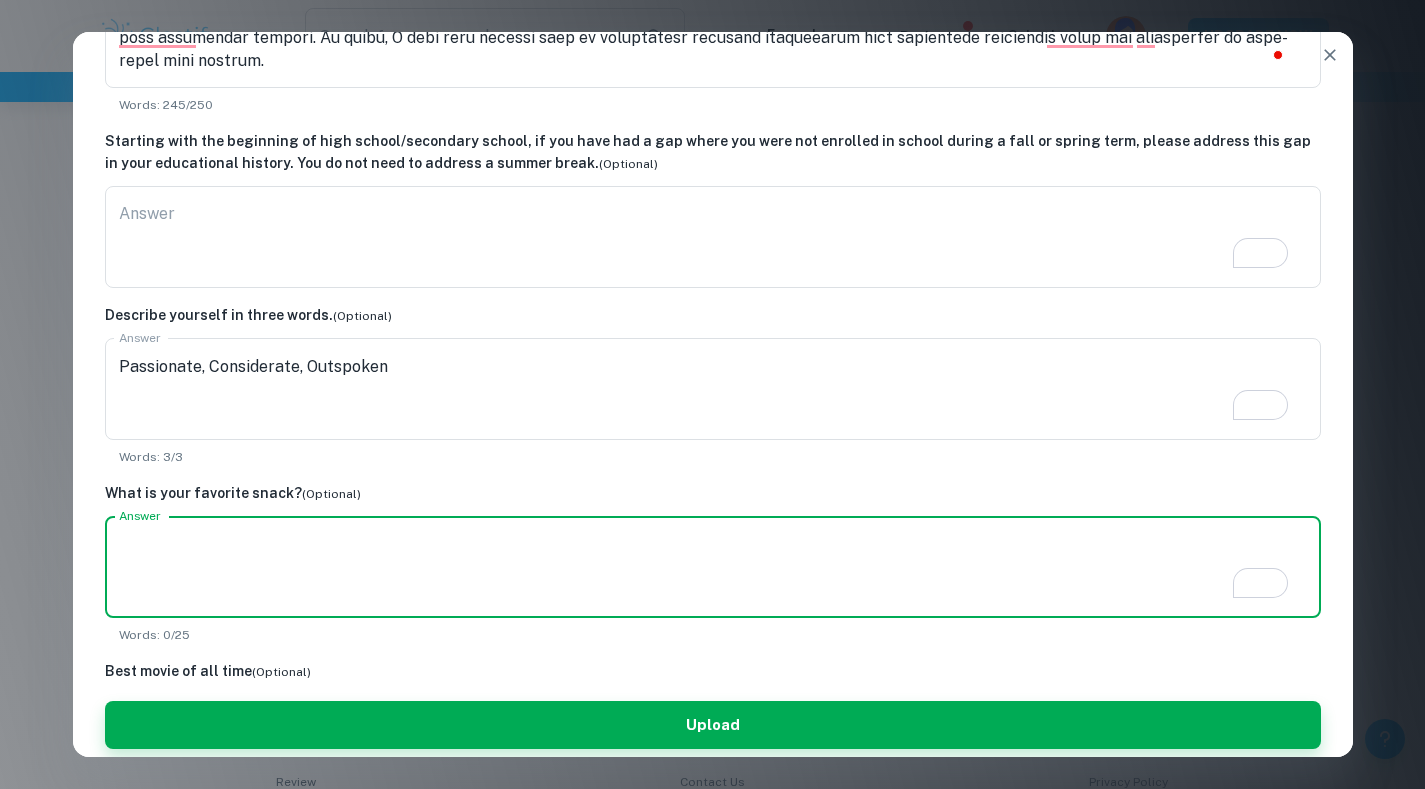 paste on "South Korean Haitai's Honey Potato Chips" 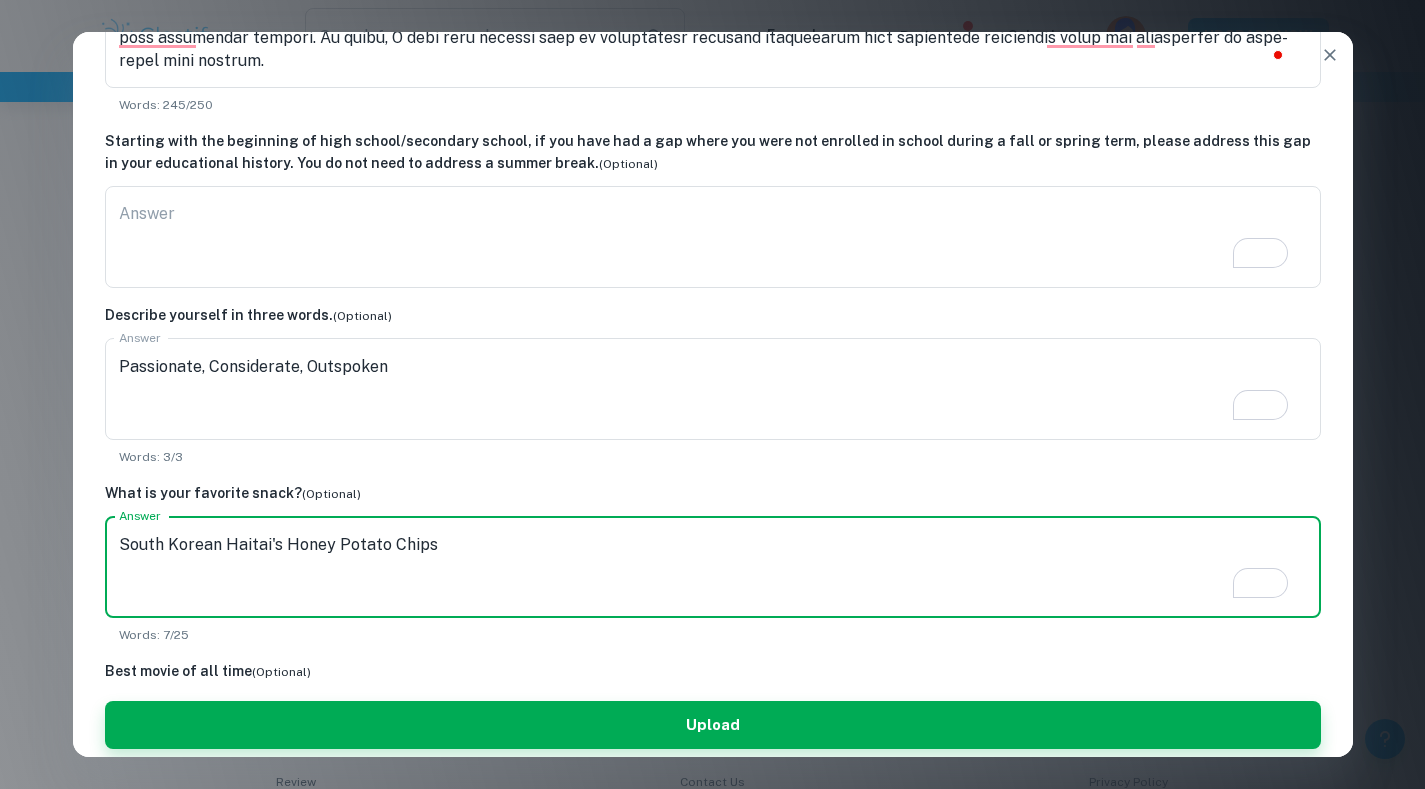 scroll, scrollTop: 724, scrollLeft: 0, axis: vertical 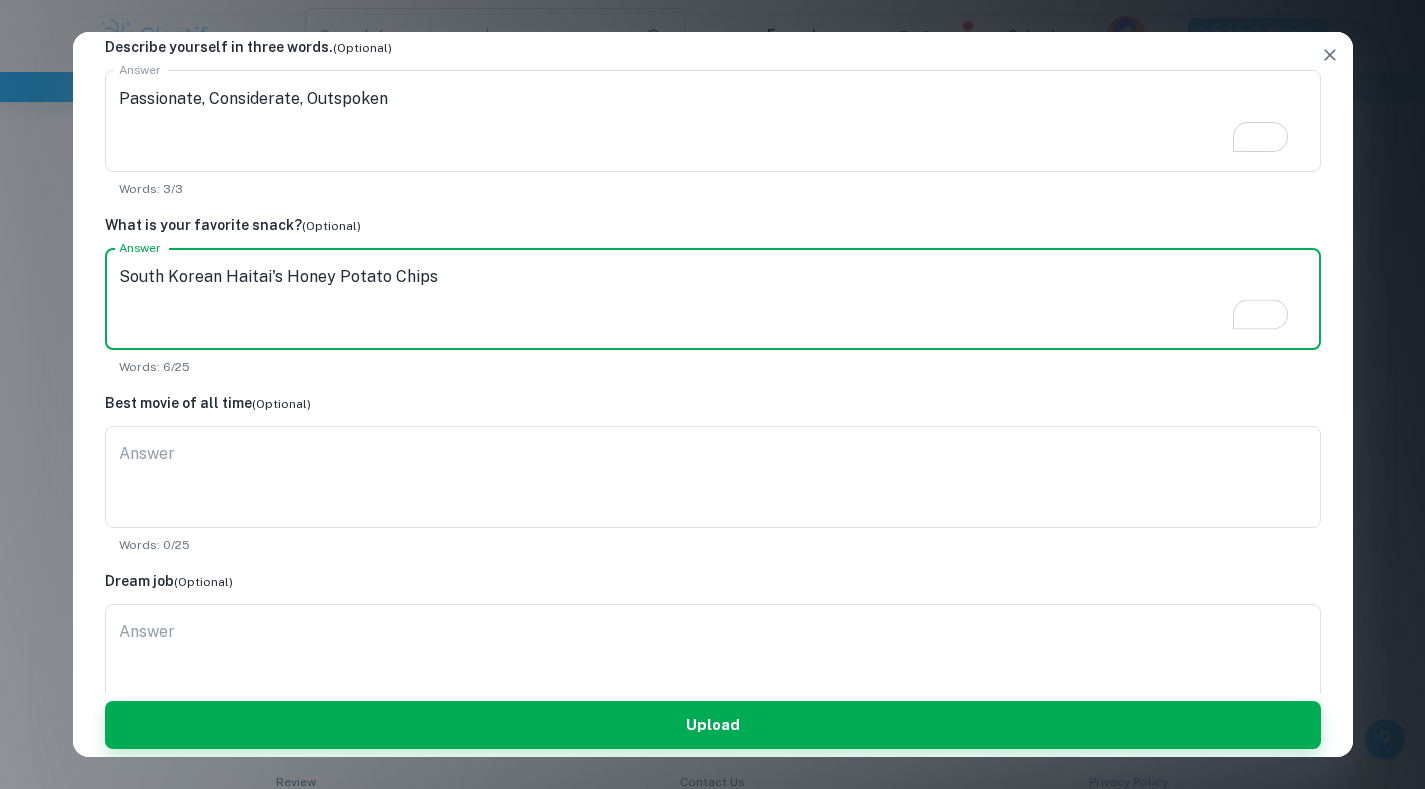 type on "South Korean Haitai's Honey Potato Chips" 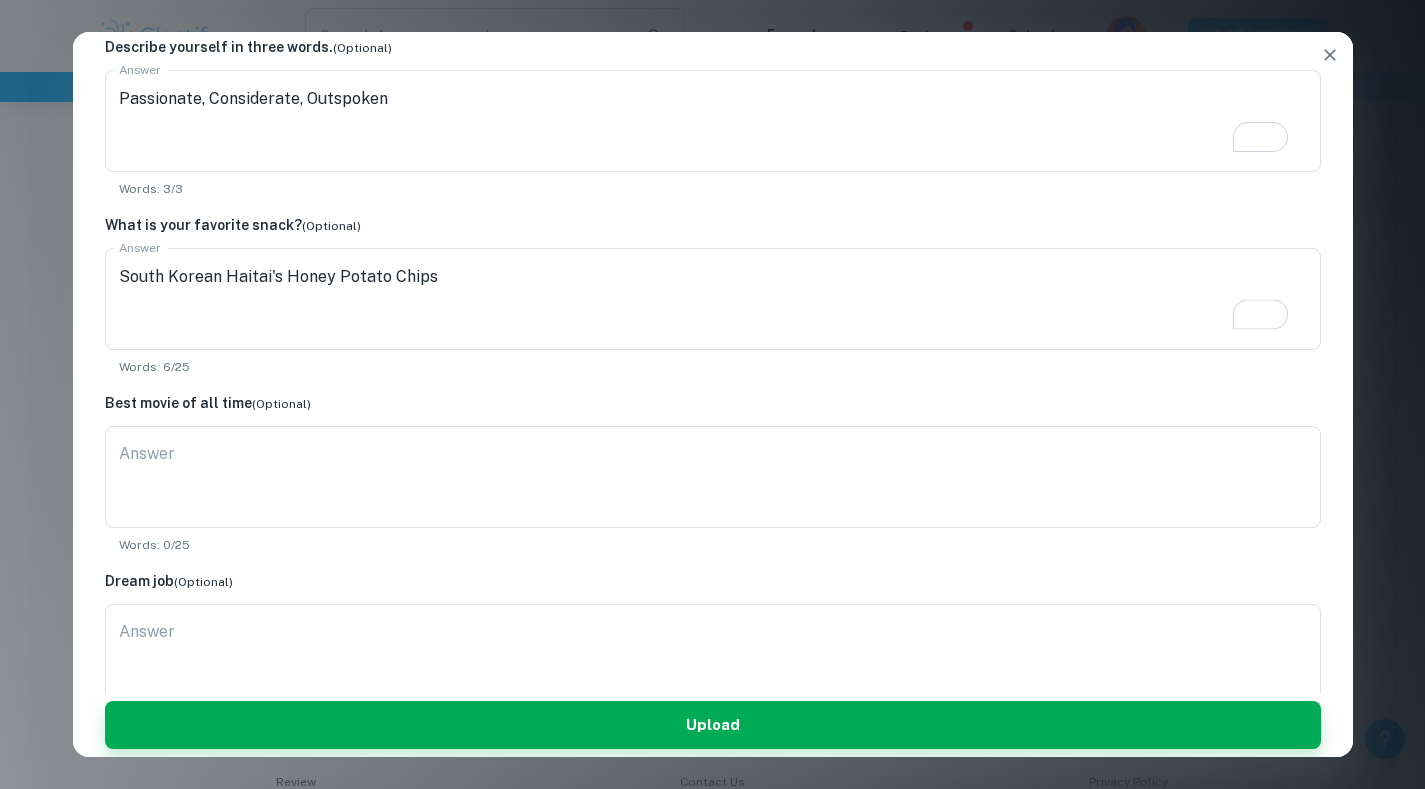 click on "x Answer" at bounding box center [713, 477] 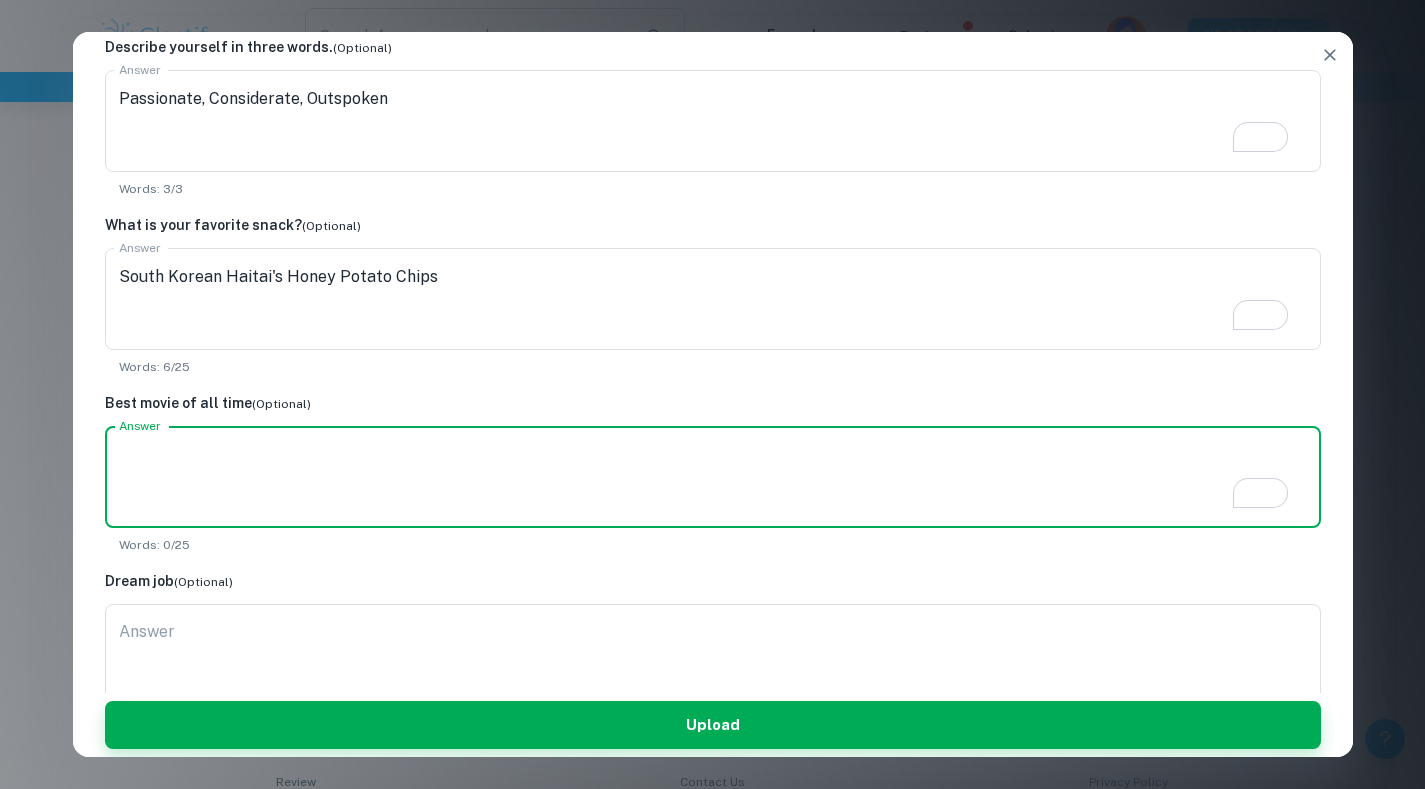 paste on "Ocean's 8 due to its feminist message that empowers women of all ages and identities" 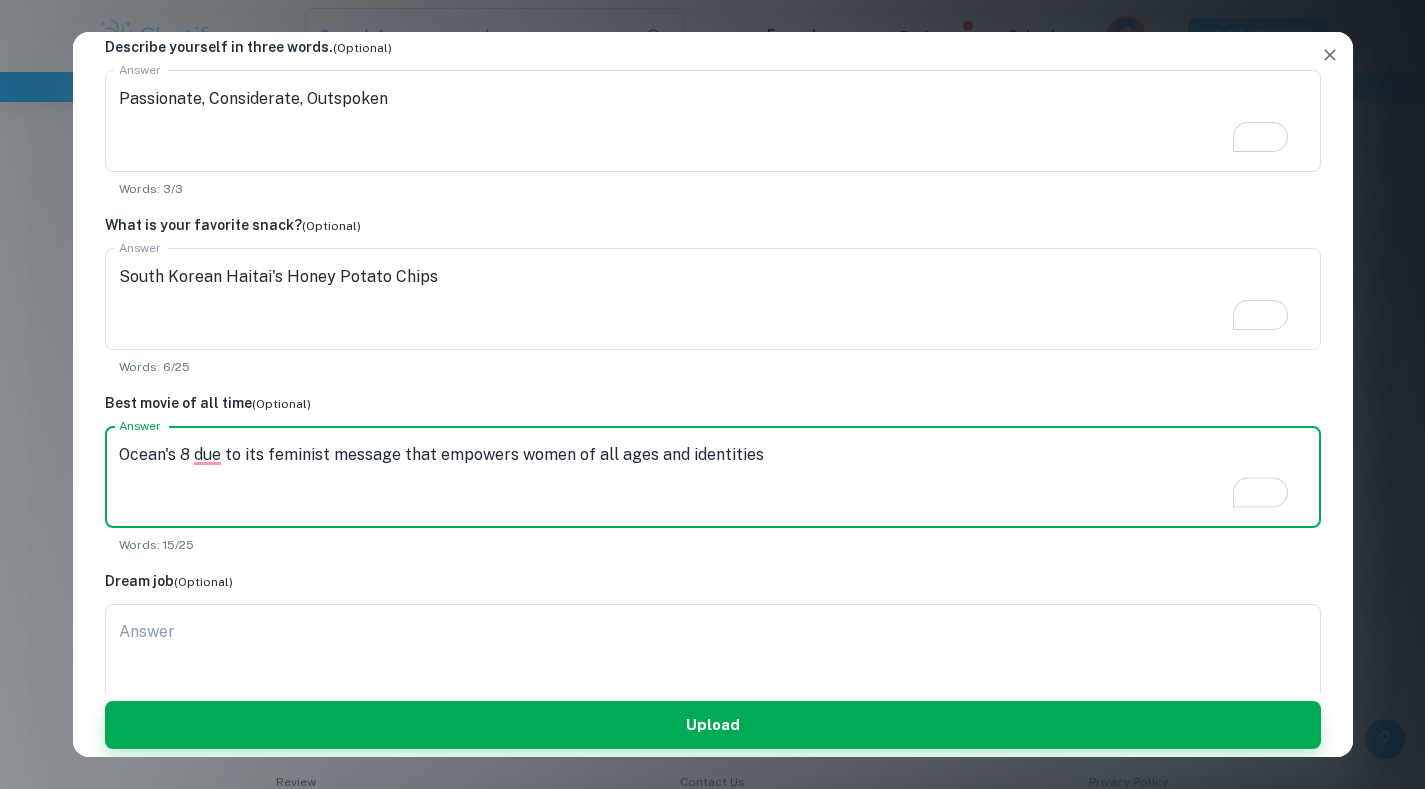 type on "Ocean's 8 due to its feminist message that empowers women of all ages and identities" 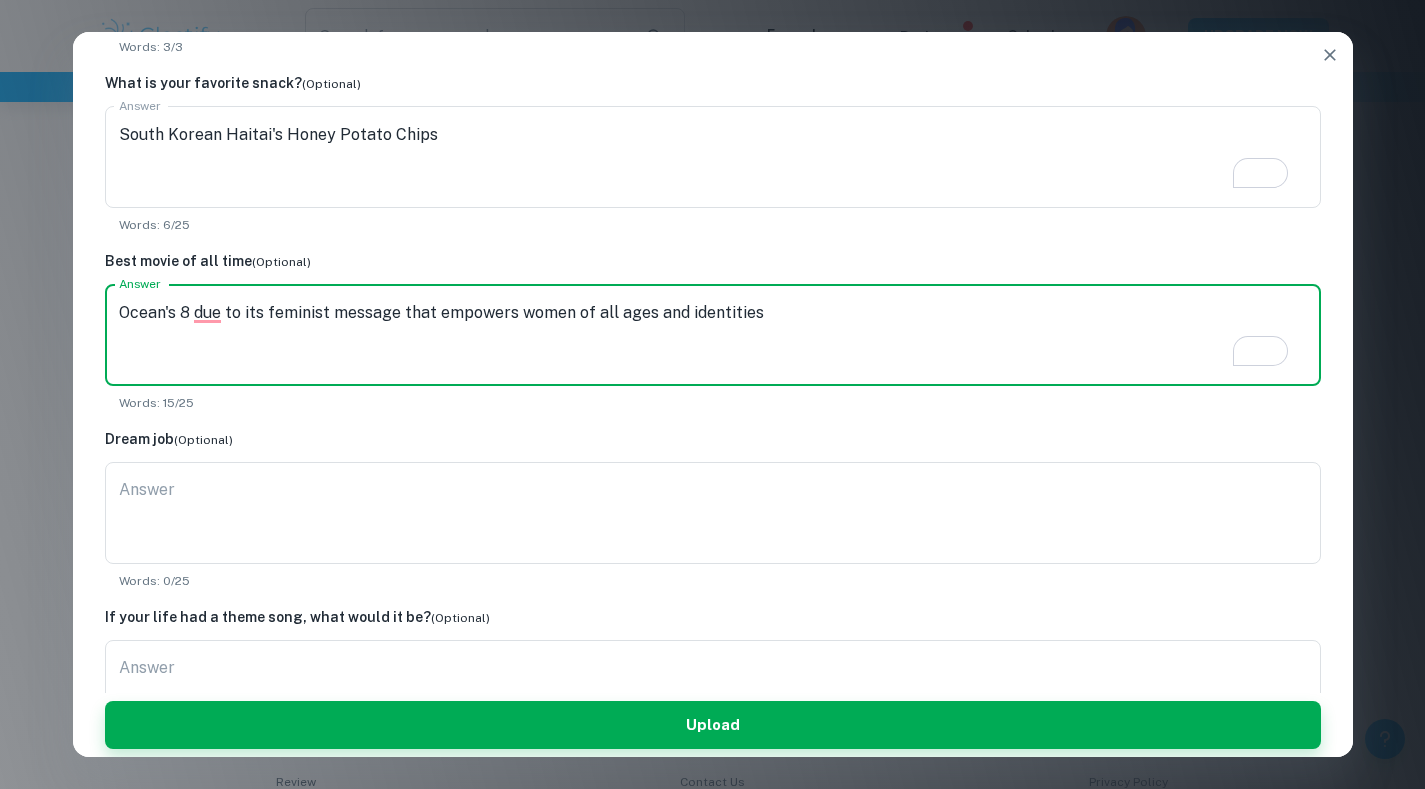 click on "Answer" at bounding box center (713, 513) 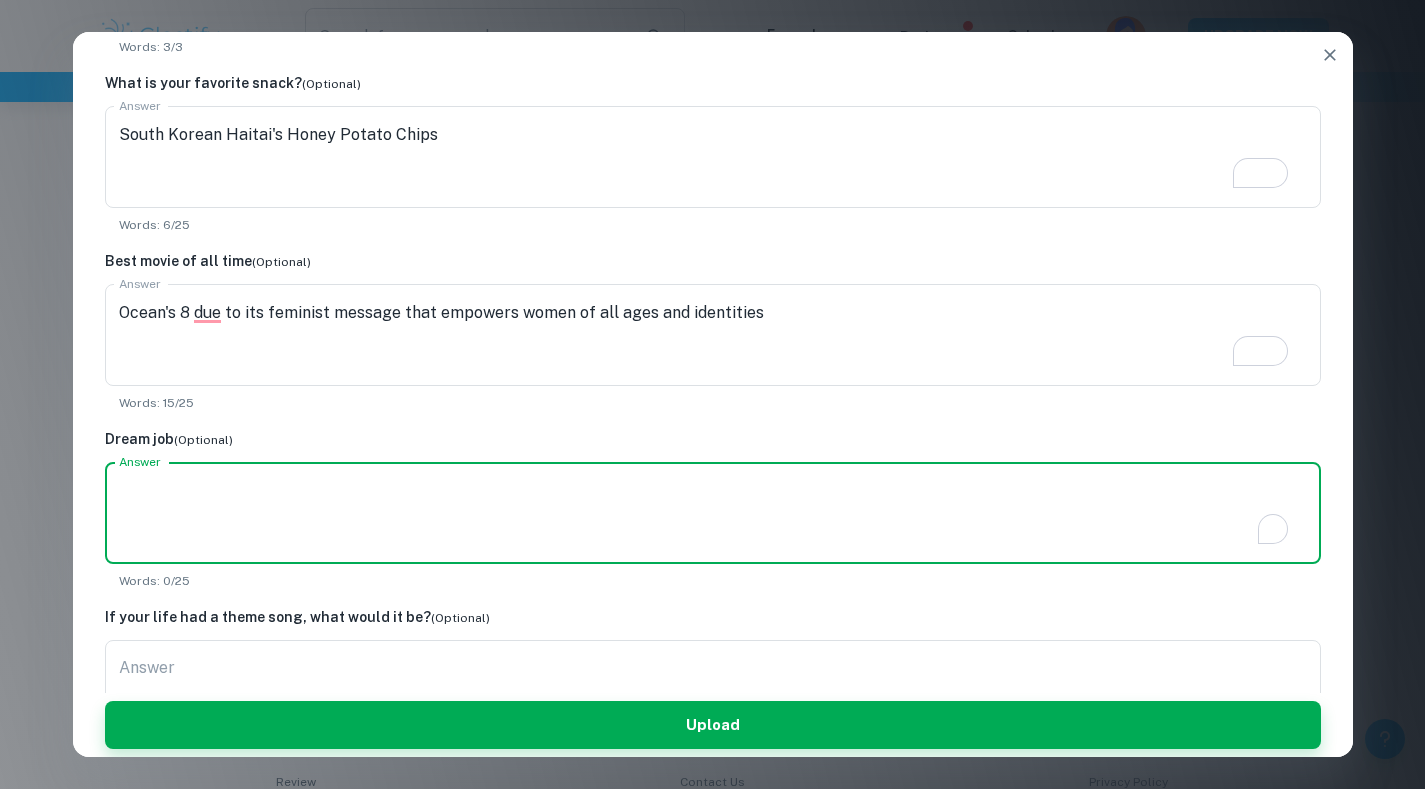 paste on "Banking Advisor as it often requires dedication, meticulous skills, and a passion for communications" 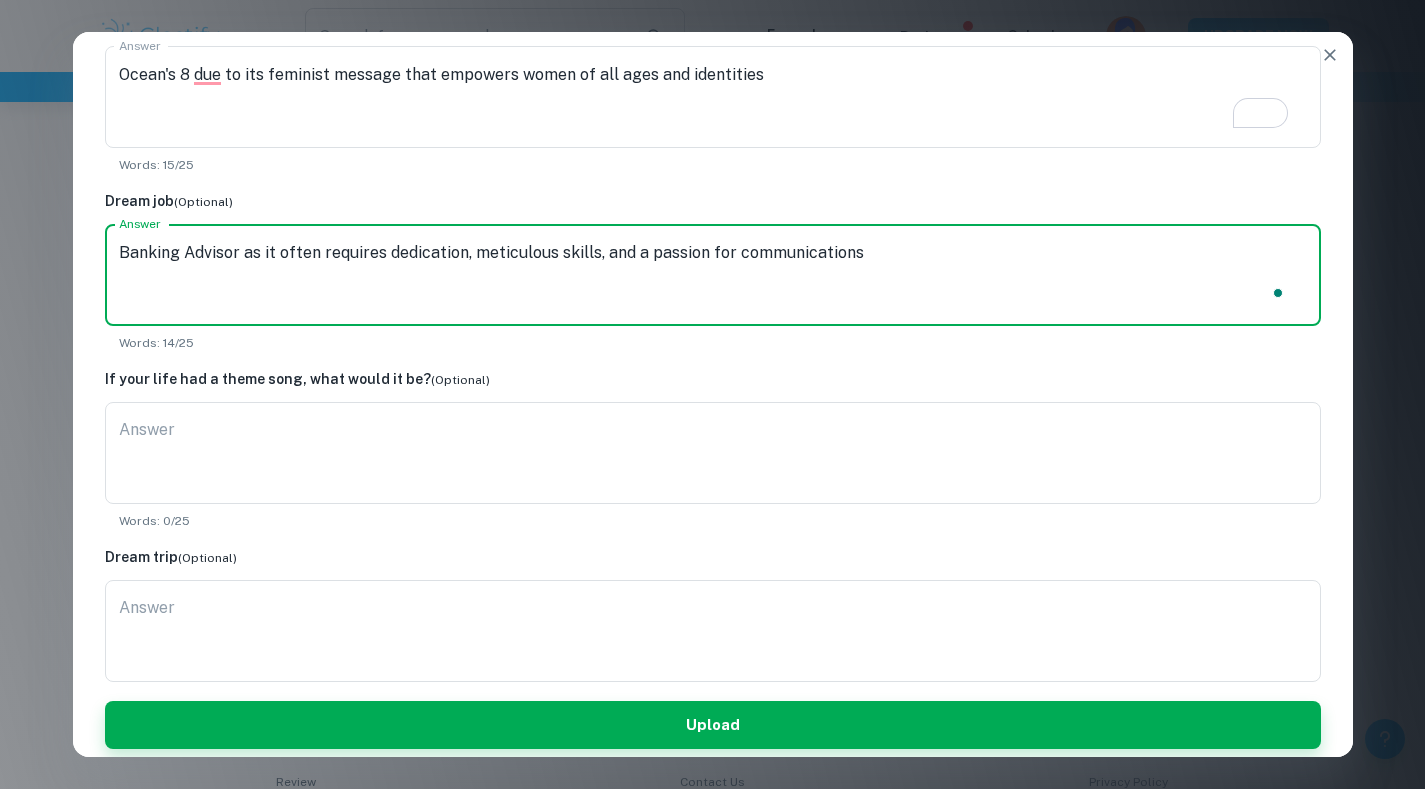 type on "Banking Advisor as it often requires dedication, meticulous skills, and a passion for communications" 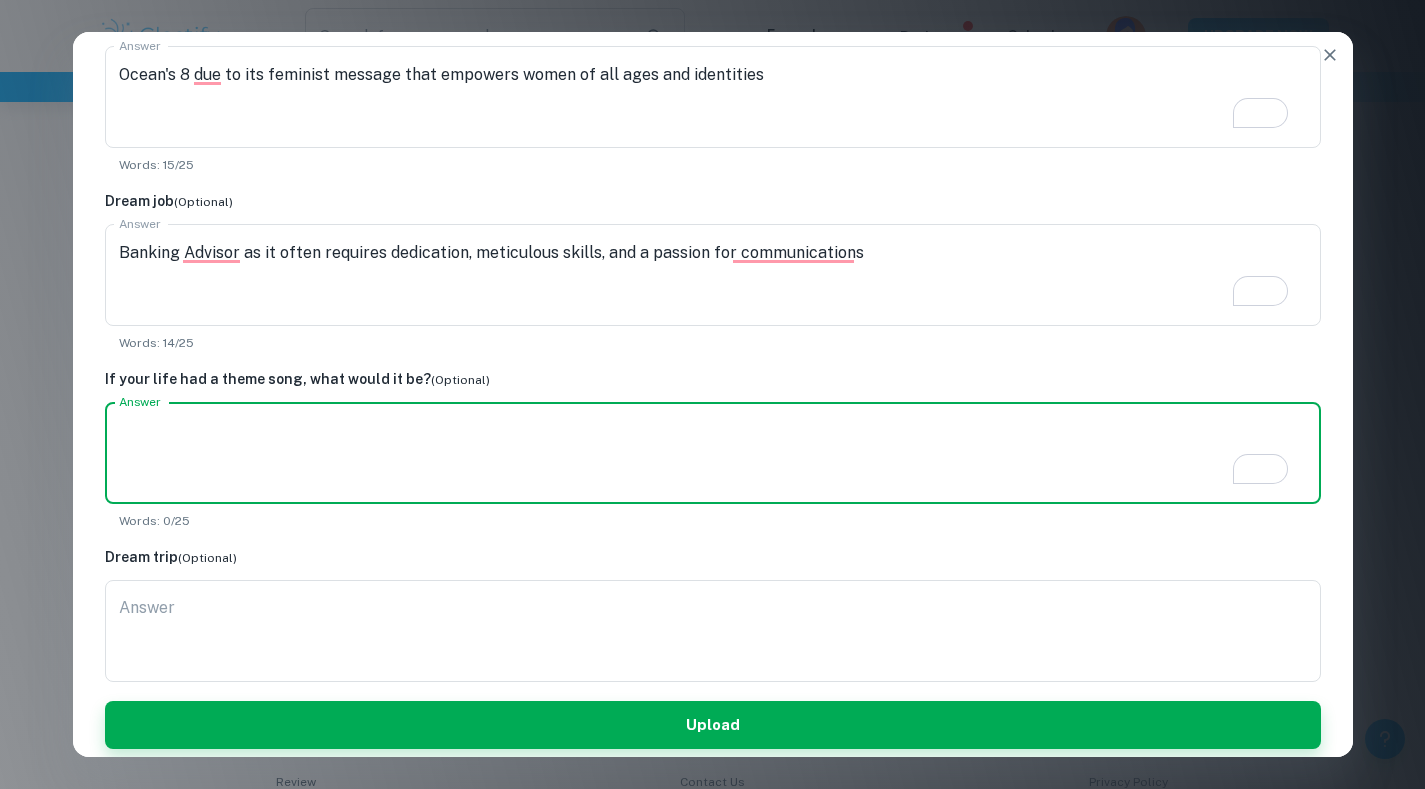 paste on "A Night in Tunisia" 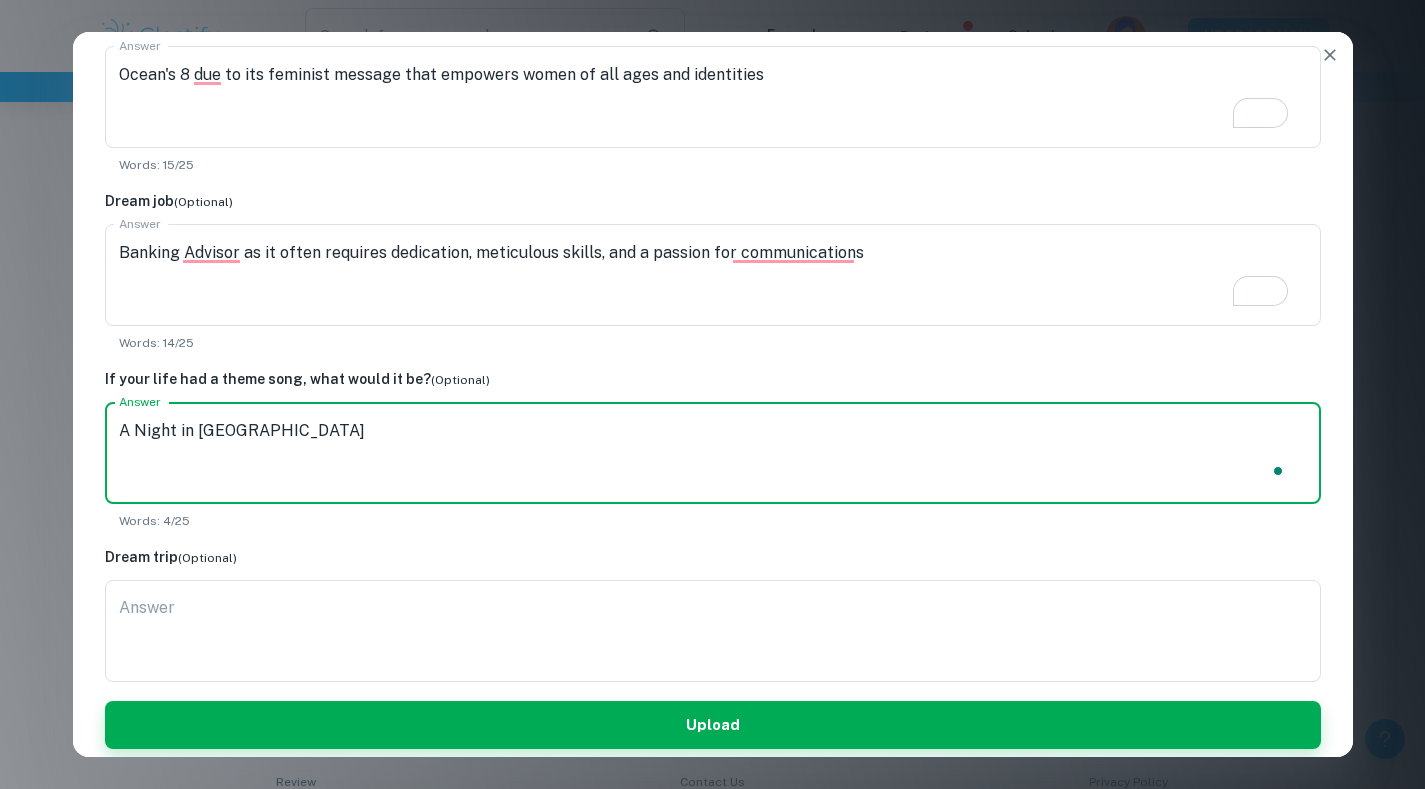 type on "A Night in Tunisia" 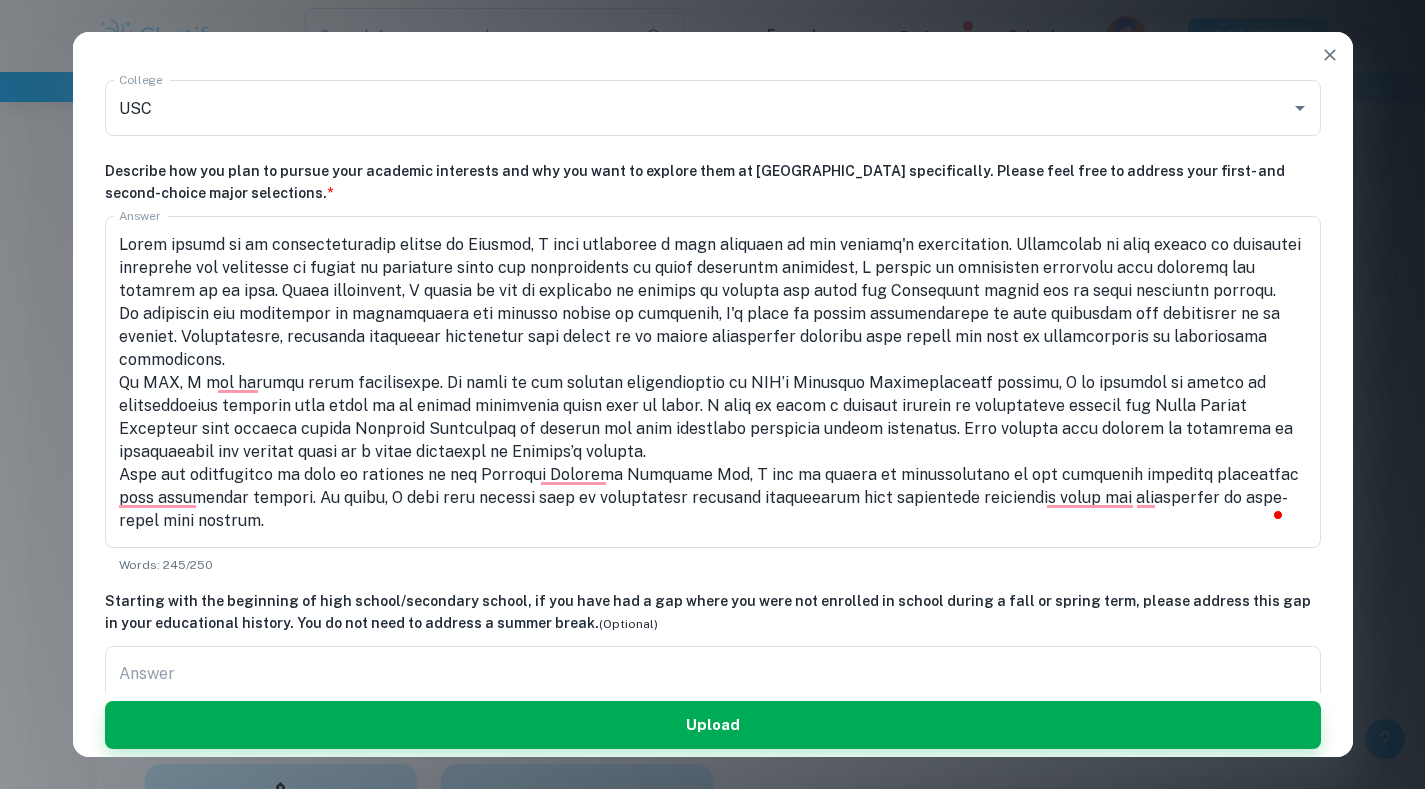 scroll, scrollTop: 580, scrollLeft: 0, axis: vertical 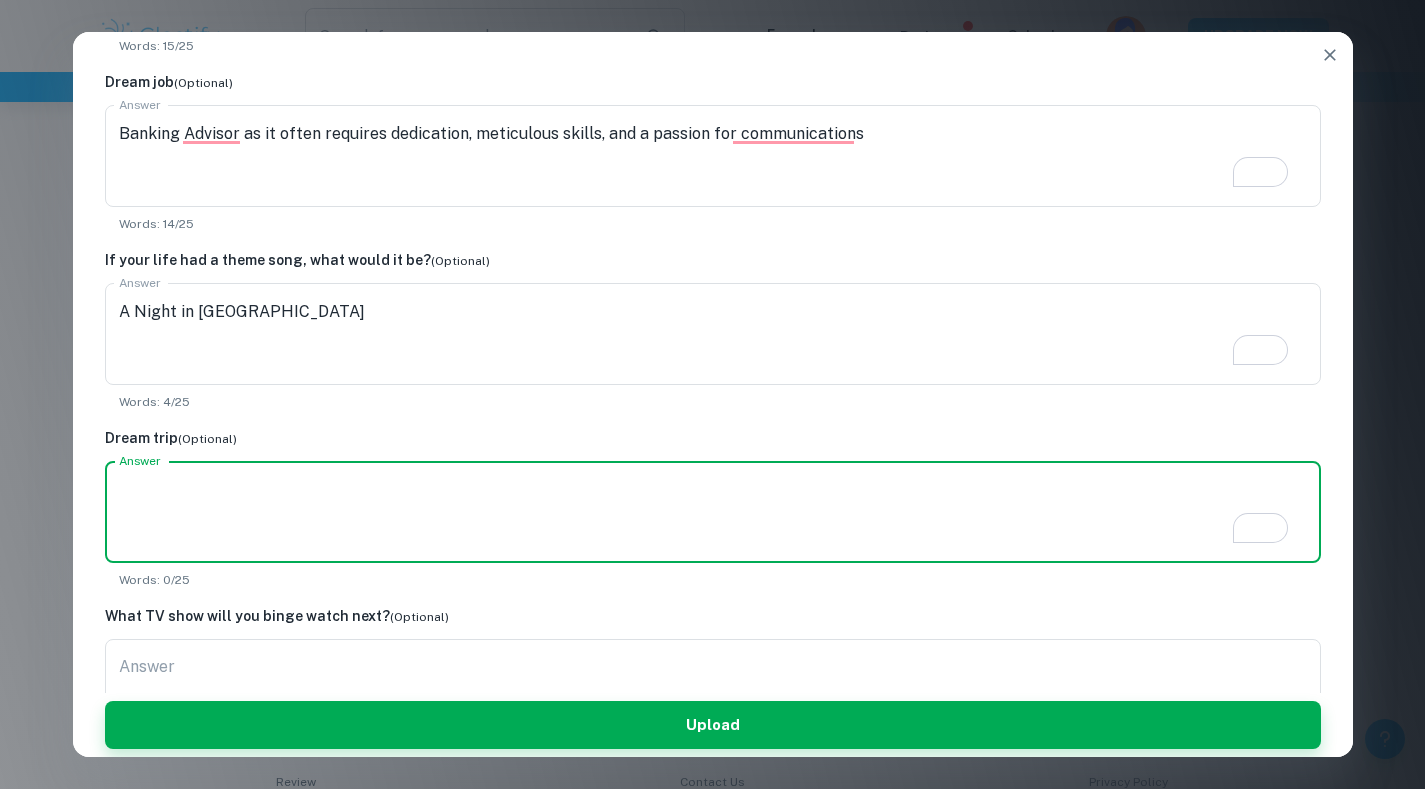 paste on "I wish to visit the bustling island of [GEOGRAPHIC_DATA], [GEOGRAPHIC_DATA] because of its lively and colourful houses" 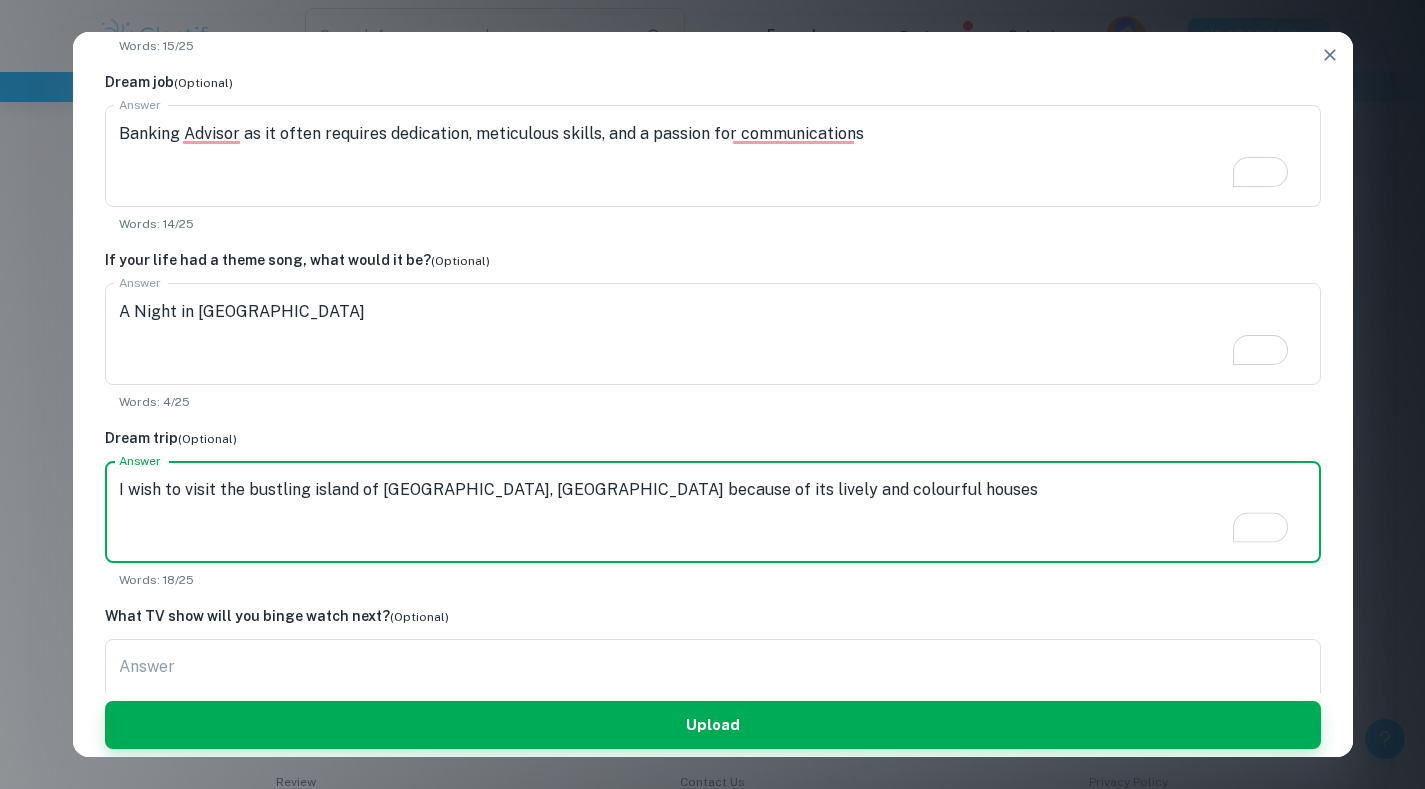 scroll, scrollTop: 1351, scrollLeft: 0, axis: vertical 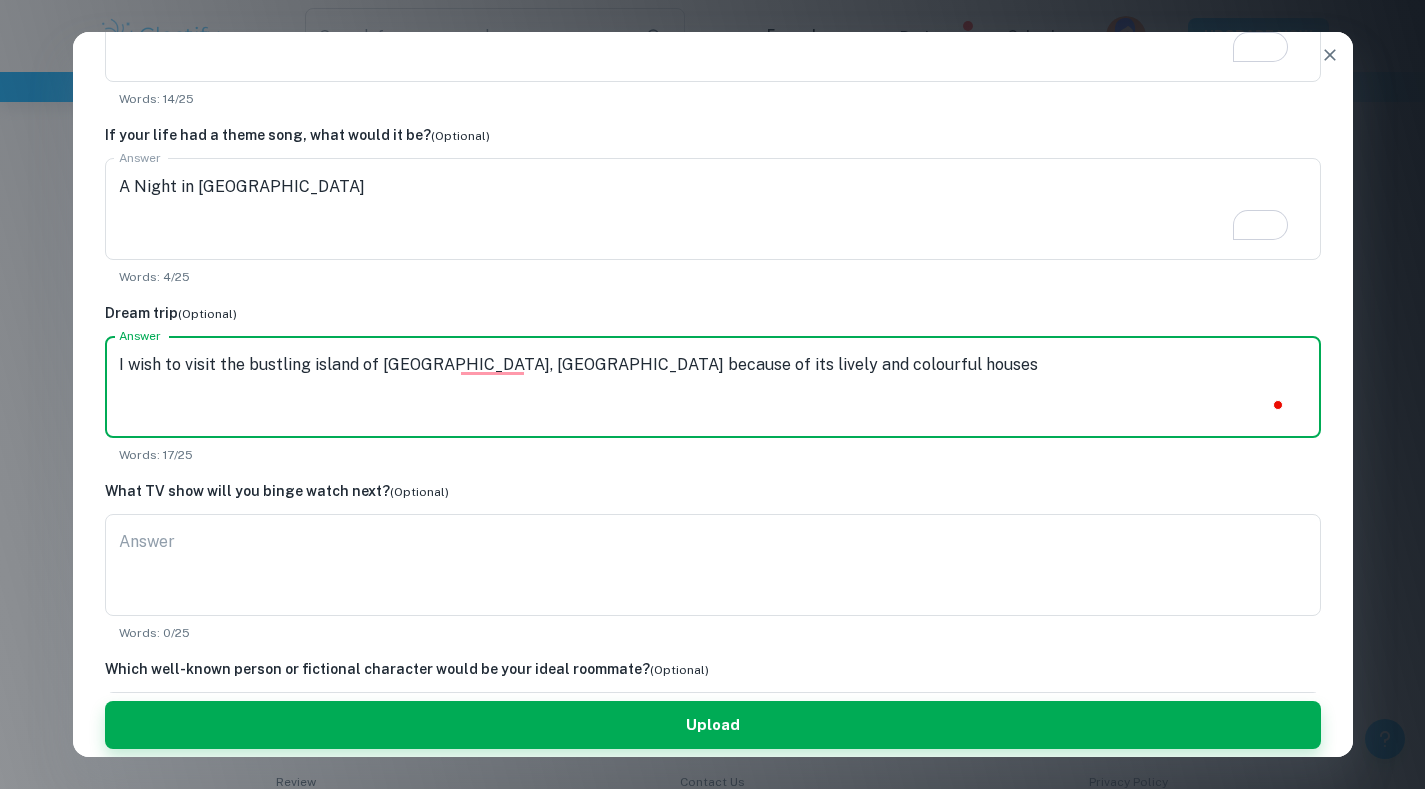 type on "I wish to visit the bustling island of [GEOGRAPHIC_DATA], [GEOGRAPHIC_DATA] because of its lively and colourful houses" 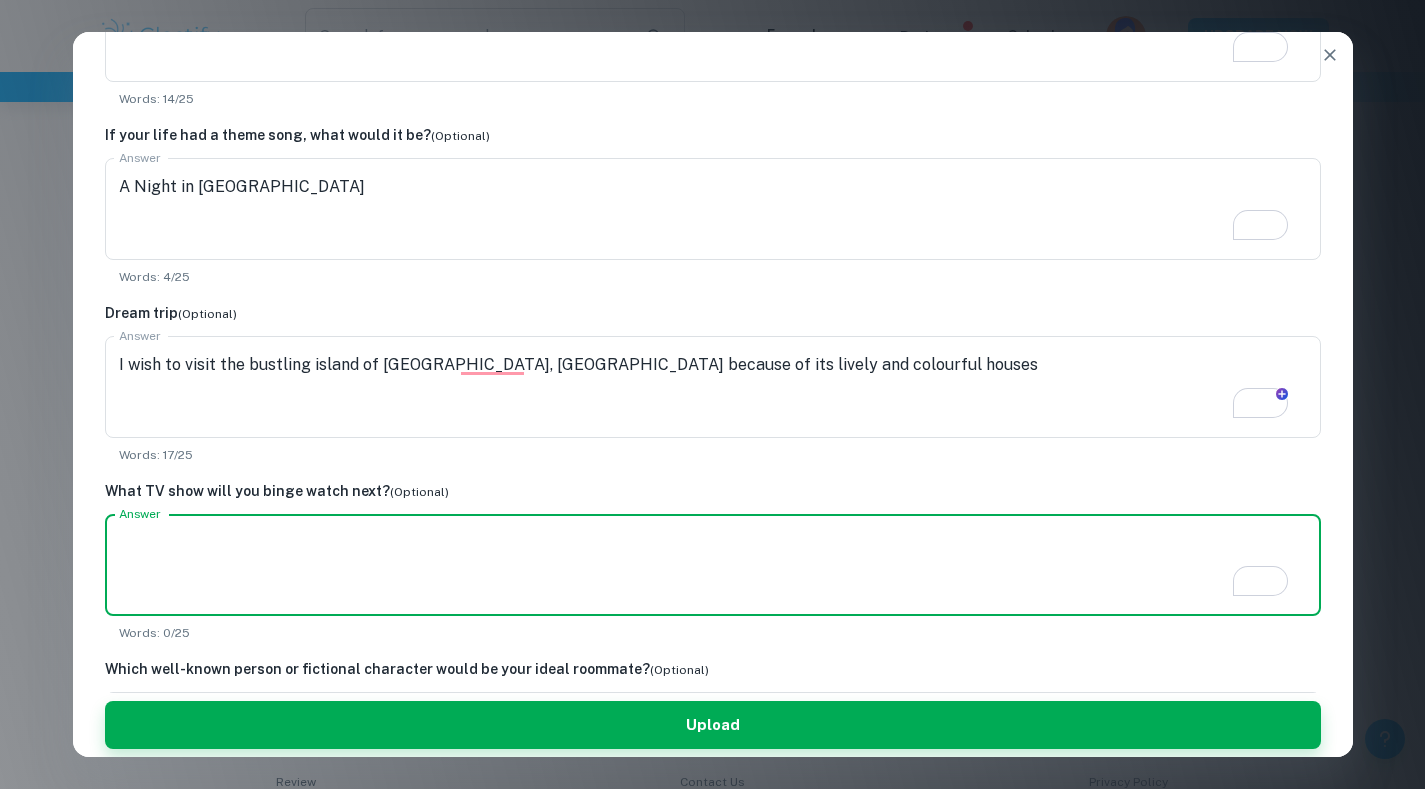 scroll, scrollTop: 1352, scrollLeft: 0, axis: vertical 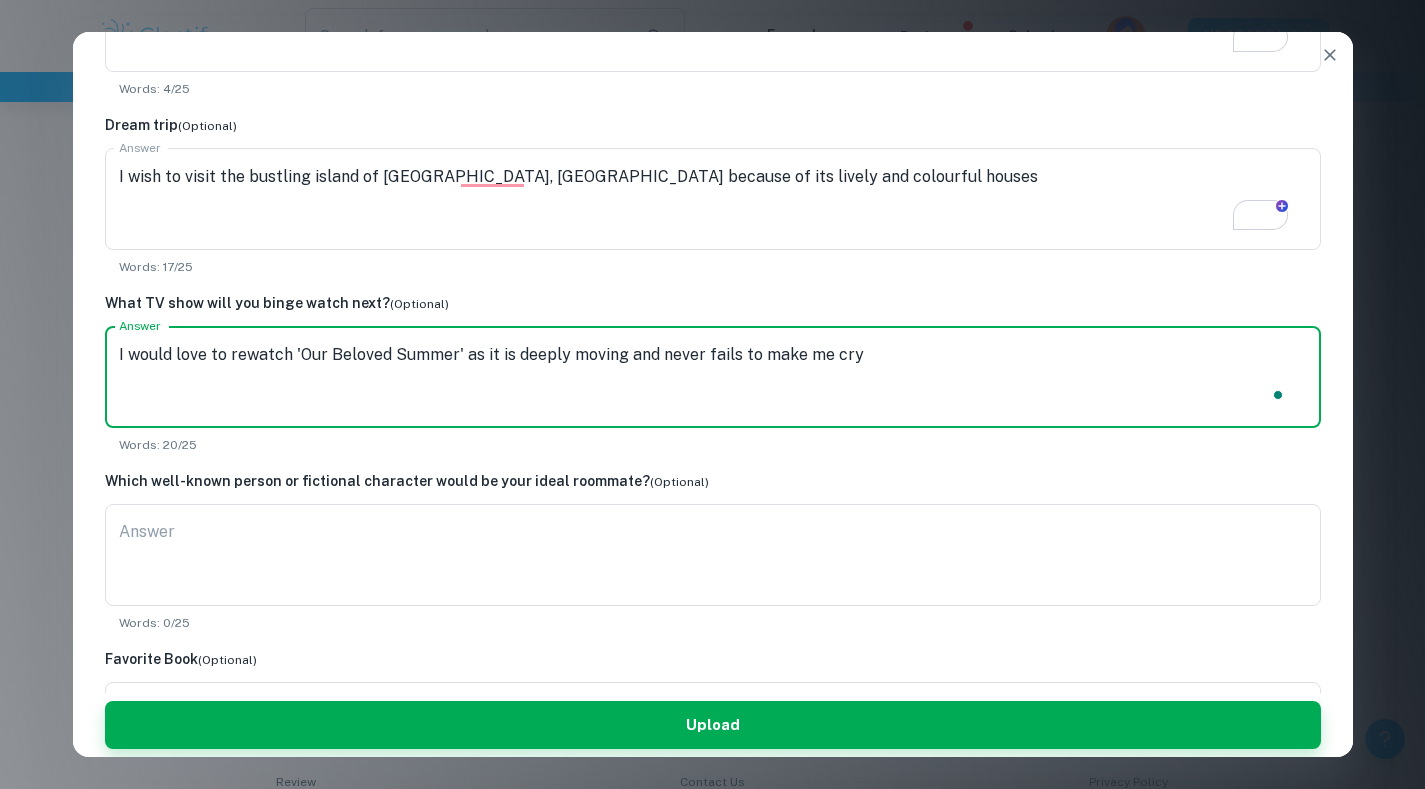 type on "I would love to rewatch 'Our Beloved Summer' as it is deeply moving and never fails to make me cry" 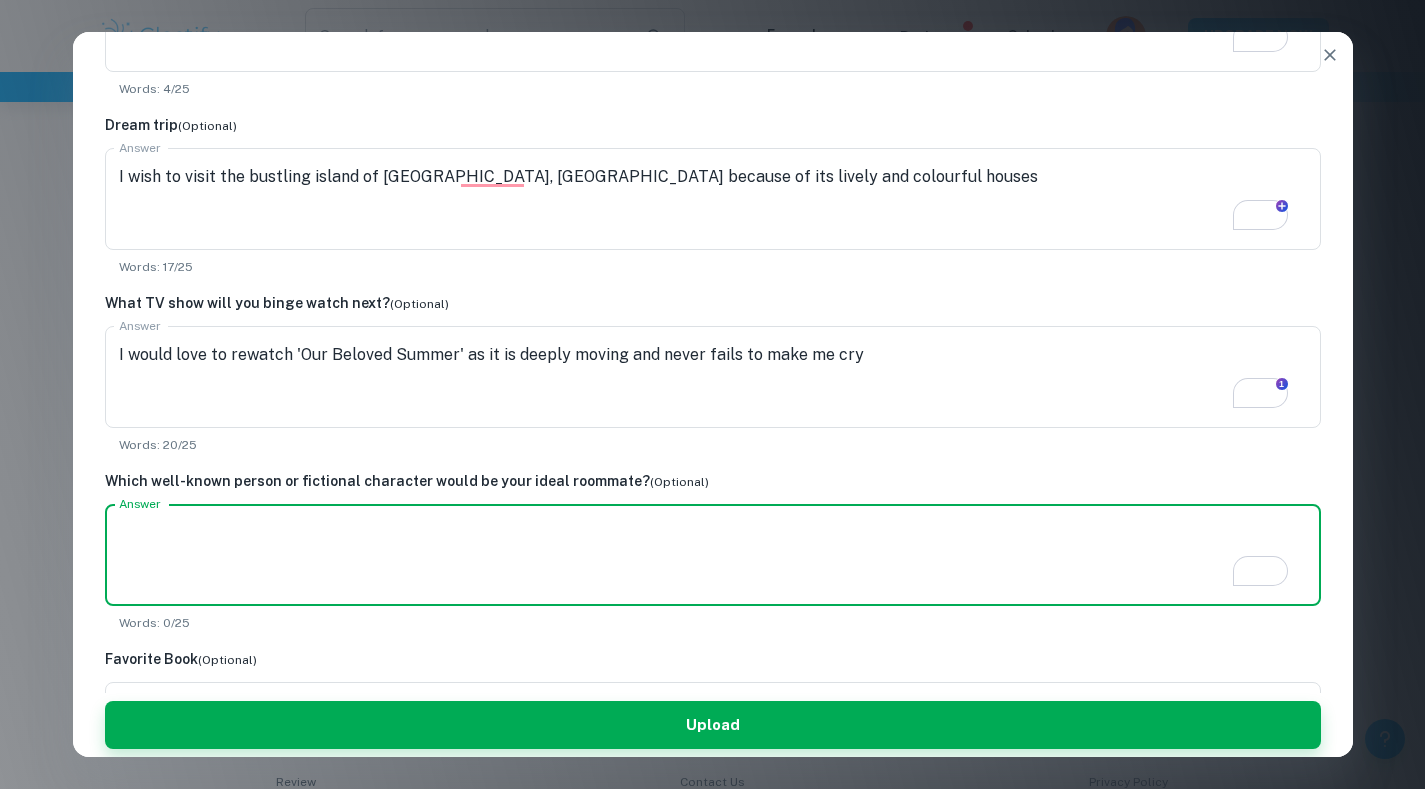 paste on "[PERSON_NAME] because she is supportive and humourous" 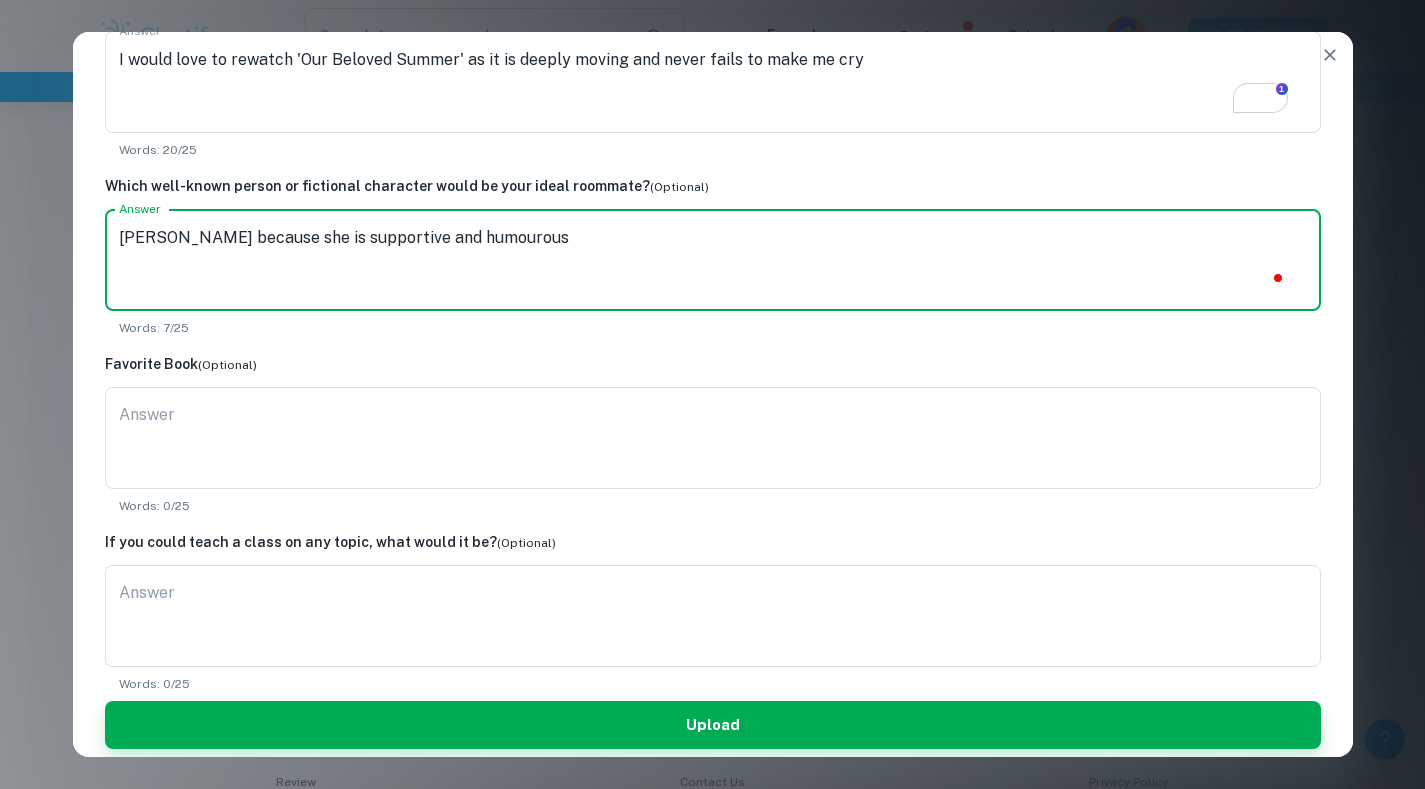 type on "[PERSON_NAME] because she is supportive and humourous" 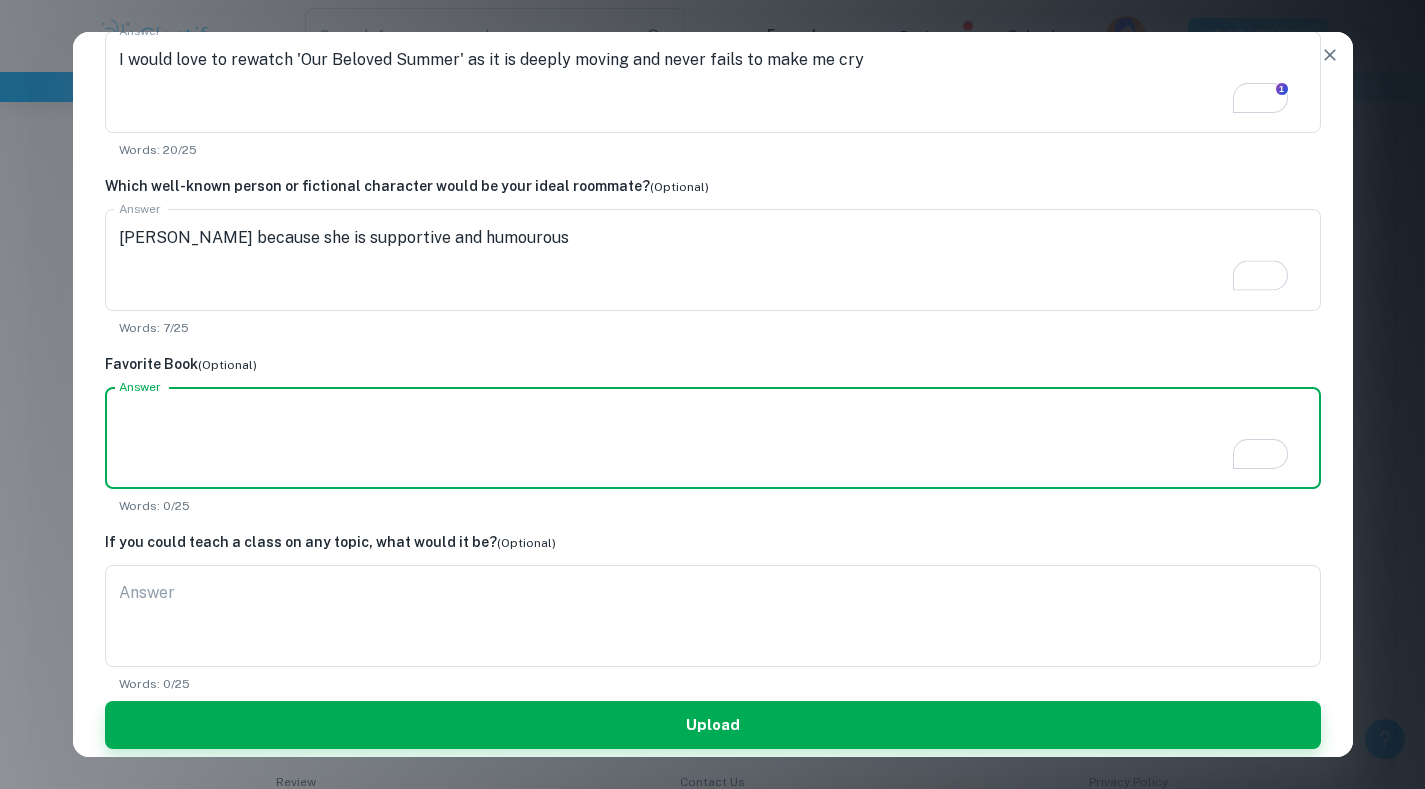 paste on "'Twenty Thousand Leagues Under the Sea' fascinates my curiosity as as a child until now" 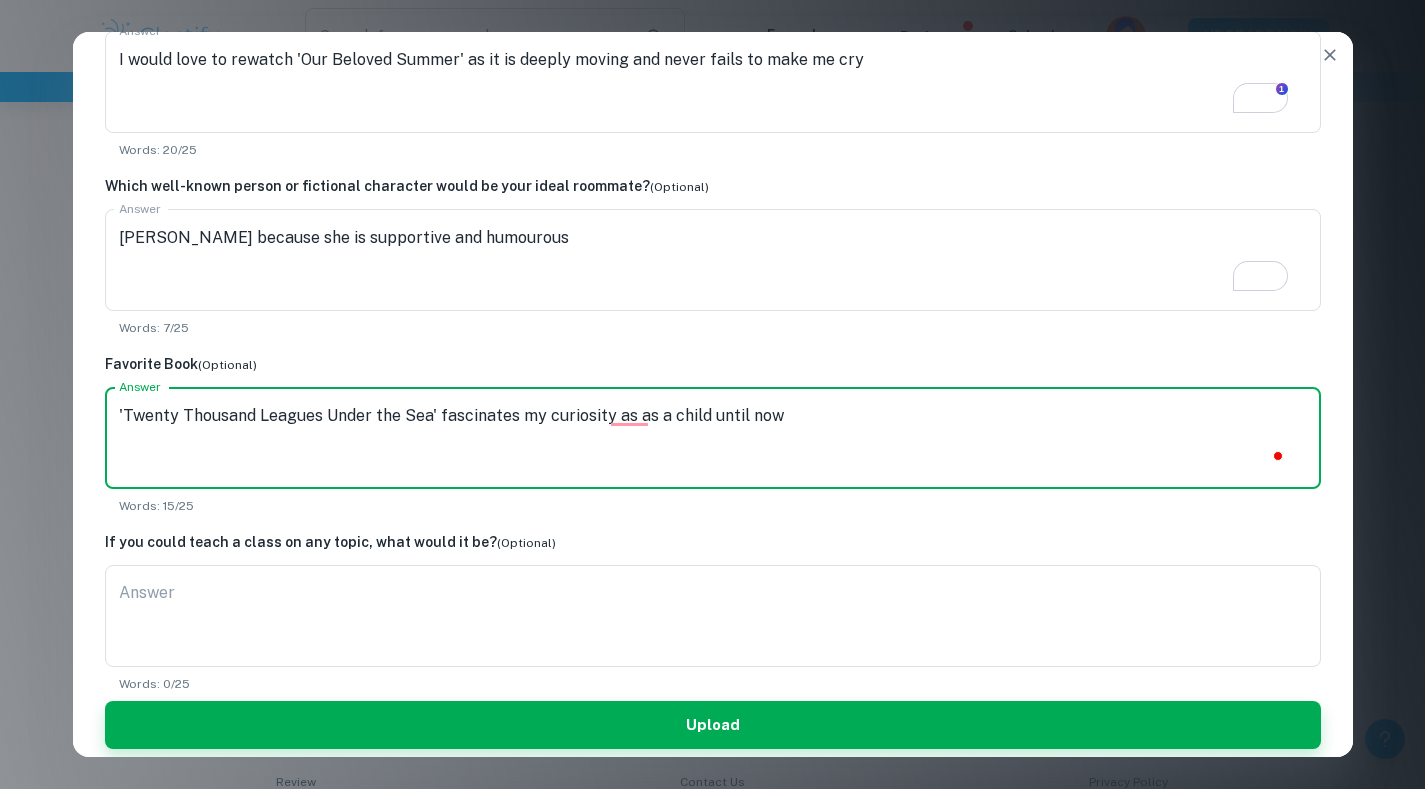 type on "'Twenty Thousand Leagues Under the Sea' fascinates my curiosity as as a child until now" 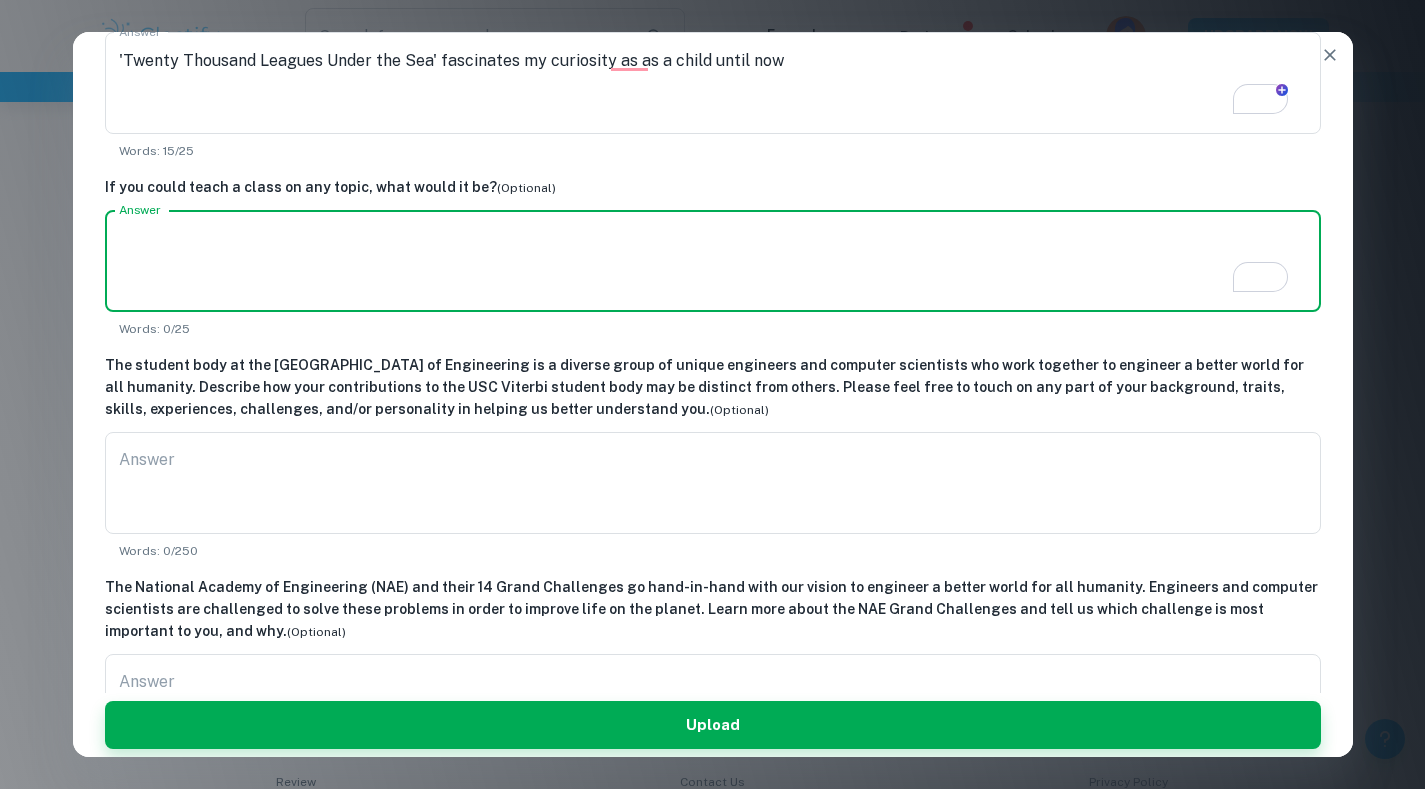 paste on "The Fourier Series application in forming a sound wave function" 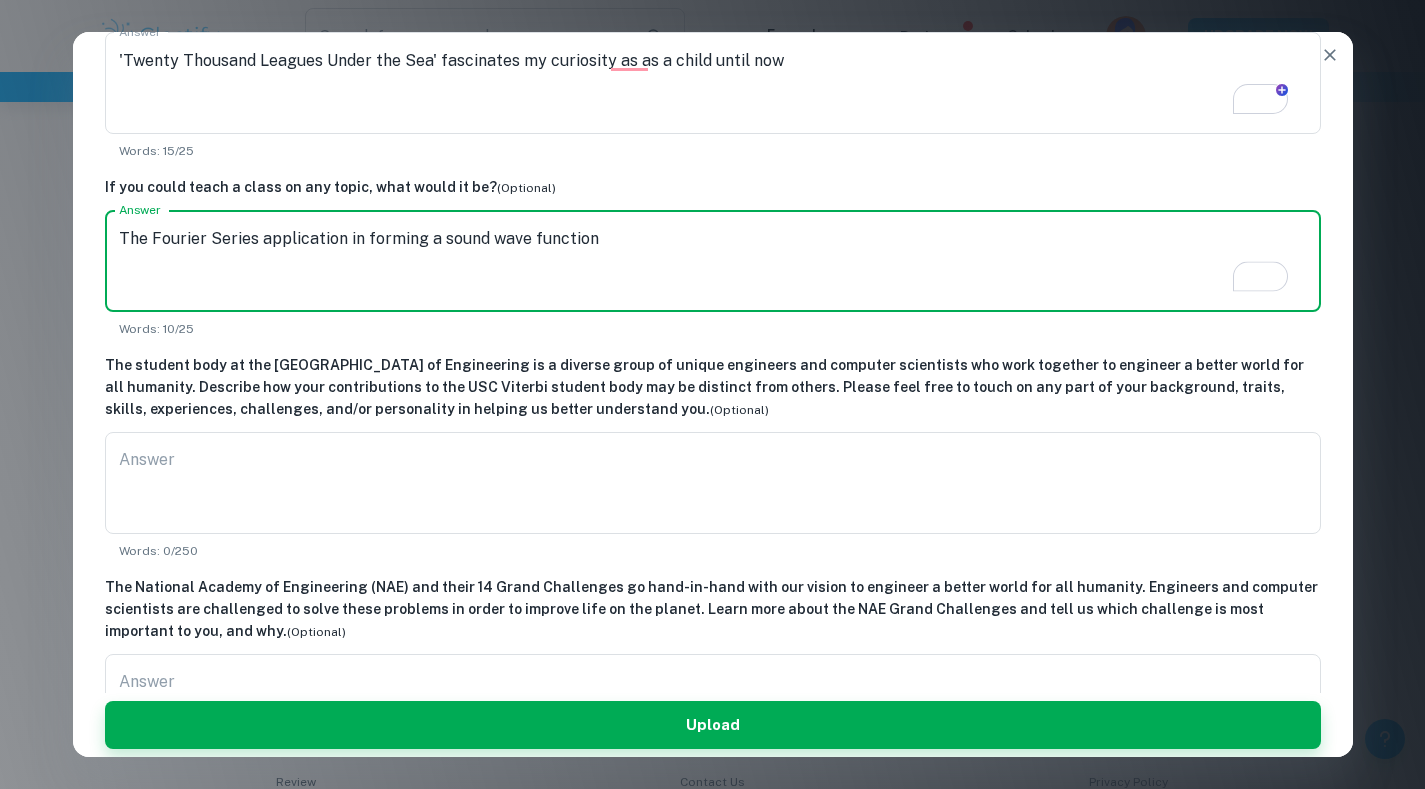 type on "The Fourier Series application in forming a sound wave function" 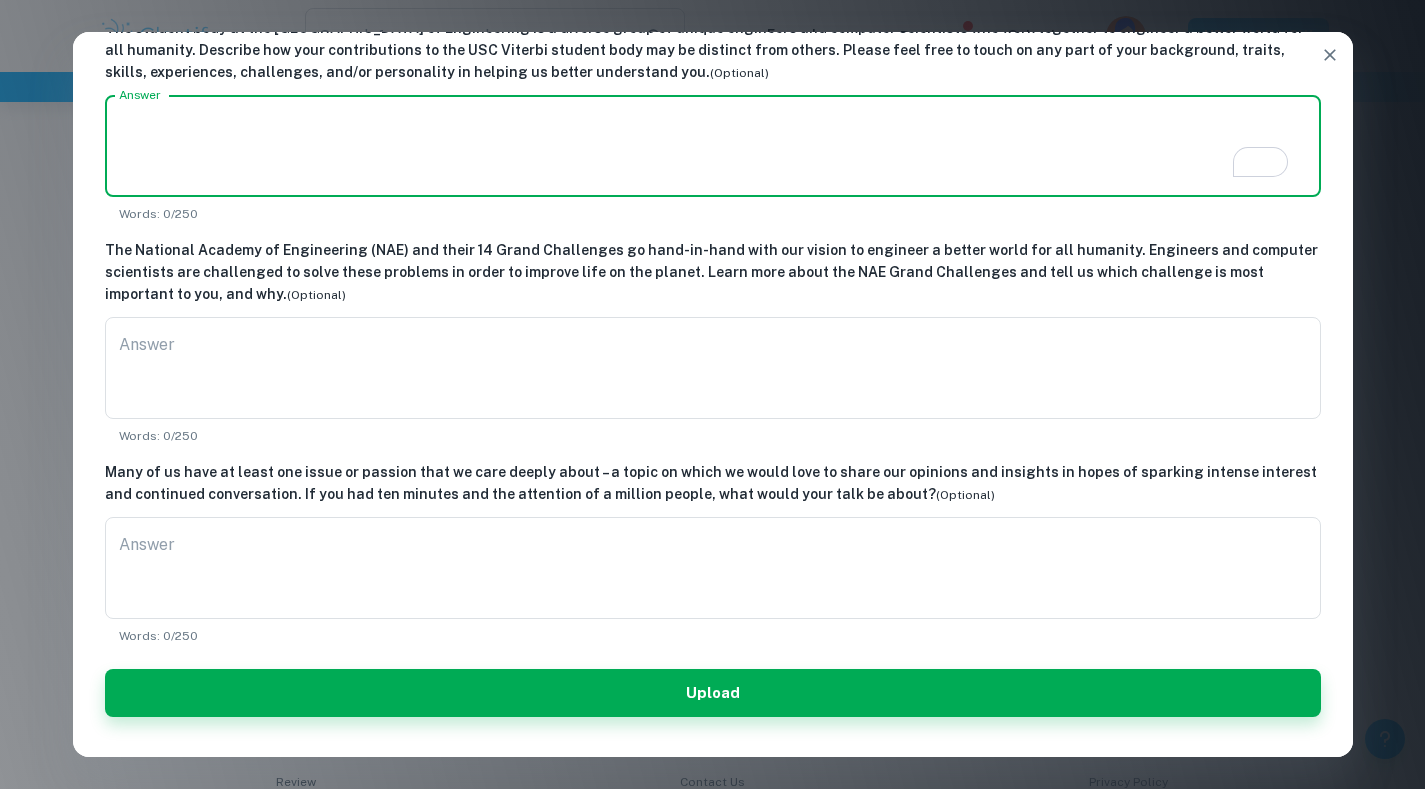 click on "Answer" at bounding box center [713, 568] 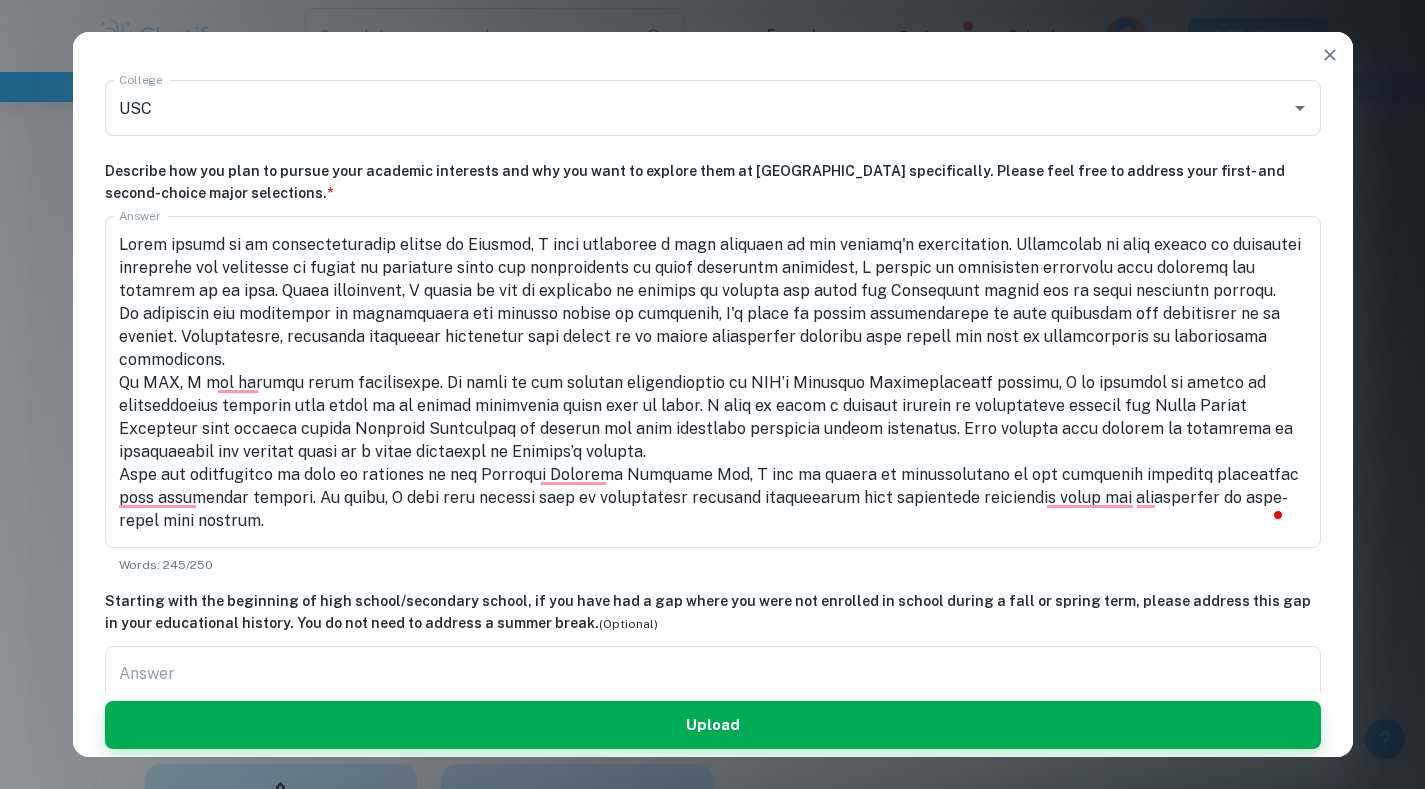 scroll, scrollTop: 580, scrollLeft: 0, axis: vertical 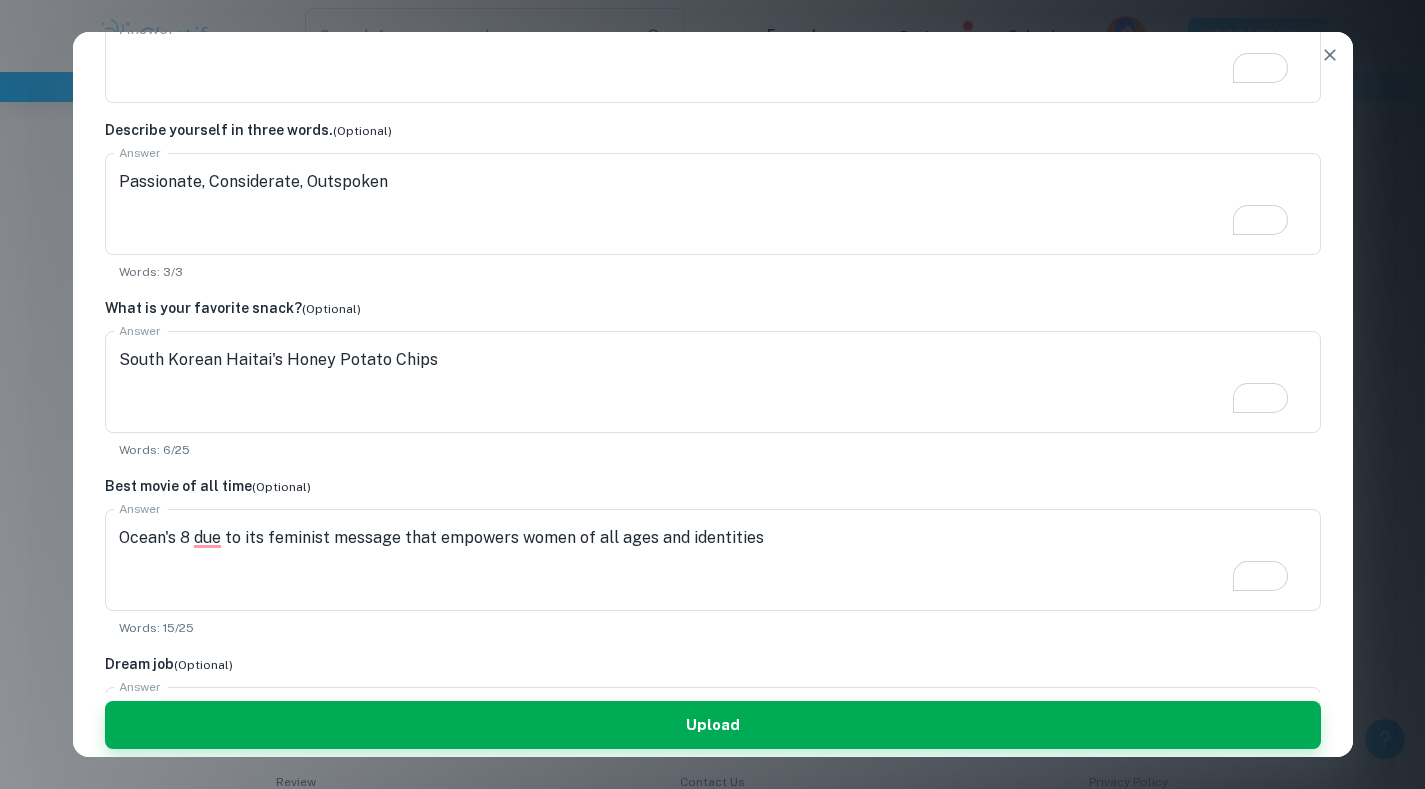 click on "South Korean Haitai's Honey Potato Chips" at bounding box center [713, 382] 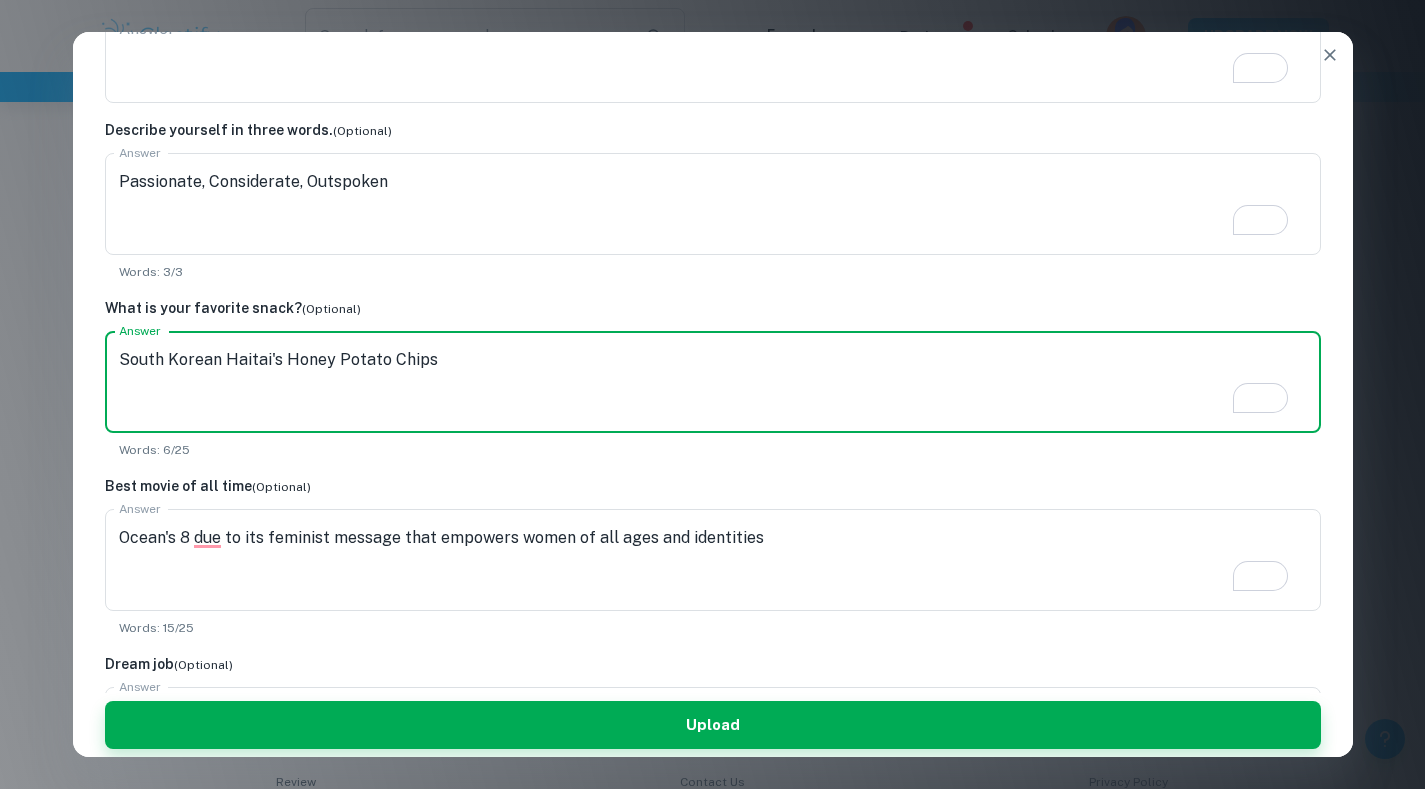 paste on "Enjoying hot honey potato chips while binging my favorite TV show" 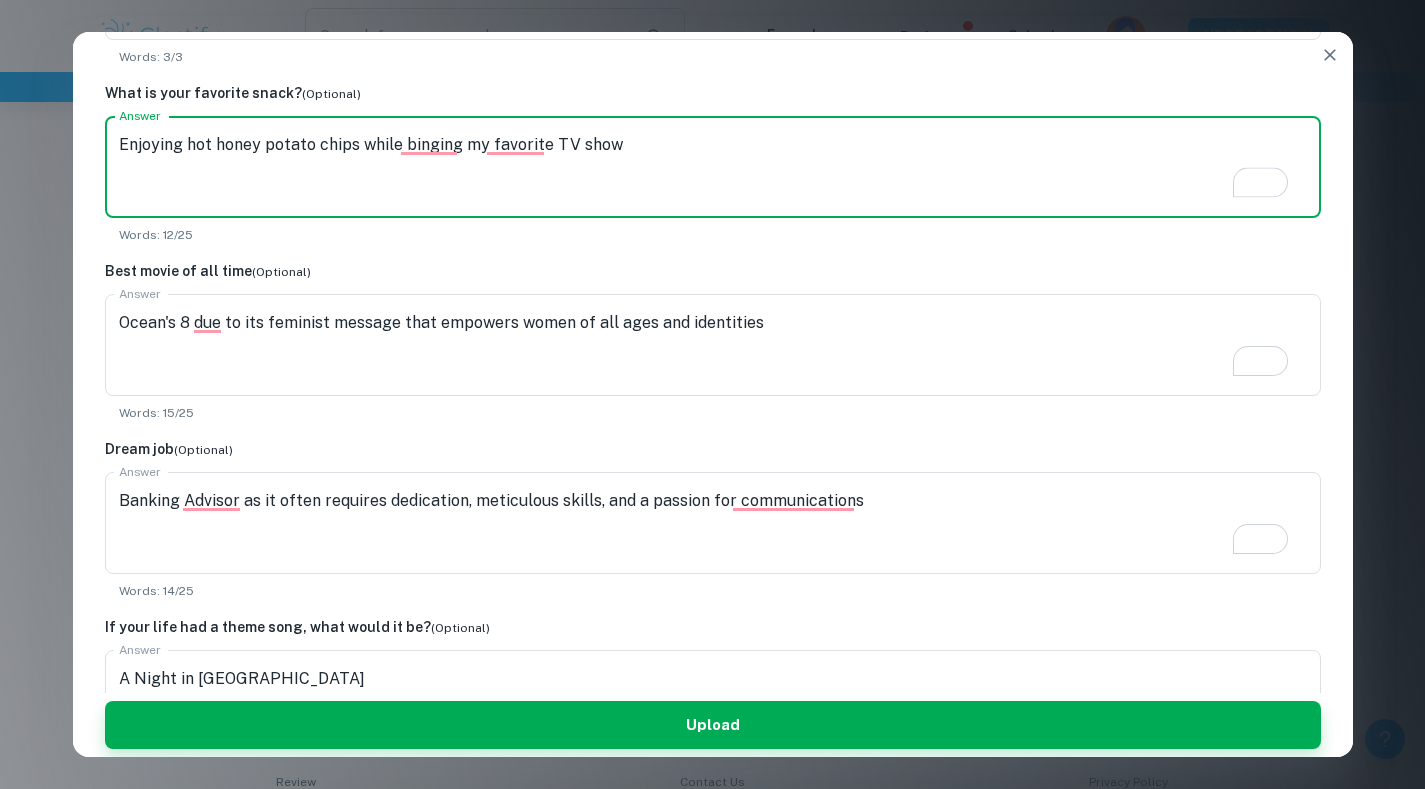 type on "Enjoying hot honey potato chips while binging my favorite TV show" 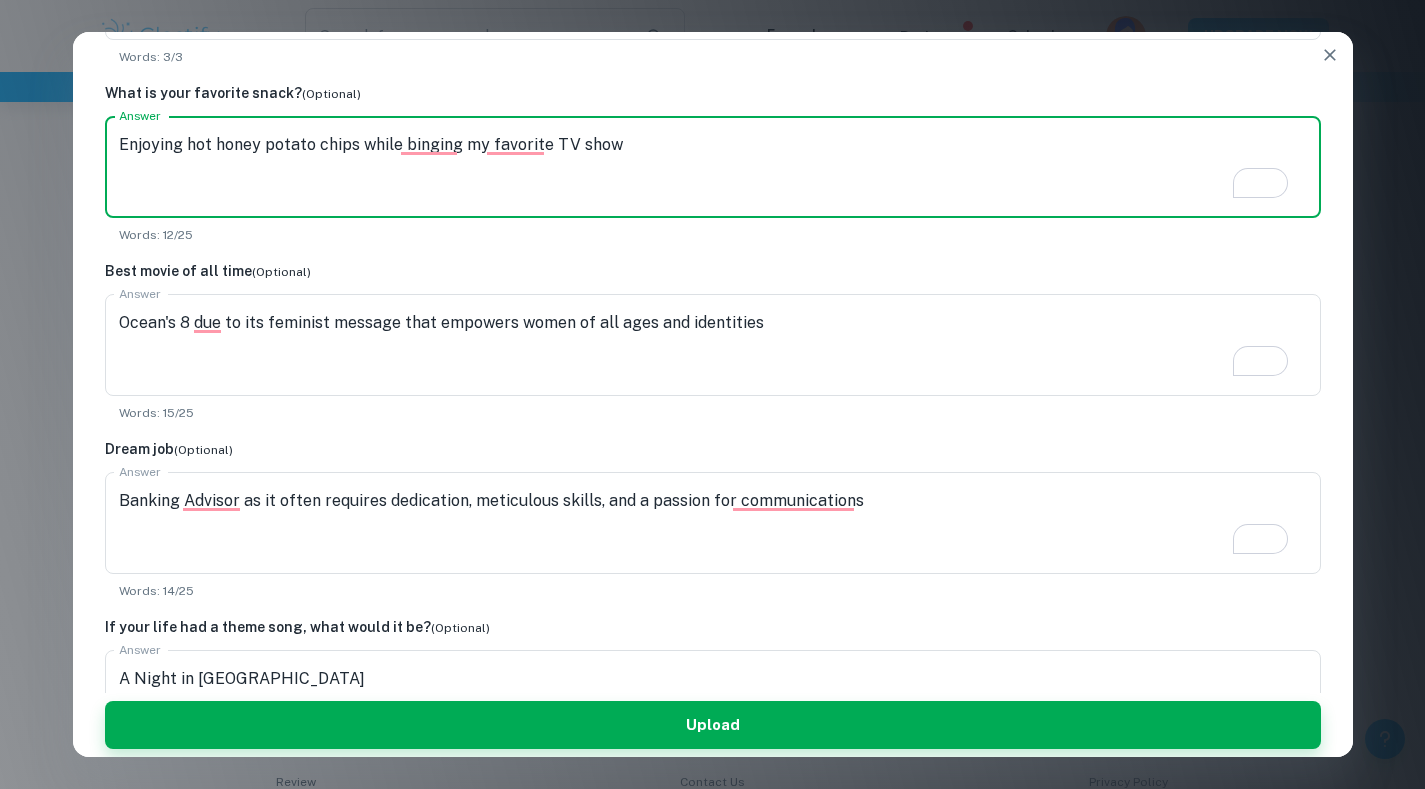 click on "Ocean's 8 due to its feminist message that empowers women of all ages and identities" at bounding box center (713, 345) 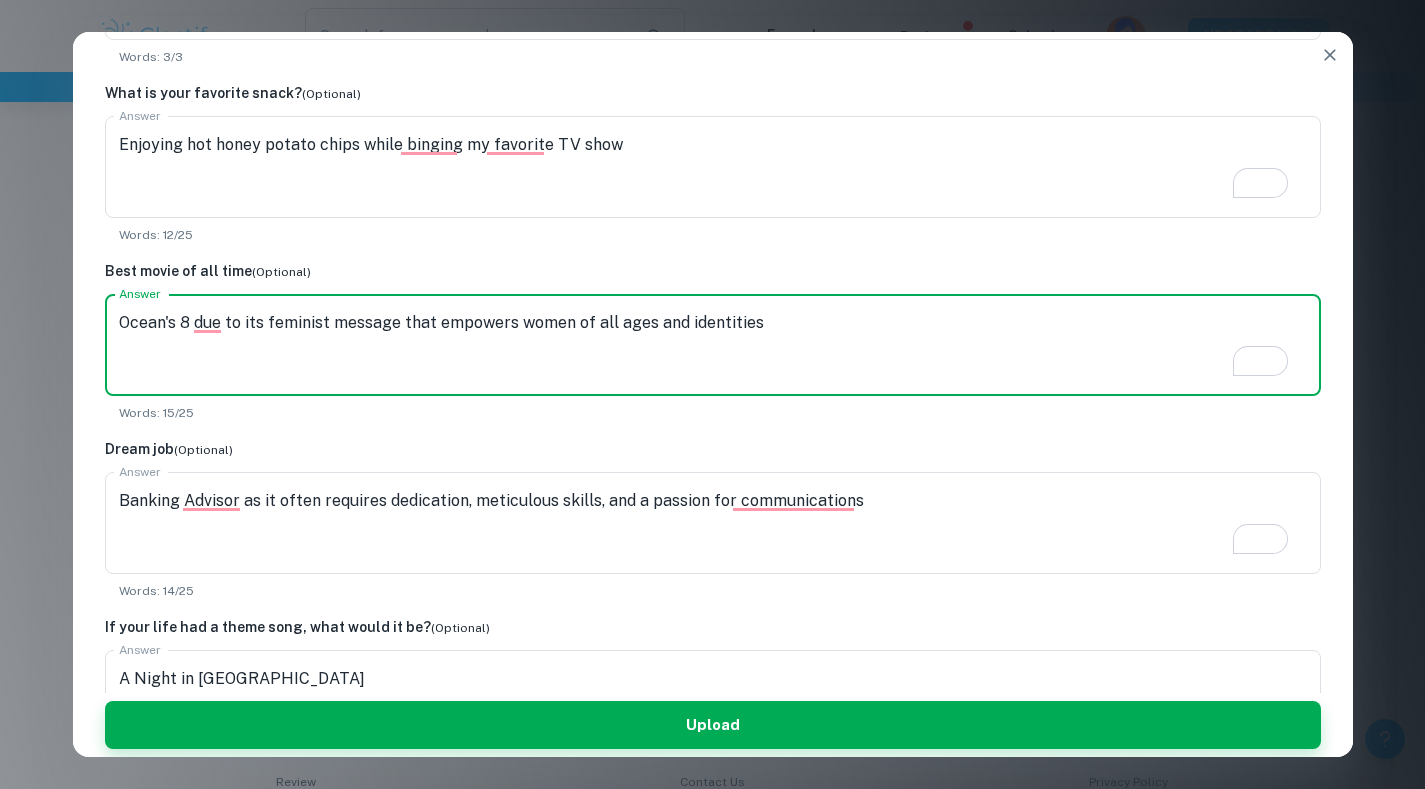 paste 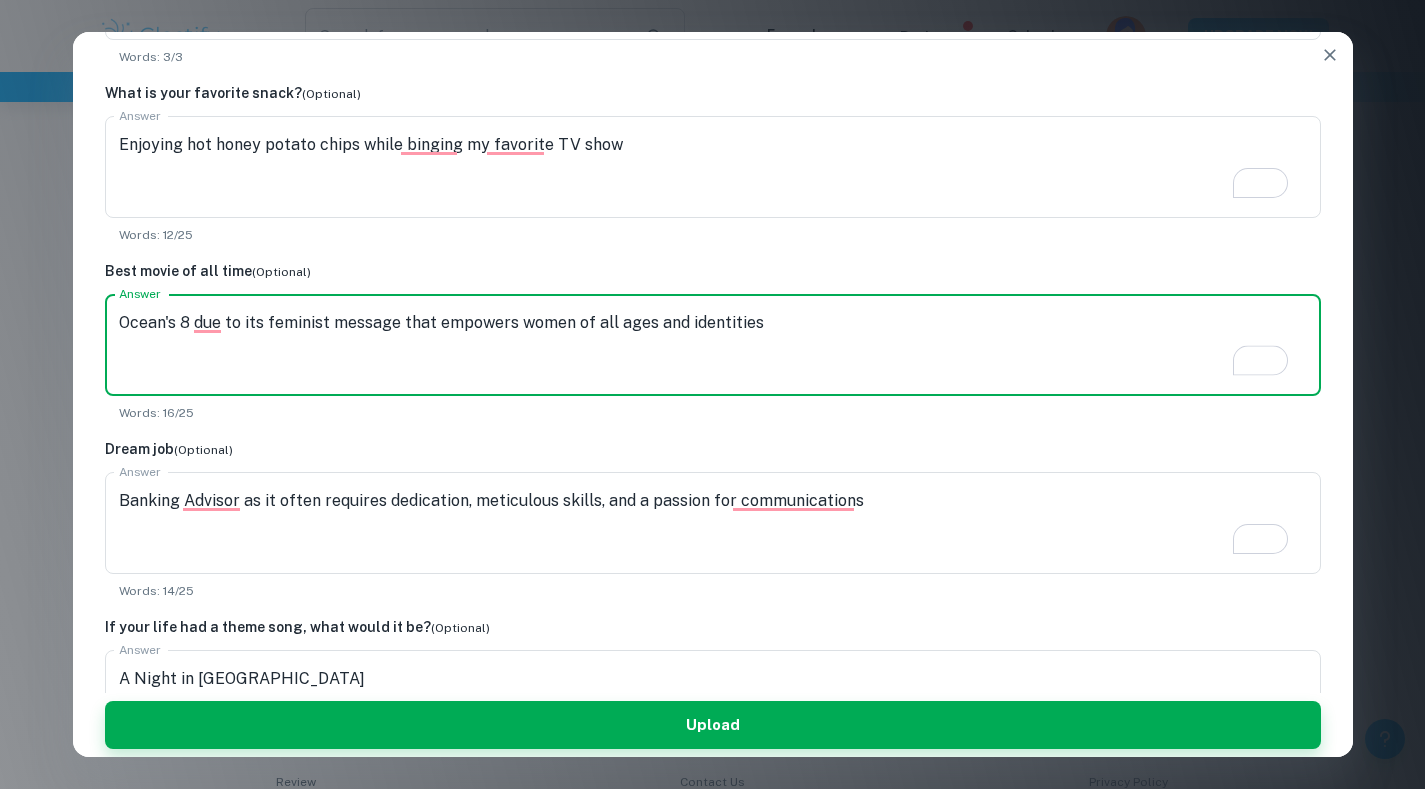 type on "Ocean's 8 due to its feminist message that empowers women of all ages and identities" 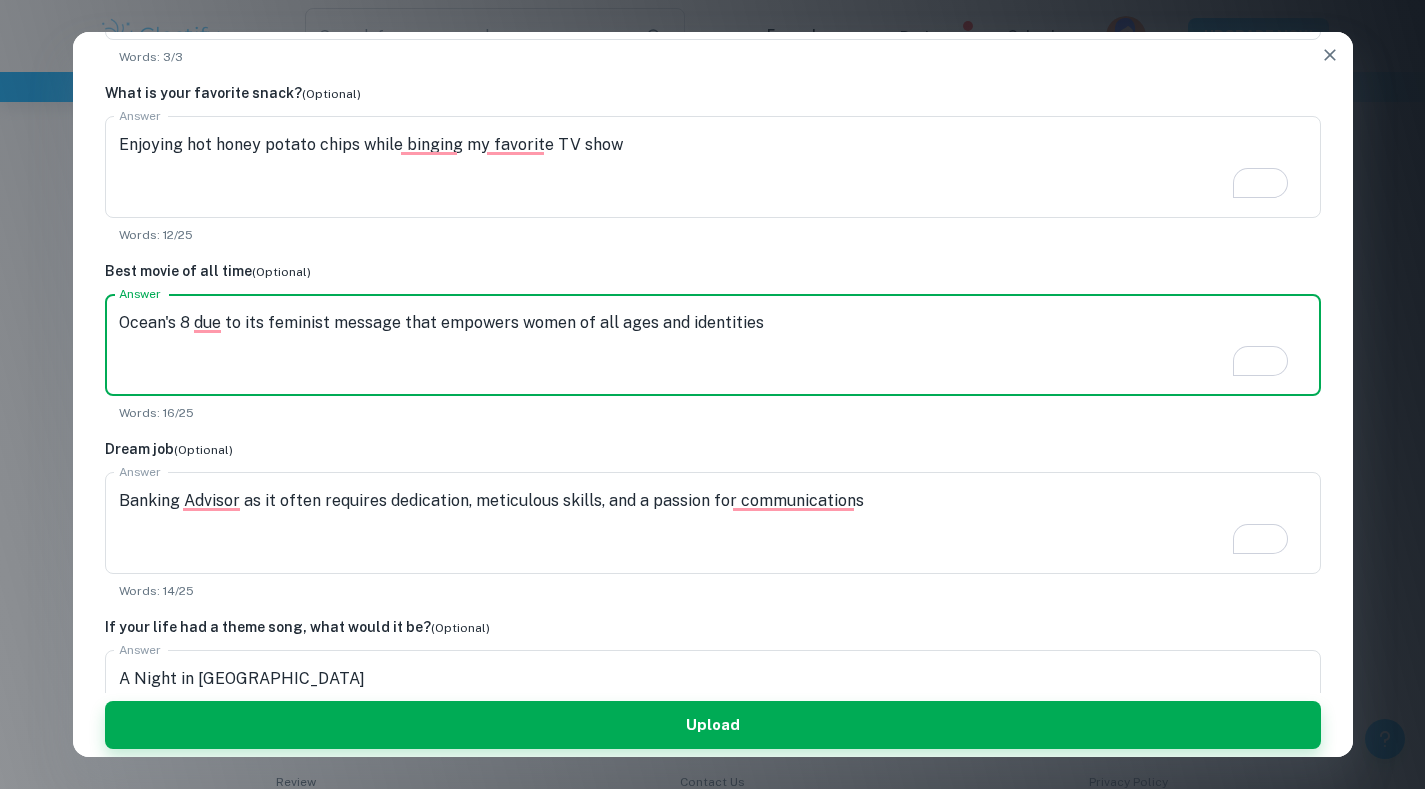 click on "Banking Advisor as it often requires dedication, meticulous skills, and a passion for communications" at bounding box center (713, 523) 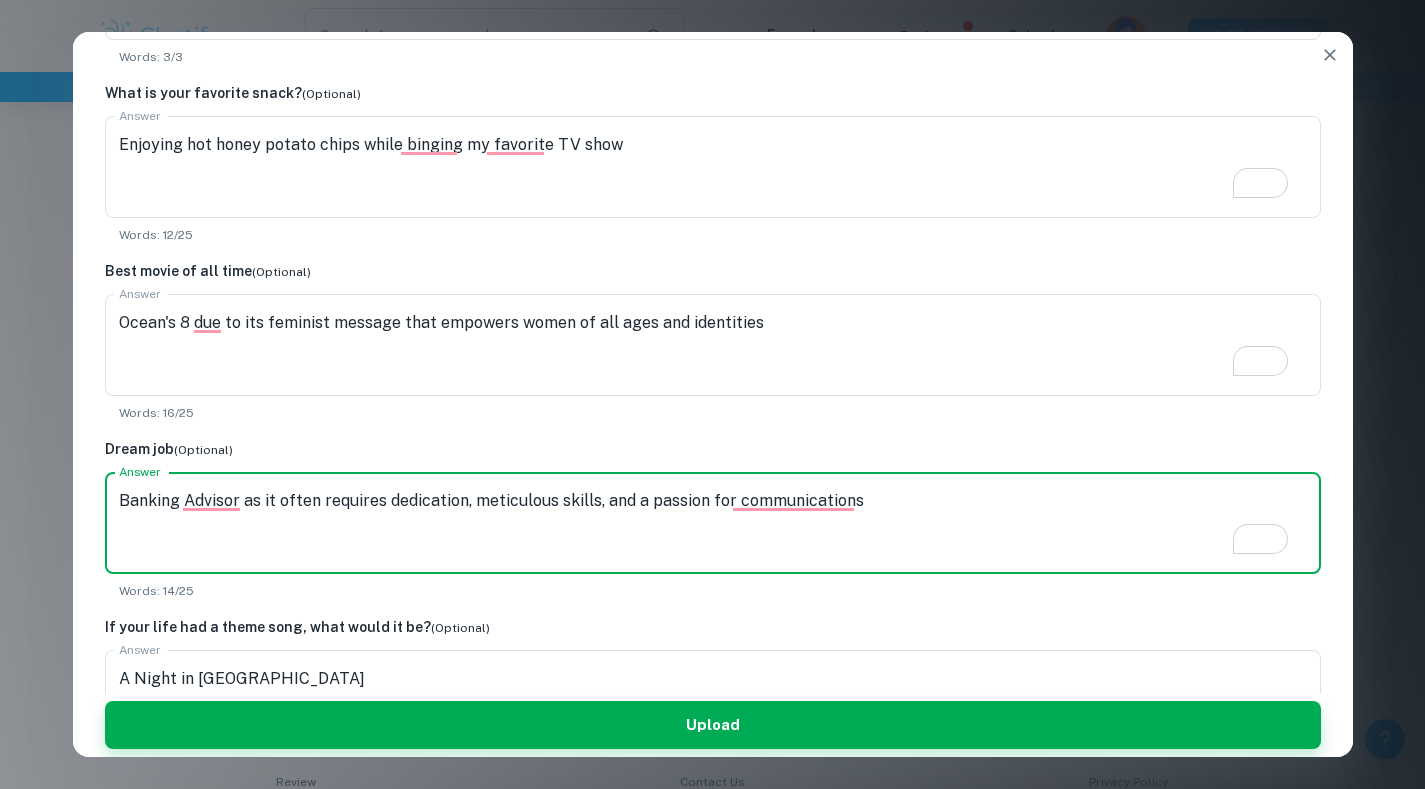 paste on "requires my dedication, meticulous skills, and passion for communication" 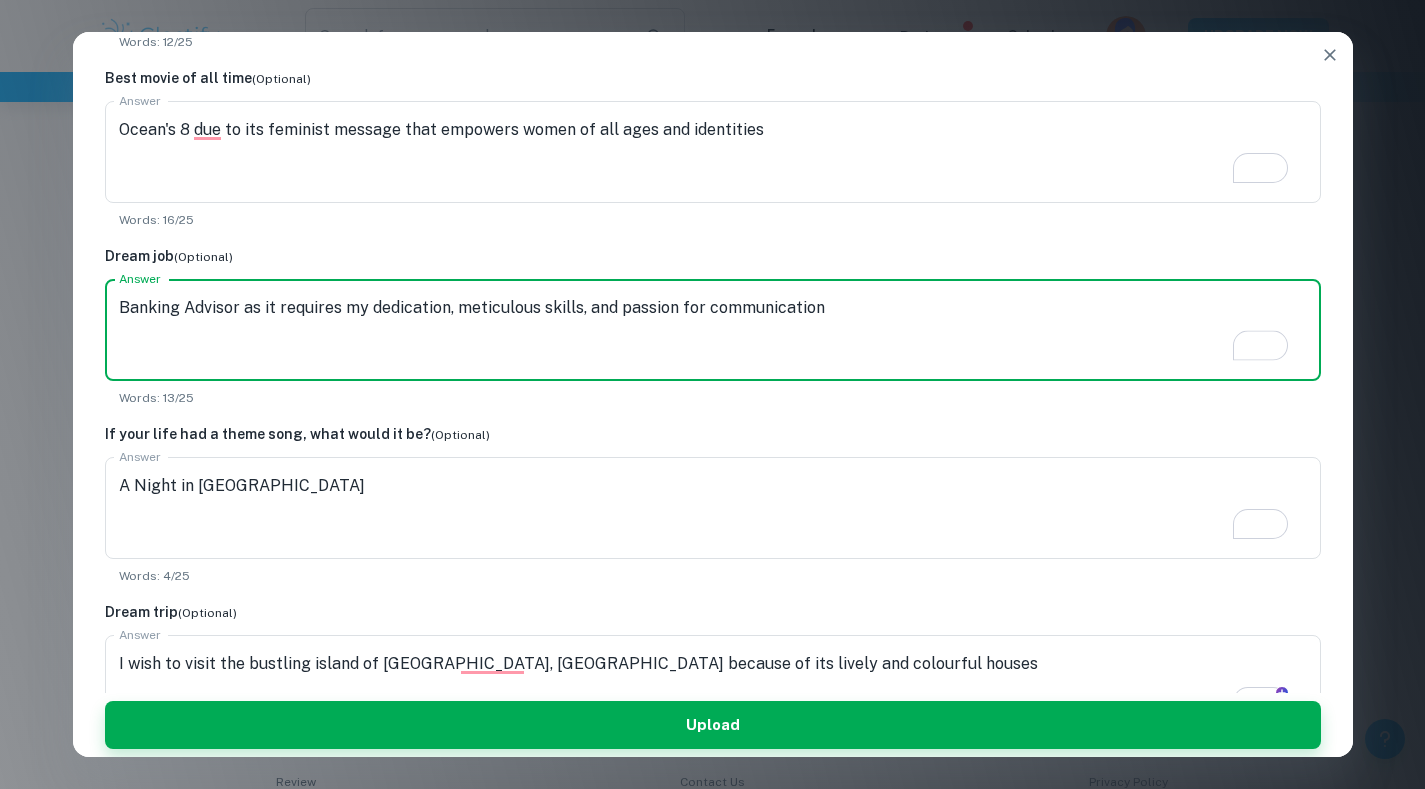 type on "Banking Advisor as it requires my dedication, meticulous skills, and passion for communication" 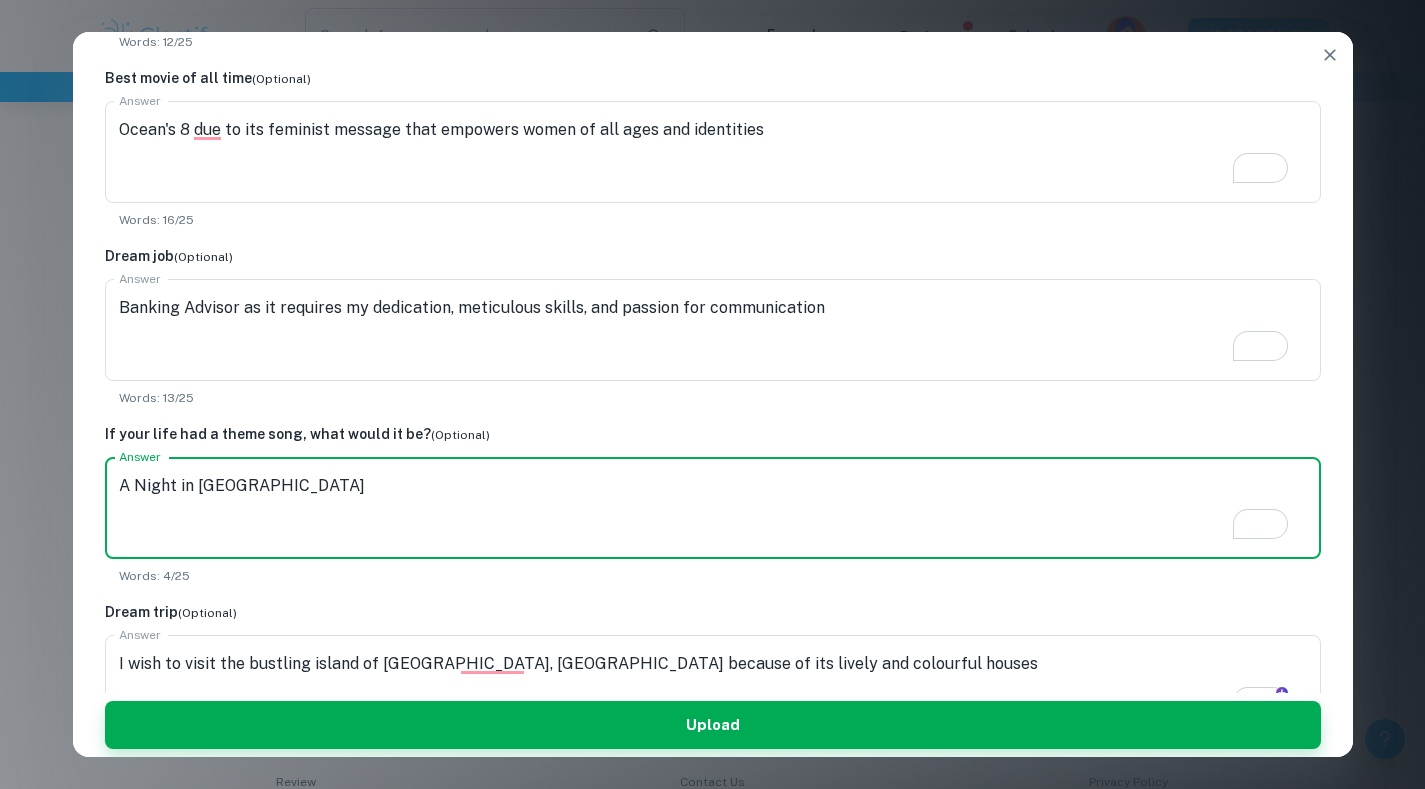 paste on "7UPPERCUT’s ‘NO INTERNET’ because I love socializing amidst [DATE] soulless technological advances" 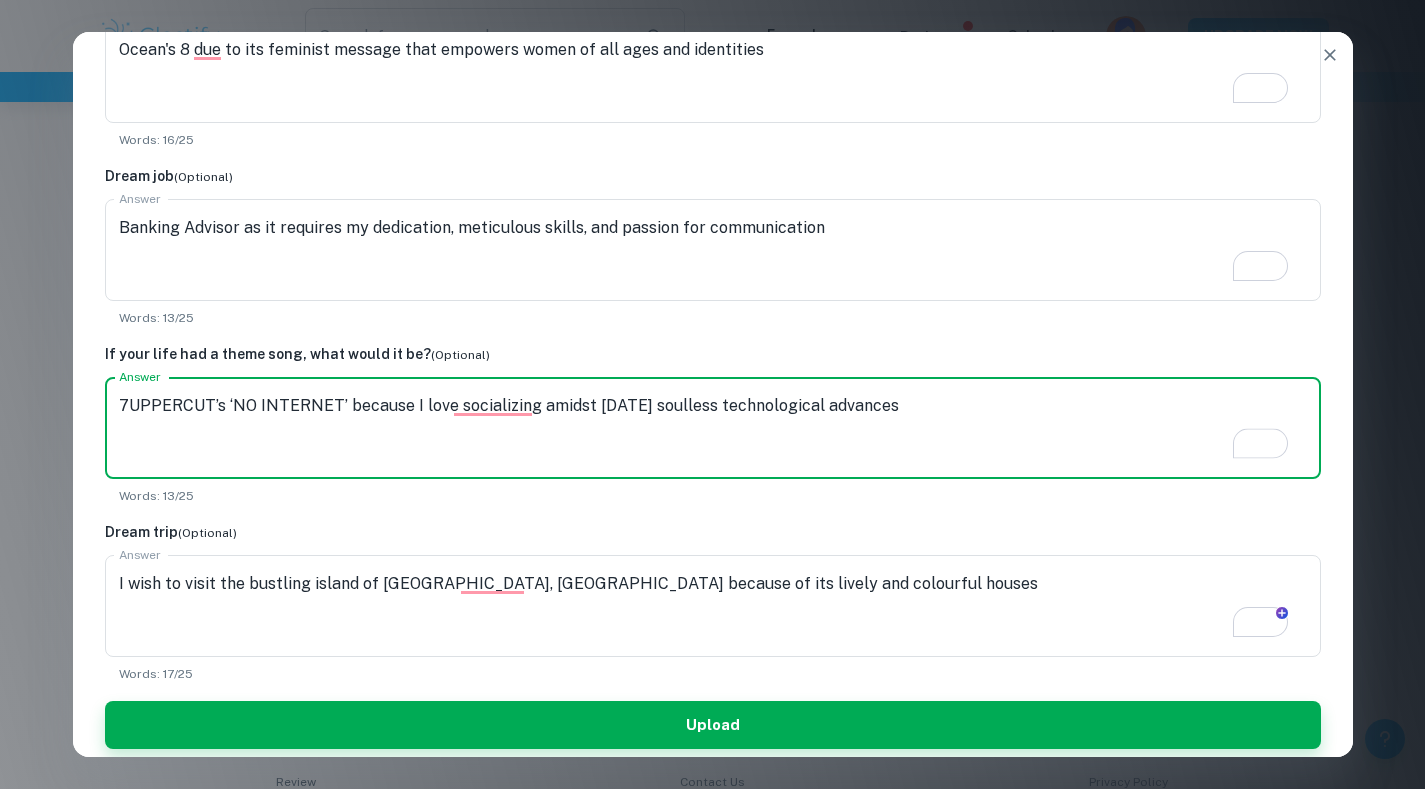 click on "7UPPERCUT’s ‘NO INTERNET’ because I love socializing amidst [DATE] soulless technological advances" at bounding box center [713, 428] 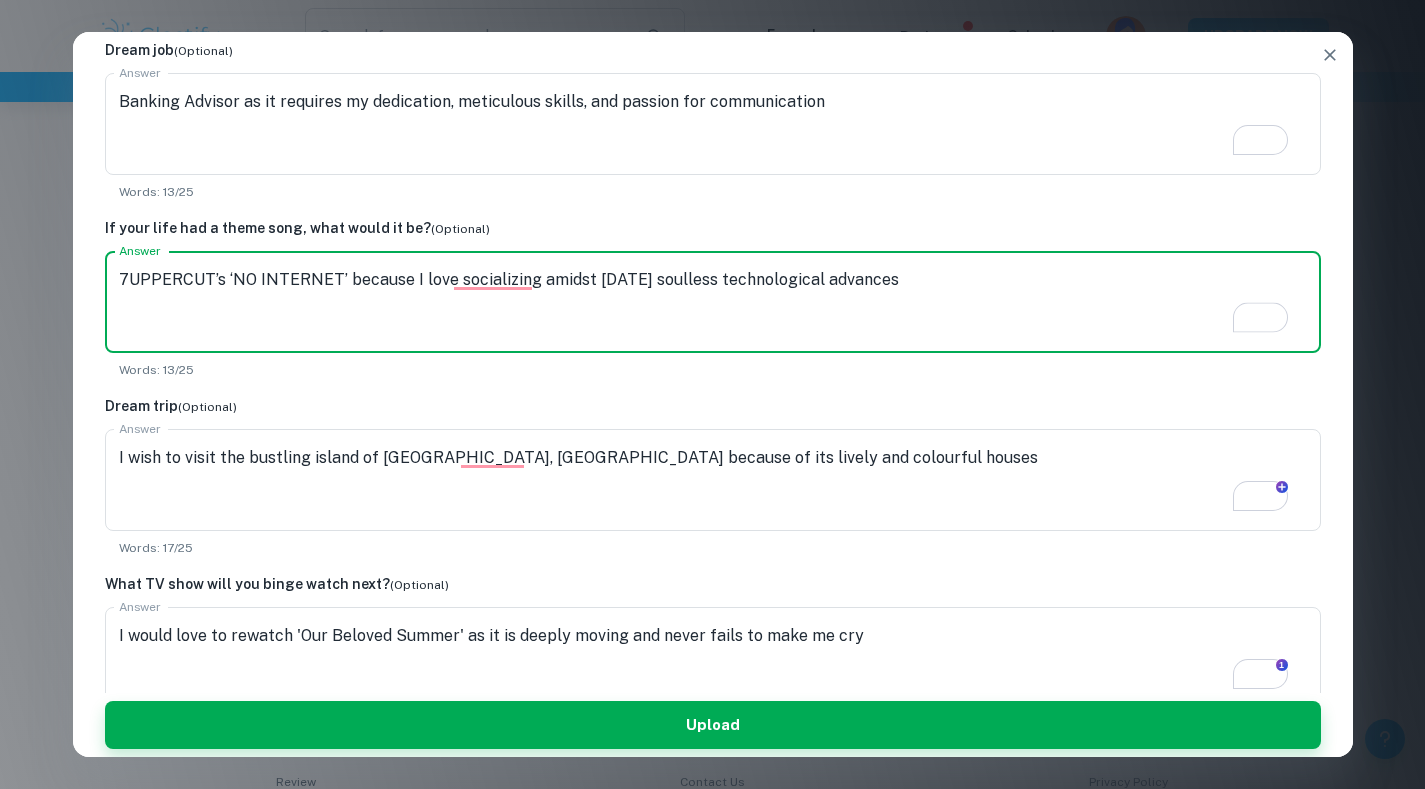 type on "7UPPERCUT’s ‘NO INTERNET’ because I love socializing amidst [DATE] soulless technological advances" 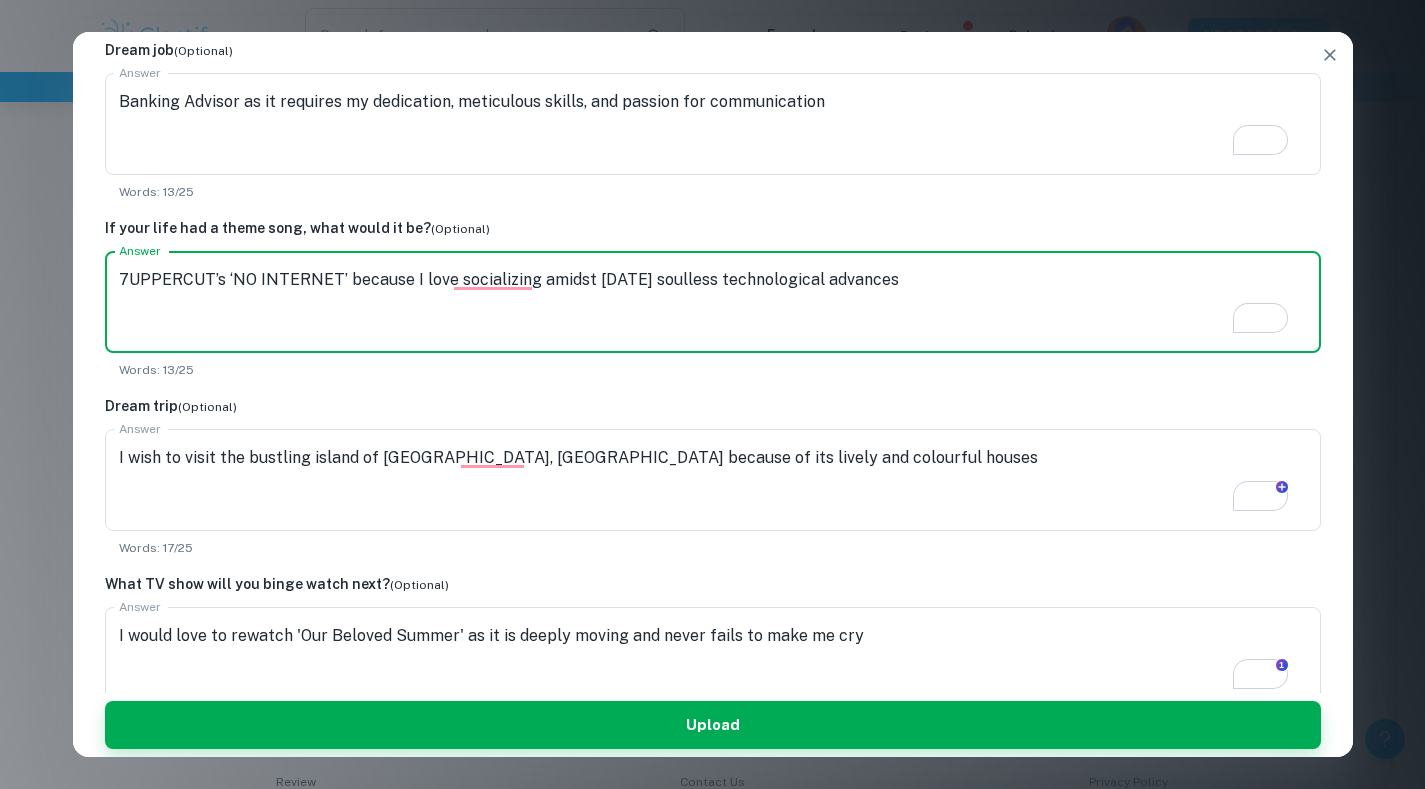 click on "I wish to visit the bustling island of Sicily, Italy because of its lively and colourful houses" at bounding box center (713, 480) 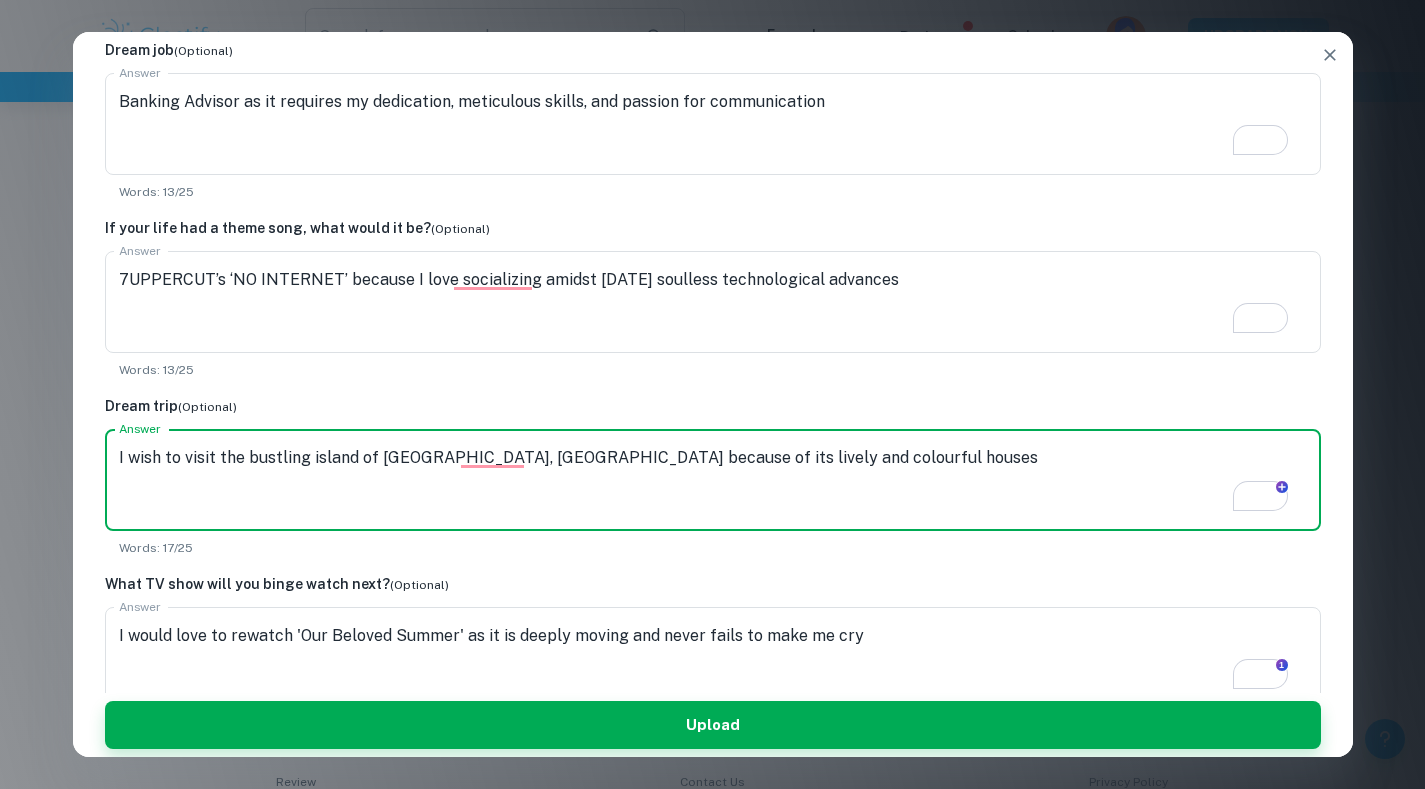 paste on "." 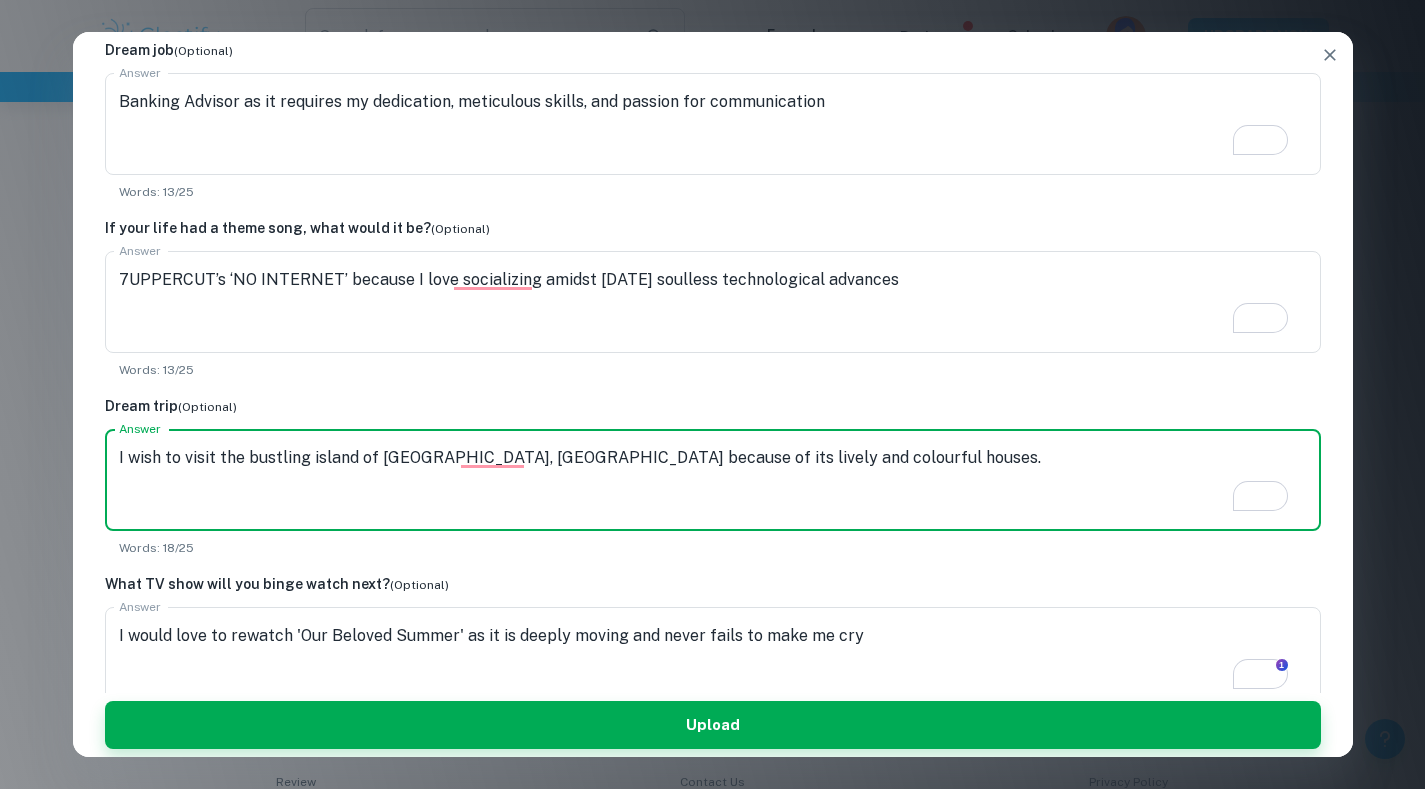 paste on "'Our Beloved Summer' due to its heartwarming story about the reunion of two soulmates" 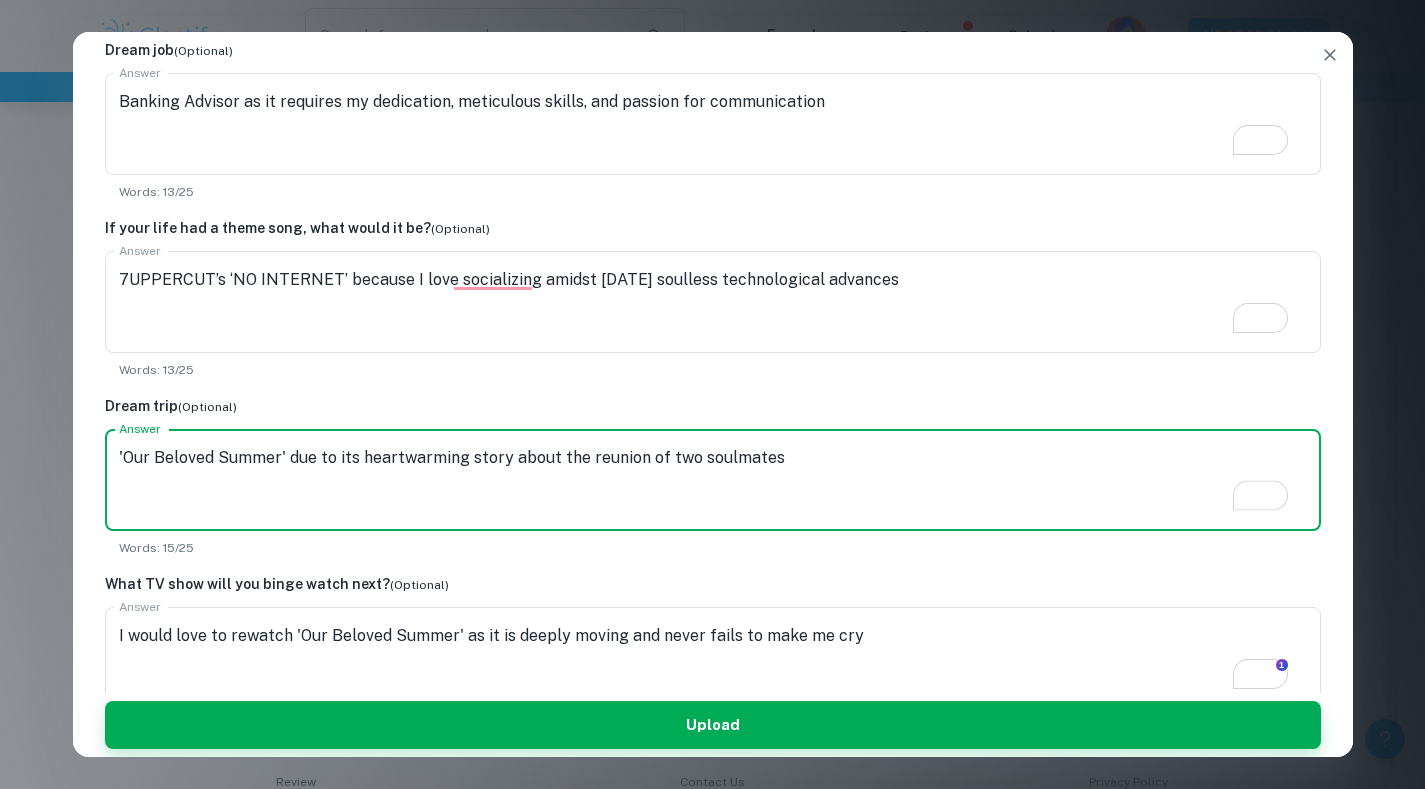 type on "I wish to visit the bustling island of [GEOGRAPHIC_DATA], [GEOGRAPHIC_DATA] because of its lively and colourful houses." 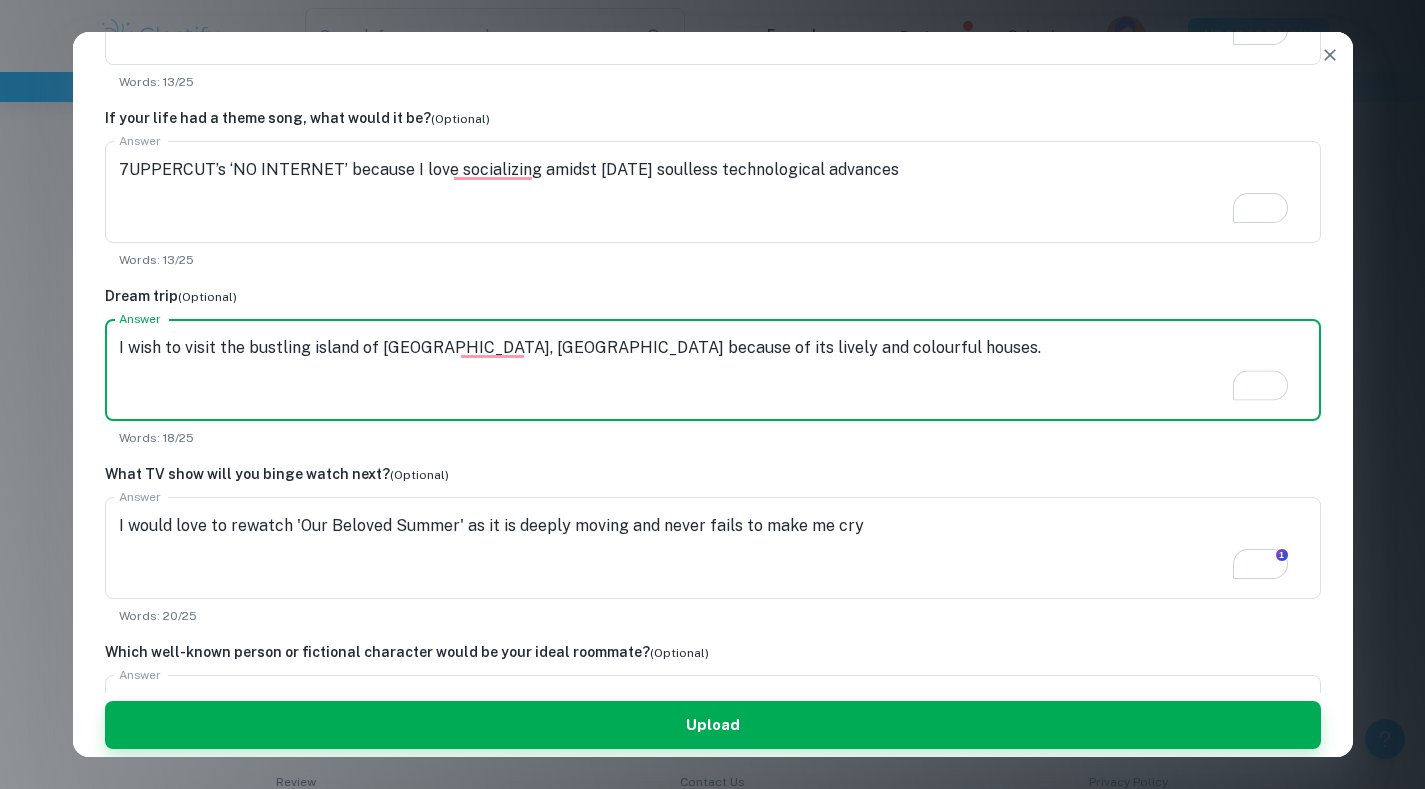 click on "I would love to rewatch 'Our Beloved Summer' as it is deeply moving and never fails to make me cry" at bounding box center [713, 548] 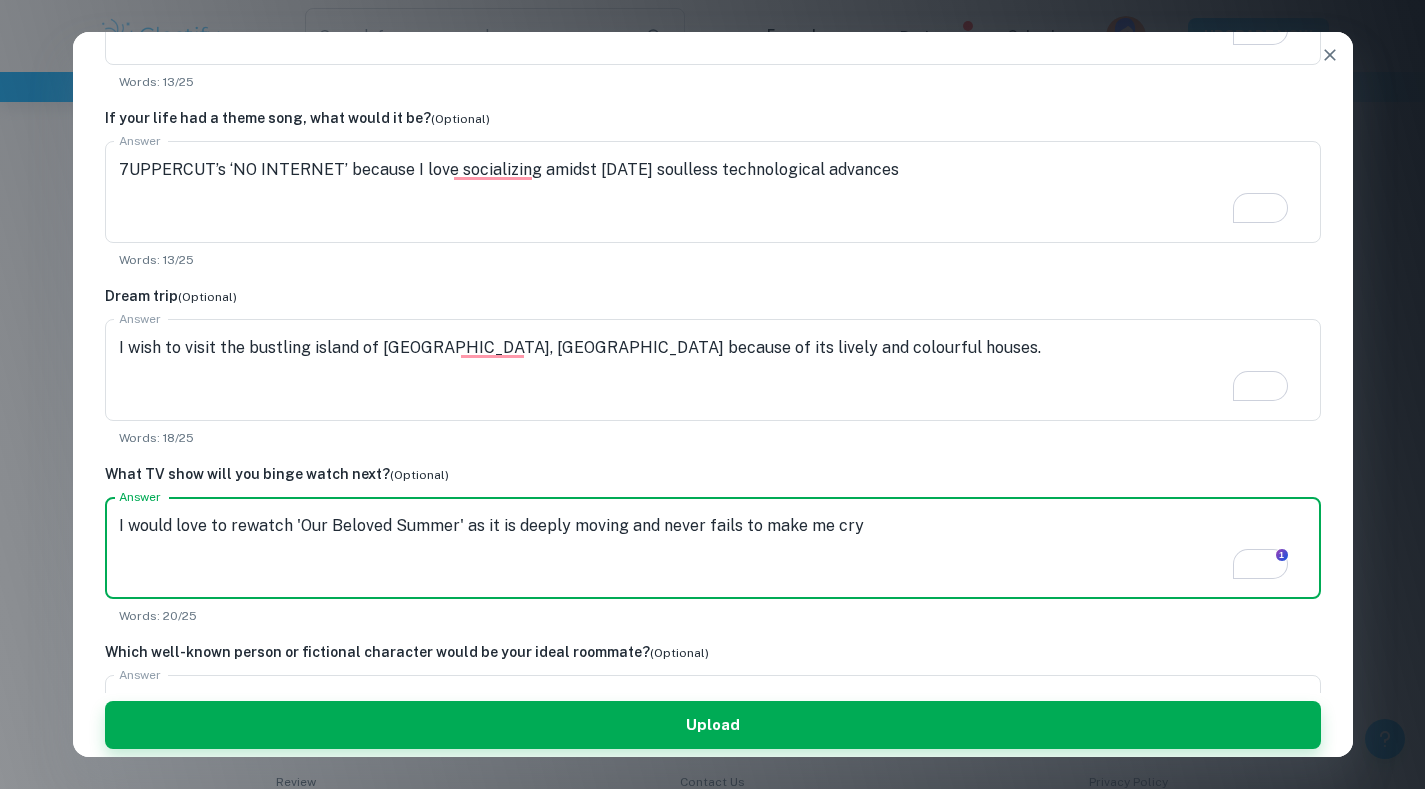 paste on "'Our Beloved Summer' due to its heartwarming story about the reunion of two soulmates" 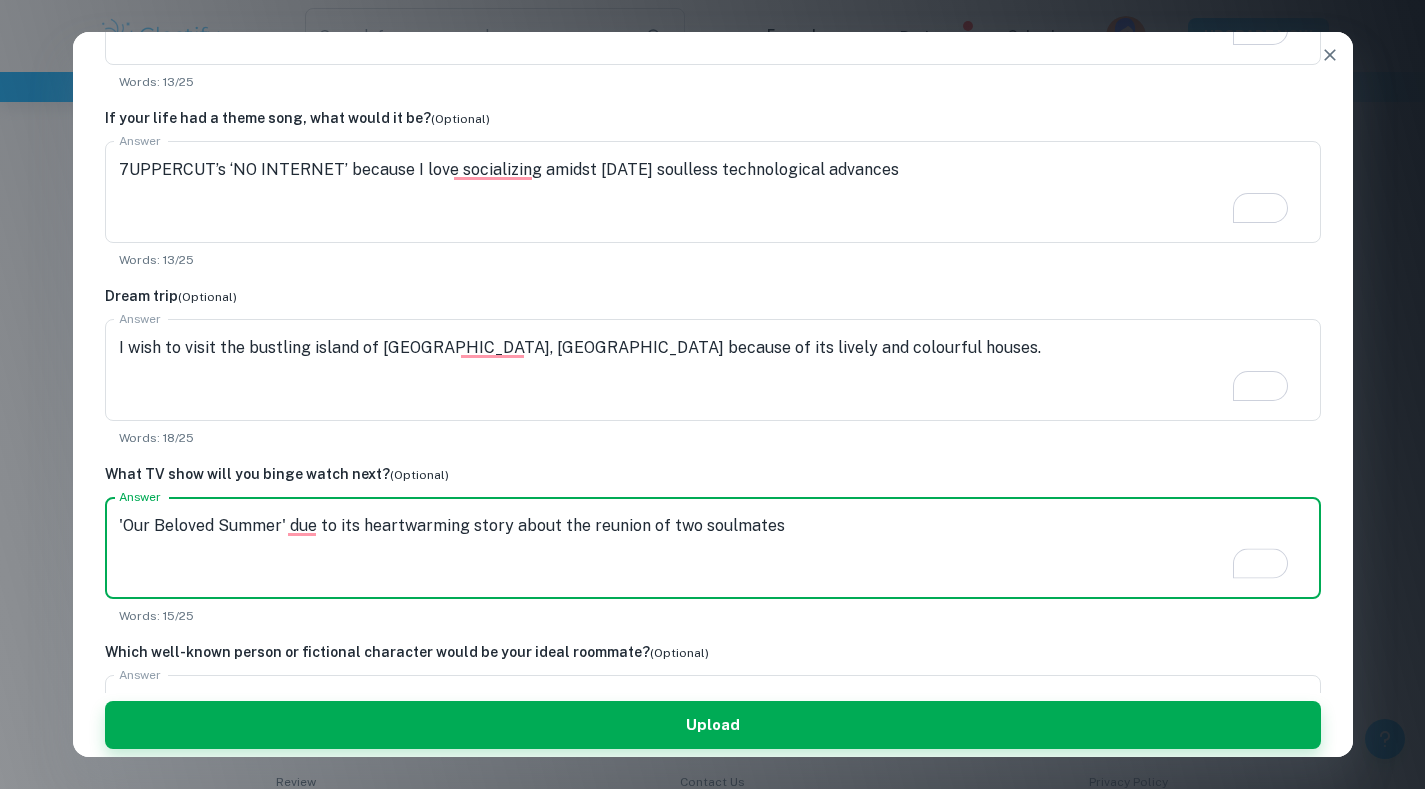 type on "'Our Beloved Summer' due to its heartwarming story about the reunion of two soulmates" 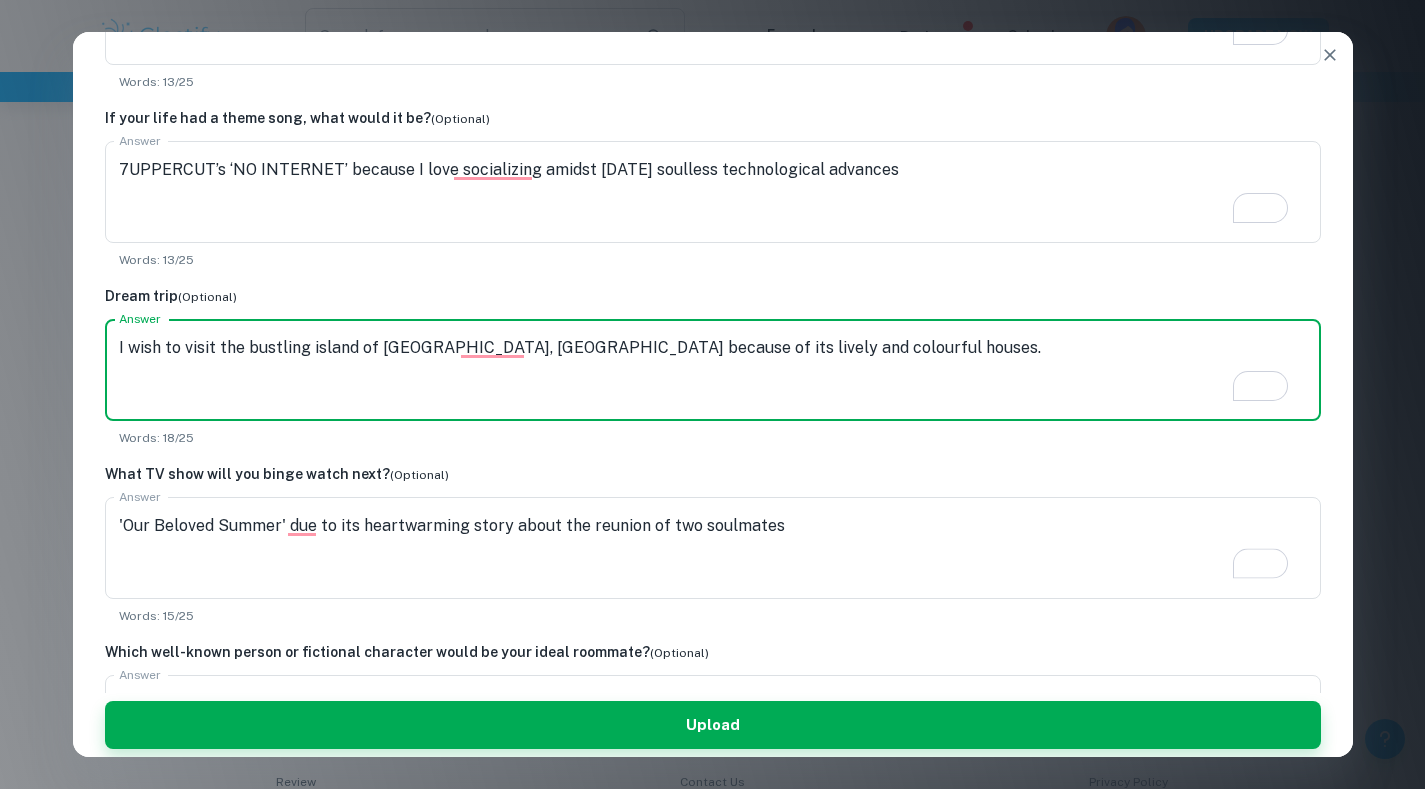 click on "I wish to visit the bustling island of Sicily, Italy because of its lively and colourful houses." at bounding box center (713, 370) 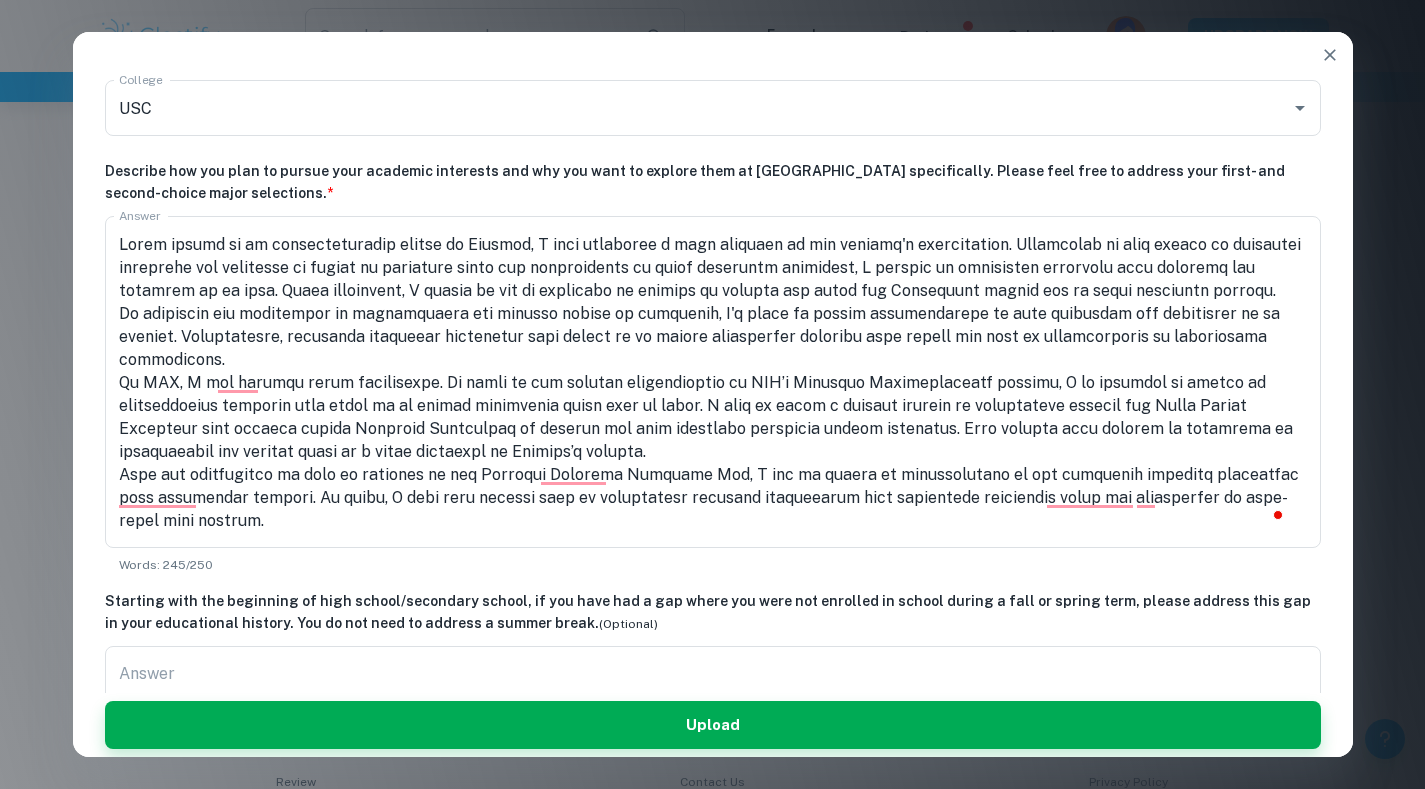 scroll, scrollTop: 580, scrollLeft: 0, axis: vertical 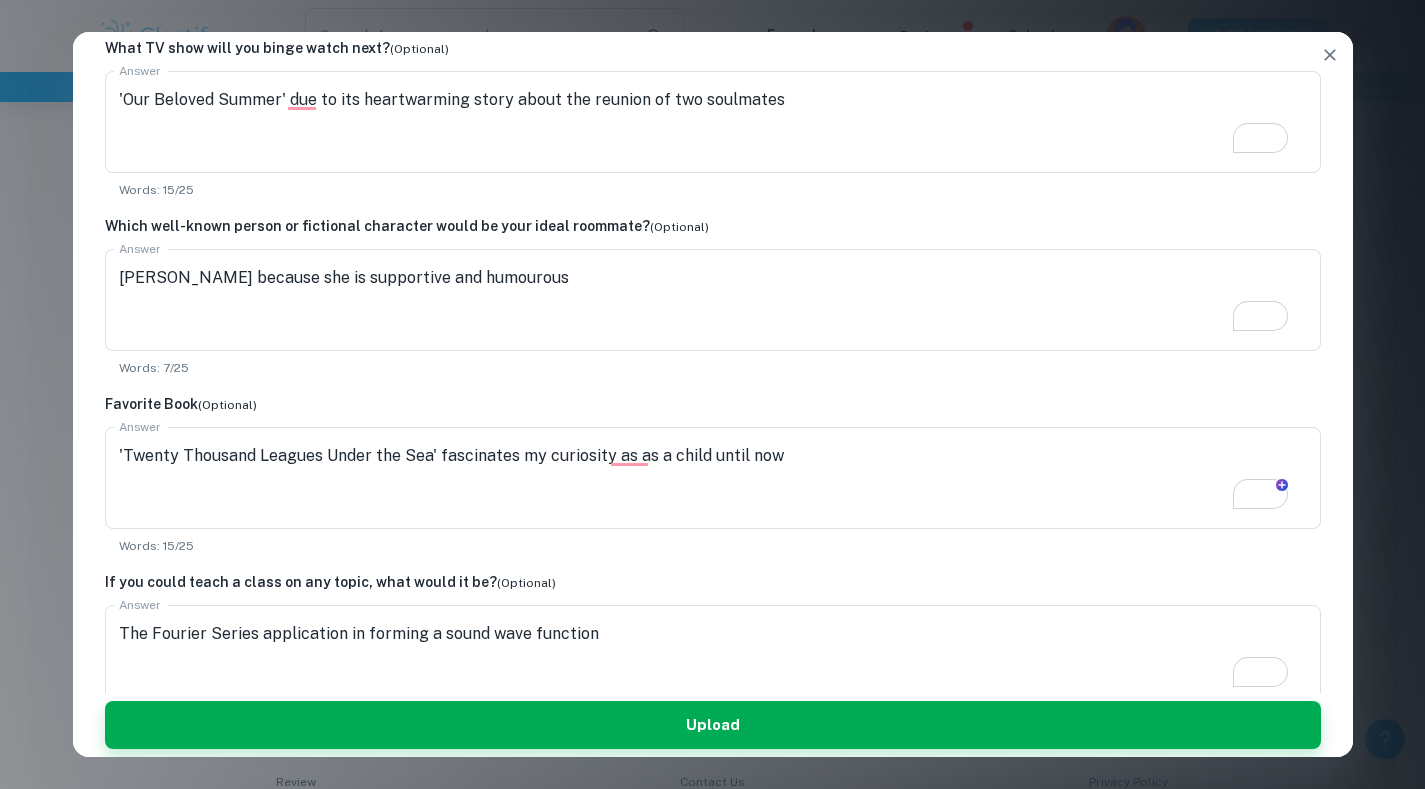 click on "Adele because she is supportive and humourous" at bounding box center [713, 300] 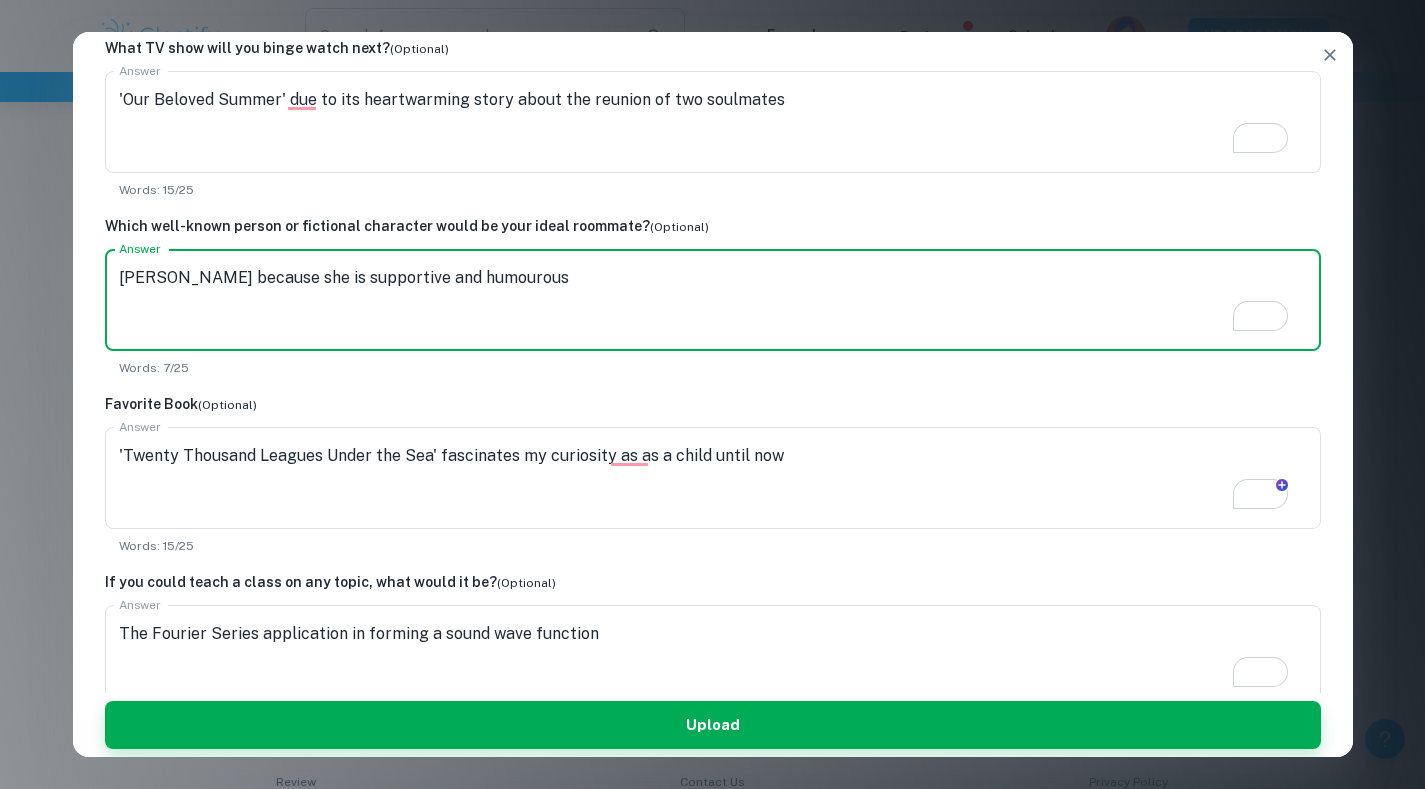 paste on ", humorous, and will act like a mother figure to me" 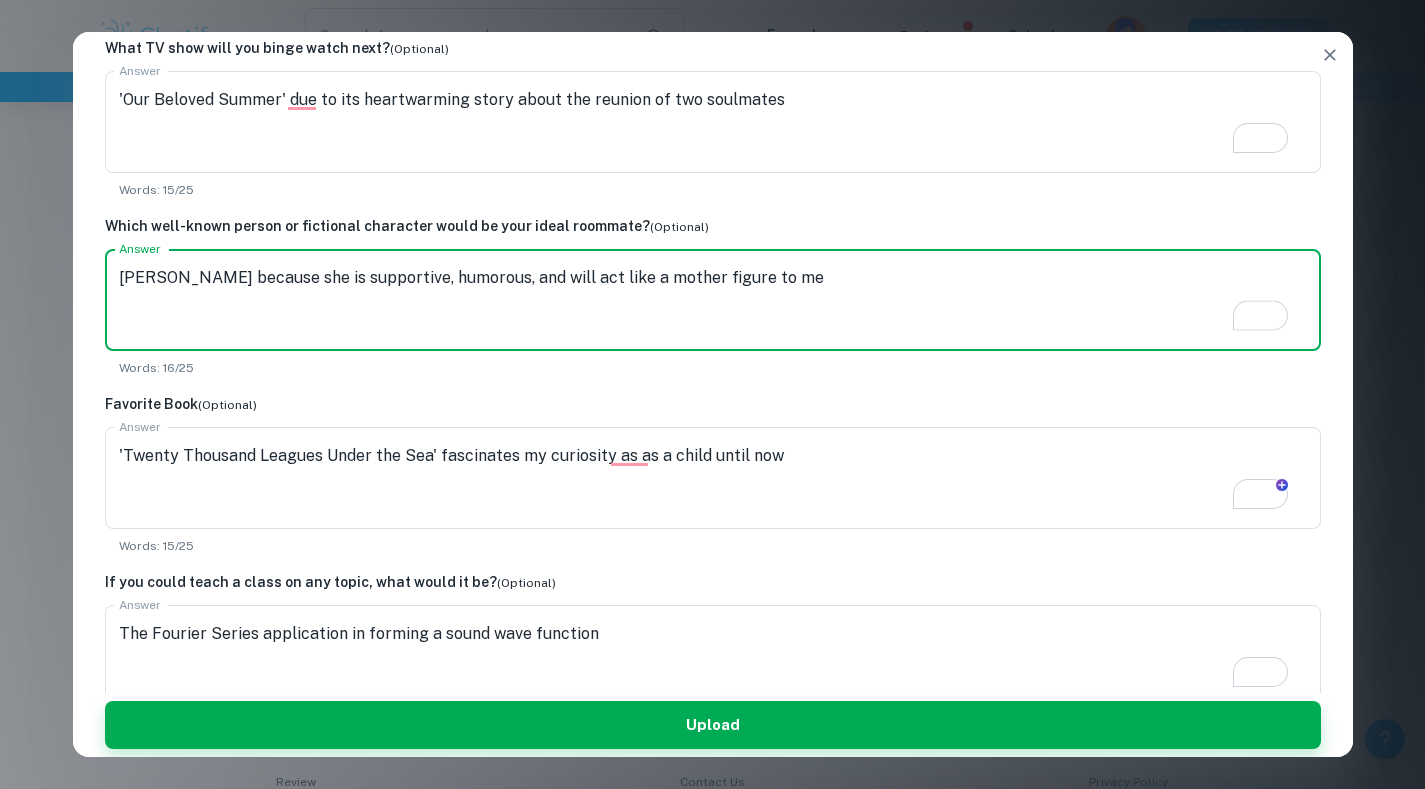 type on "Adele because she is supportive, humorous, and will act like a mother figure to me" 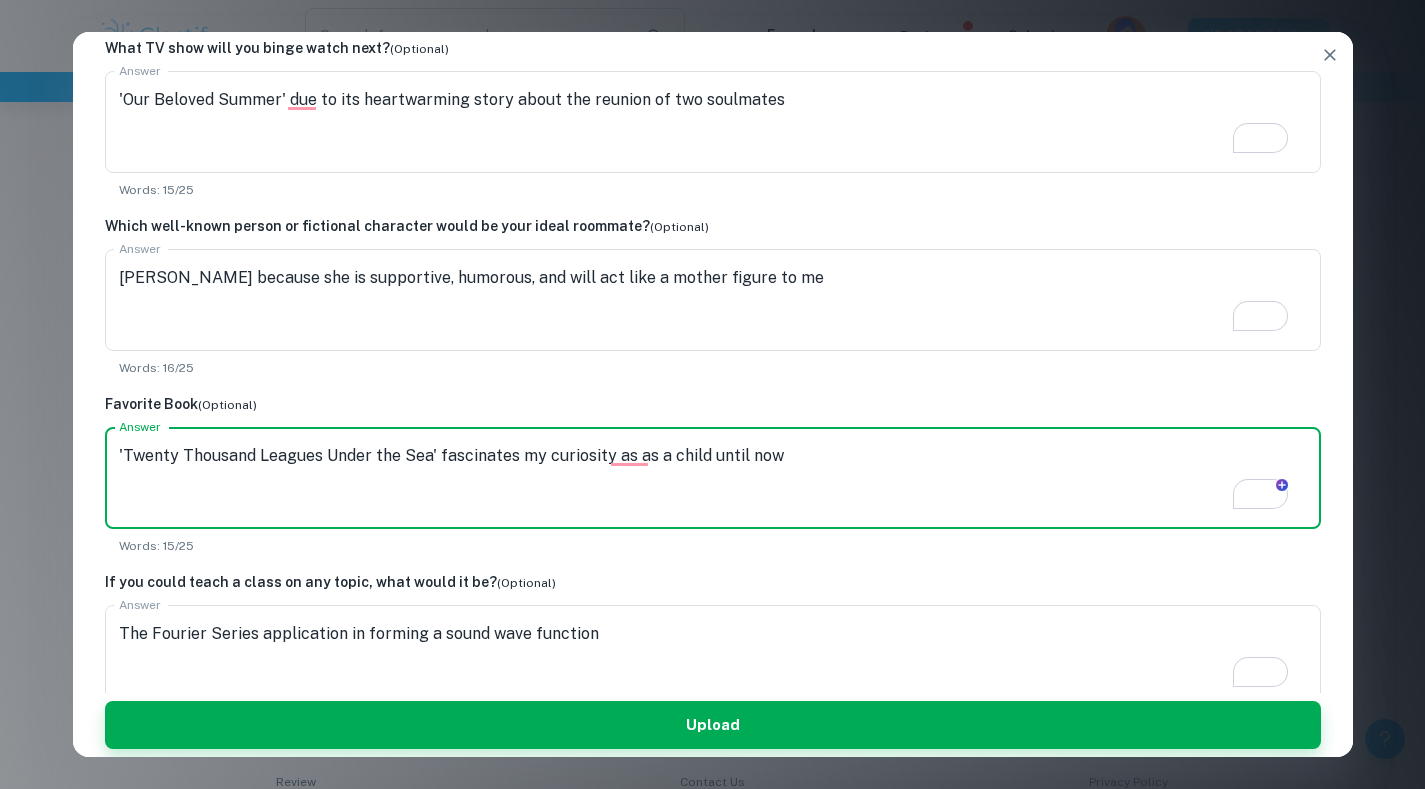 paste on "child until now." 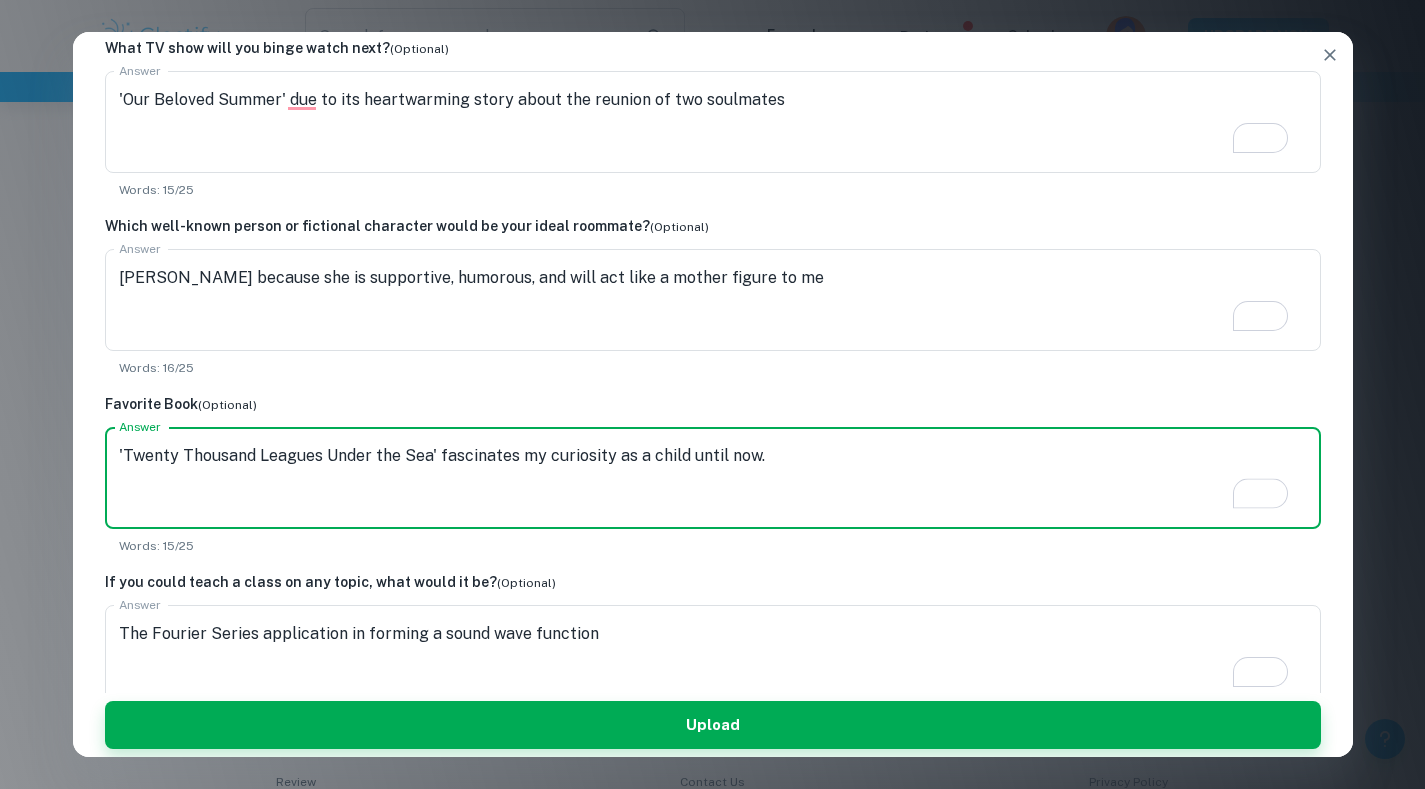 type on "'Twenty Thousand Leagues Under the Sea' fascinates my curiosity as a child until now." 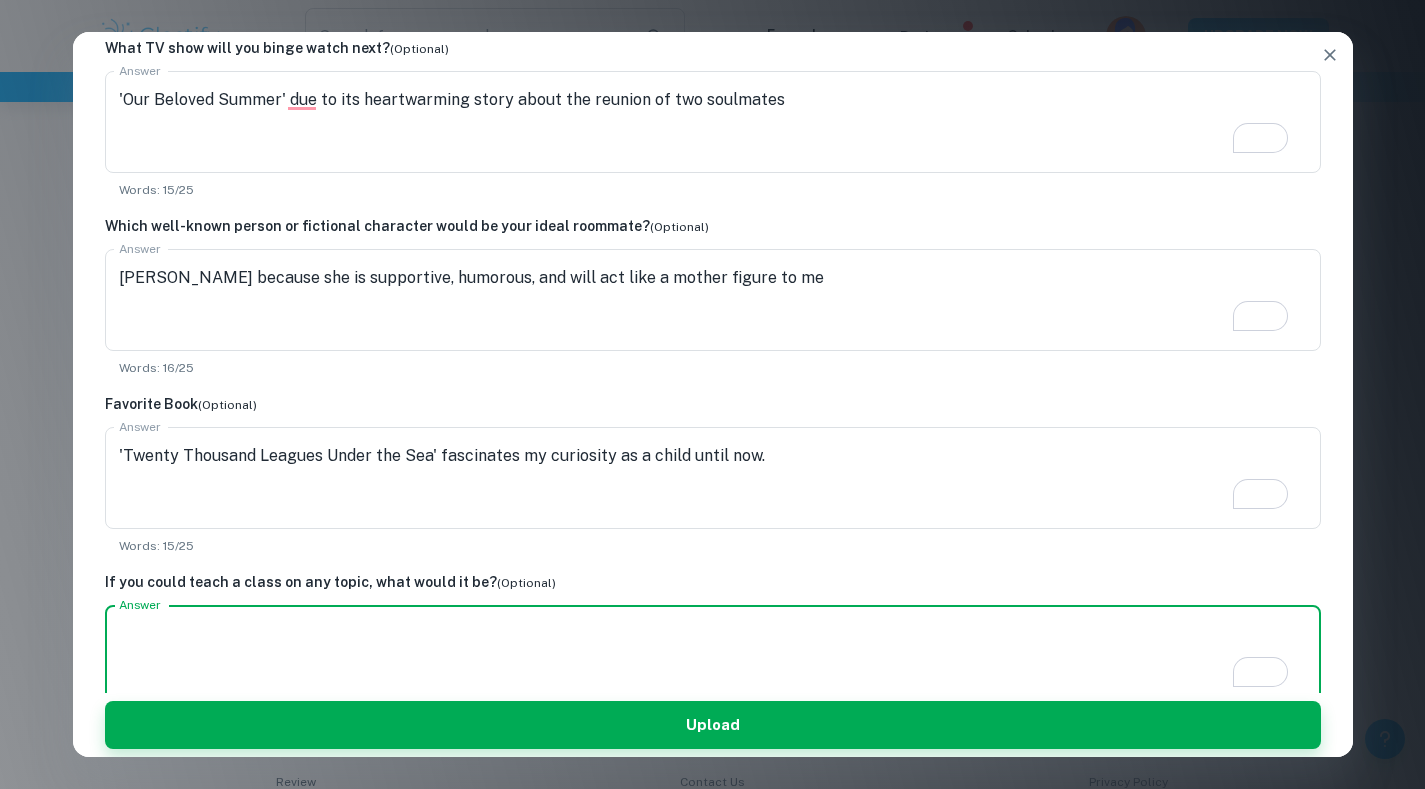 paste on "Common methods people evade and avoid tax along with suggested regulations to combat them." 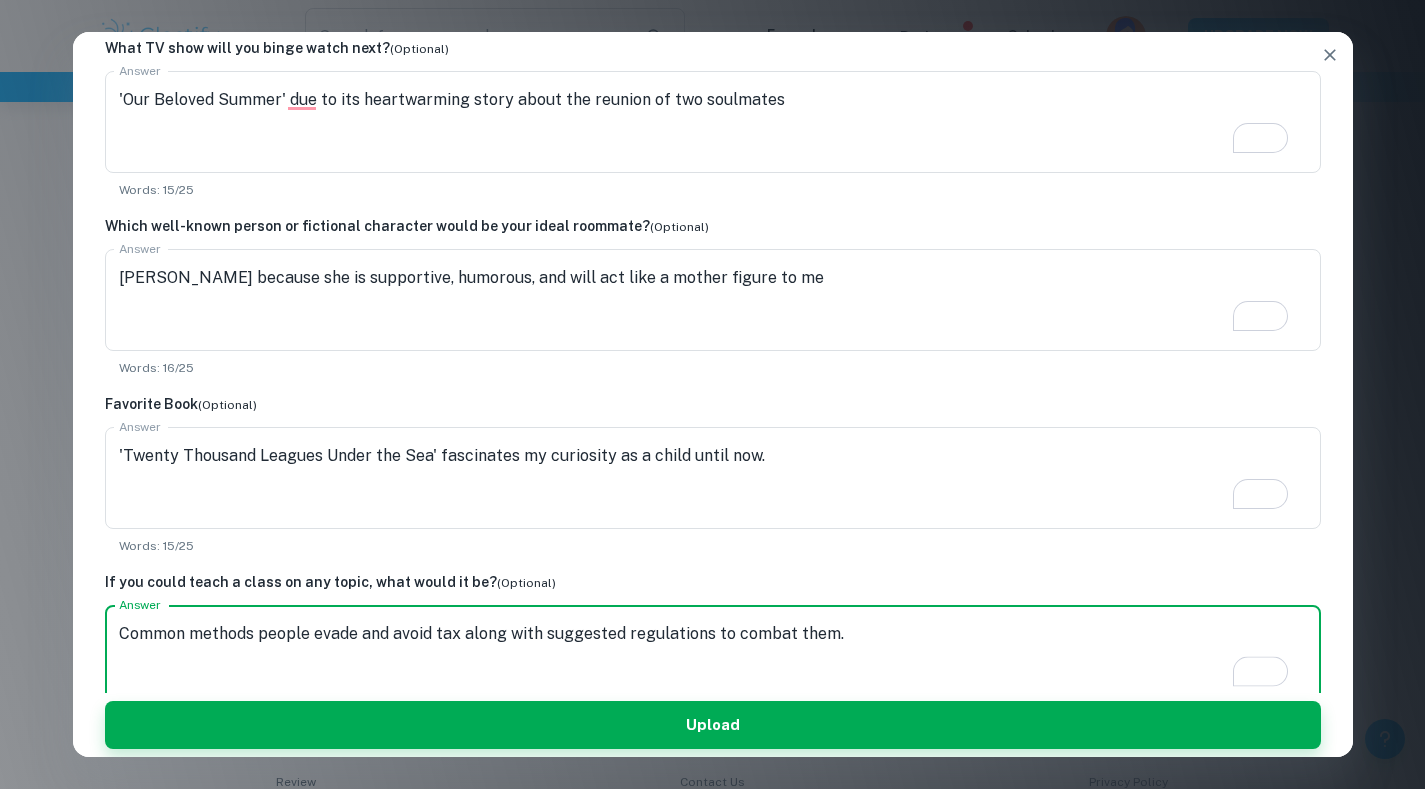 scroll, scrollTop: 2124, scrollLeft: 0, axis: vertical 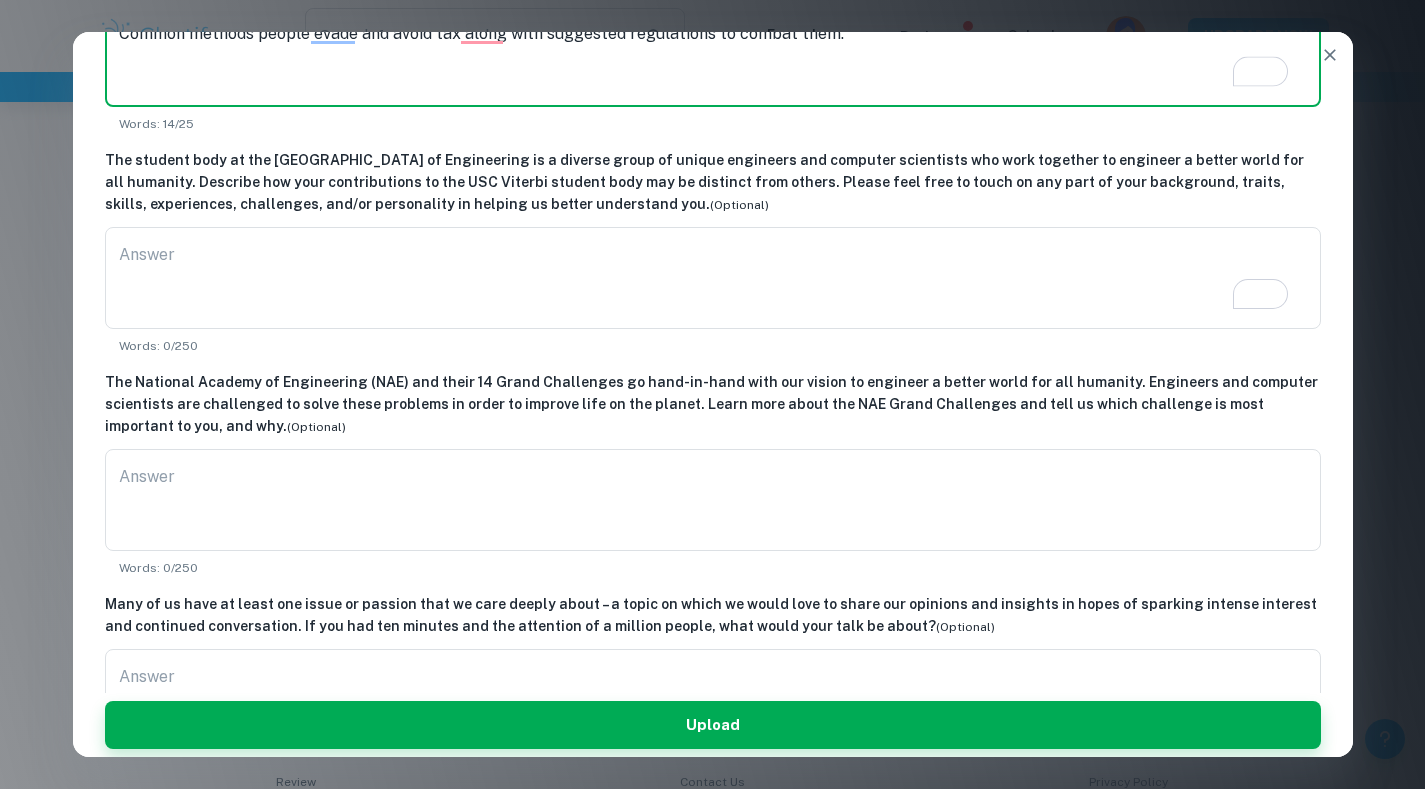 type on "Common methods people evade and avoid tax along with suggested regulations to combat them." 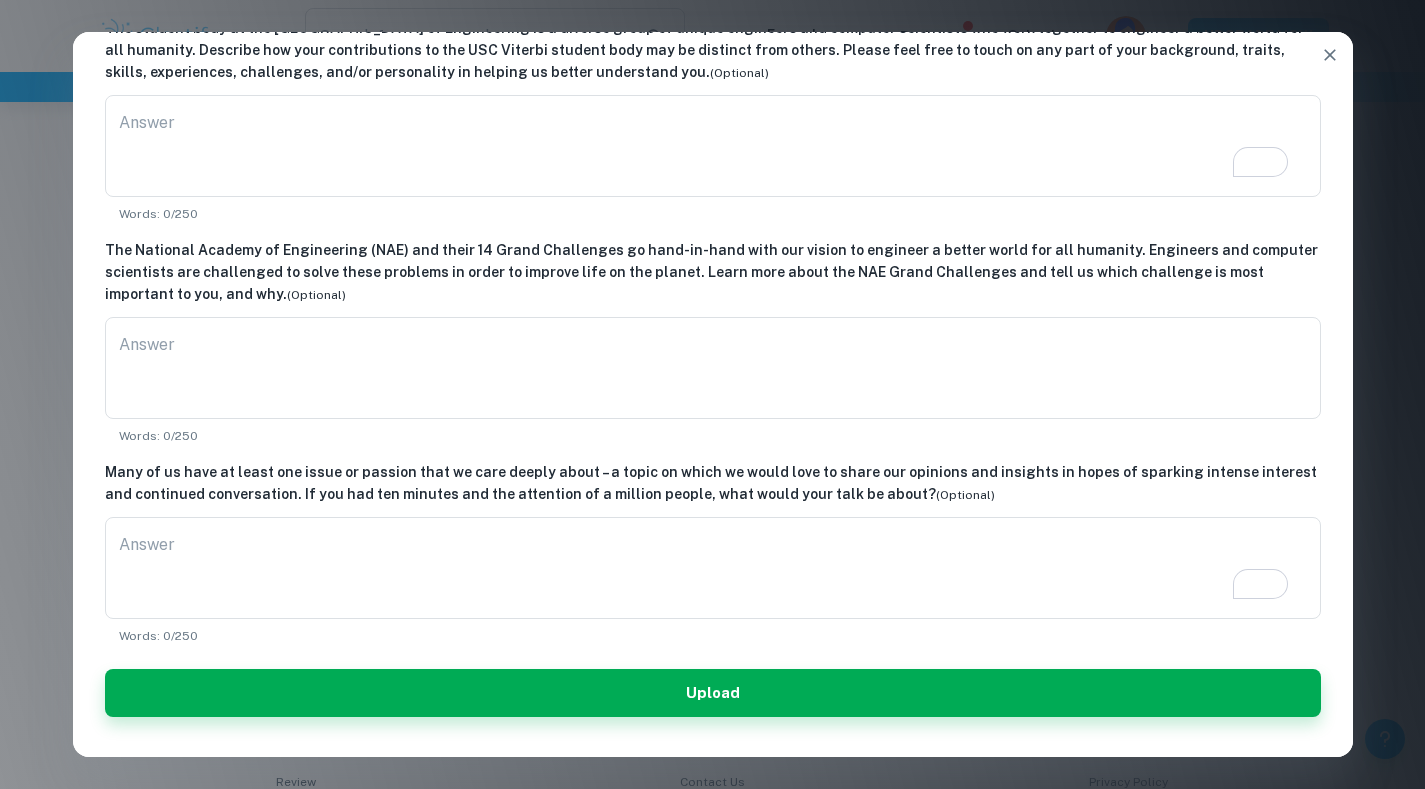 click on "Answer" at bounding box center (713, 568) 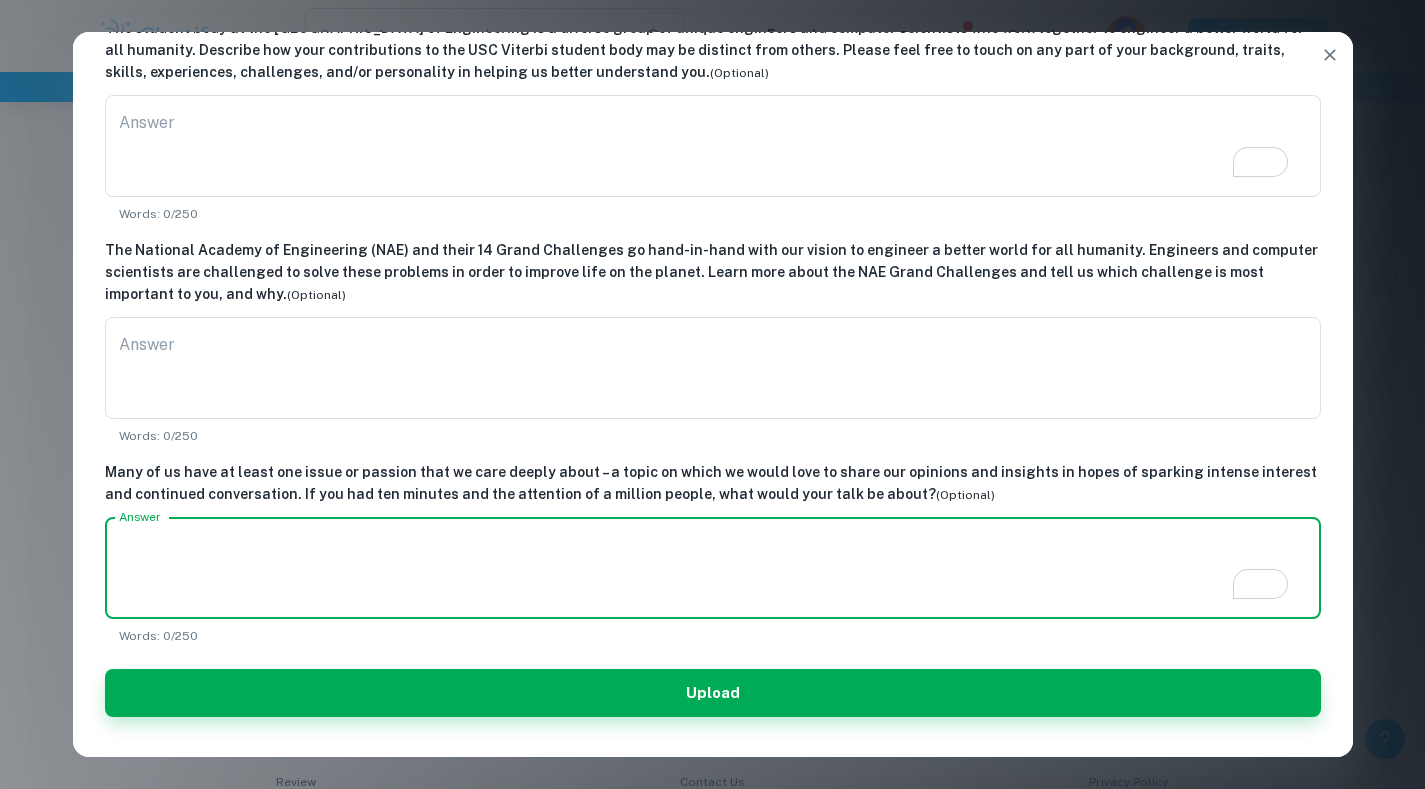 click on "Upload" at bounding box center (713, 693) 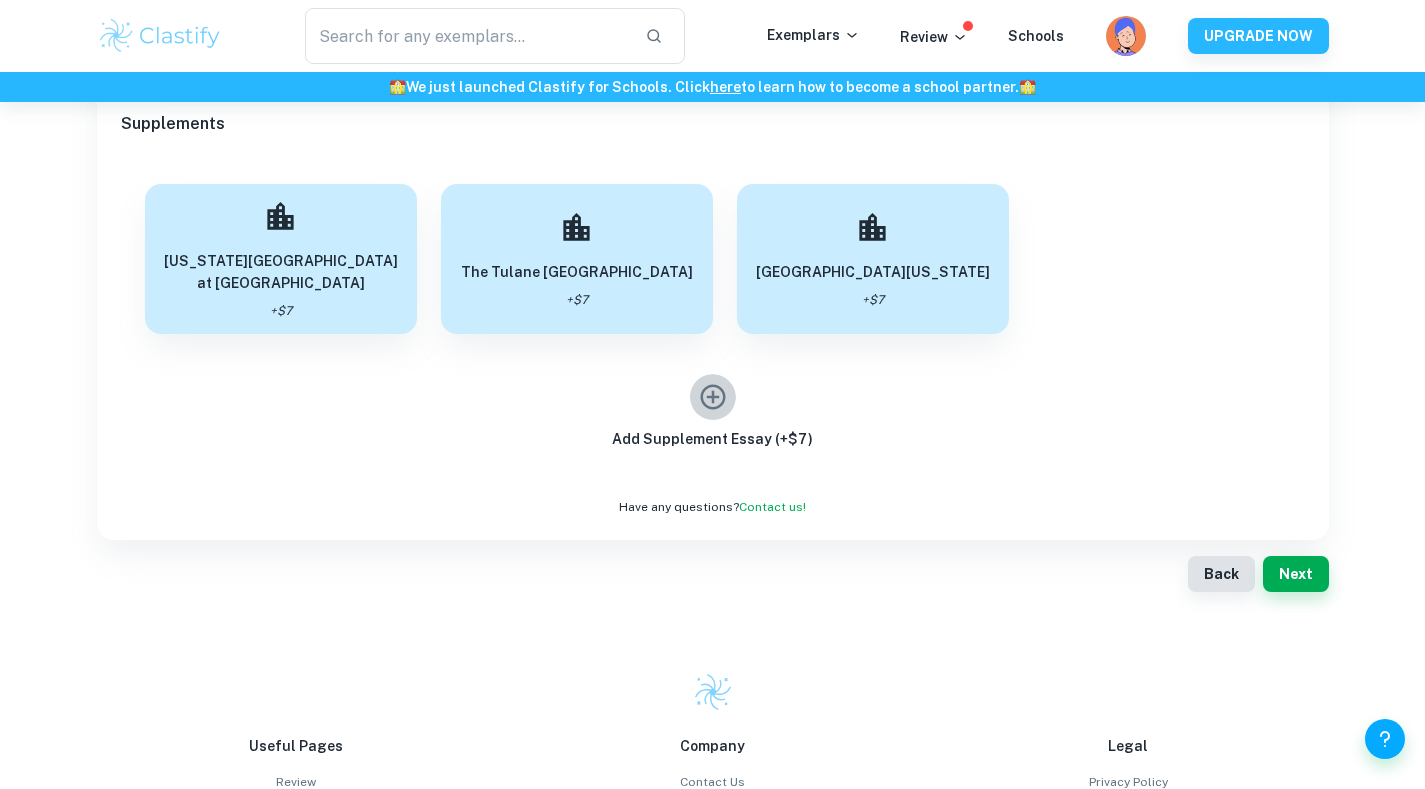 click 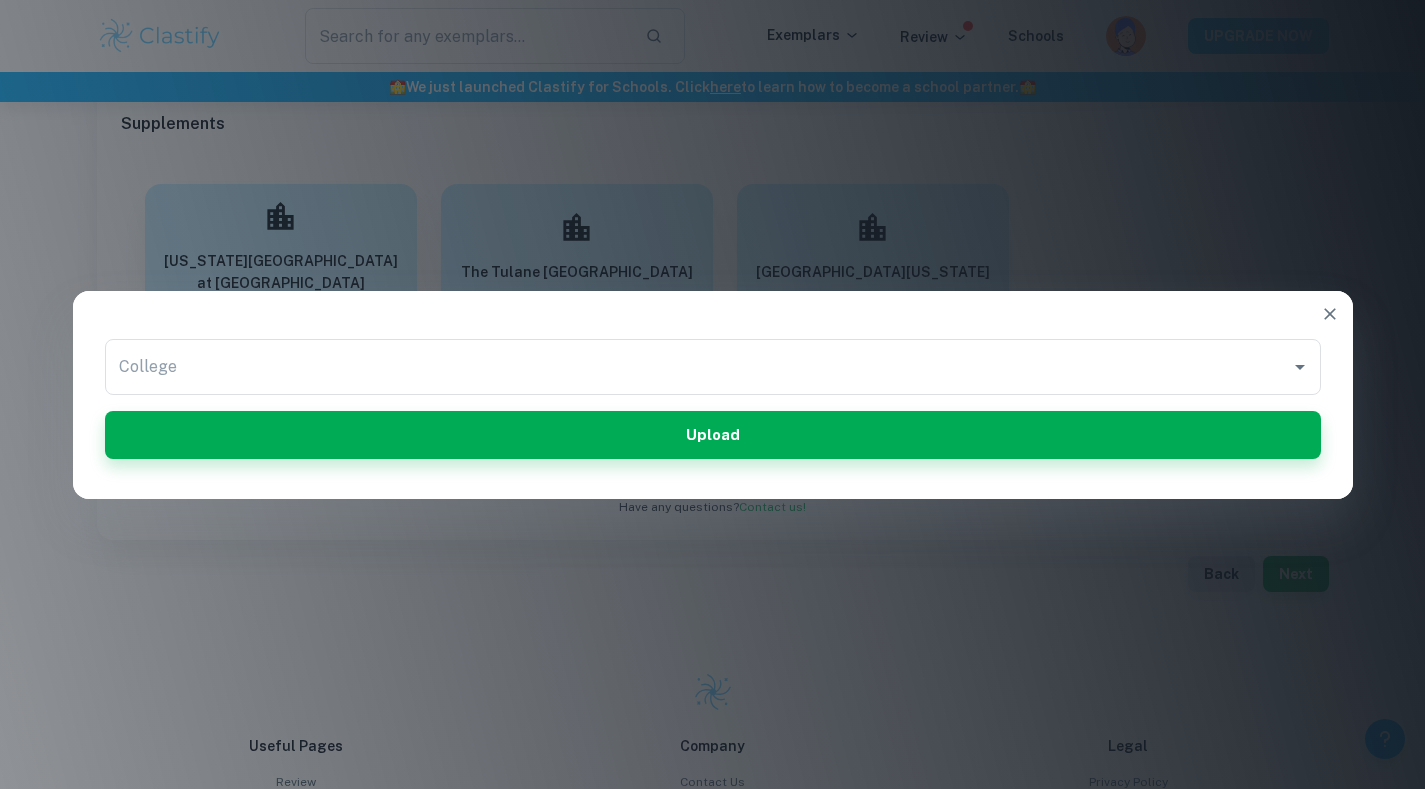 click on "College" at bounding box center (698, 367) 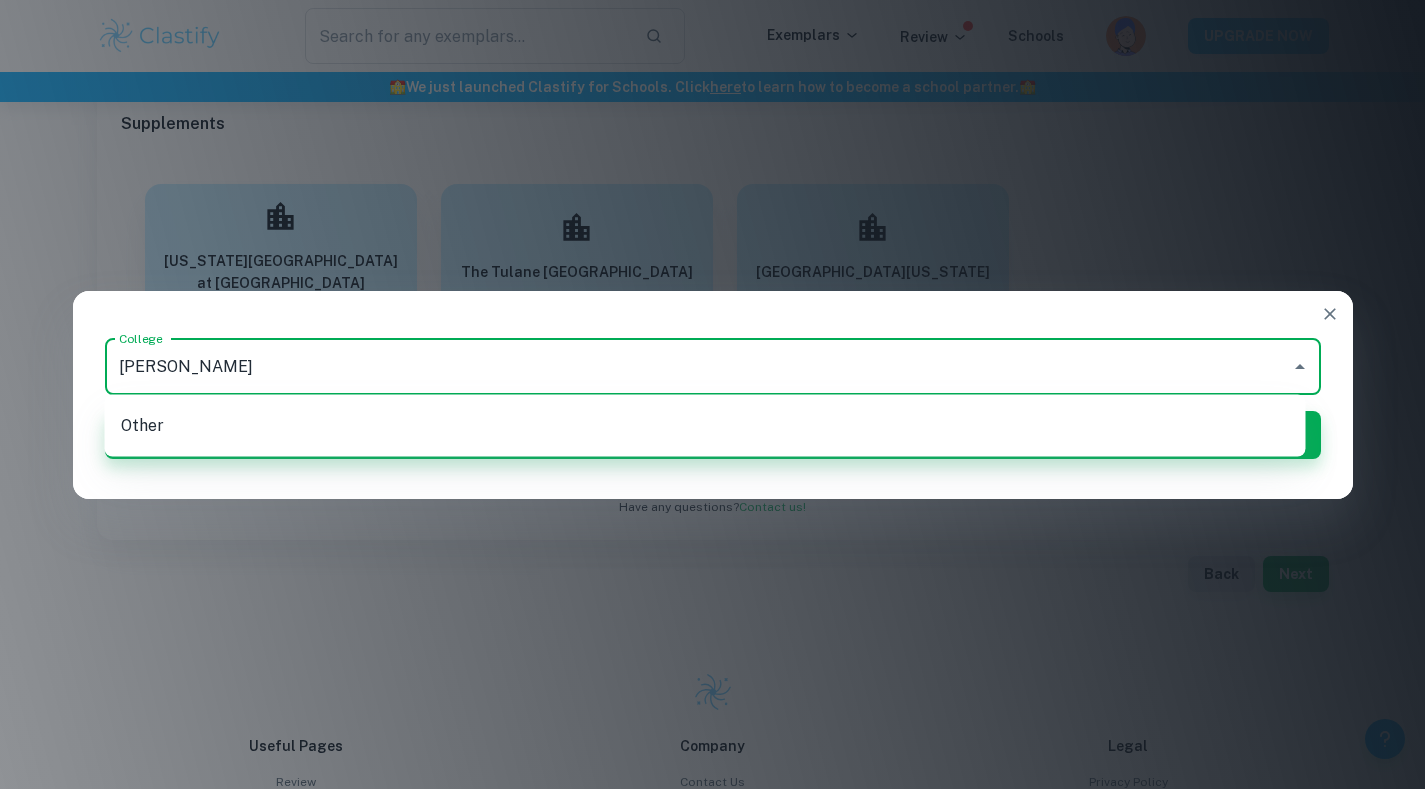 type on "chapman" 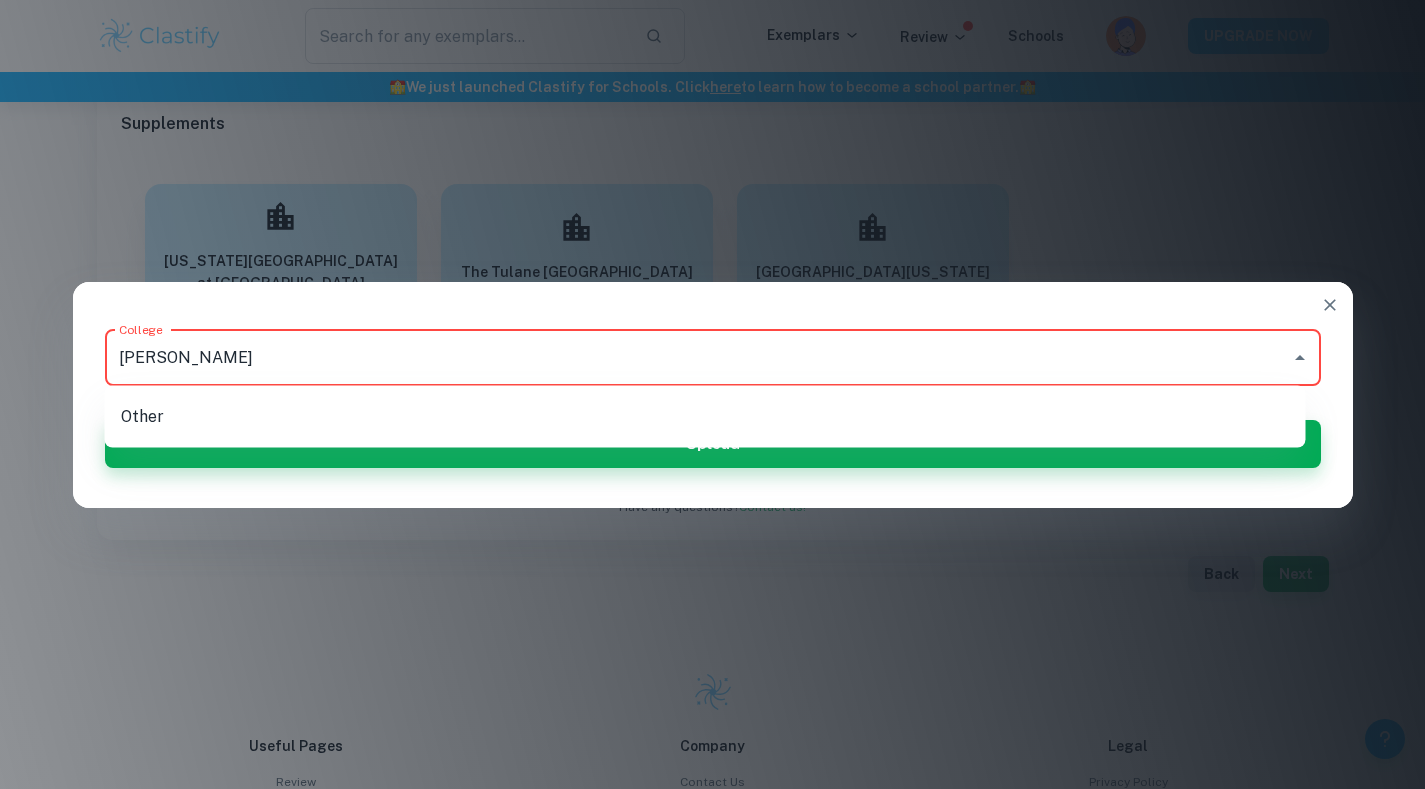 click on "Upload" at bounding box center (713, 444) 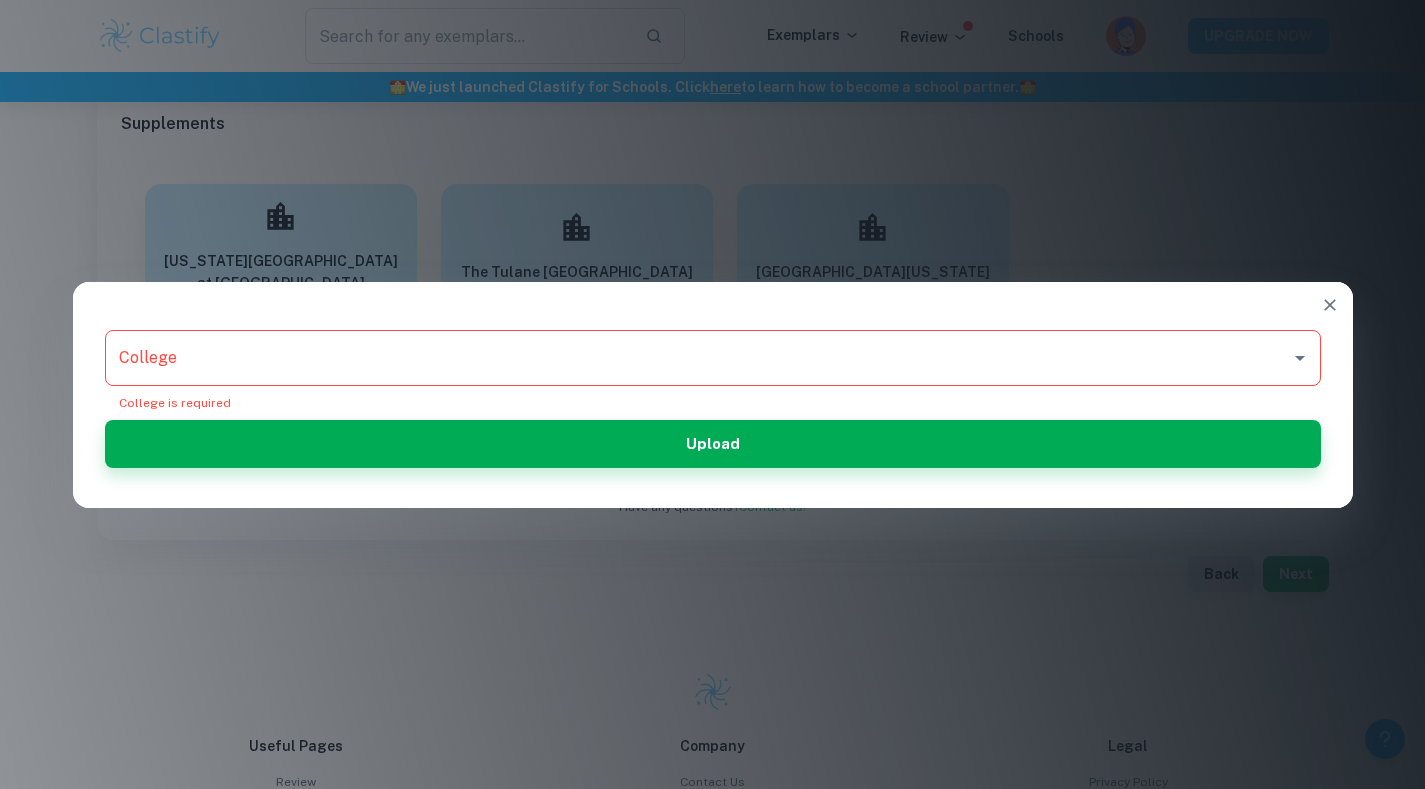 click on "College College College is required Upload" at bounding box center (713, 395) 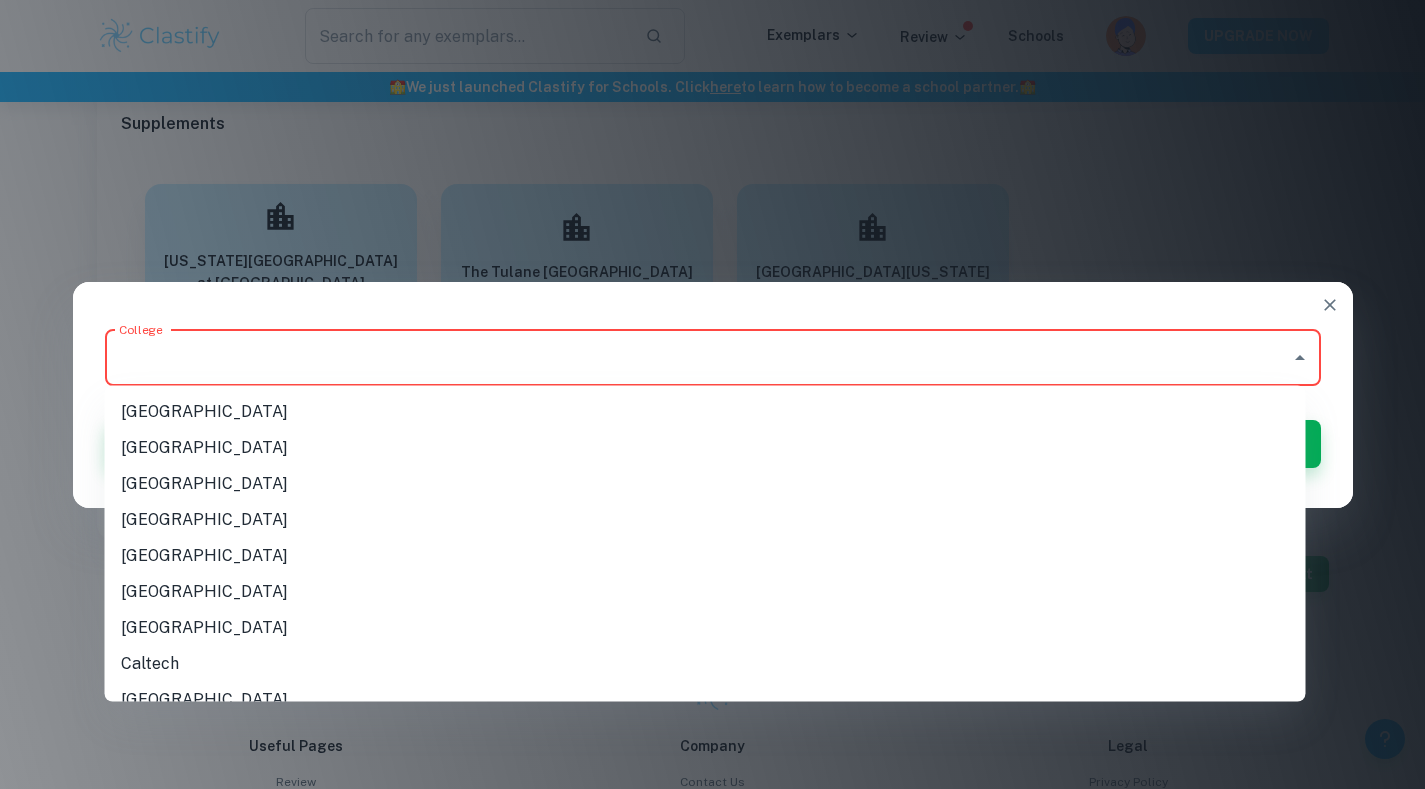 click on "College College College is required" at bounding box center (713, 363) 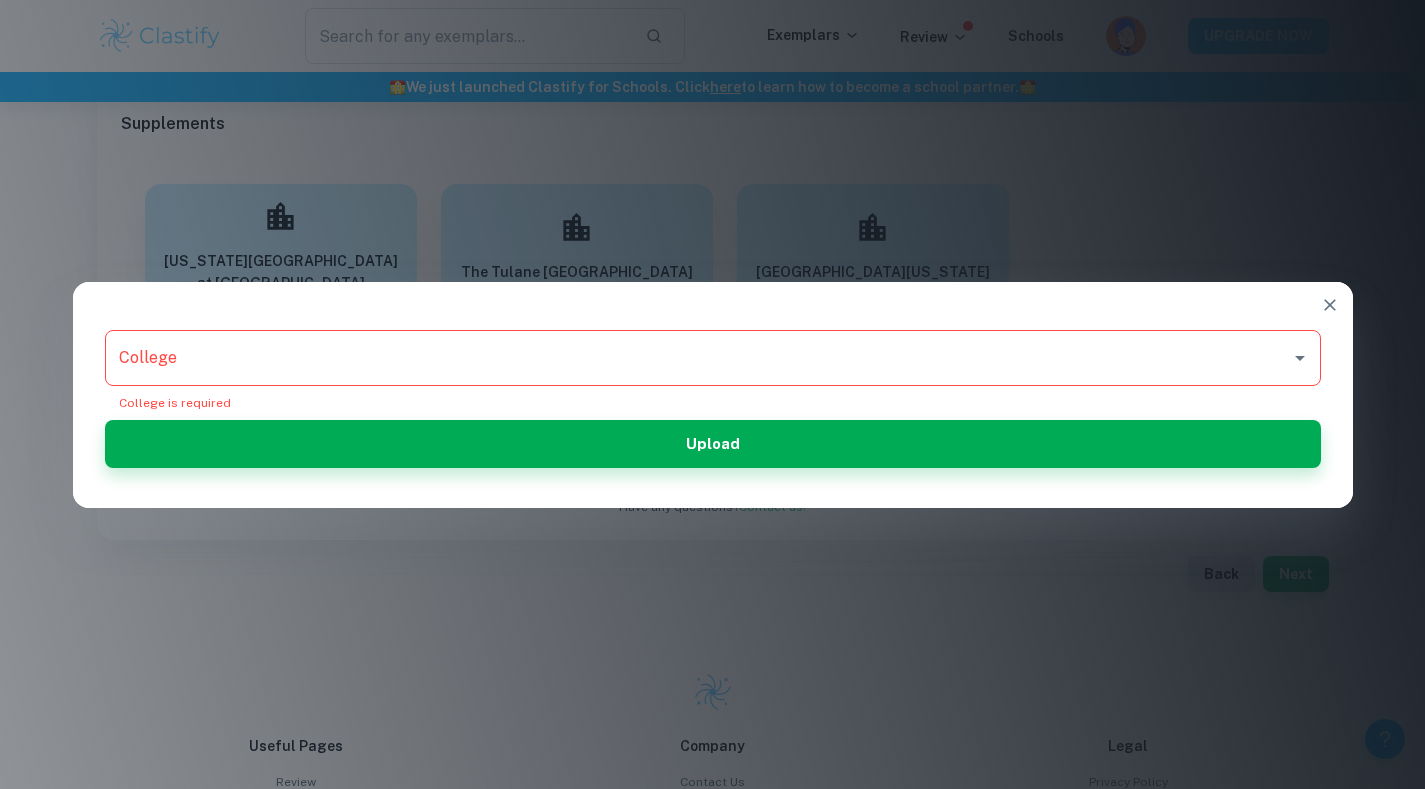 click on "College" at bounding box center (698, 358) 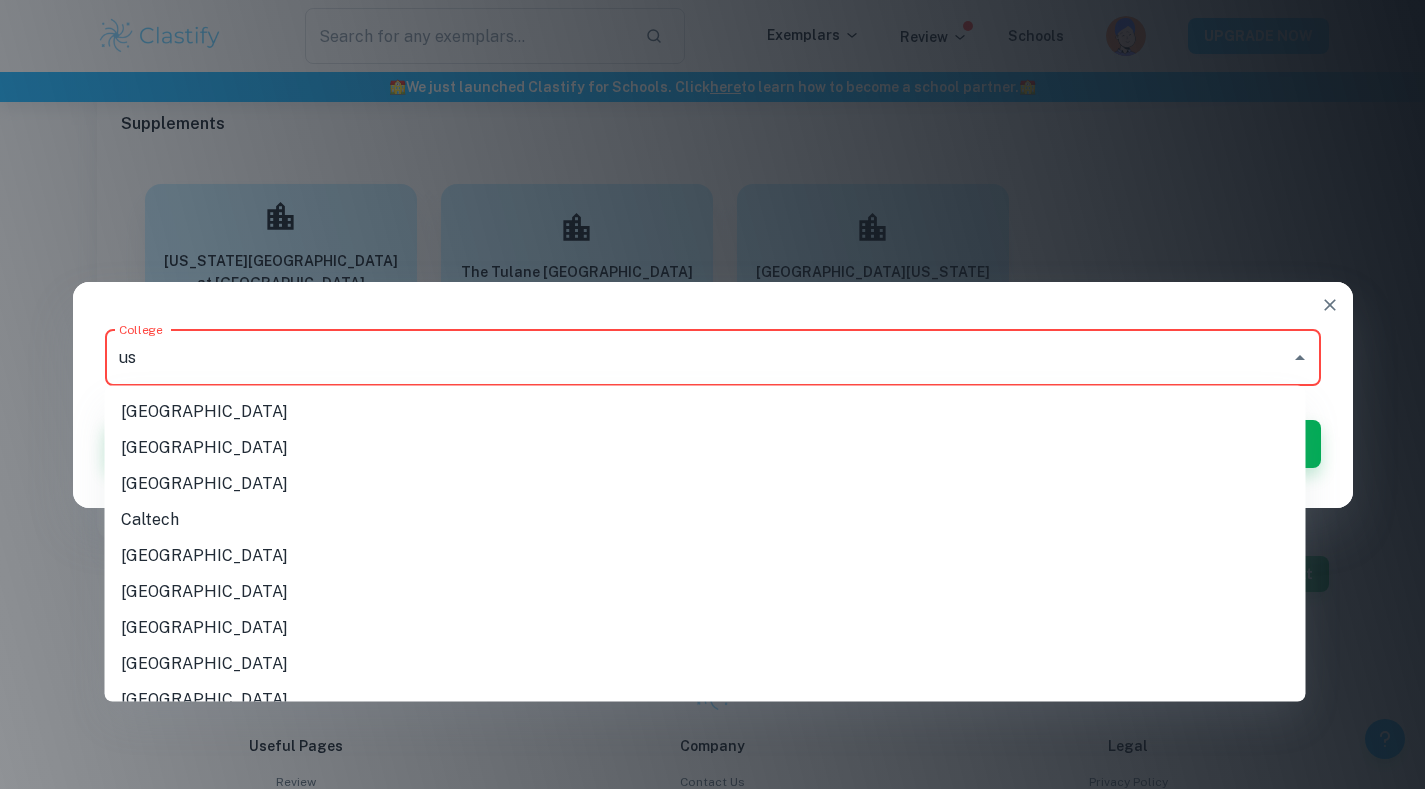 type on "usf" 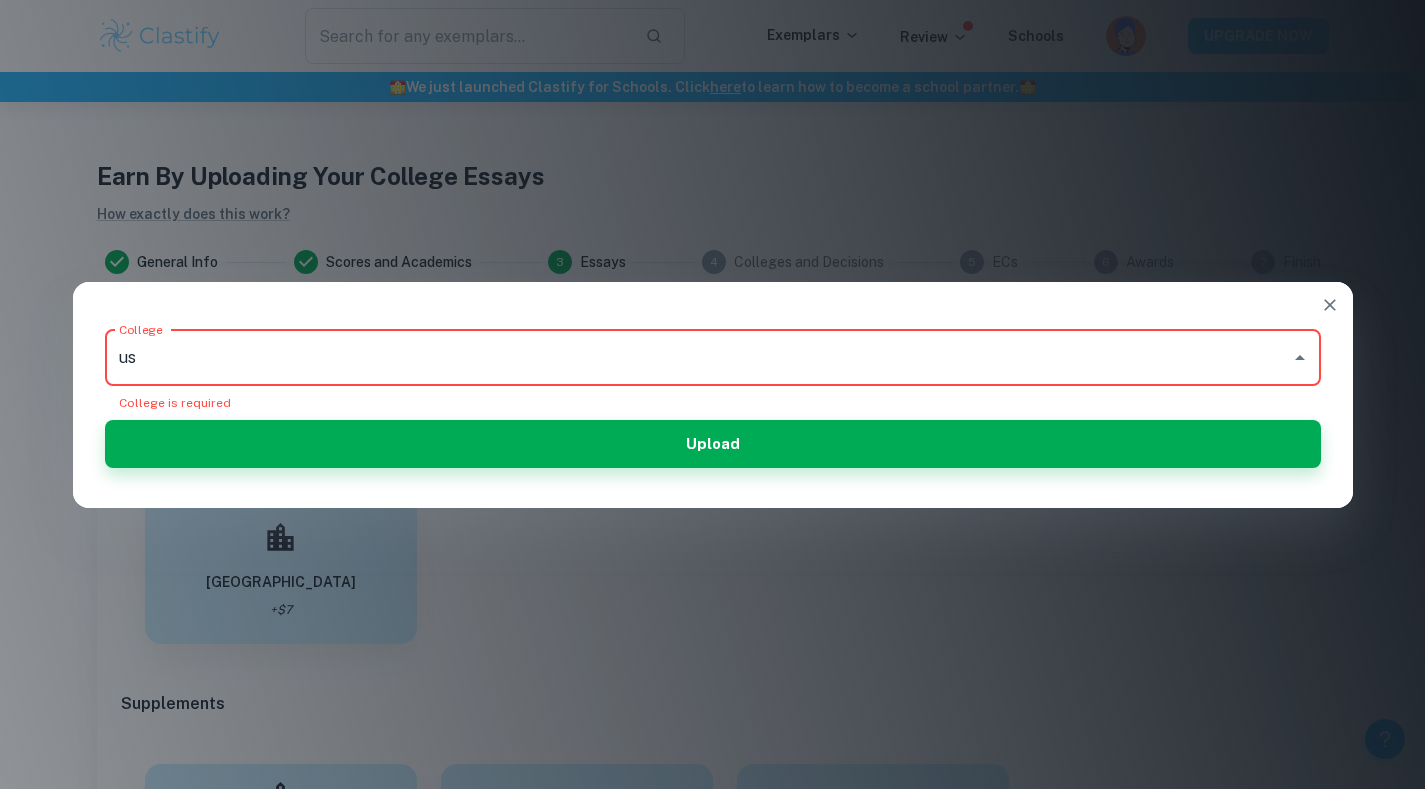 type on "u" 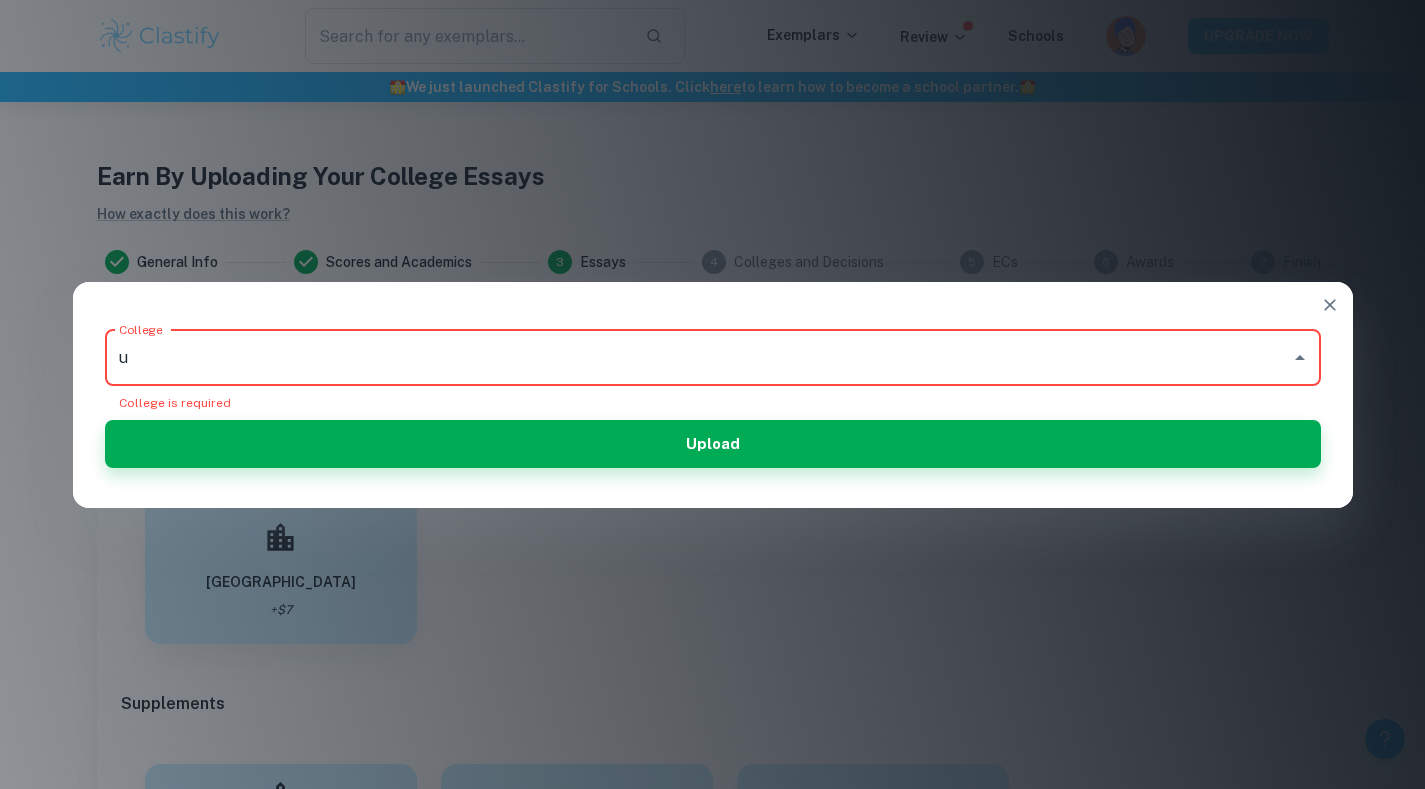 scroll, scrollTop: 580, scrollLeft: 0, axis: vertical 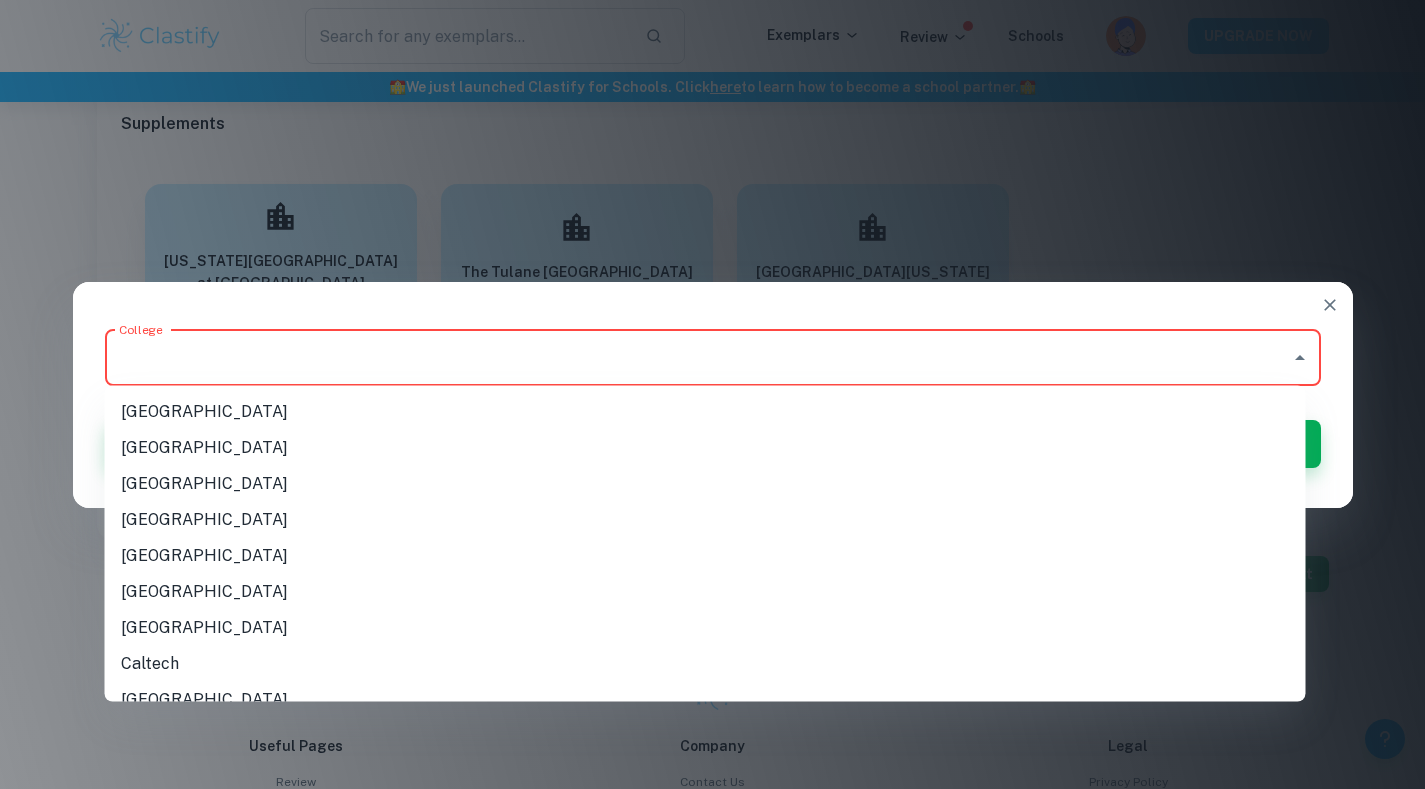 type on "f" 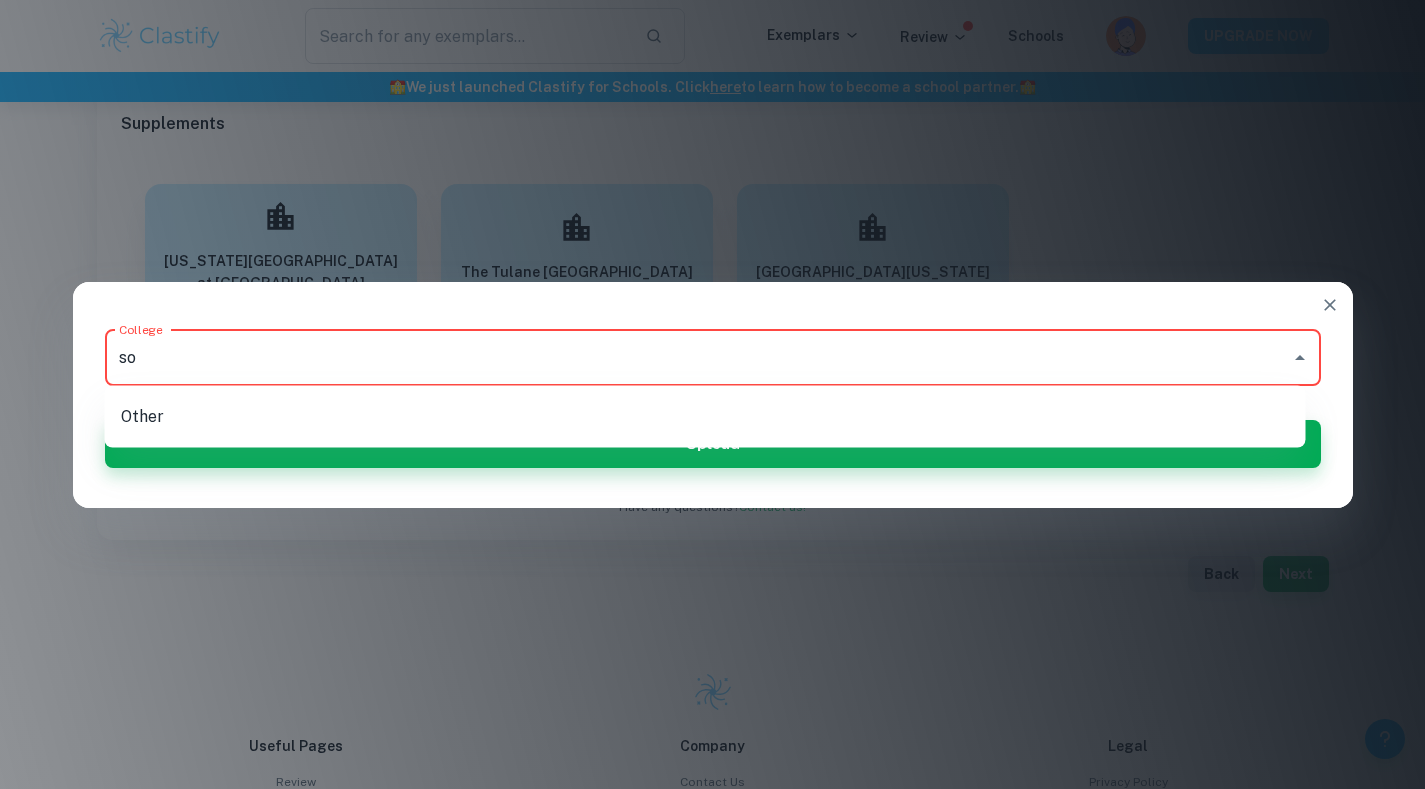 type on "s" 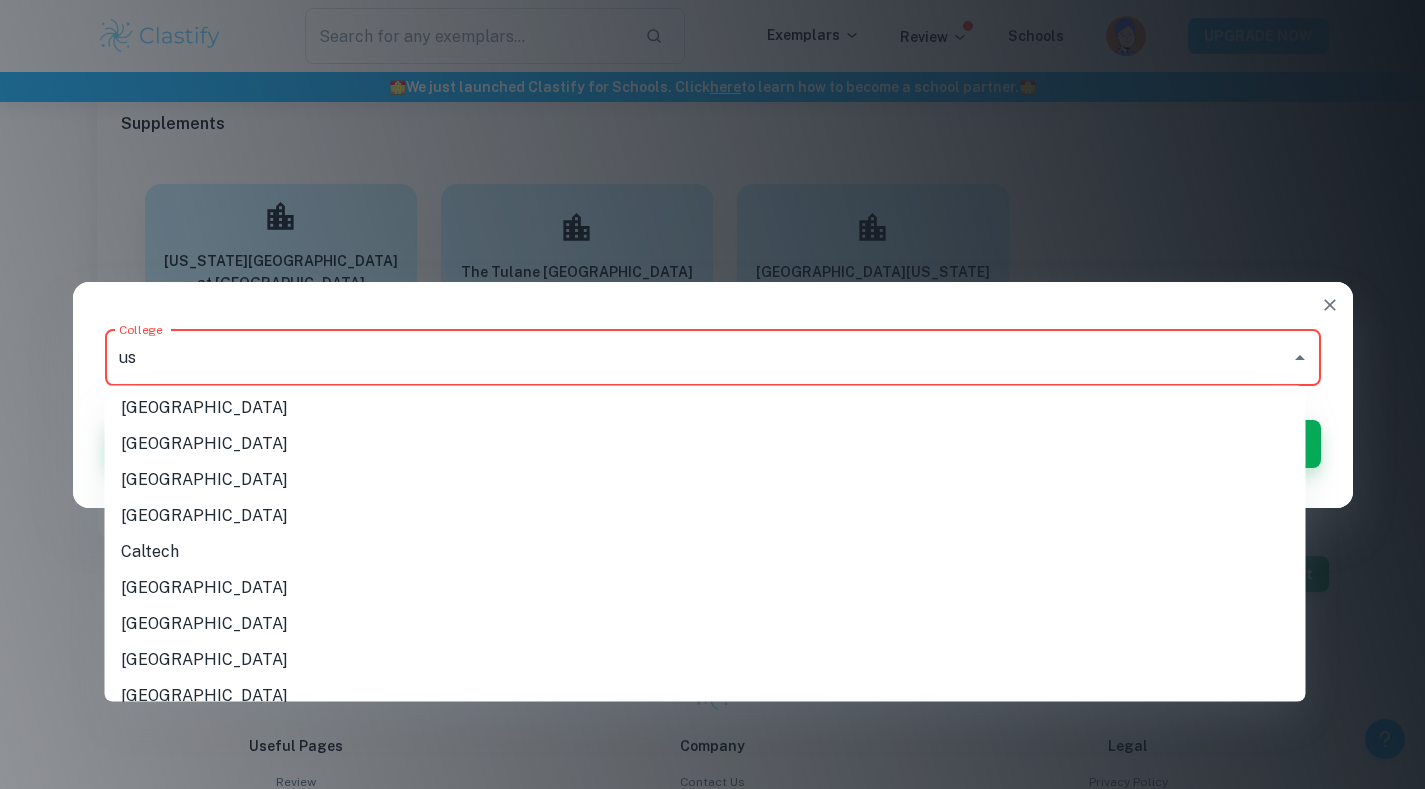 scroll, scrollTop: 0, scrollLeft: 0, axis: both 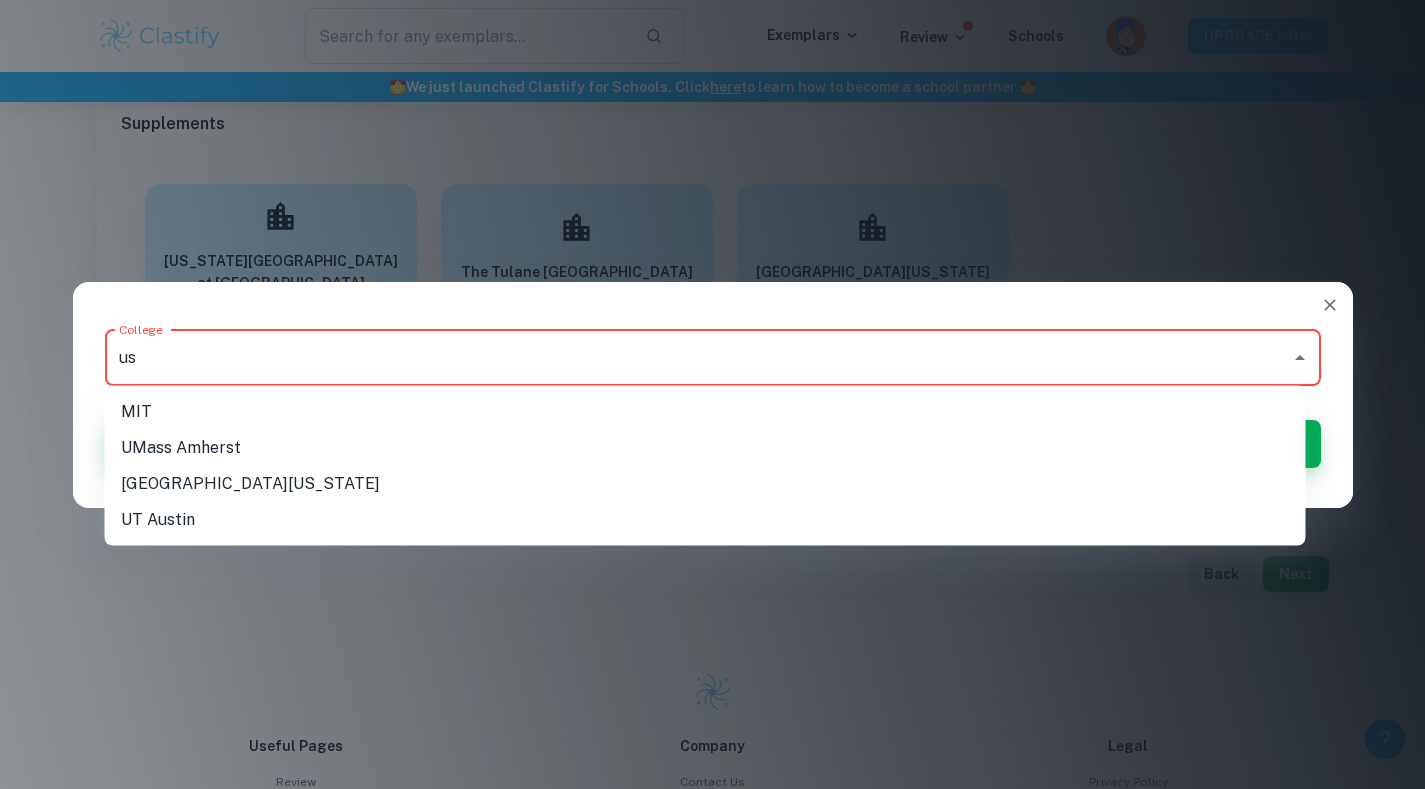 type on "u" 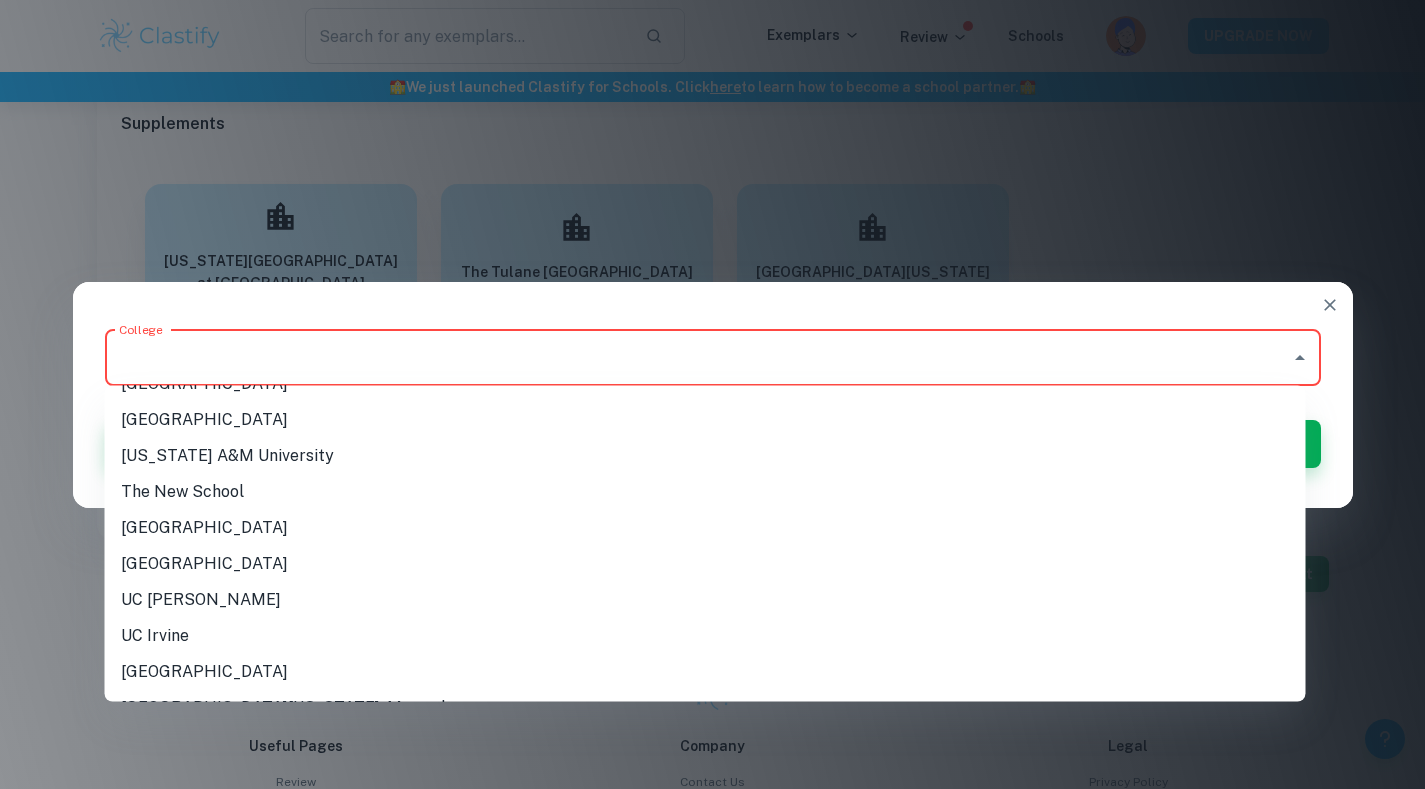 scroll, scrollTop: 1242, scrollLeft: 0, axis: vertical 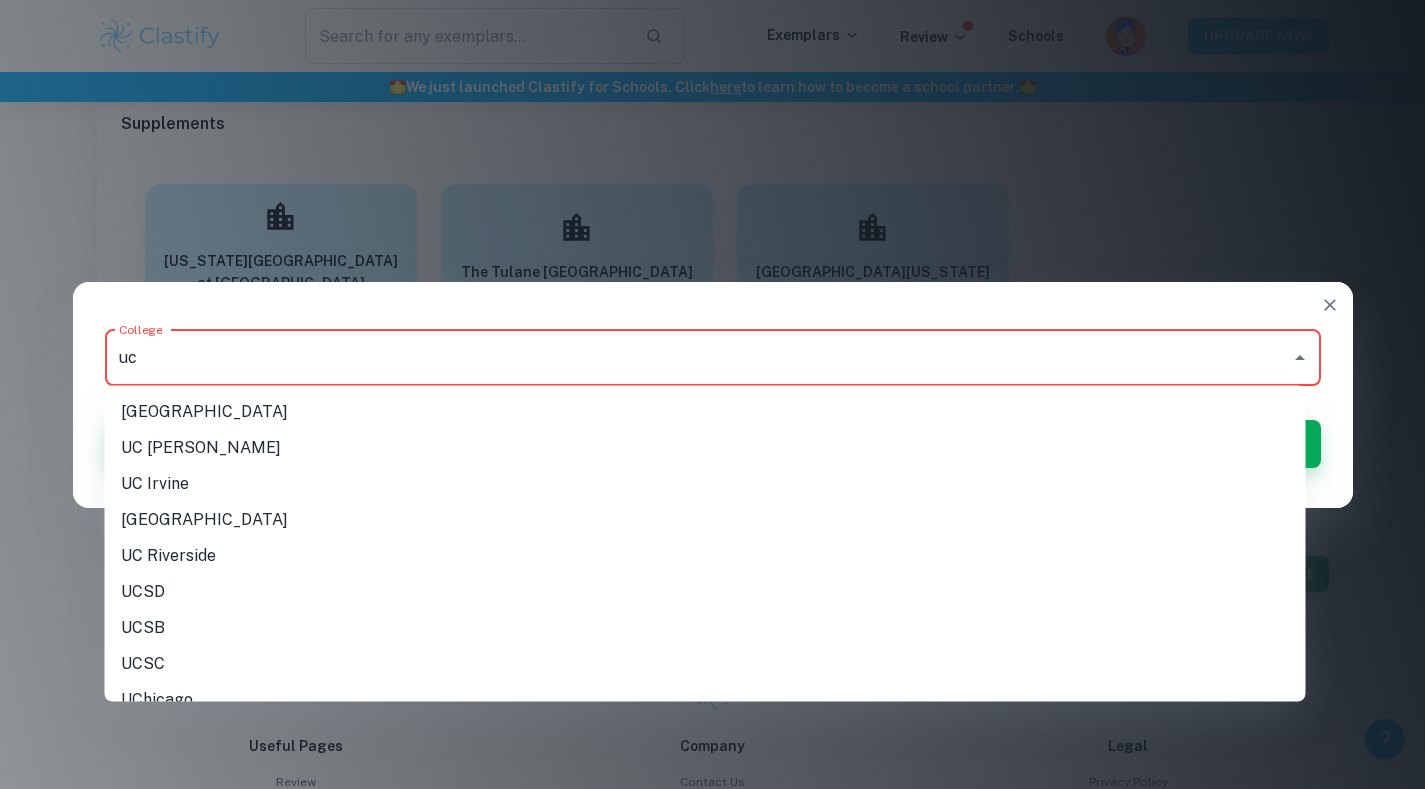 click on "UC Irvine" at bounding box center [705, 484] 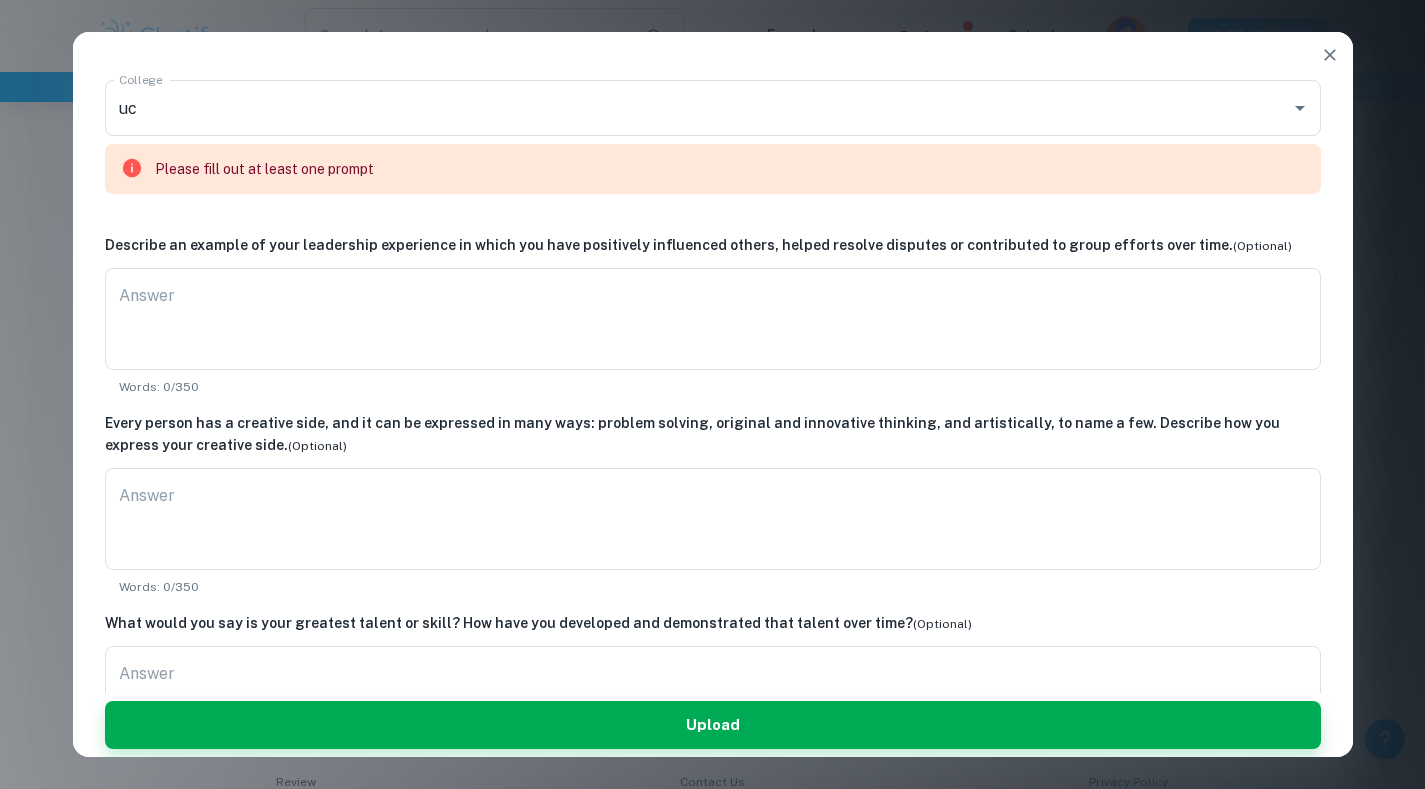 click on "Answer" at bounding box center (713, 319) 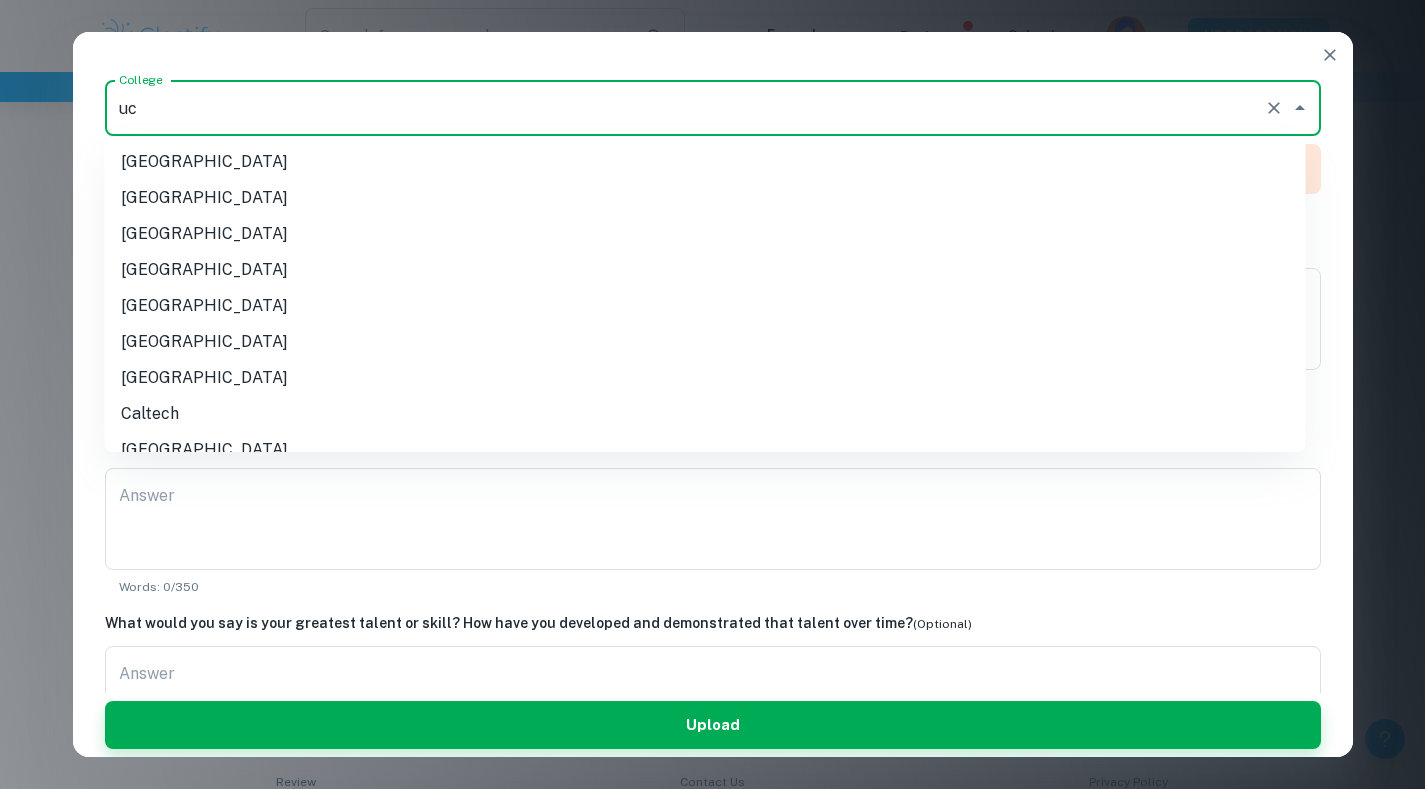 click on "uc" at bounding box center (685, 108) 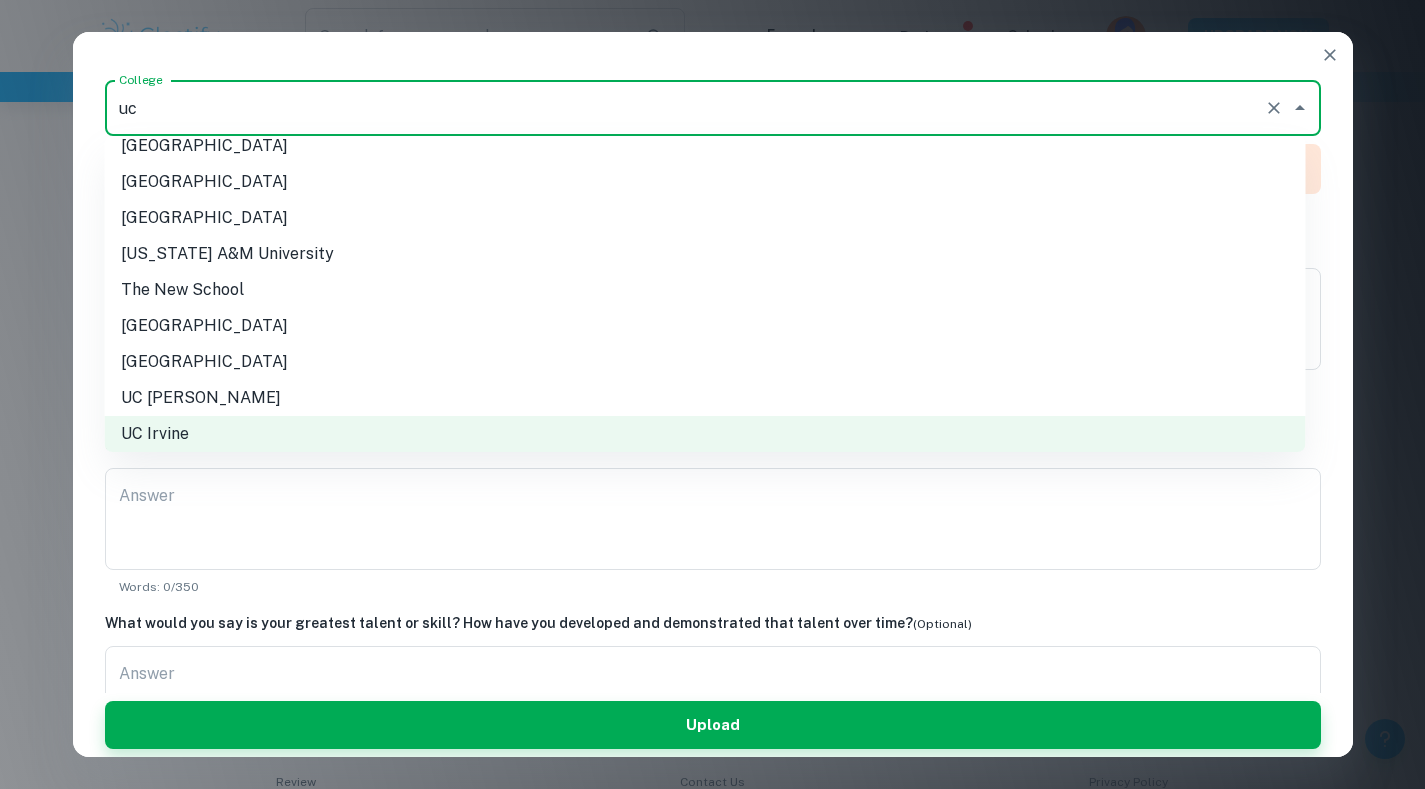 click on "uc" at bounding box center [685, 108] 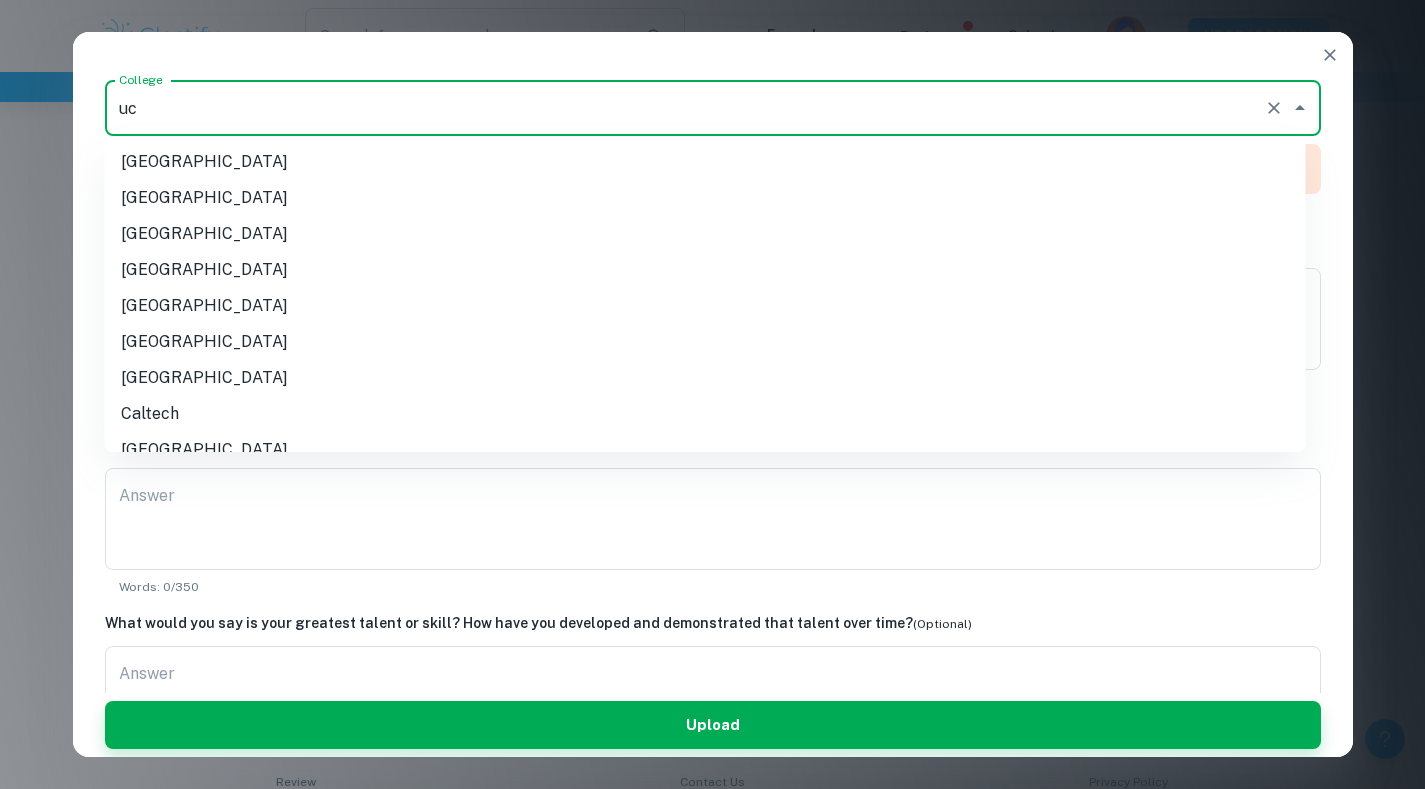 click on "uc" at bounding box center (685, 108) 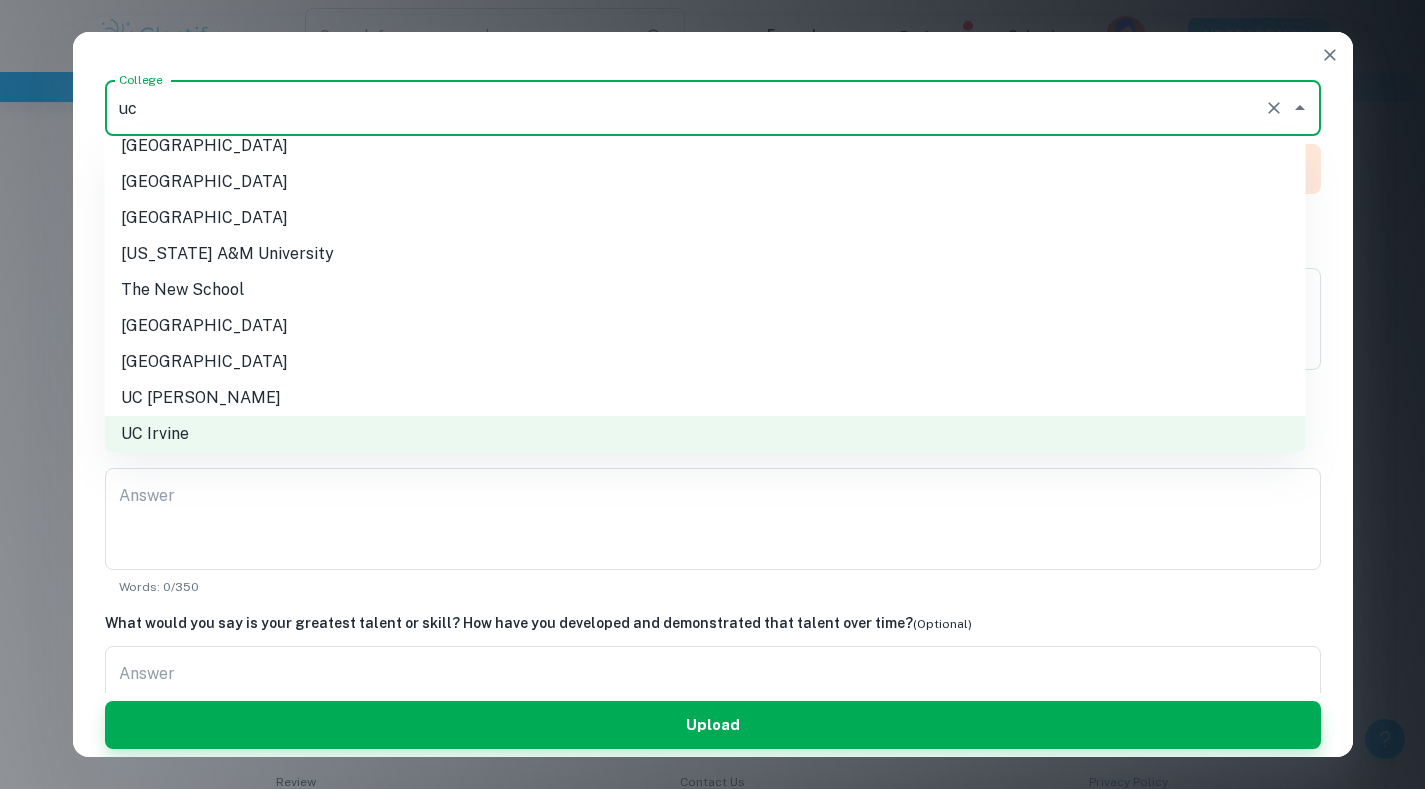 click on "UC [PERSON_NAME]" at bounding box center [705, 398] 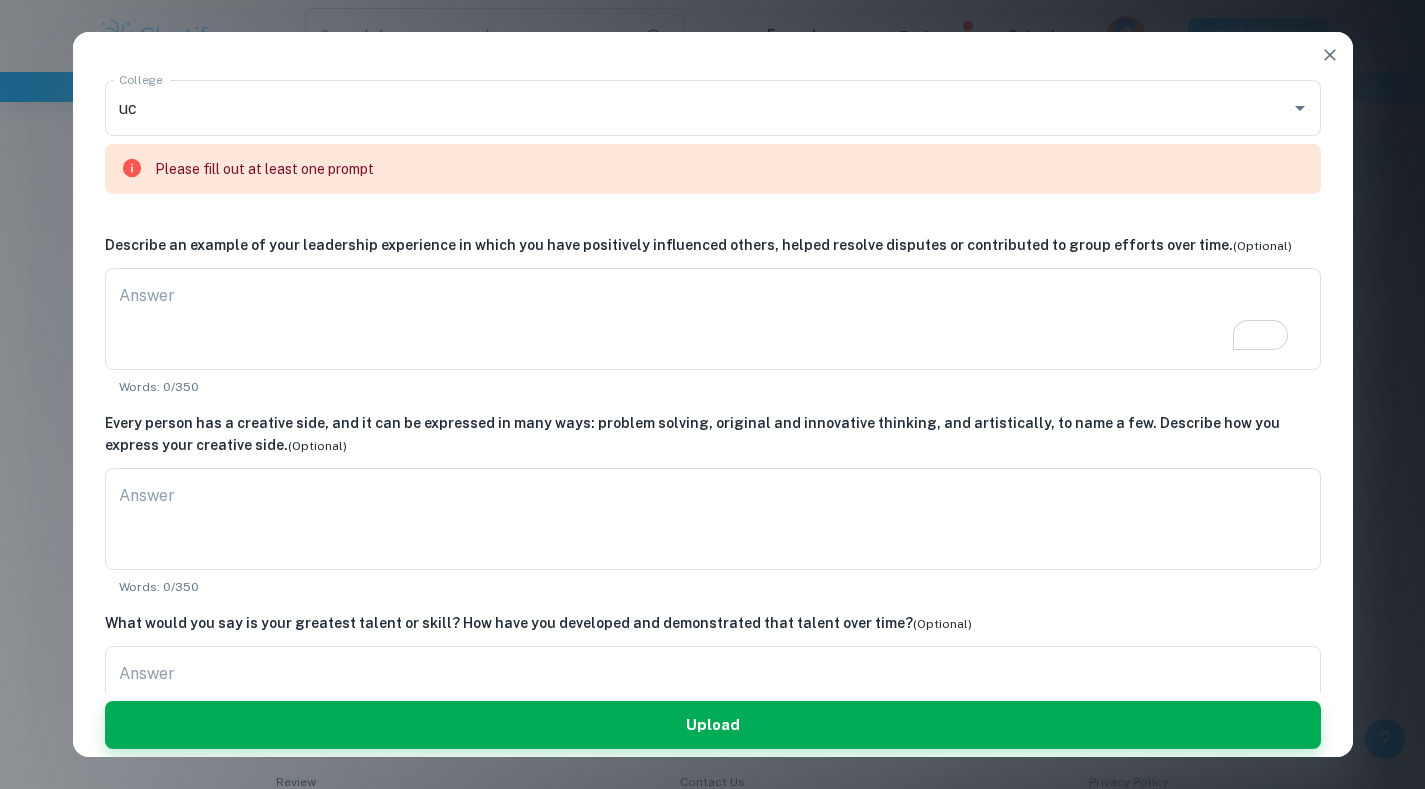 click on "Answer" at bounding box center [713, 319] 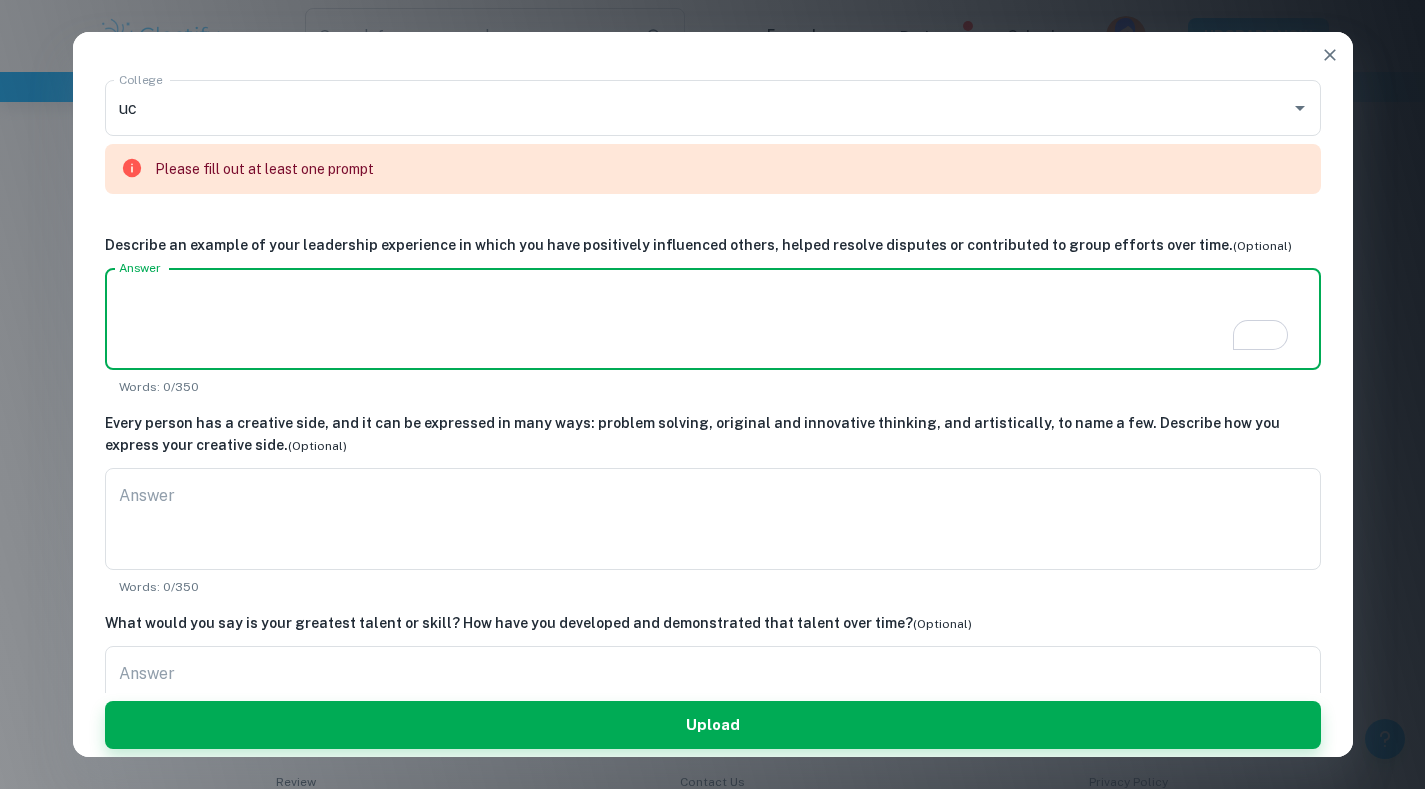 scroll, scrollTop: 16, scrollLeft: 0, axis: vertical 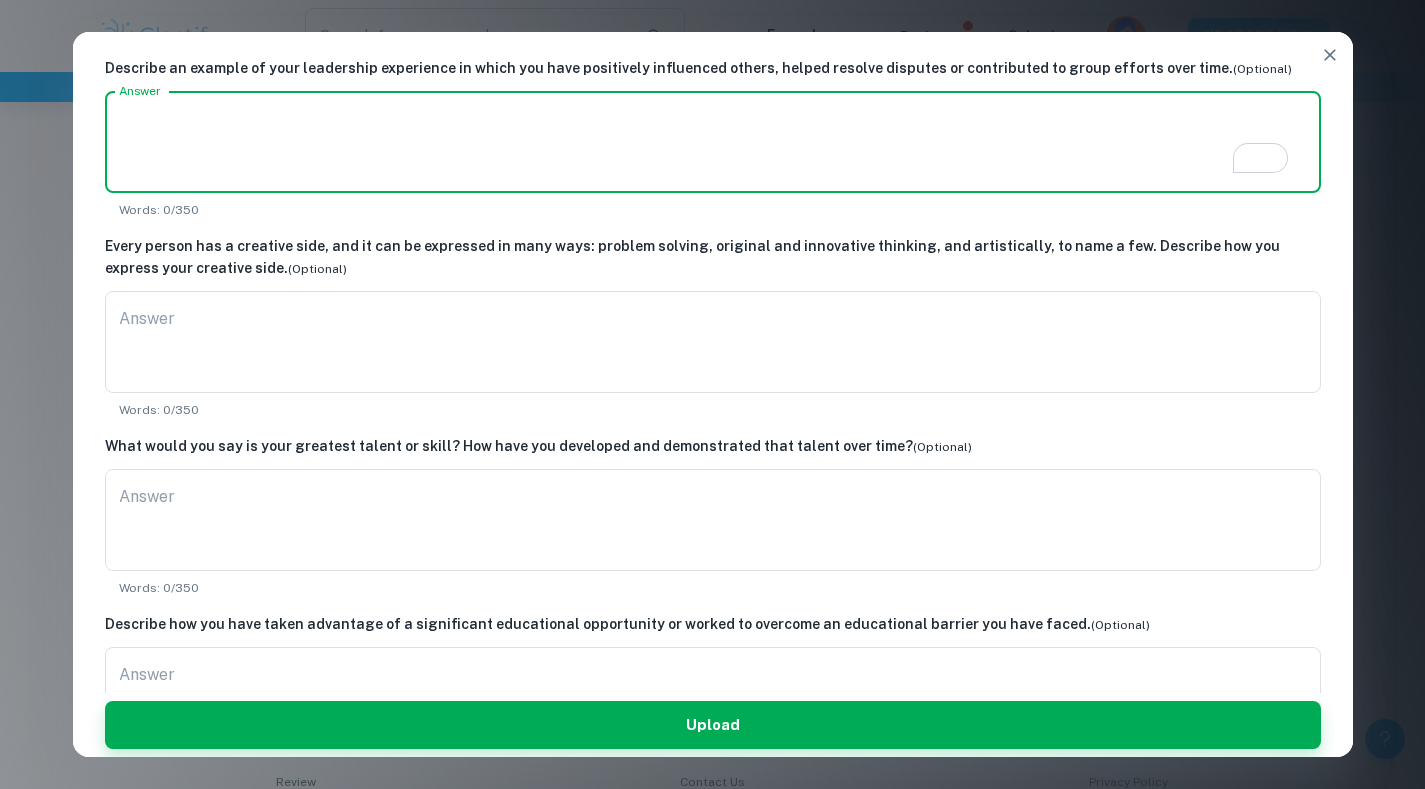 click on "Answer" at bounding box center (713, 520) 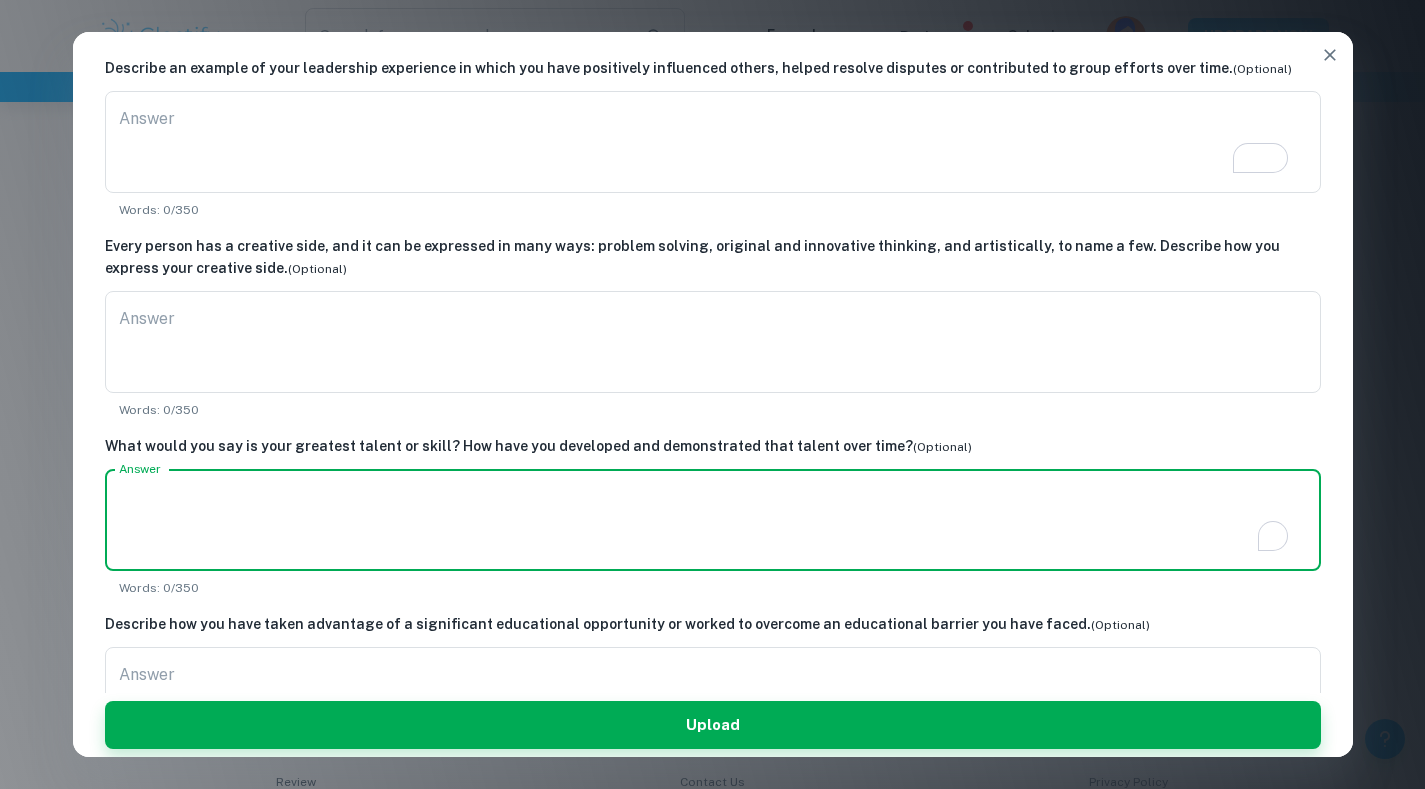 scroll, scrollTop: 255, scrollLeft: 0, axis: vertical 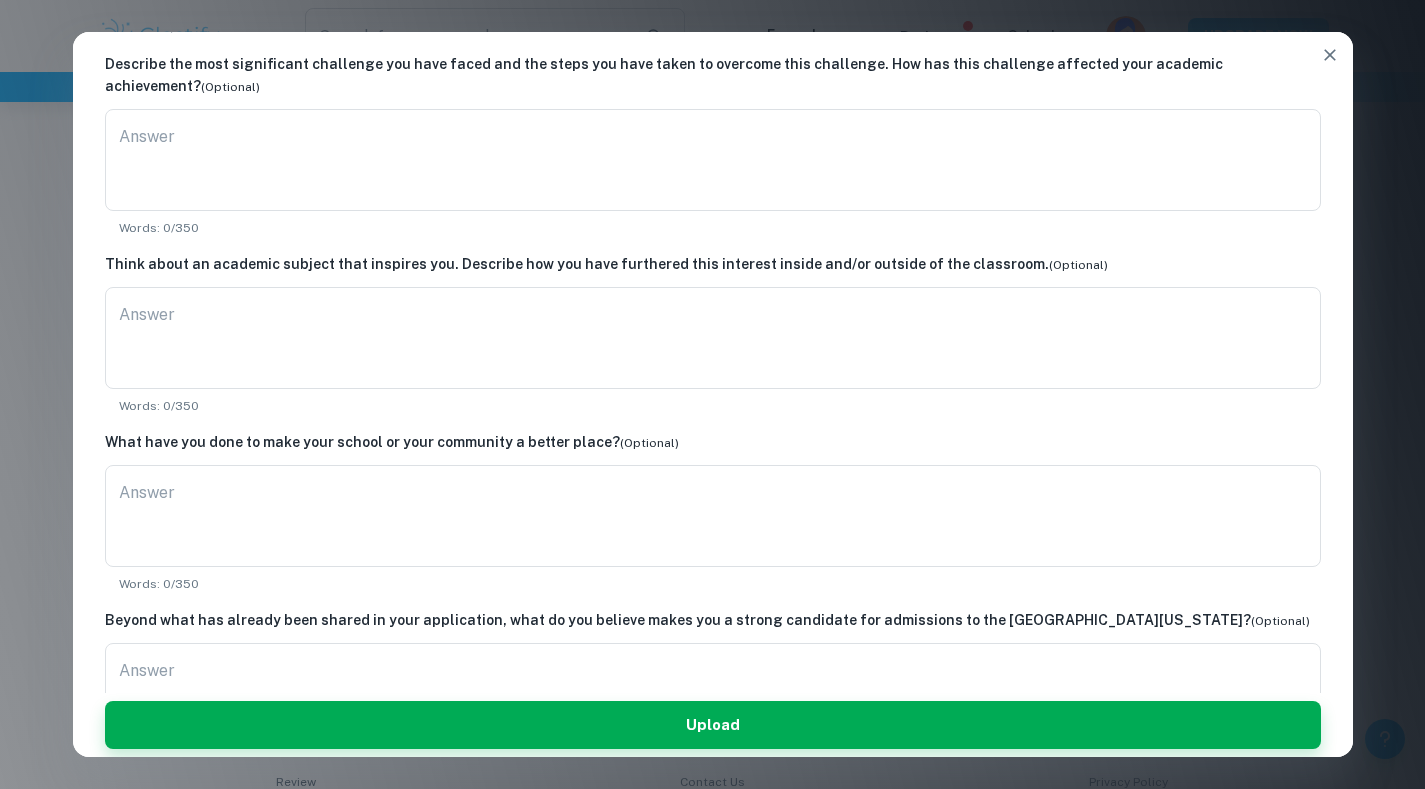 click on "Answer" at bounding box center (713, 516) 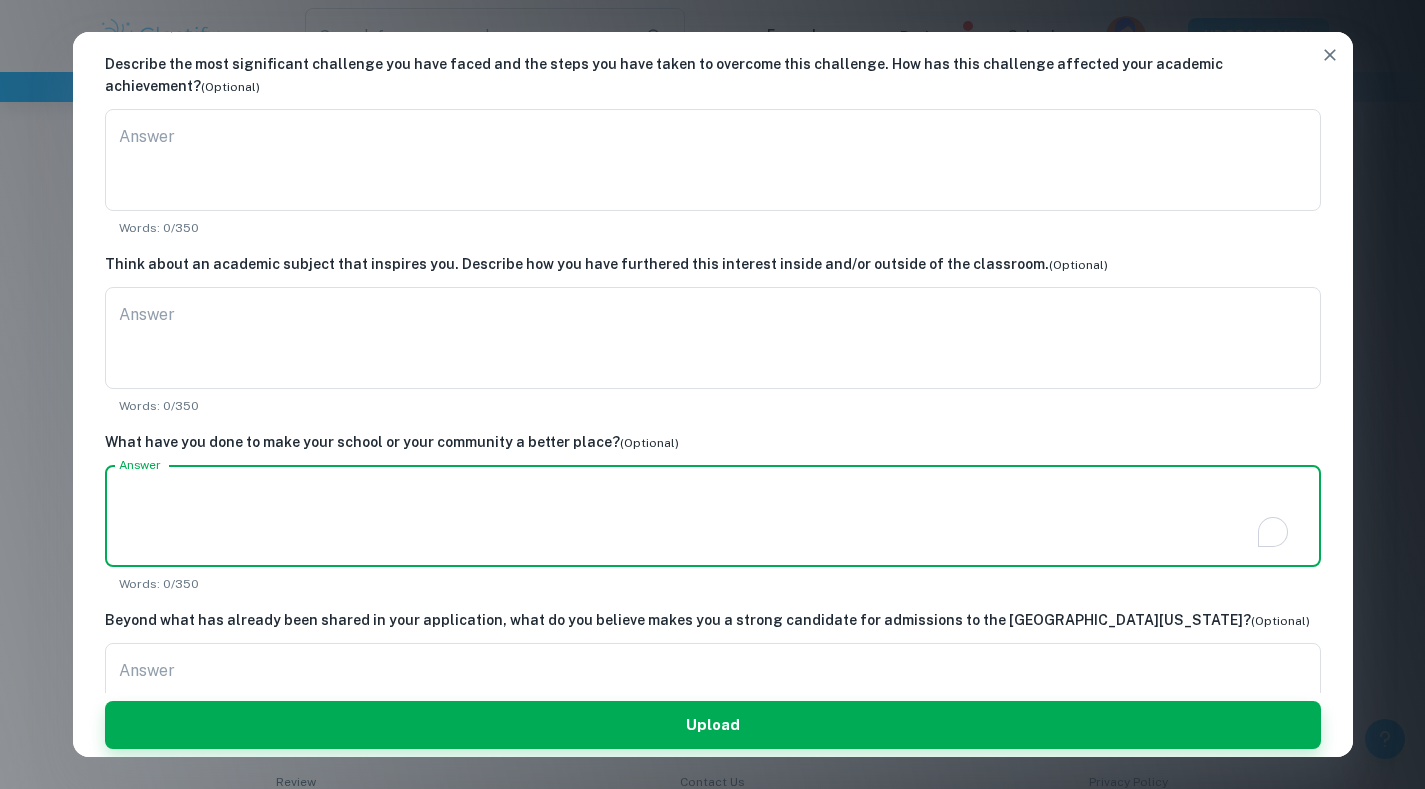 paste on "Raised as the only child in a modern Asian family in Vietnam, I was showered with many new perspectives about the world from a young age. My parents regularly reminded me of the significance of giving back to society and always remembering our roots. They frequently aided our relatives, sustaining the dreams of the future generation through financial aid for education and healthcare. So, from a very early age, I was eager to help my community in any way I could.
The first opportunity to contribute to my community was through the school’s charity fundraising event when I raised more than $400 for Little Rose Warm Shelter--an organization that rescued and provided a home, education, and job opportunities for young female victims of sex trafficking. I collaborated with peers aspiring to contribute to the local community, which further increased the impact of our charitable projects. Offering support to Little Rose Warm Shelter has kickstarted my ambition to dedicate my time to many other local communities nee..." 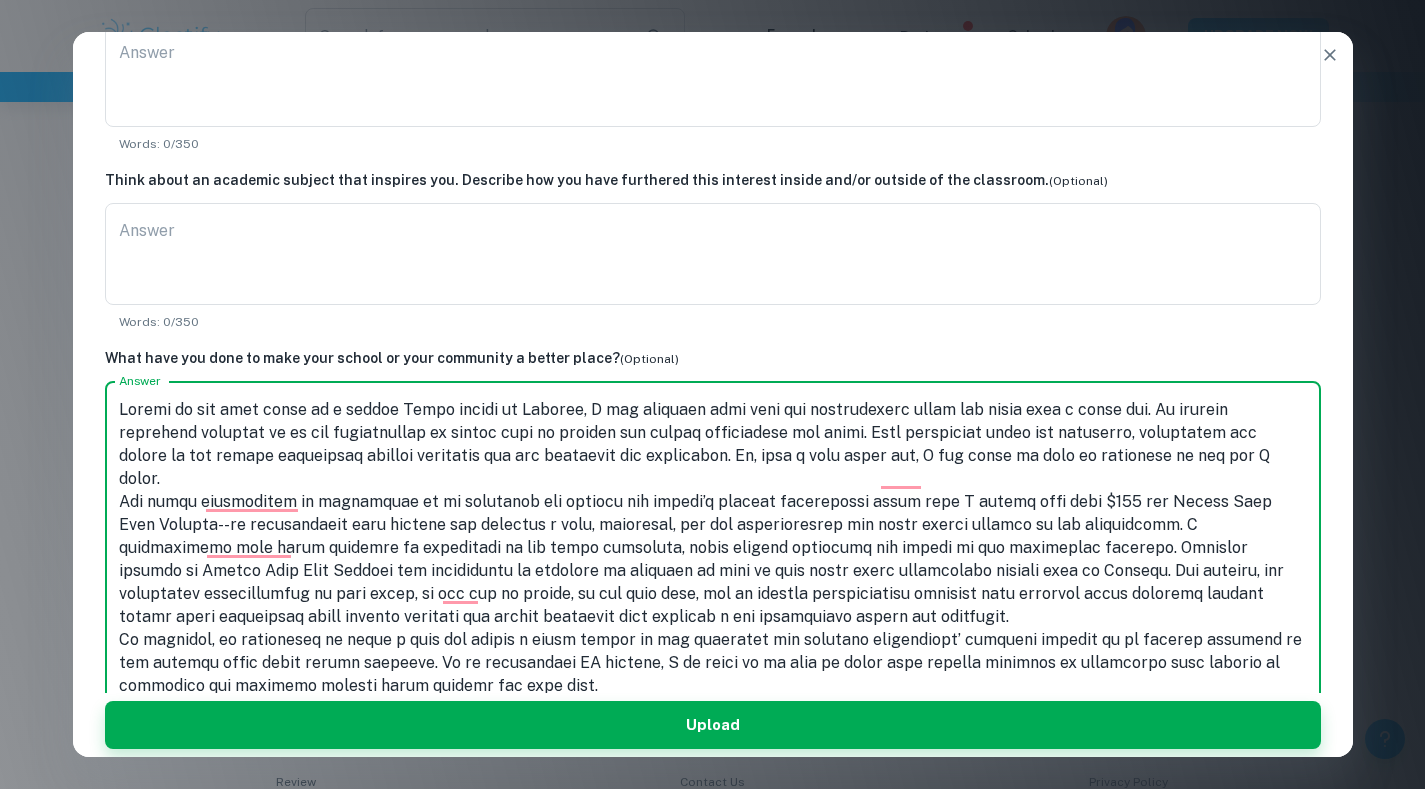 type on "Raised as the only child in a modern Asian family in Vietnam, I was showered with many new perspectives about the world from a young age. My parents regularly reminded me of the significance of giving back to society and always remembering our roots. They frequently aided our relatives, sustaining the dreams of the future generation through financial aid for education and healthcare. So, from a very early age, I was eager to help my community in any way I could.
The first opportunity to contribute to my community was through the school’s charity fundraising event when I raised more than $400 for Little Rose Warm Shelter--an organization that rescued and provided a home, education, and job opportunities for young female victims of sex trafficking. I collaborated with peers aspiring to contribute to the local community, which further increased the impact of our charitable projects. Offering support to Little Rose Warm Shelter has kickstarted my ambition to dedicate my time to many other local communities nee..." 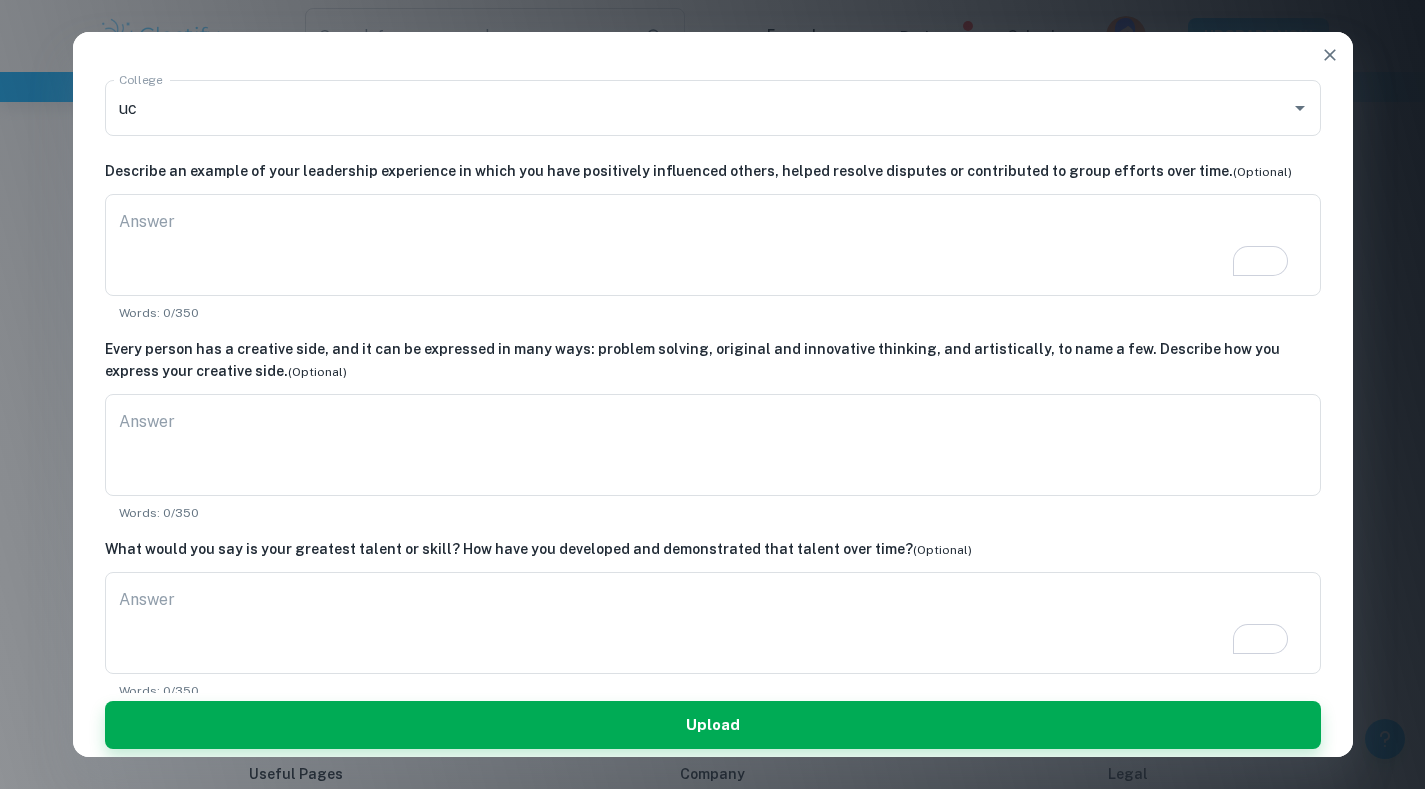click on "Answer" at bounding box center [713, 245] 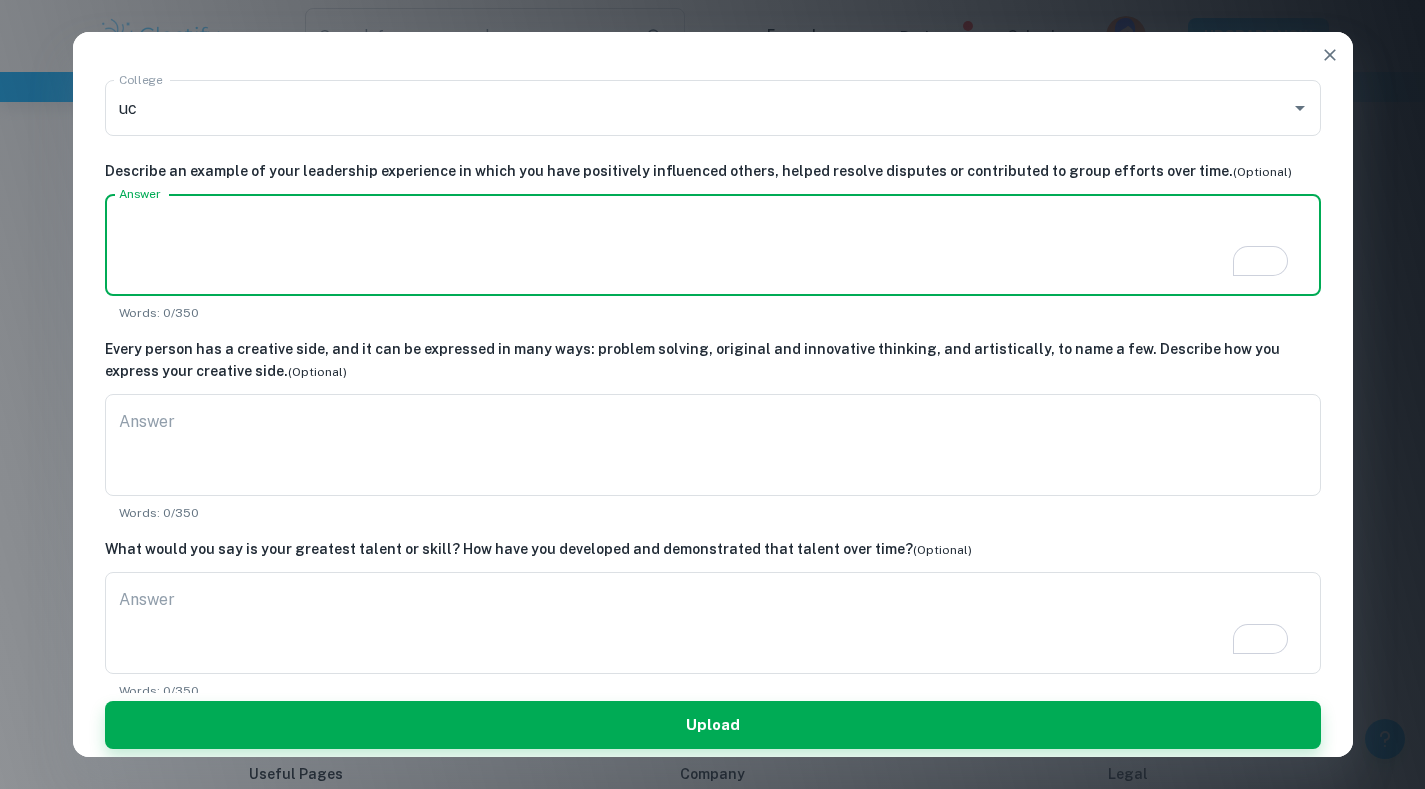 paste on "Being passionate since a young age, I always dedicated my best effort to group and individual projects while learning to work independently and collaboratively. Working independently I became autonomous, self-reliant, and self-disciplined. However, this style confined me to my ideas. Working collaboratively, I discovered many new ideas and approaches I had never imagined. However, this requires you to be open to other people's opinions and working styles even if you don't support them.
For example, after pitching the idea of a charity rock to the members of the school film club I established, I swiftly started planning and preparing to ensure the smoothest outcome. However, when we began executing the plan, I realized that the quality of work differed among the club members. While the project’s social media were managed by one person, the more challenging and heavy workload was left to the other two team members. To avoid an unbalanced workload among the team members, I initiated a system of work divisio..." 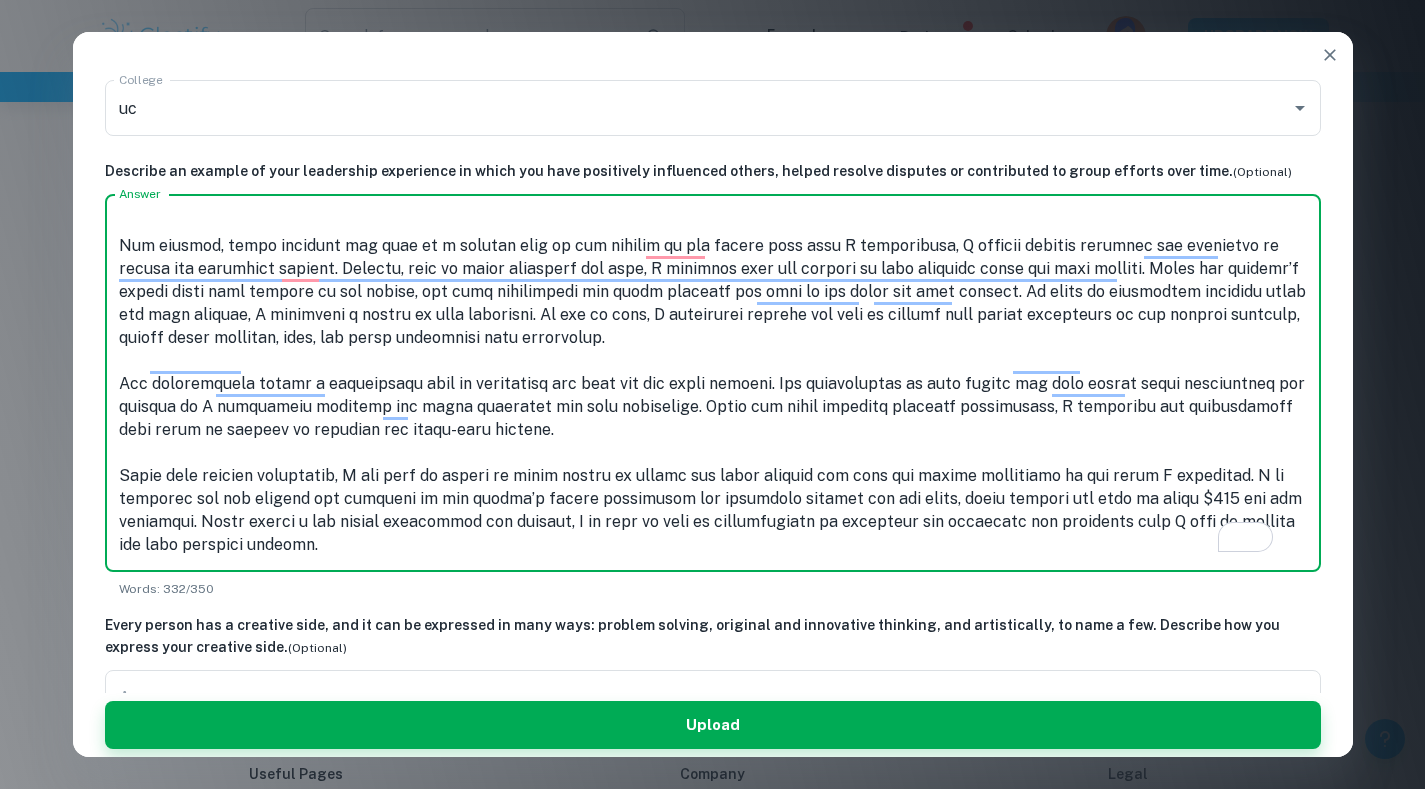 type on "Being passionate since a young age, I always dedicated my best effort to group and individual projects while learning to work independently and collaboratively. Working independently I became autonomous, self-reliant, and self-disciplined. However, this style confined me to my ideas. Working collaboratively, I discovered many new ideas and approaches I had never imagined. However, this requires you to be open to other people's opinions and working styles even if you don't support them.
For example, after pitching the idea of a charity rock to the members of the school film club I established, I swiftly started planning and preparing to ensure the smoothest outcome. However, when we began executing the plan, I realized that the quality of work differed among the club members. While the project’s social media were managed by one person, the more challenging and heavy workload was left to the other two team members. To avoid an unbalanced workload among the team members, I initiated a system of work divisio..." 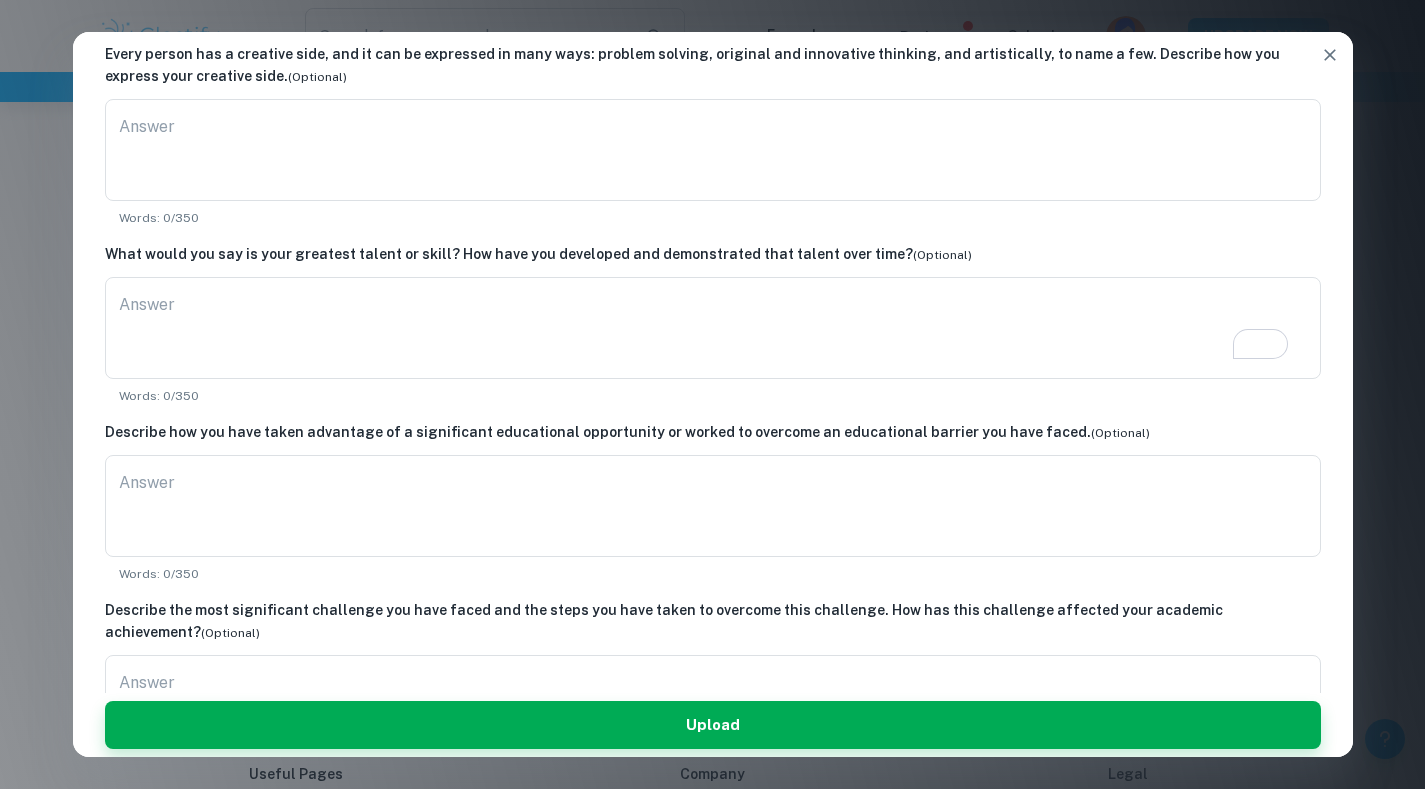 click on "Answer" at bounding box center [713, 506] 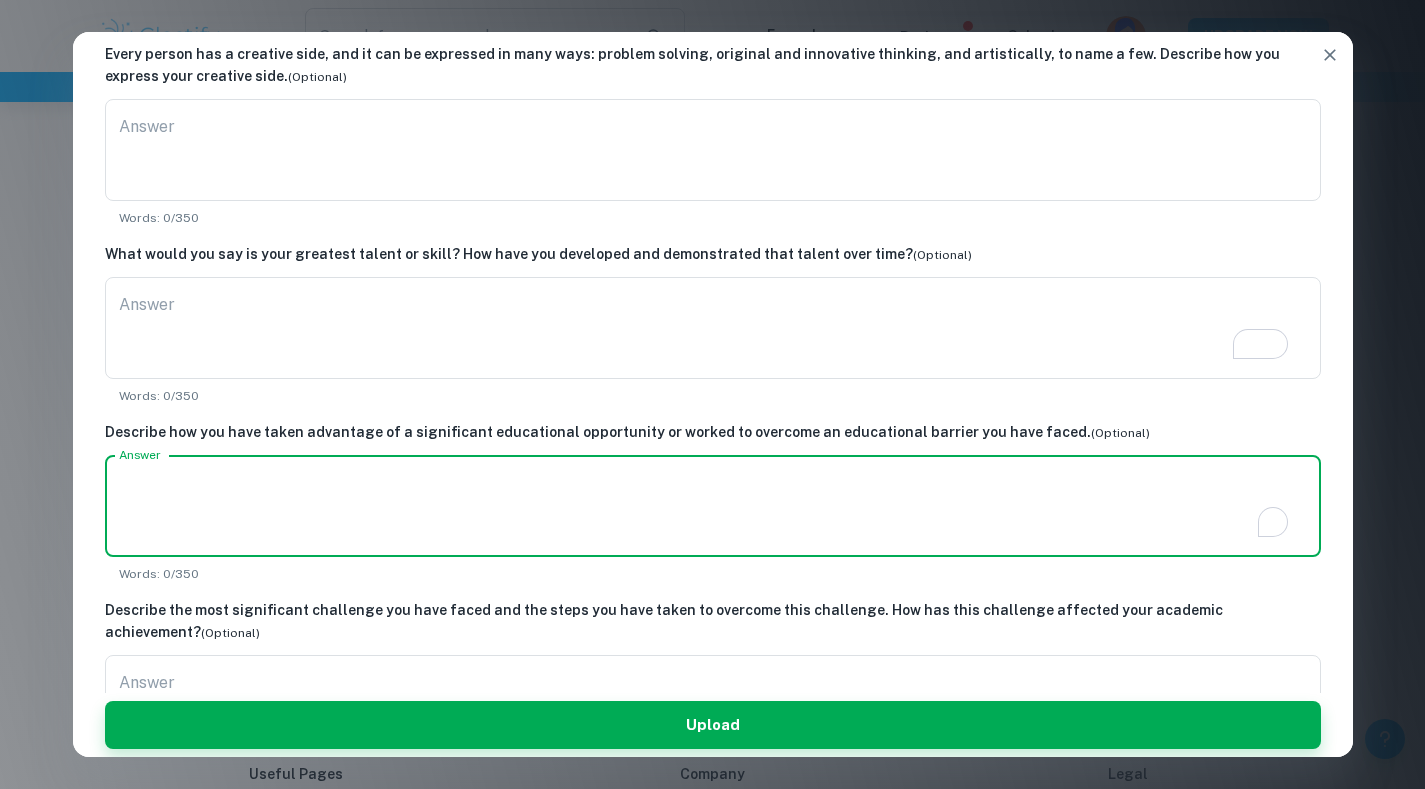paste on "During my internship at Vietcap Securities, I quickly immersed myself in discussions between Institutional Sales & Trading and R&D on Vietnam’s rising oil demand. The compelling debate between departments highlighted how sharp-witted, seasoned, and confident the experts were. Throughout the internship, I connected with many experts from various departments in Vietnam, learning the value of collaborative efforts.
The hectic and competitive work environment fueled my passion for finance as I actively raised questions to build my understanding of the field. Experiential learning demystified my previous vision of finance as rigid, inflexible, and monotonous. My relationships with colleagues also have broadened my perspective on the field.
Focusing on Vietnam’s monetary policy in the R&D department, I soon developed the ability to compile and analyze statistical data, as guided by my supervisors. Still, since the office operated at a high professional pace, I found myself lost at times as my productivity sl..." 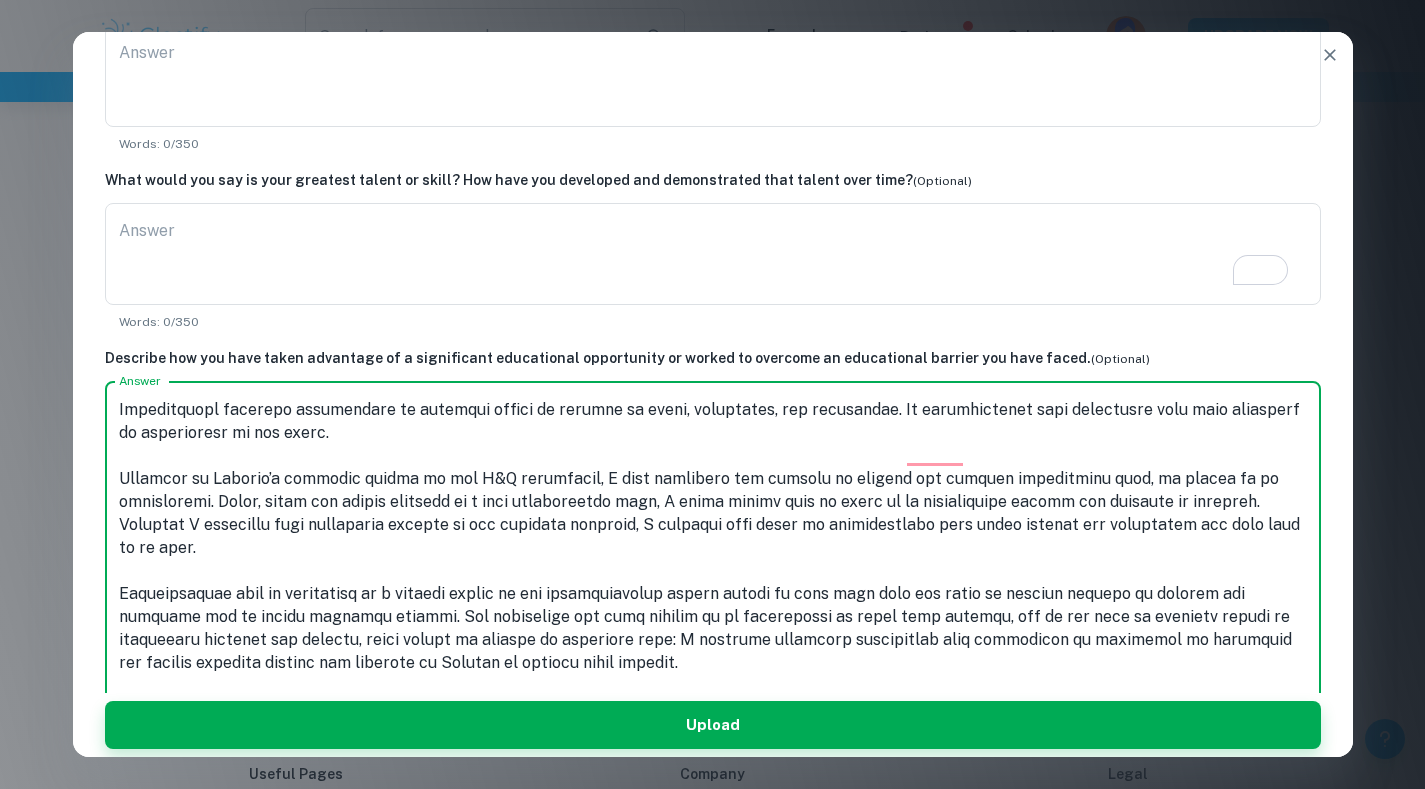 type on "During my internship at Vietcap Securities, I quickly immersed myself in discussions between Institutional Sales & Trading and R&D on Vietnam’s rising oil demand. The compelling debate between departments highlighted how sharp-witted, seasoned, and confident the experts were. Throughout the internship, I connected with many experts from various departments in Vietnam, learning the value of collaborative efforts.
The hectic and competitive work environment fueled my passion for finance as I actively raised questions to build my understanding of the field. Experiential learning demystified my previous vision of finance as rigid, inflexible, and monotonous. My relationships with colleagues also have broadened my perspective on the field.
Focusing on Vietnam’s monetary policy in the R&D department, I soon developed the ability to compile and analyze statistical data, as guided by my supervisors. Still, since the office operated at a high professional pace, I found myself lost at times as my productivity sl..." 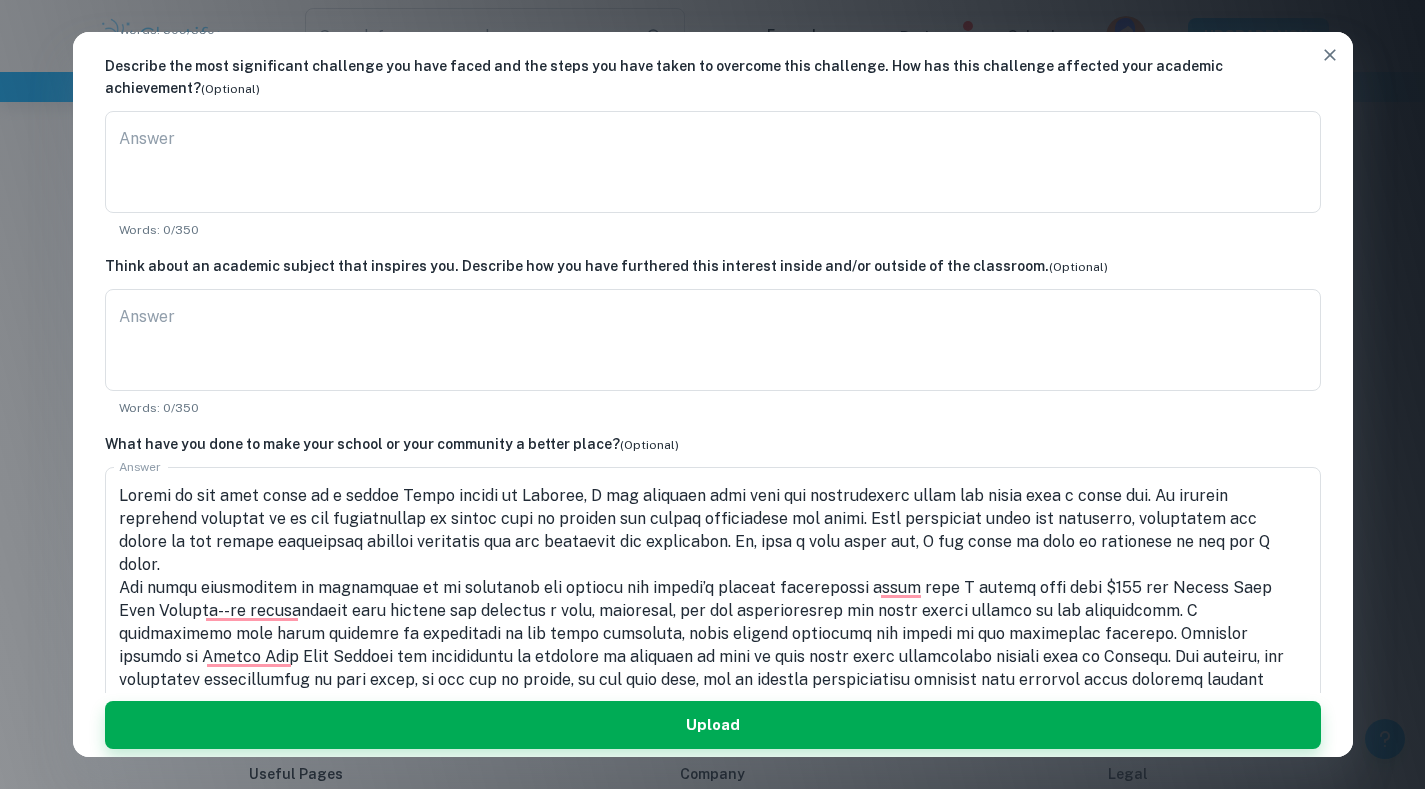 click on "Answer" at bounding box center [713, 340] 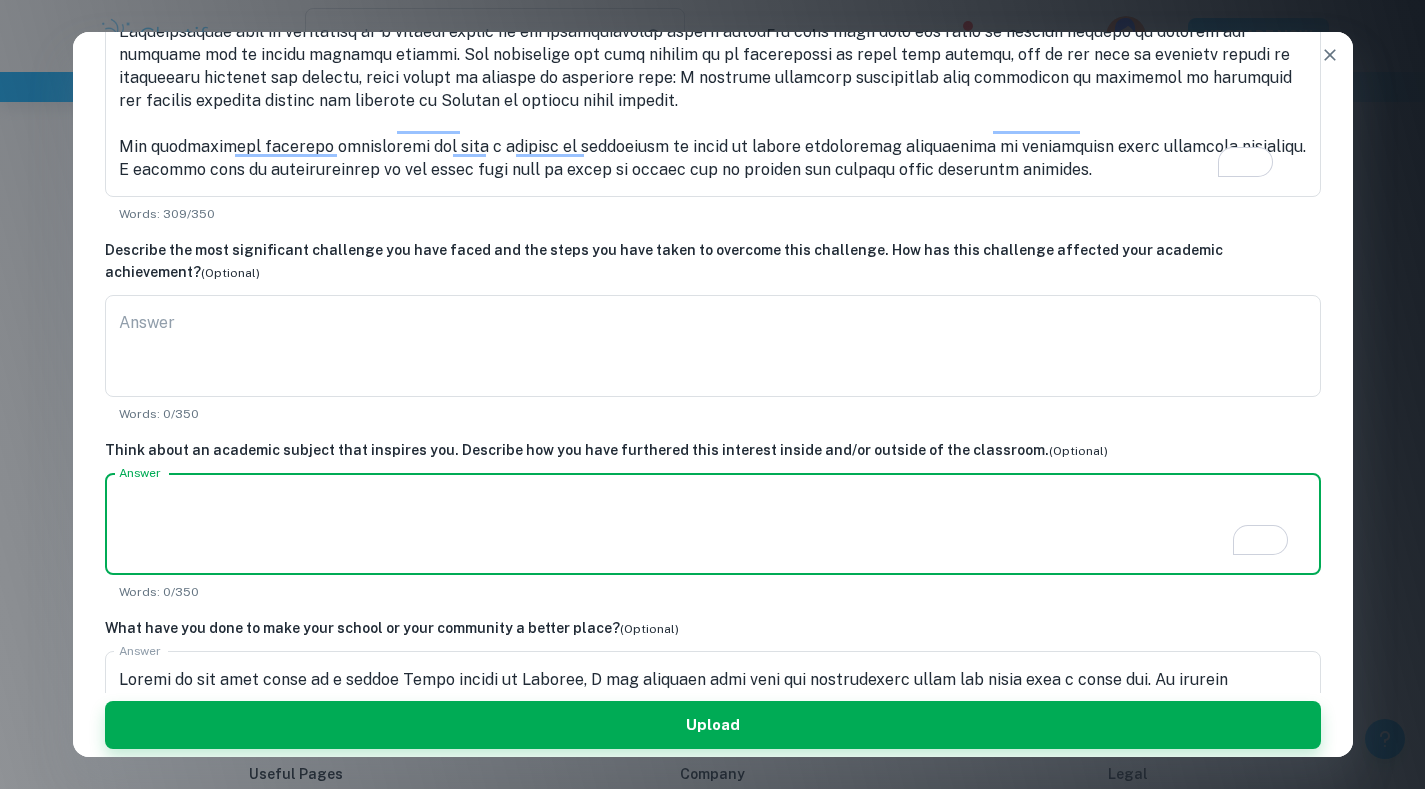 paste on "I became keenly interested in researching and trading stocks under my father’s supervision at 6. Like him, I was eager to learn economics to fully grasp the mechanisms of the Vietnamese economy. I believe that my study of the socio-economic climate and the monetary policy in Vietnam will help me contribute to the economic prosperity of the working class in my country.
Taking Economics in school has led to the discovery of mutual interests in investment that my peers and I share. I became particularly fascinated by the international capital market, as I advised an international client on their investment portfolio while enrolled in the Wharton Global Youth Program. From exploring the restrictions of stocks and ETFs in the consumer discretionary sector to pitching each analytical approach to our supervisor, the competition honed my judgments from many lenses in business transactions.
With more than 4 years of research experience in economics, I established an accessible news resource for students of all ag..." 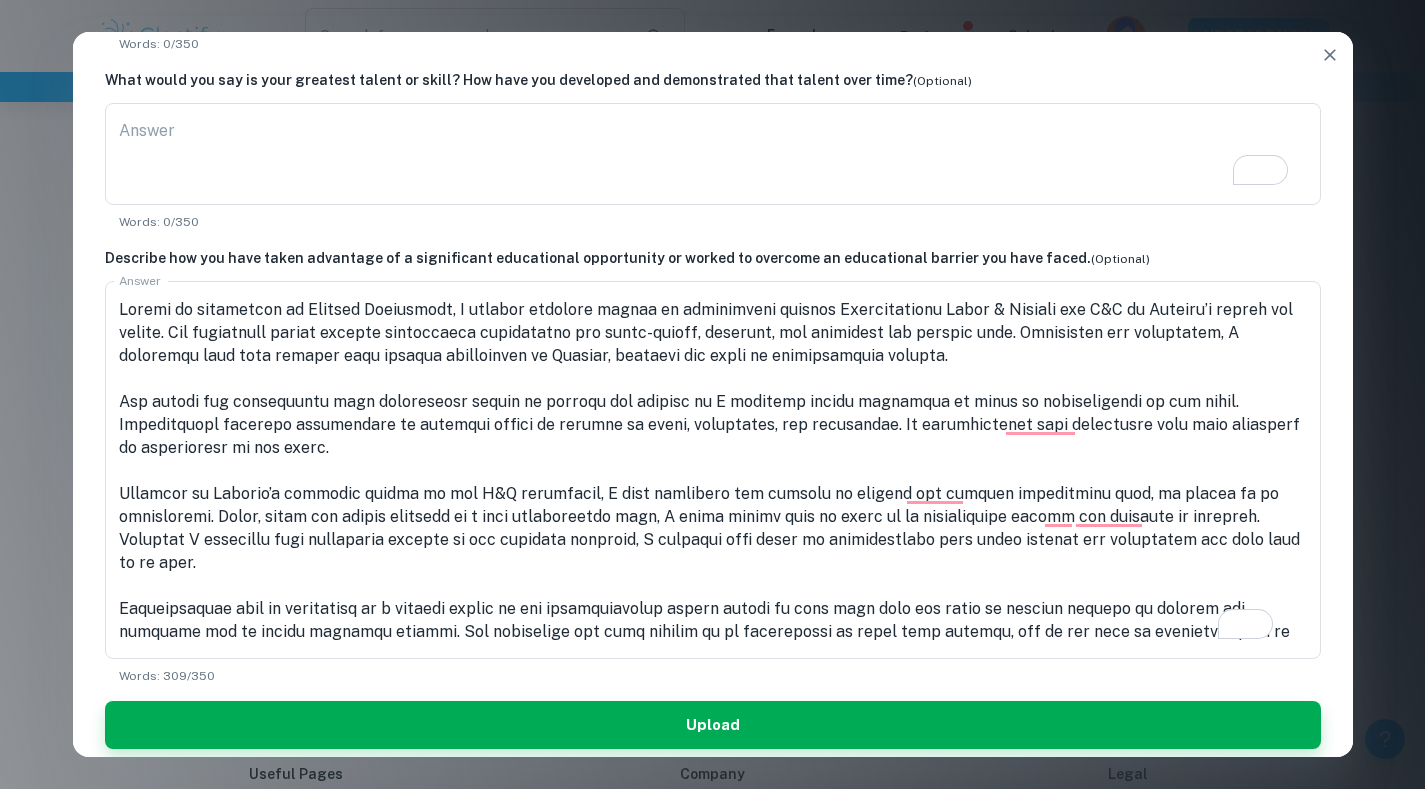 type on "I became keenly interested in researching and trading stocks under my father’s supervision at 6. Like him, I was eager to learn economics to fully grasp the mechanisms of the Vietnamese economy. I believe that my study of the socio-economic climate and the monetary policy in Vietnam will help me contribute to the economic prosperity of the working class in my country.
Taking Economics in school has led to the discovery of mutual interests in investment that my peers and I share. I became particularly fascinated by the international capital market, as I advised an international client on their investment portfolio while enrolled in the Wharton Global Youth Program. From exploring the restrictions of stocks and ETFs in the consumer discretionary sector to pitching each analytical approach to our supervisor, the competition honed my judgments from many lenses in business transactions.
With more than 4 years of research experience in economics, I established an accessible news resource for students of all ag..." 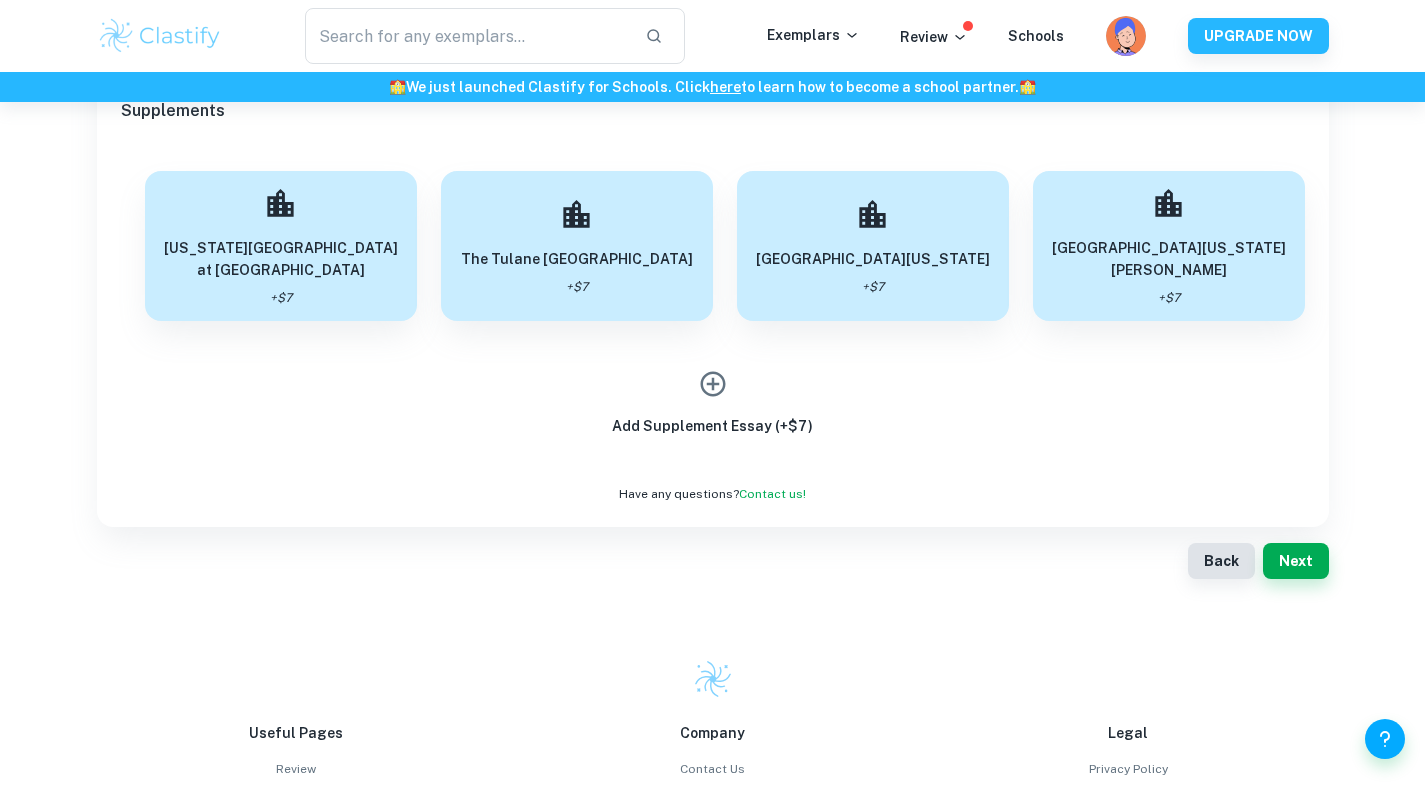 click on "Next" at bounding box center (1296, 561) 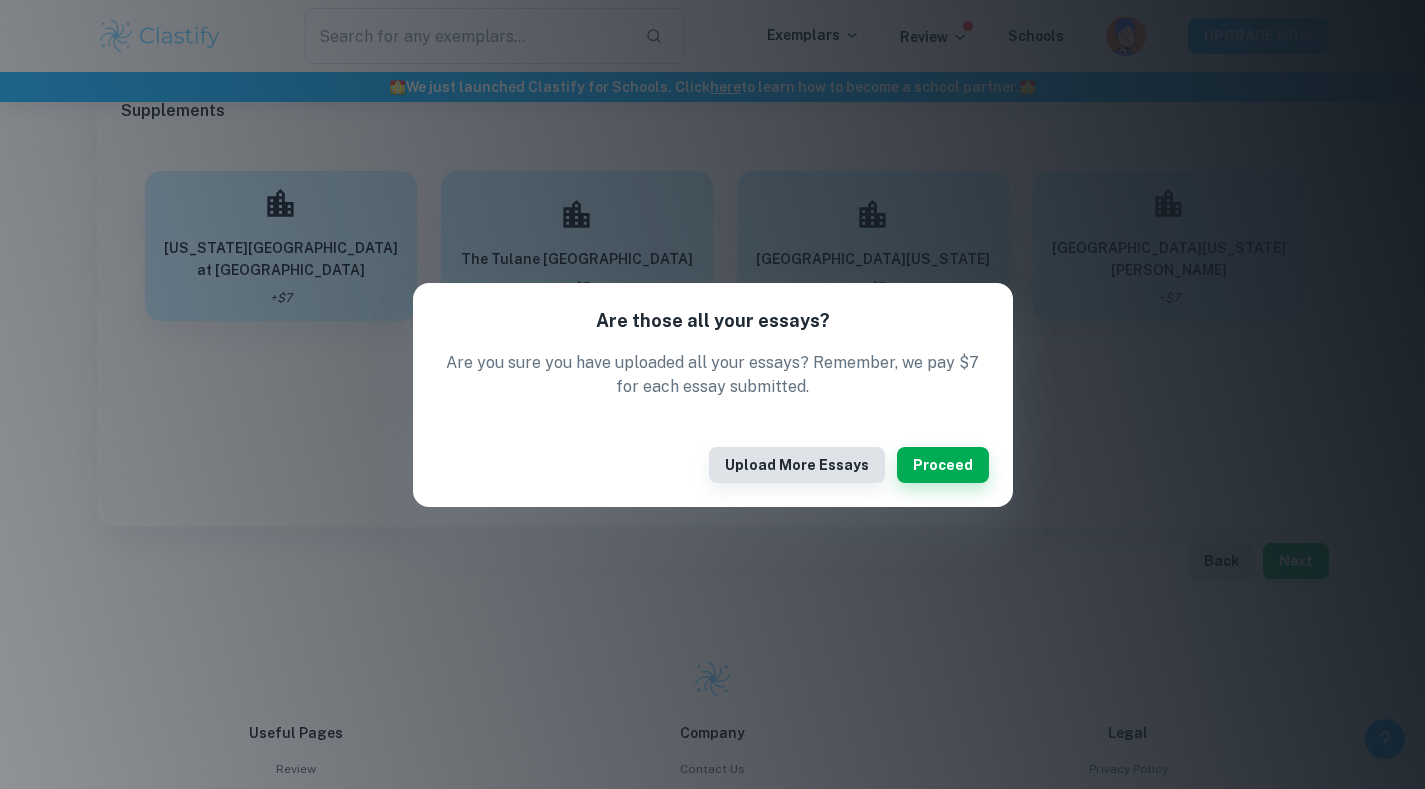 click on "Proceed" at bounding box center (943, 465) 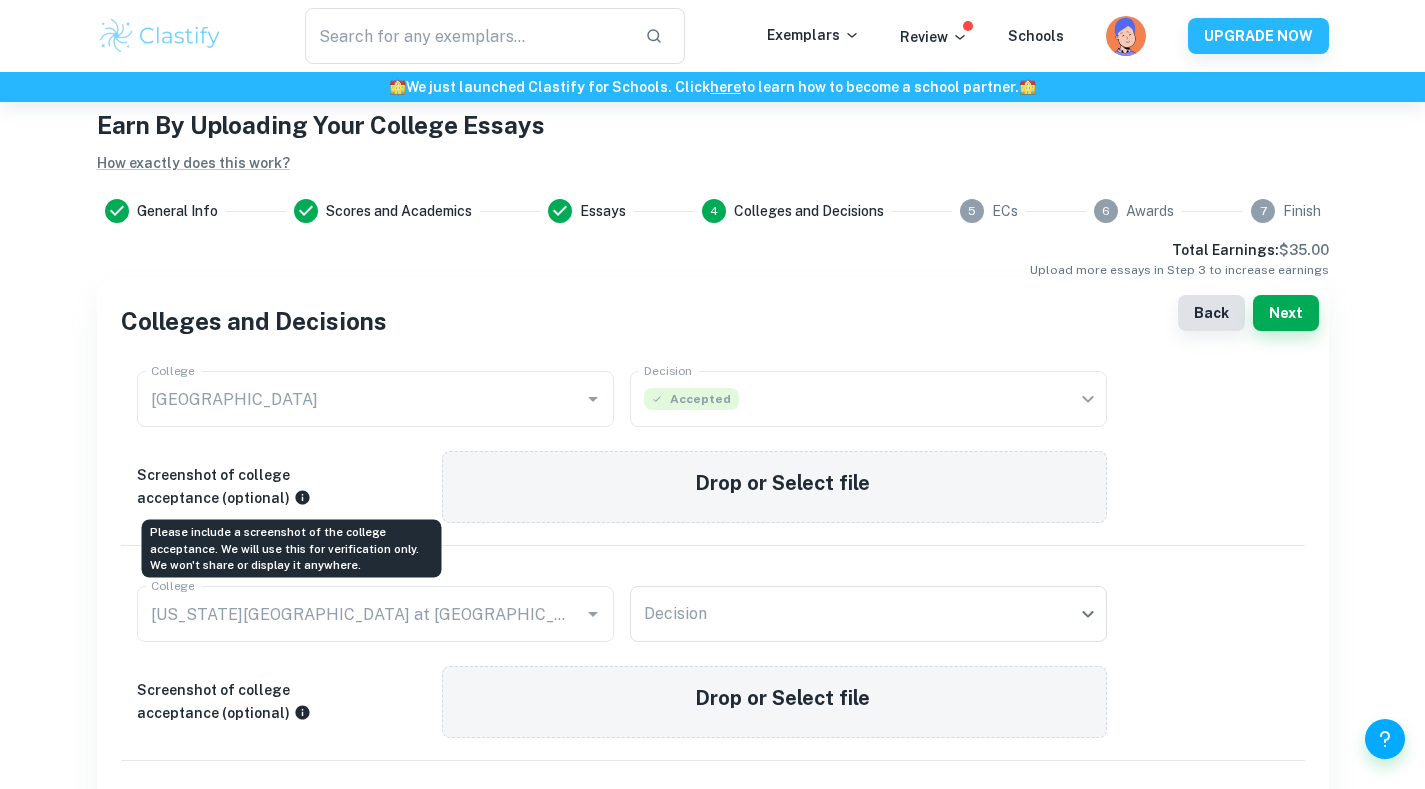 click 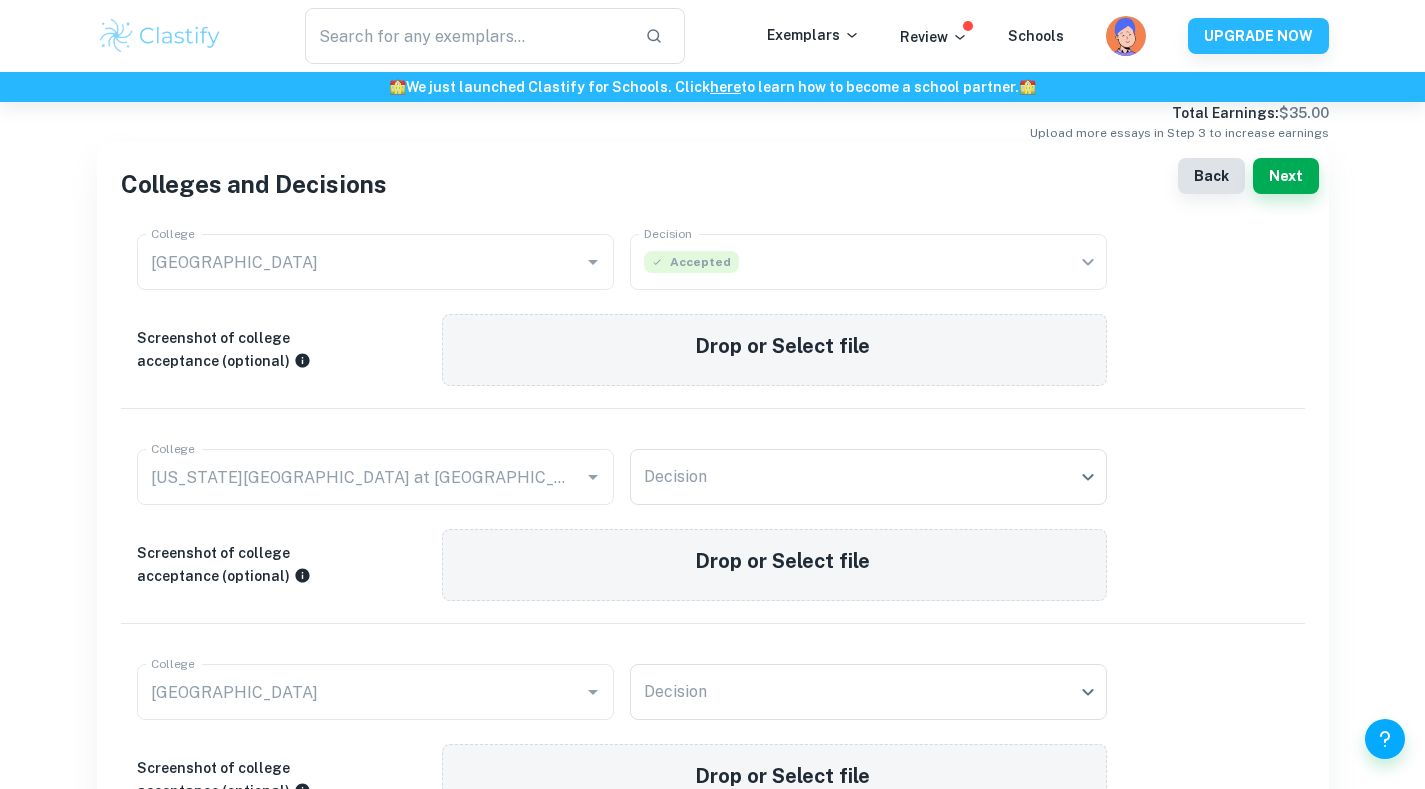 click on "We value your privacy We use cookies to enhance your browsing experience, serve personalised ads or content, and analyse our traffic. By clicking "Accept All", you consent to our use of cookies.   Cookie Policy Customise   Reject All   Accept All   Customise Consent Preferences   We use cookies to help you navigate efficiently and perform certain functions. You will find detailed information about all cookies under each consent category below. The cookies that are categorised as "Necessary" are stored on your browser as they are essential for enabling the basic functionalities of the site. ...  Show more For more information on how Google's third-party cookies operate and handle your data, see:   Google Privacy Policy Necessary Always Active Necessary cookies are required to enable the basic features of this site, such as providing secure log-in or adjusting your consent preferences. These cookies do not store any personally identifiable data. Functional Analytics Performance Advertisement Uncategorised" at bounding box center (712, 308) 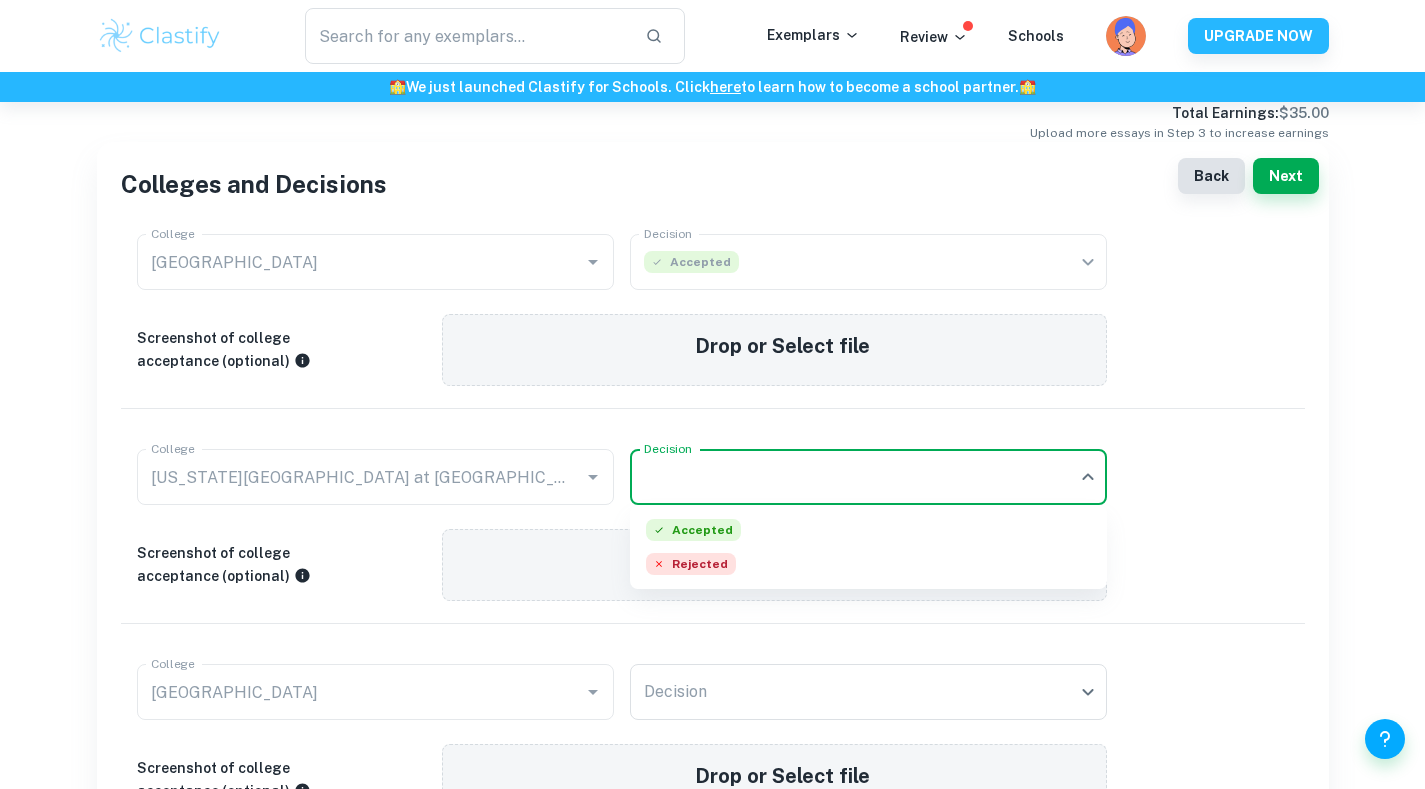click at bounding box center [712, 394] 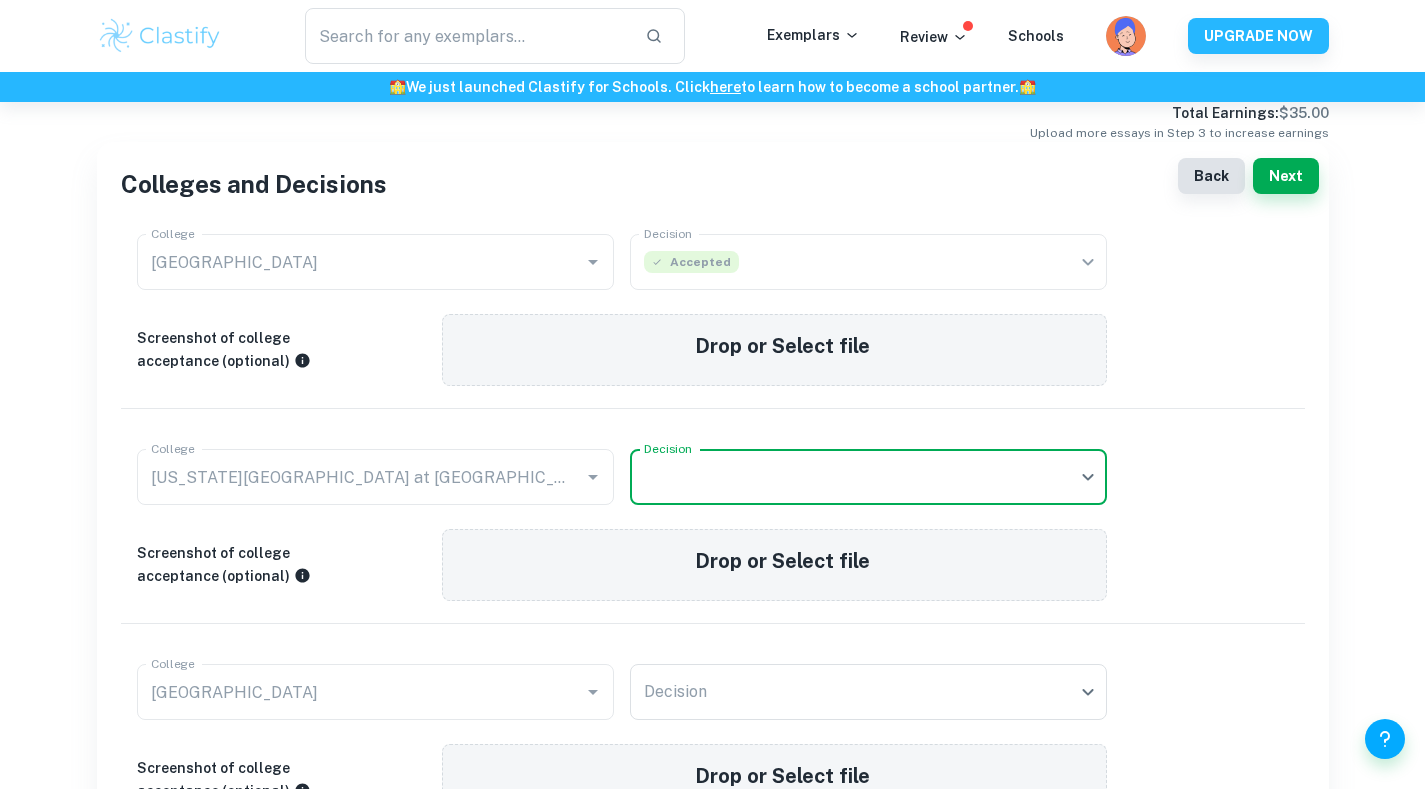 click on "Drop or Select file" at bounding box center [782, 346] 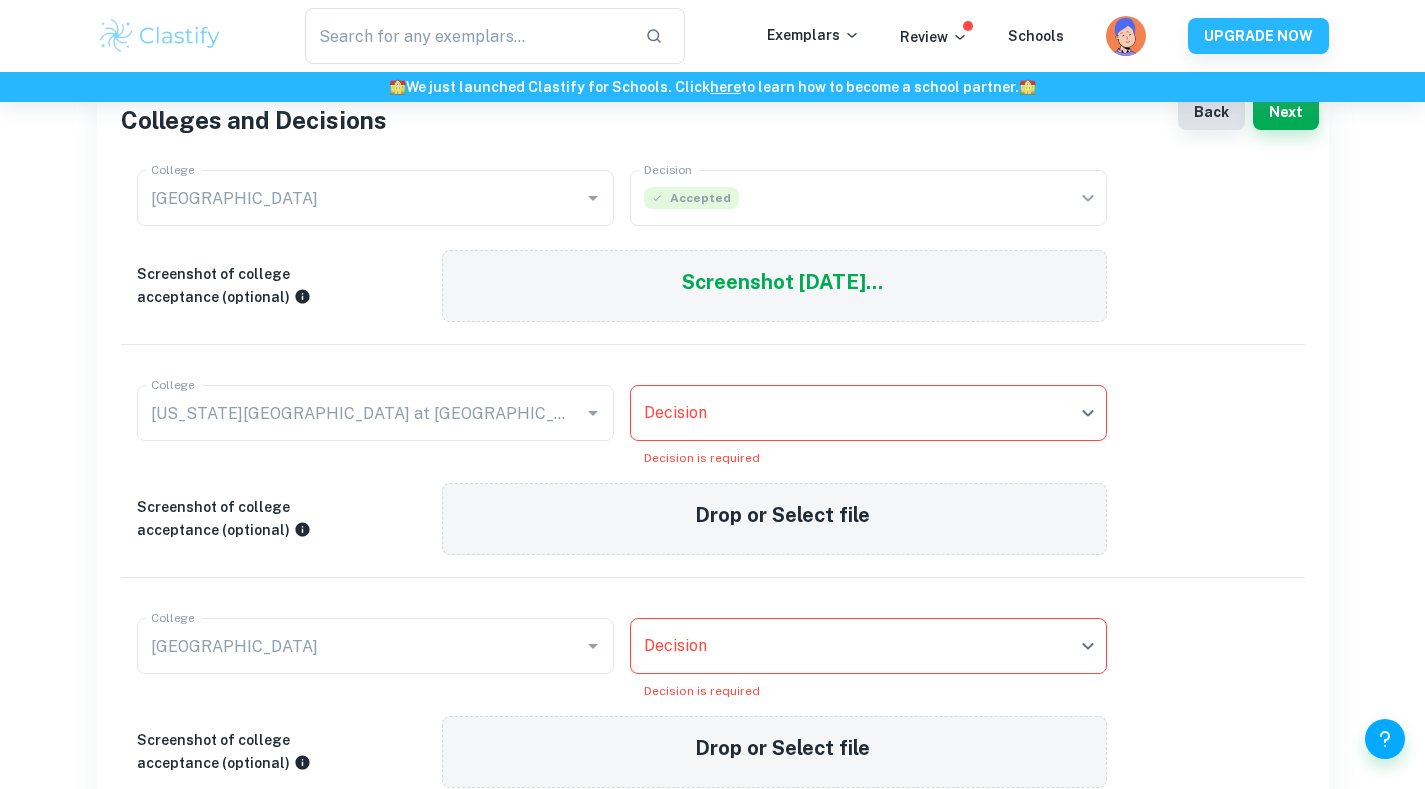 scroll, scrollTop: 288, scrollLeft: 0, axis: vertical 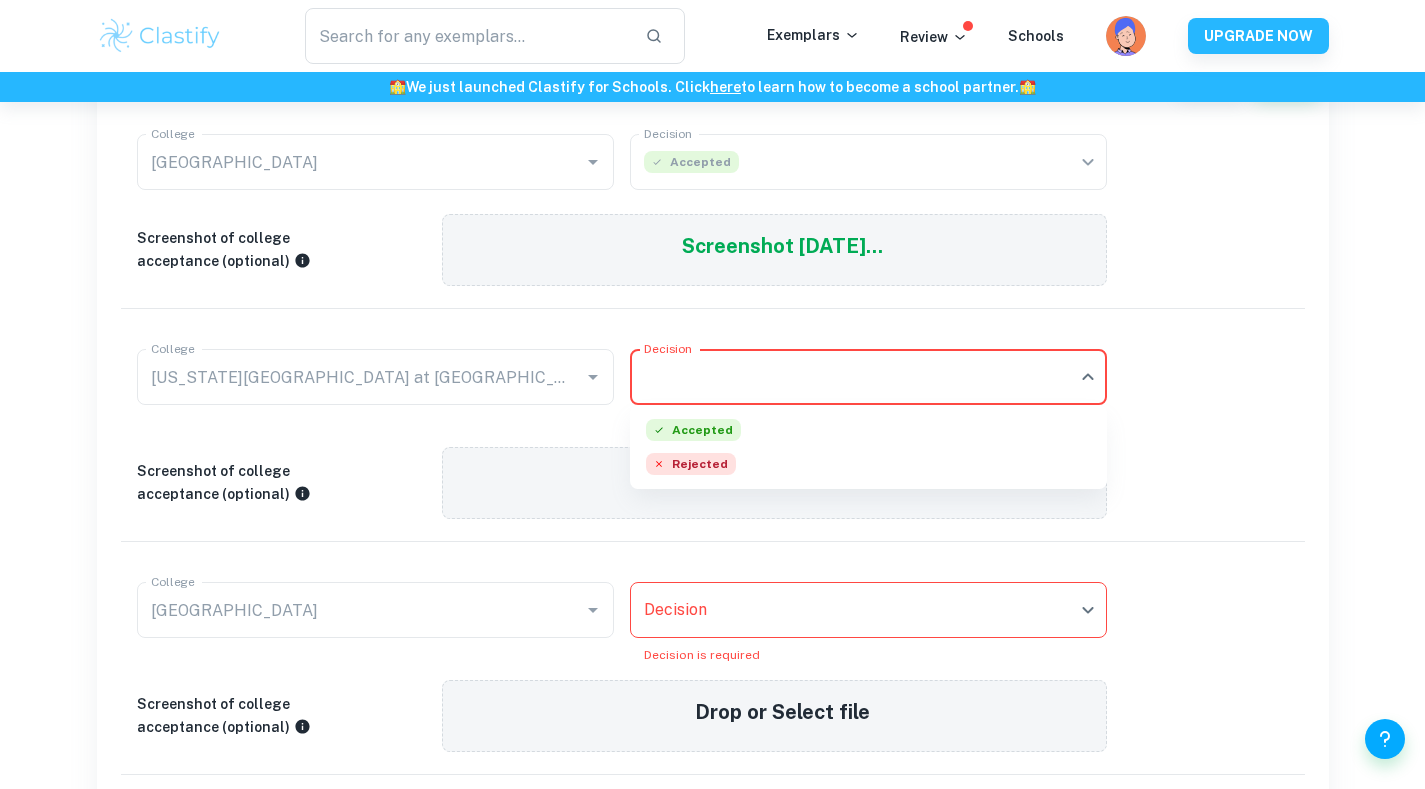 click on "We value your privacy We use cookies to enhance your browsing experience, serve personalised ads or content, and analyse our traffic. By clicking "Accept All", you consent to our use of cookies.   Cookie Policy Customise   Reject All   Accept All   Customise Consent Preferences   We use cookies to help you navigate efficiently and perform certain functions. You will find detailed information about all cookies under each consent category below. The cookies that are categorised as "Necessary" are stored on your browser as they are essential for enabling the basic functionalities of the site. ...  Show more For more information on how Google's third-party cookies operate and handle your data, see:   Google Privacy Policy Necessary Always Active Necessary cookies are required to enable the basic features of this site, such as providing secure log-in or adjusting your consent preferences. These cookies do not store any personally identifiable data. Functional Analytics Performance Advertisement Uncategorised" at bounding box center [712, 208] 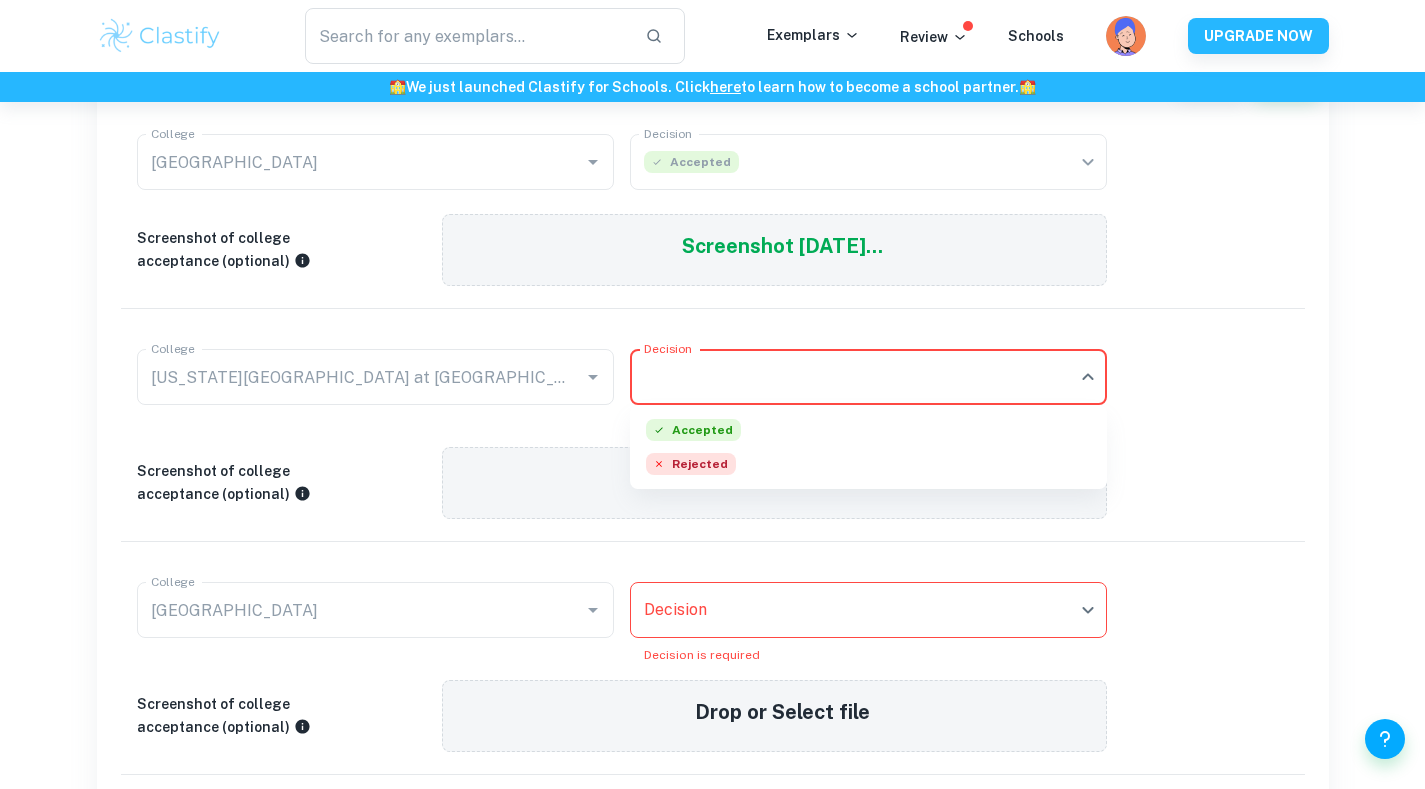click at bounding box center (712, 394) 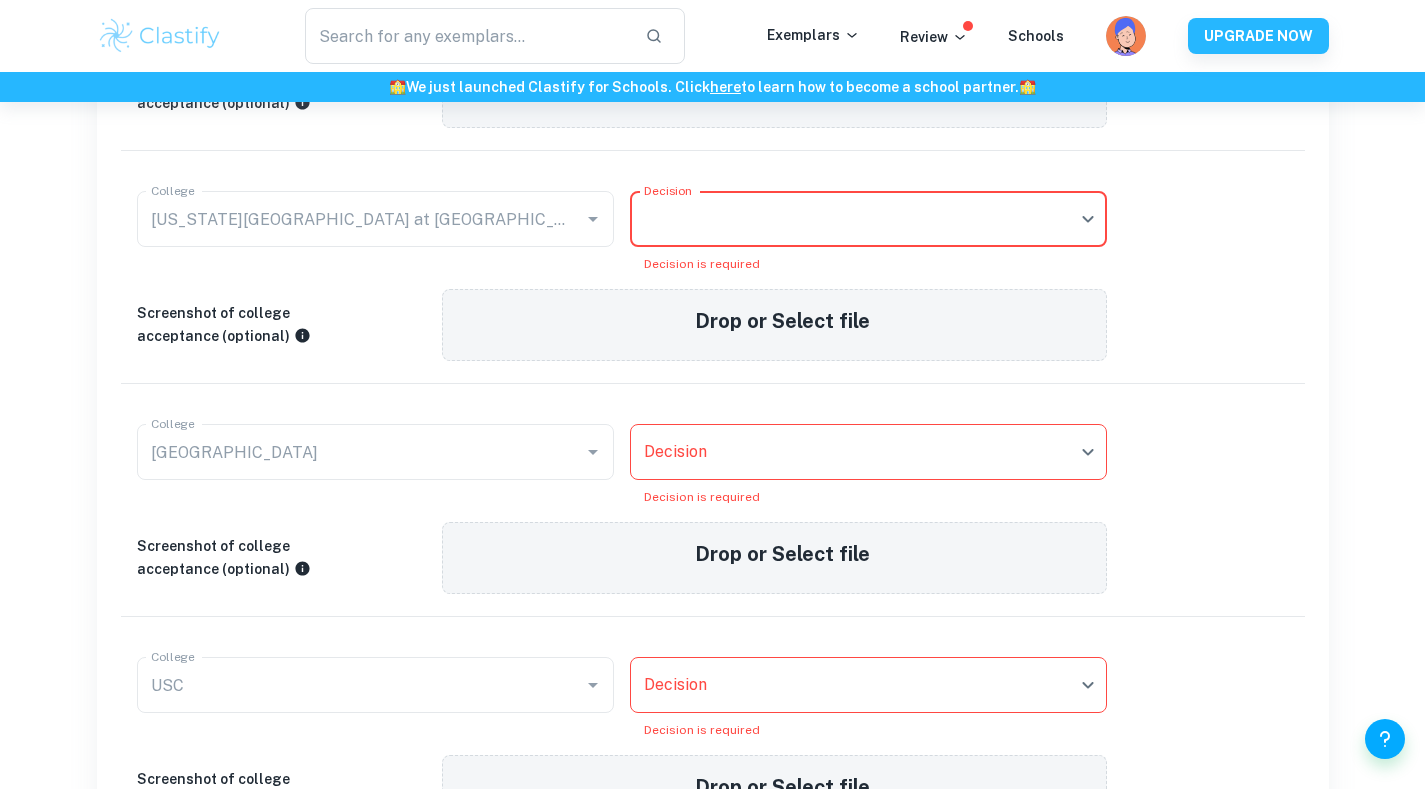 scroll, scrollTop: 447, scrollLeft: 0, axis: vertical 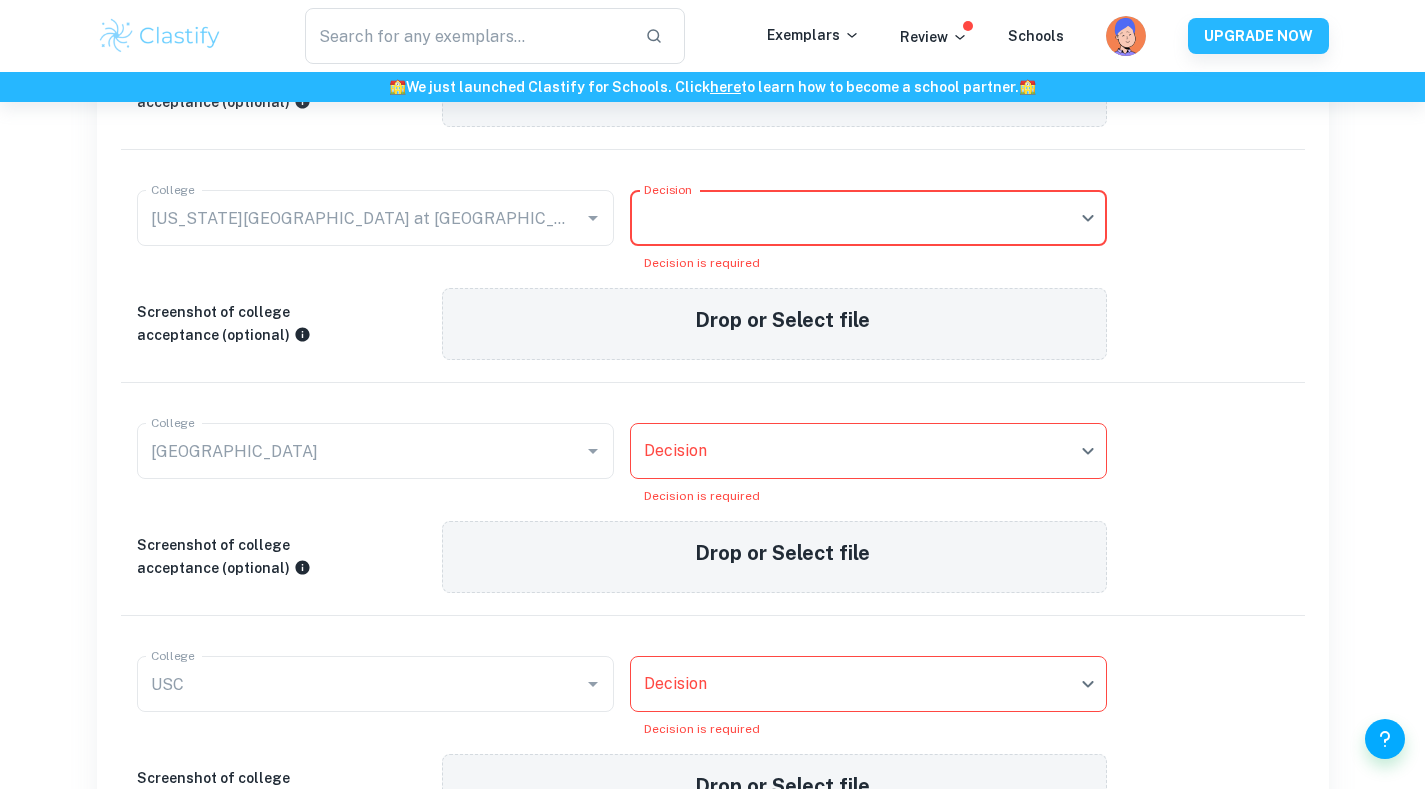 click on "We value your privacy We use cookies to enhance your browsing experience, serve personalised ads or content, and analyse our traffic. By clicking "Accept All", you consent to our use of cookies.   Cookie Policy Customise   Reject All   Accept All   Customise Consent Preferences   We use cookies to help you navigate efficiently and perform certain functions. You will find detailed information about all cookies under each consent category below. The cookies that are categorised as "Necessary" are stored on your browser as they are essential for enabling the basic functionalities of the site. ...  Show more For more information on how Google's third-party cookies operate and handle your data, see:   Google Privacy Policy Necessary Always Active Necessary cookies are required to enable the basic features of this site, such as providing secure log-in or adjusting your consent preferences. These cookies do not store any personally identifiable data. Functional Analytics Performance Advertisement Uncategorised" at bounding box center (712, 49) 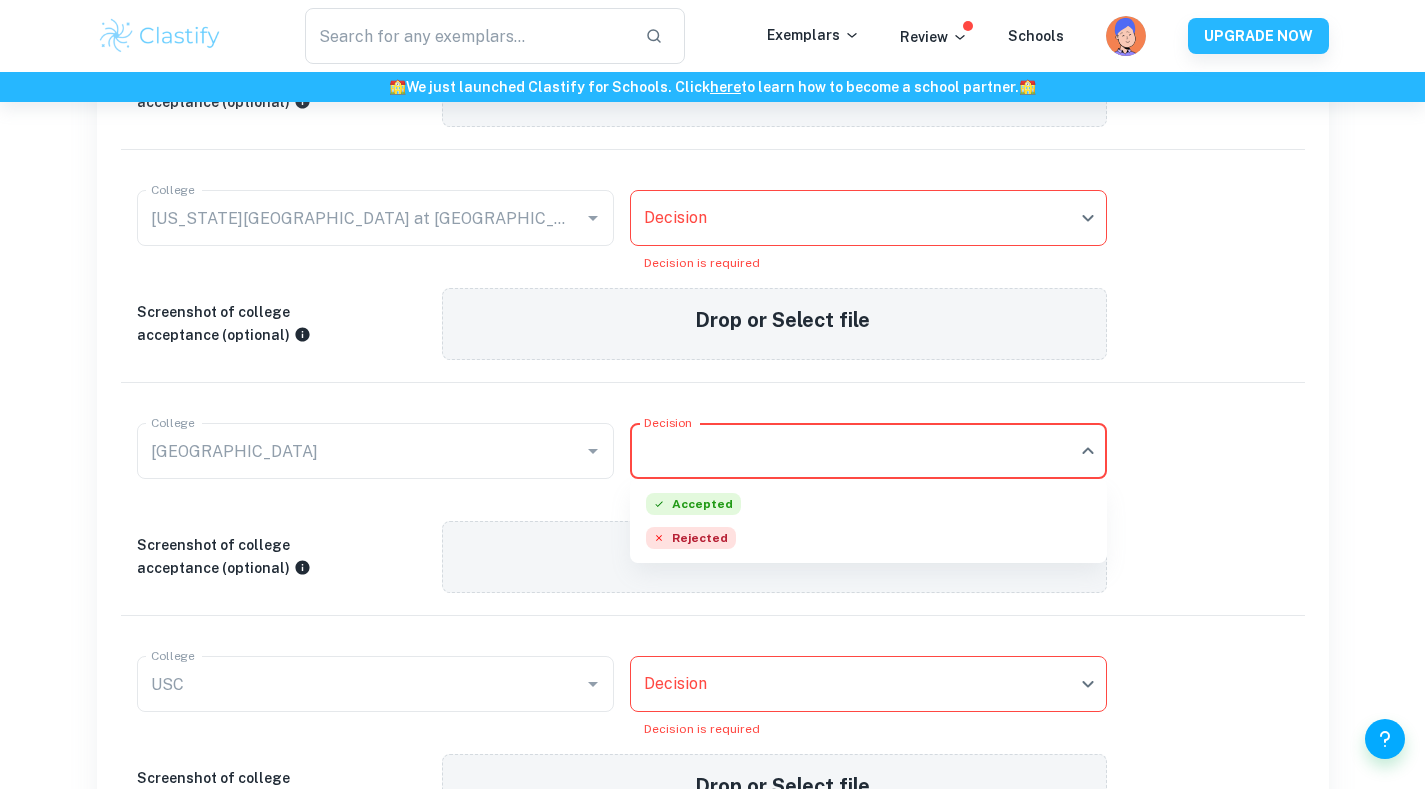 click on "Rejected" at bounding box center (691, 538) 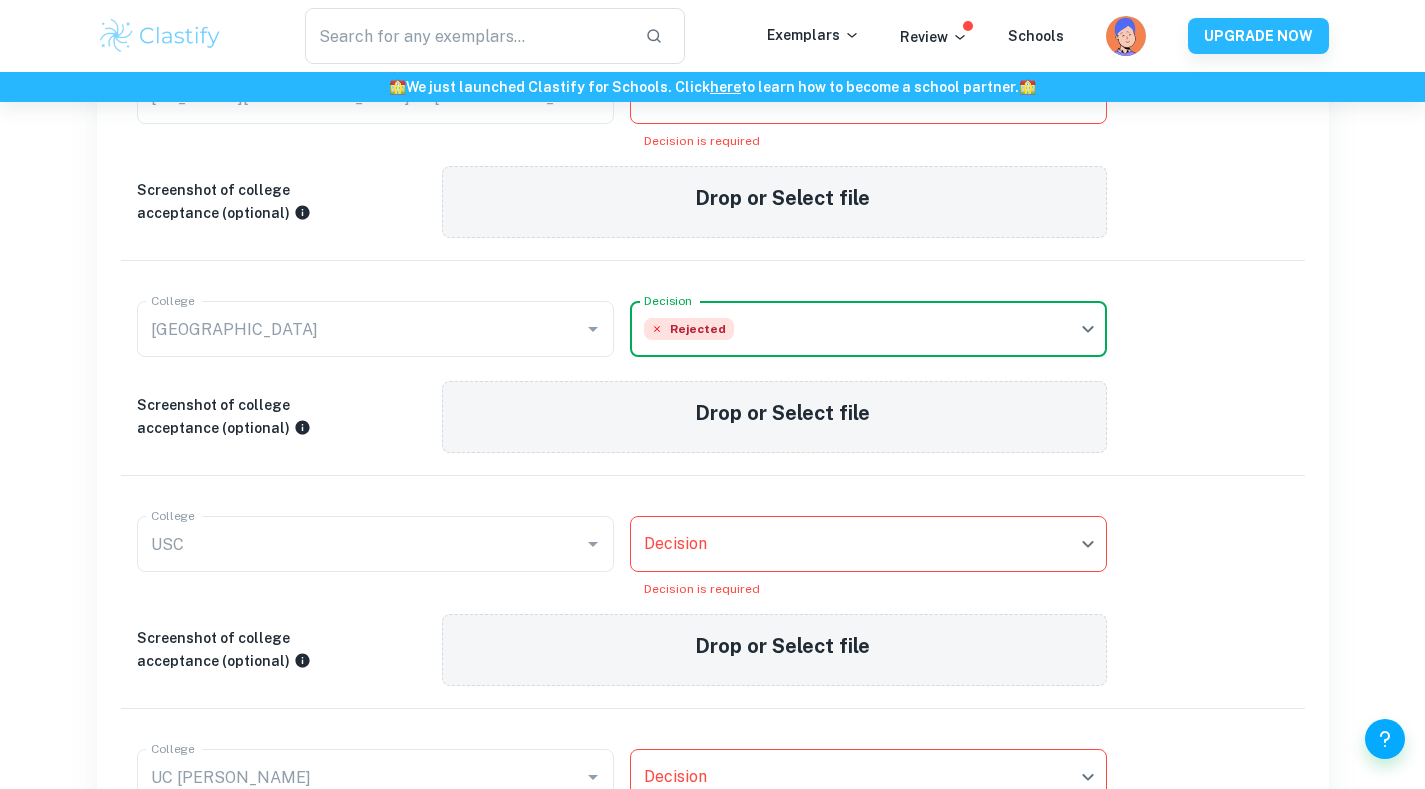 scroll, scrollTop: 571, scrollLeft: 0, axis: vertical 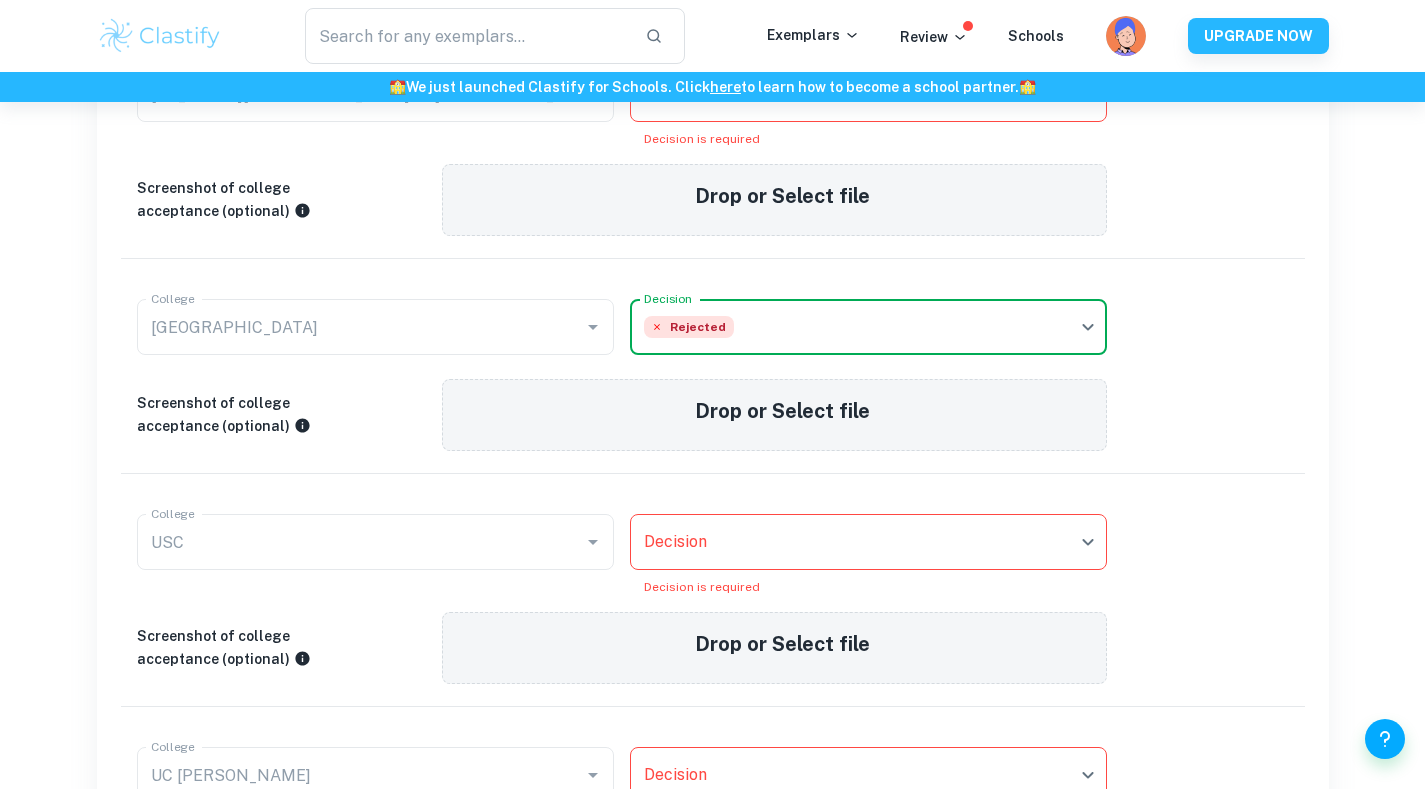 click on "We value your privacy We use cookies to enhance your browsing experience, serve personalised ads or content, and analyse our traffic. By clicking "Accept All", you consent to our use of cookies.   Cookie Policy Customise   Reject All   Accept All   Customise Consent Preferences   We use cookies to help you navigate efficiently and perform certain functions. You will find detailed information about all cookies under each consent category below. The cookies that are categorised as "Necessary" are stored on your browser as they are essential for enabling the basic functionalities of the site. ...  Show more For more information on how Google's third-party cookies operate and handle your data, see:   Google Privacy Policy Necessary Always Active Necessary cookies are required to enable the basic features of this site, such as providing secure log-in or adjusting your consent preferences. These cookies do not store any personally identifiable data. Functional Analytics Performance Advertisement Uncategorised" at bounding box center (712, -75) 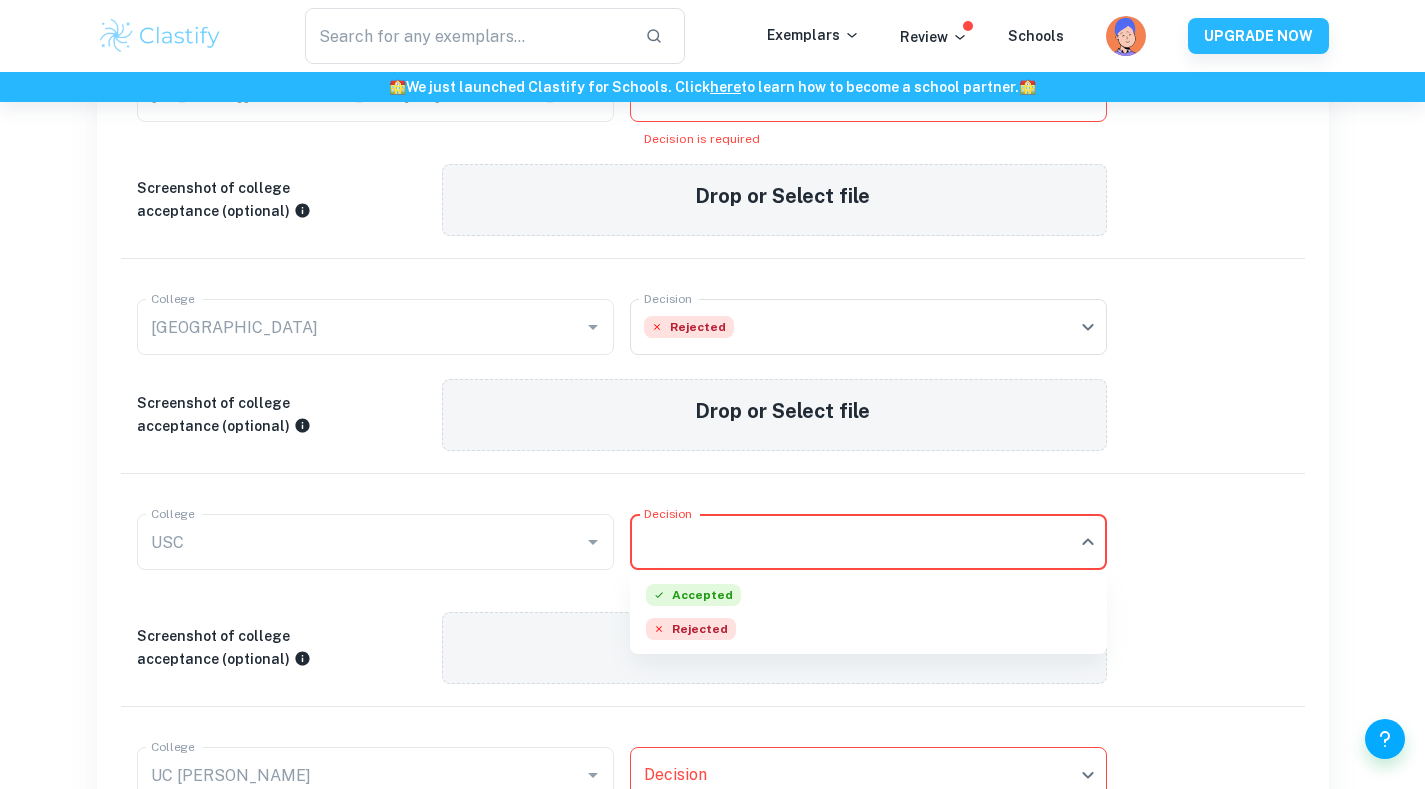 click on "Rejected" at bounding box center (691, 629) 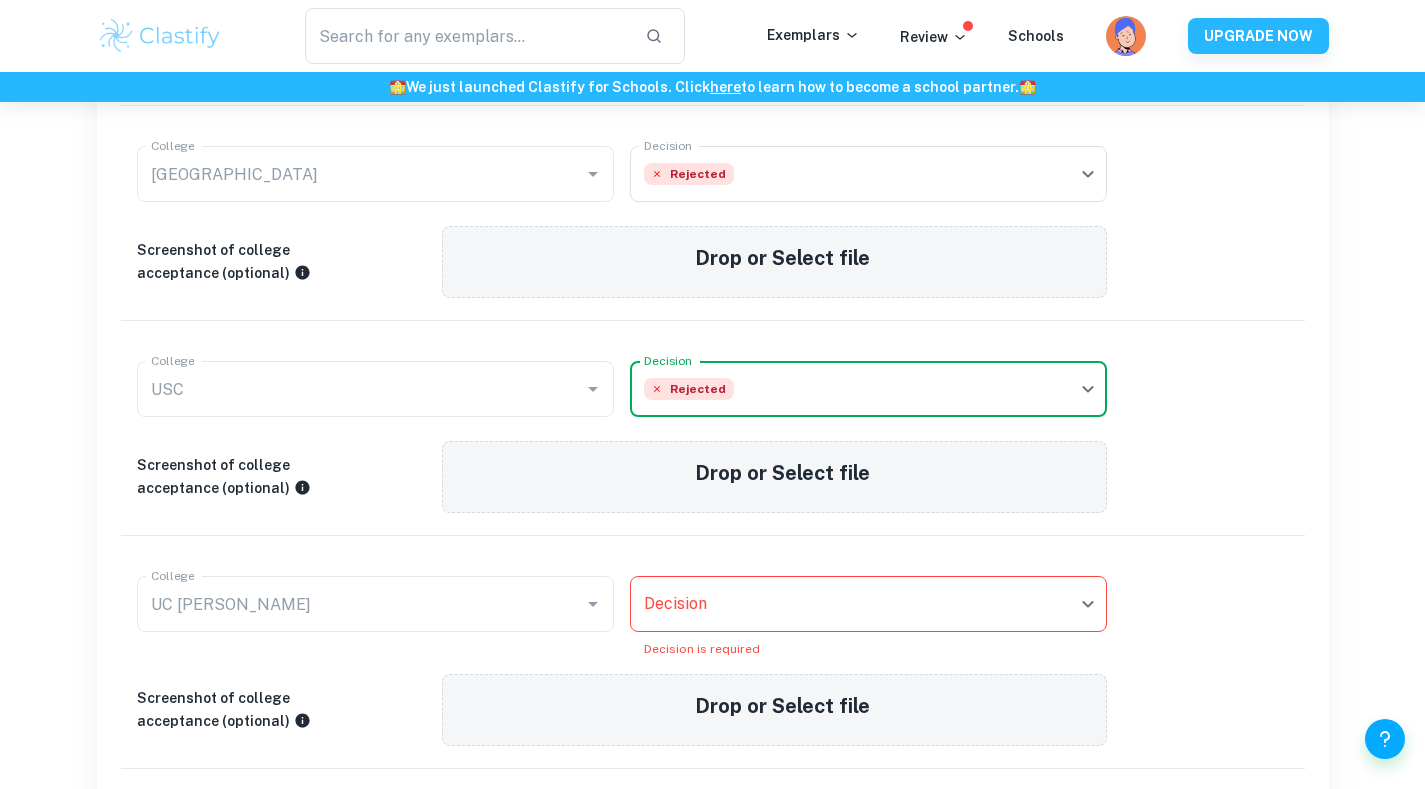 scroll, scrollTop: 725, scrollLeft: 0, axis: vertical 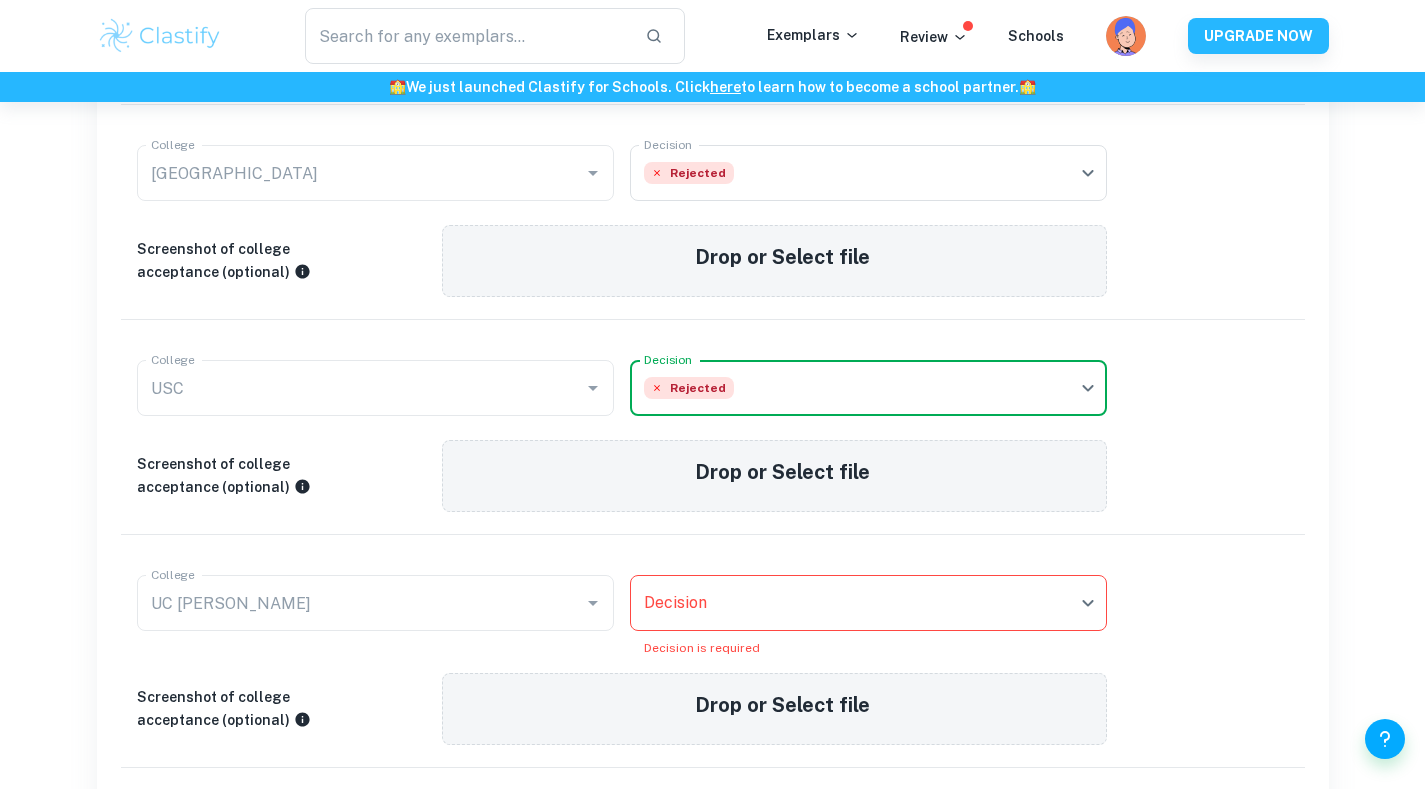 click on "We value your privacy We use cookies to enhance your browsing experience, serve personalised ads or content, and analyse our traffic. By clicking "Accept All", you consent to our use of cookies.   Cookie Policy Customise   Reject All   Accept All   Customise Consent Preferences   We use cookies to help you navigate efficiently and perform certain functions. You will find detailed information about all cookies under each consent category below. The cookies that are categorised as "Necessary" are stored on your browser as they are essential for enabling the basic functionalities of the site. ...  Show more For more information on how Google's third-party cookies operate and handle your data, see:   Google Privacy Policy Necessary Always Active Necessary cookies are required to enable the basic features of this site, such as providing secure log-in or adjusting your consent preferences. These cookies do not store any personally identifiable data. Functional Analytics Performance Advertisement Uncategorised" at bounding box center [712, -229] 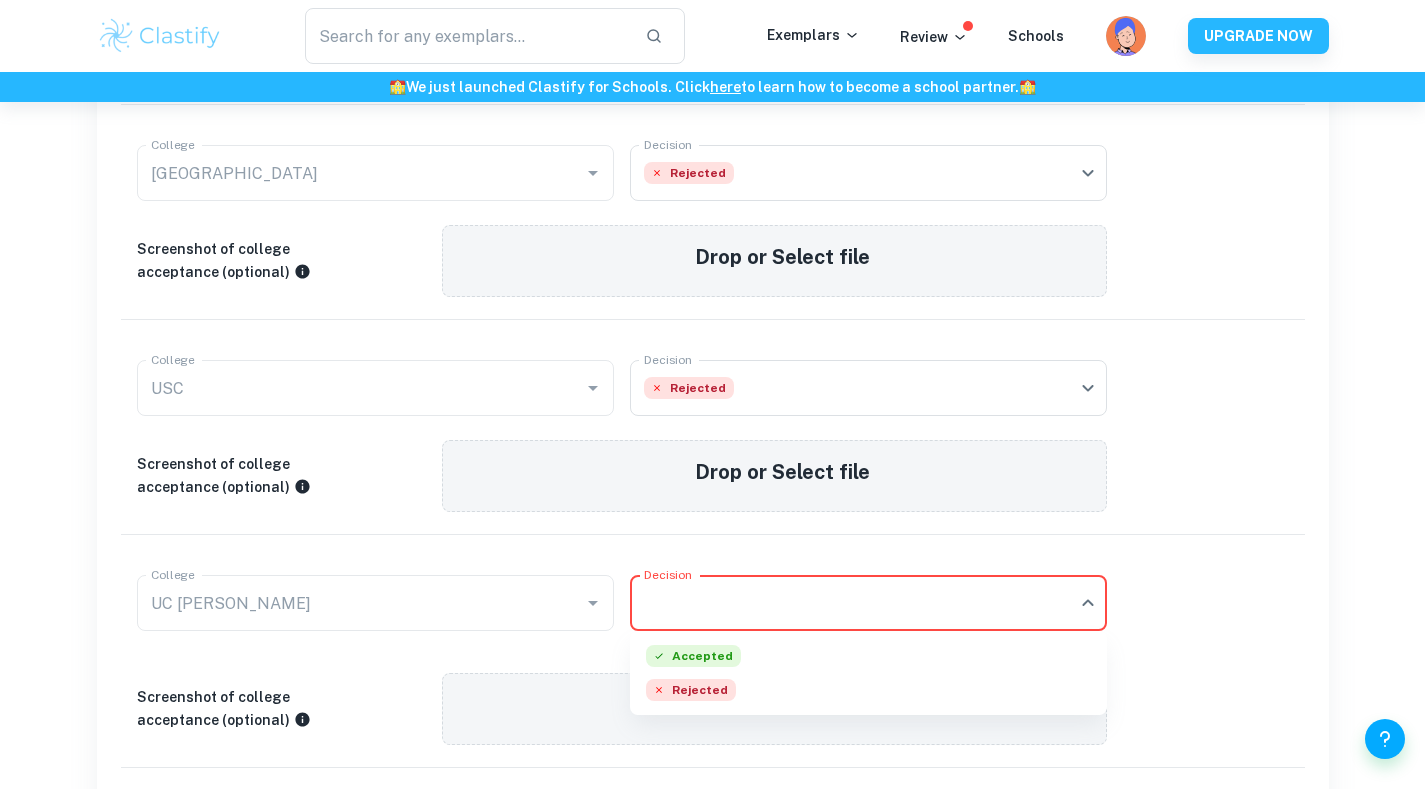 click on "Rejected" at bounding box center (691, 690) 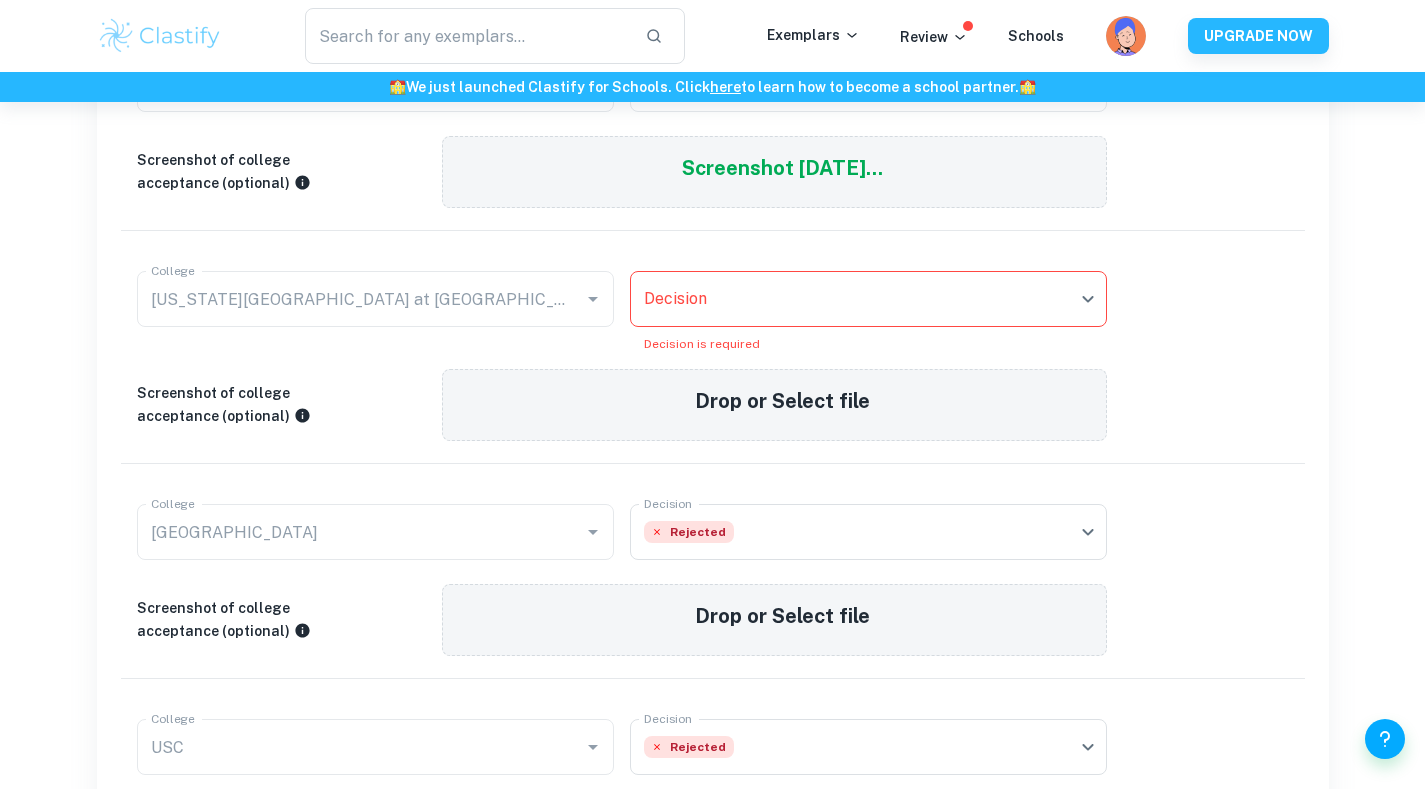 scroll, scrollTop: 365, scrollLeft: 0, axis: vertical 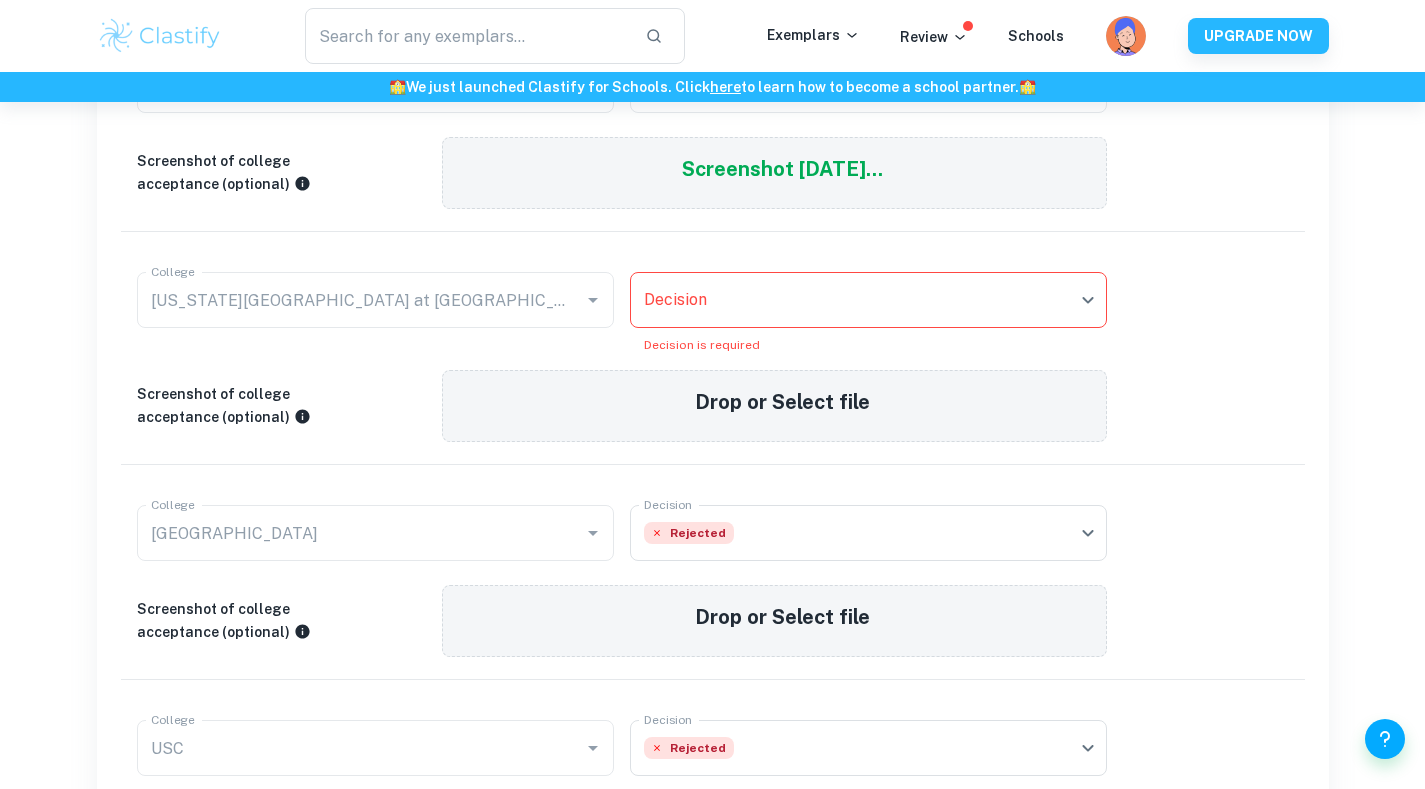 click on "We value your privacy We use cookies to enhance your browsing experience, serve personalised ads or content, and analyse our traffic. By clicking "Accept All", you consent to our use of cookies.   Cookie Policy Customise   Reject All   Accept All   Customise Consent Preferences   We use cookies to help you navigate efficiently and perform certain functions. You will find detailed information about all cookies under each consent category below. The cookies that are categorised as "Necessary" are stored on your browser as they are essential for enabling the basic functionalities of the site. ...  Show more For more information on how Google's third-party cookies operate and handle your data, see:   Google Privacy Policy Necessary Always Active Necessary cookies are required to enable the basic features of this site, such as providing secure log-in or adjusting your consent preferences. These cookies do not store any personally identifiable data. Functional Analytics Performance Advertisement Uncategorised" at bounding box center (712, 131) 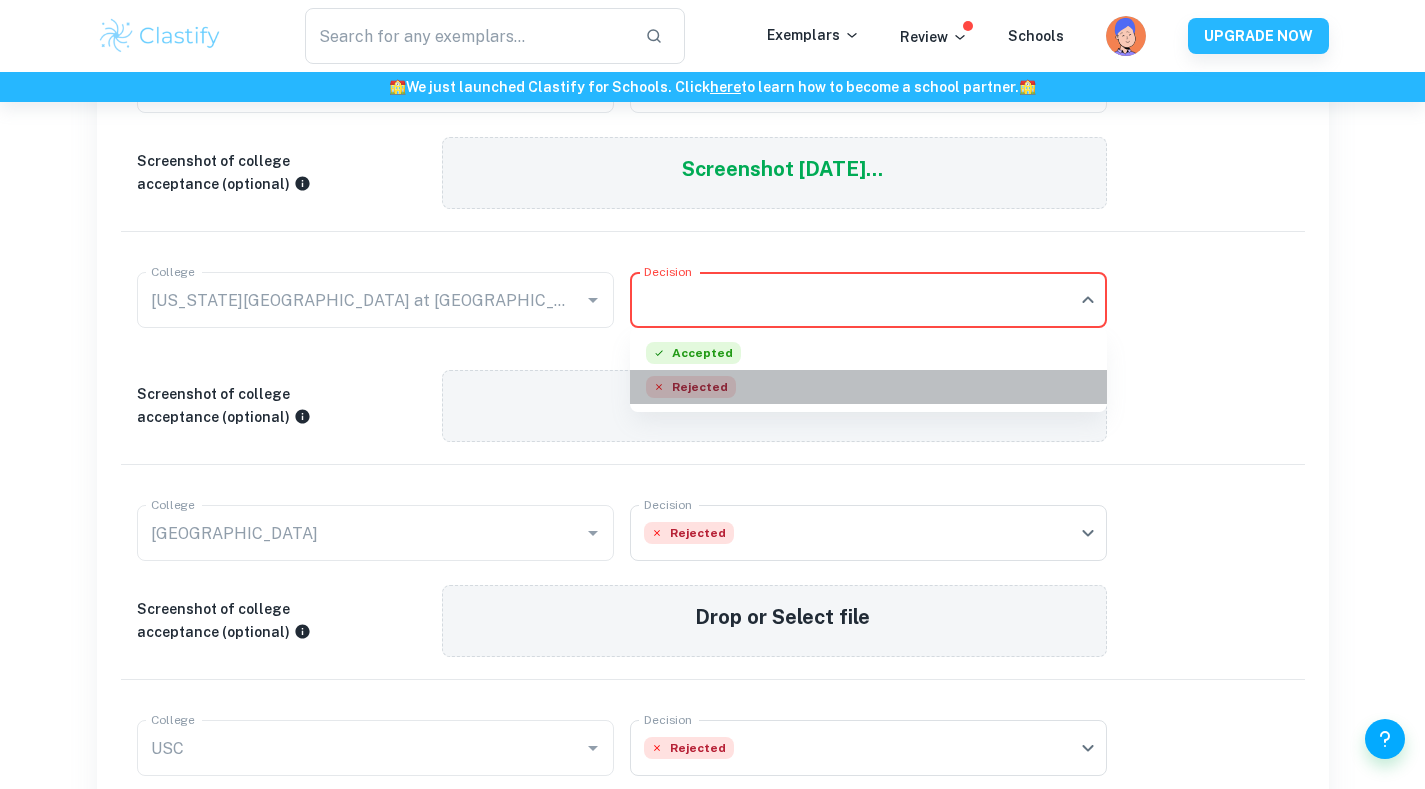 click on "Rejected" at bounding box center (691, 387) 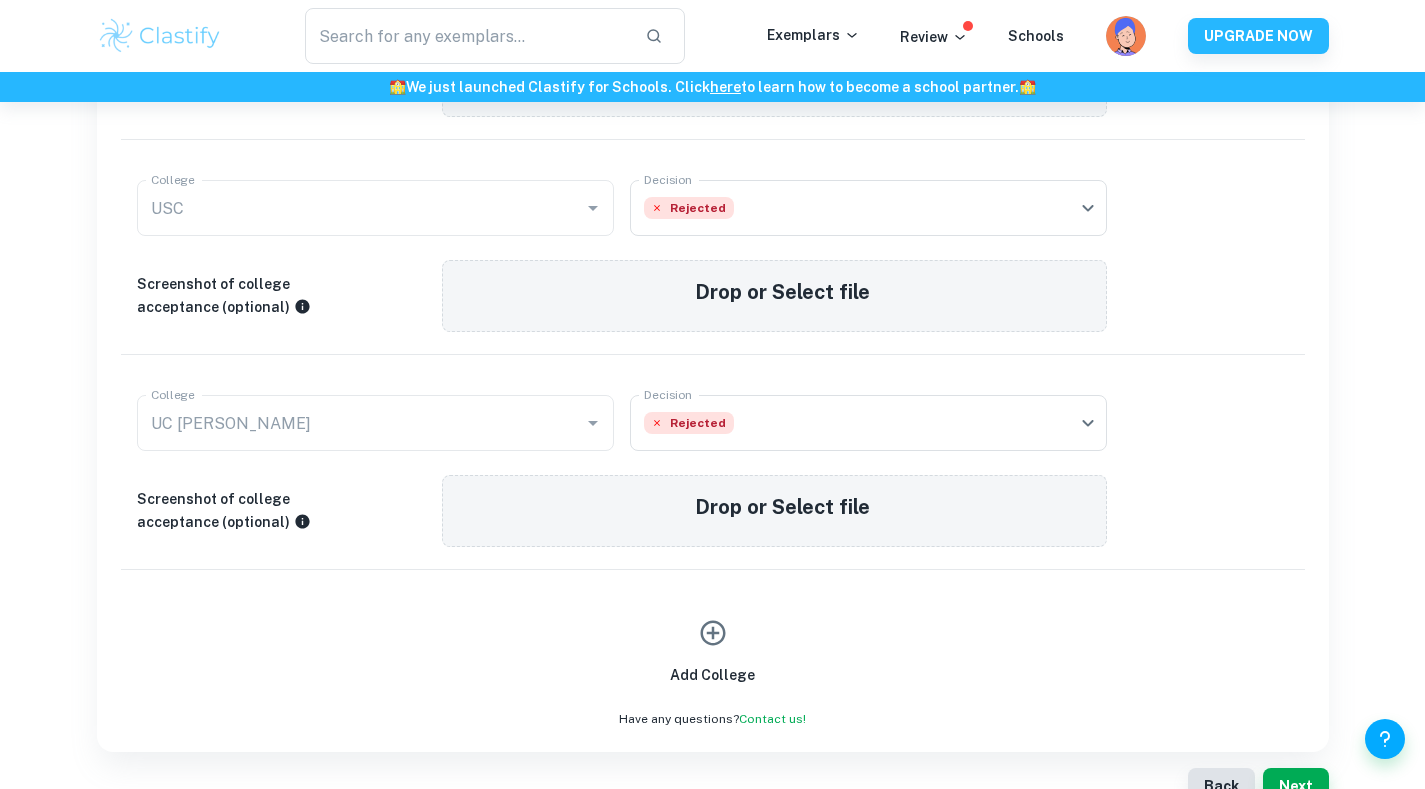 scroll, scrollTop: 900, scrollLeft: 0, axis: vertical 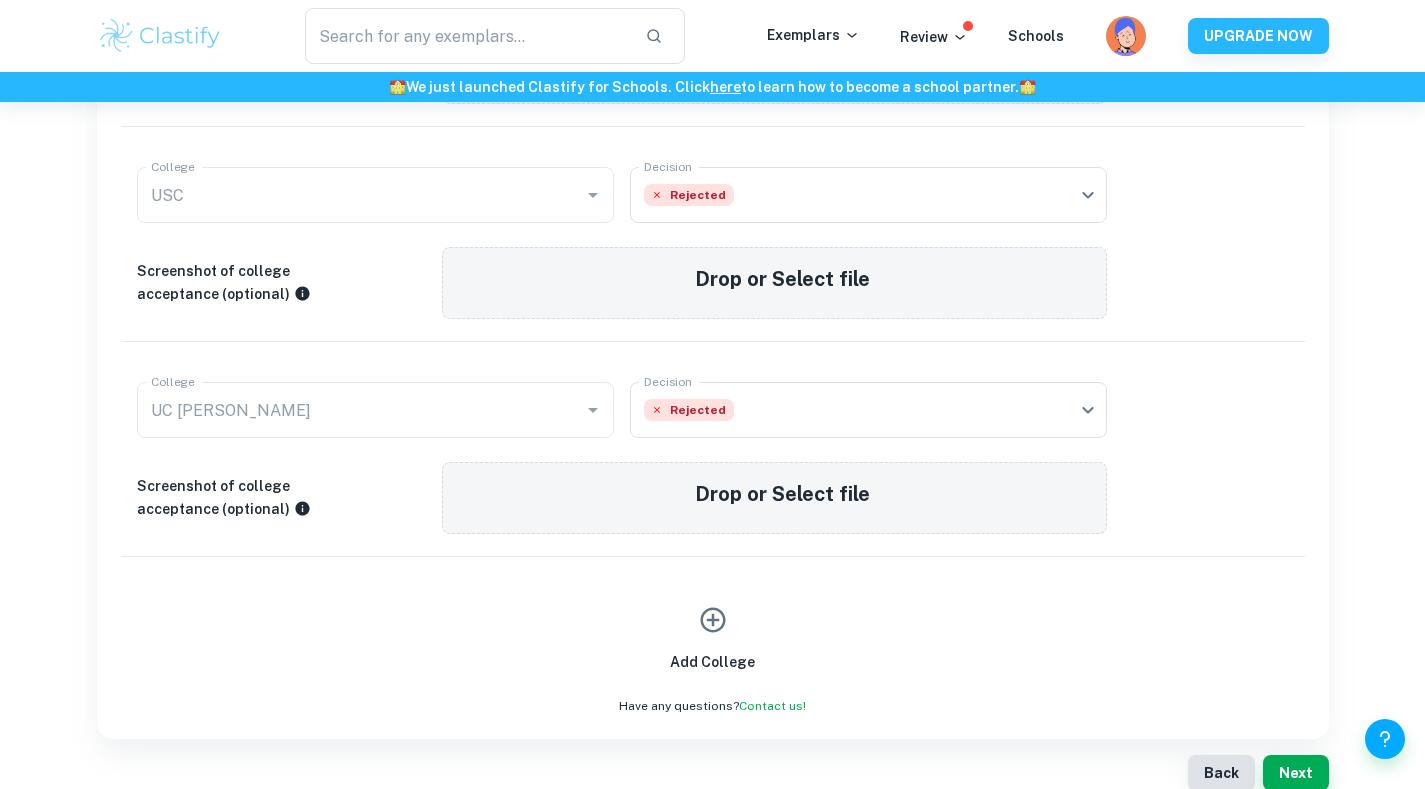click on "We value your privacy We use cookies to enhance your browsing experience, serve personalised ads or content, and analyse our traffic. By clicking "Accept All", you consent to our use of cookies.   Cookie Policy Customise   Reject All   Accept All   Customise Consent Preferences   We use cookies to help you navigate efficiently and perform certain functions. You will find detailed information about all cookies under each consent category below. The cookies that are categorised as "Necessary" are stored on your browser as they are essential for enabling the basic functionalities of the site. ...  Show more For more information on how Google's third-party cookies operate and handle your data, see:   Google Privacy Policy Necessary Always Active Necessary cookies are required to enable the basic features of this site, such as providing secure log-in or adjusting your consent preferences. These cookies do not store any personally identifiable data. Functional Analytics Performance Advertisement Uncategorised" at bounding box center [712, -404] 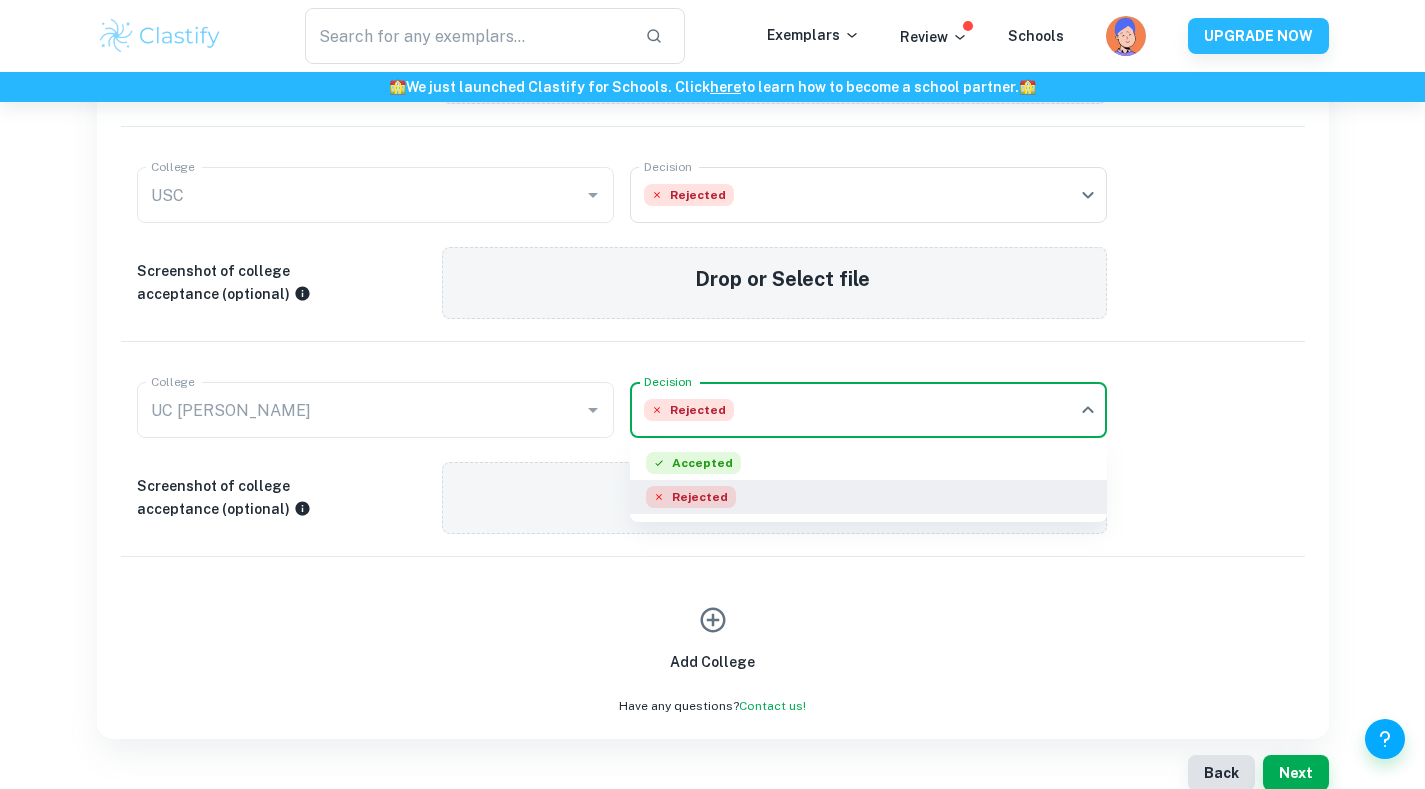 click at bounding box center (712, 394) 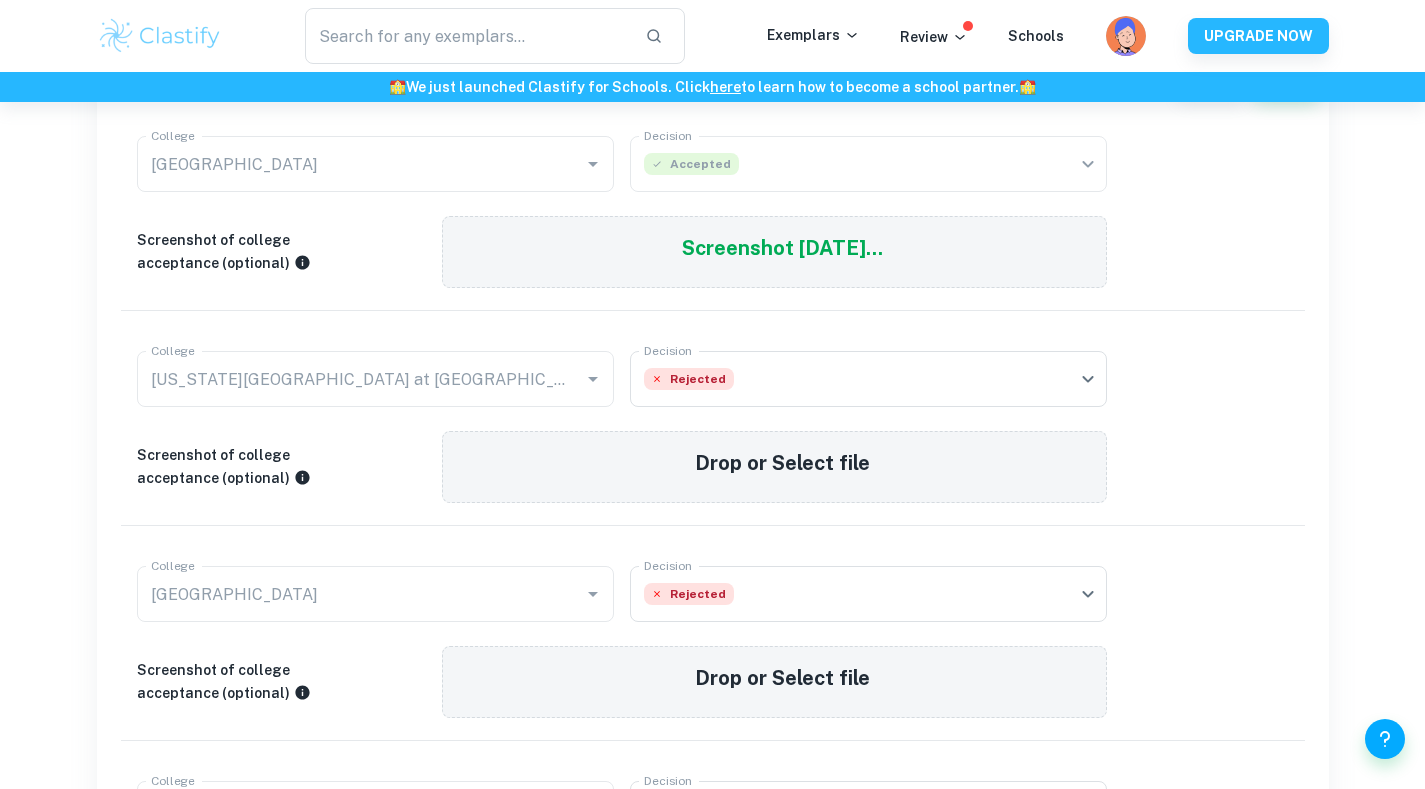 scroll, scrollTop: 0, scrollLeft: 0, axis: both 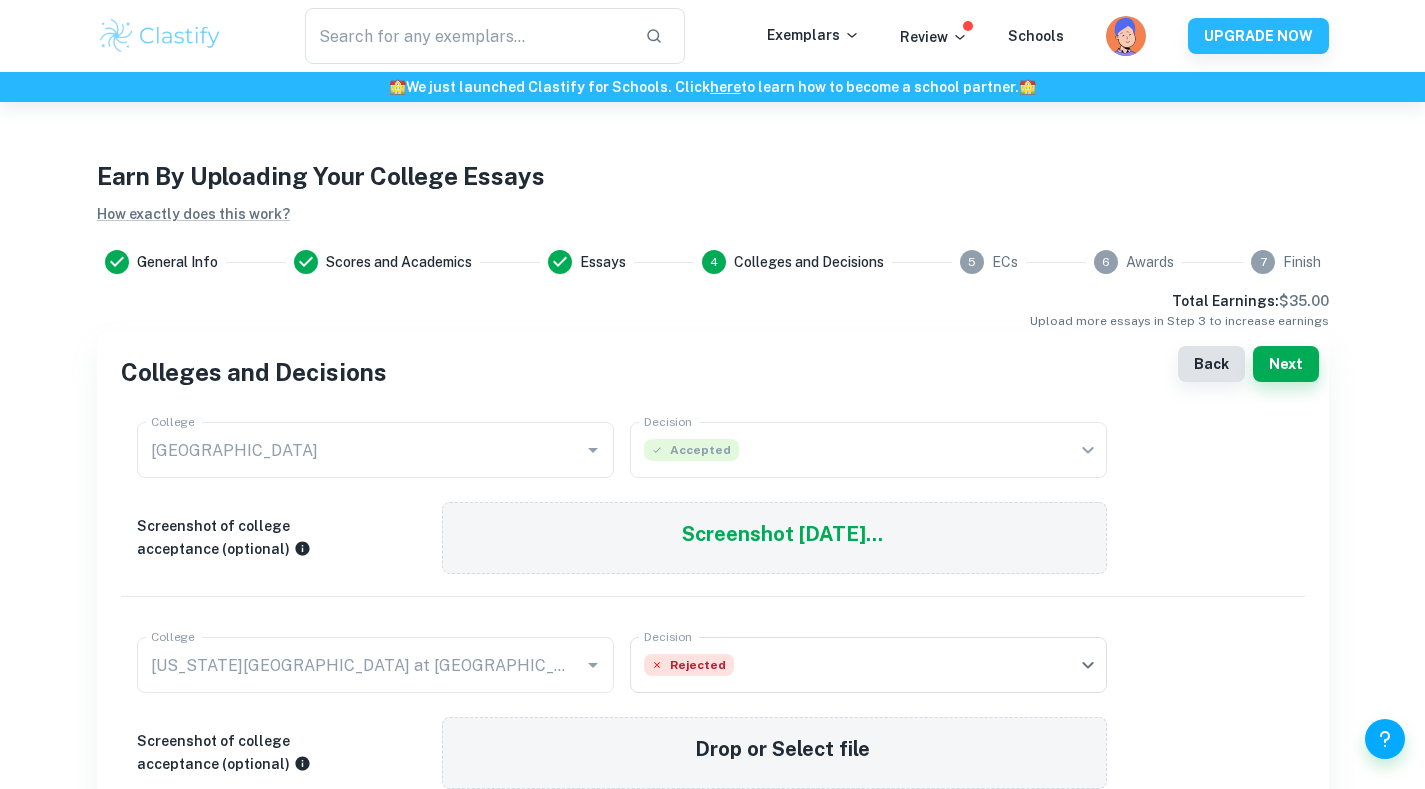 click on "Next" at bounding box center [1286, 364] 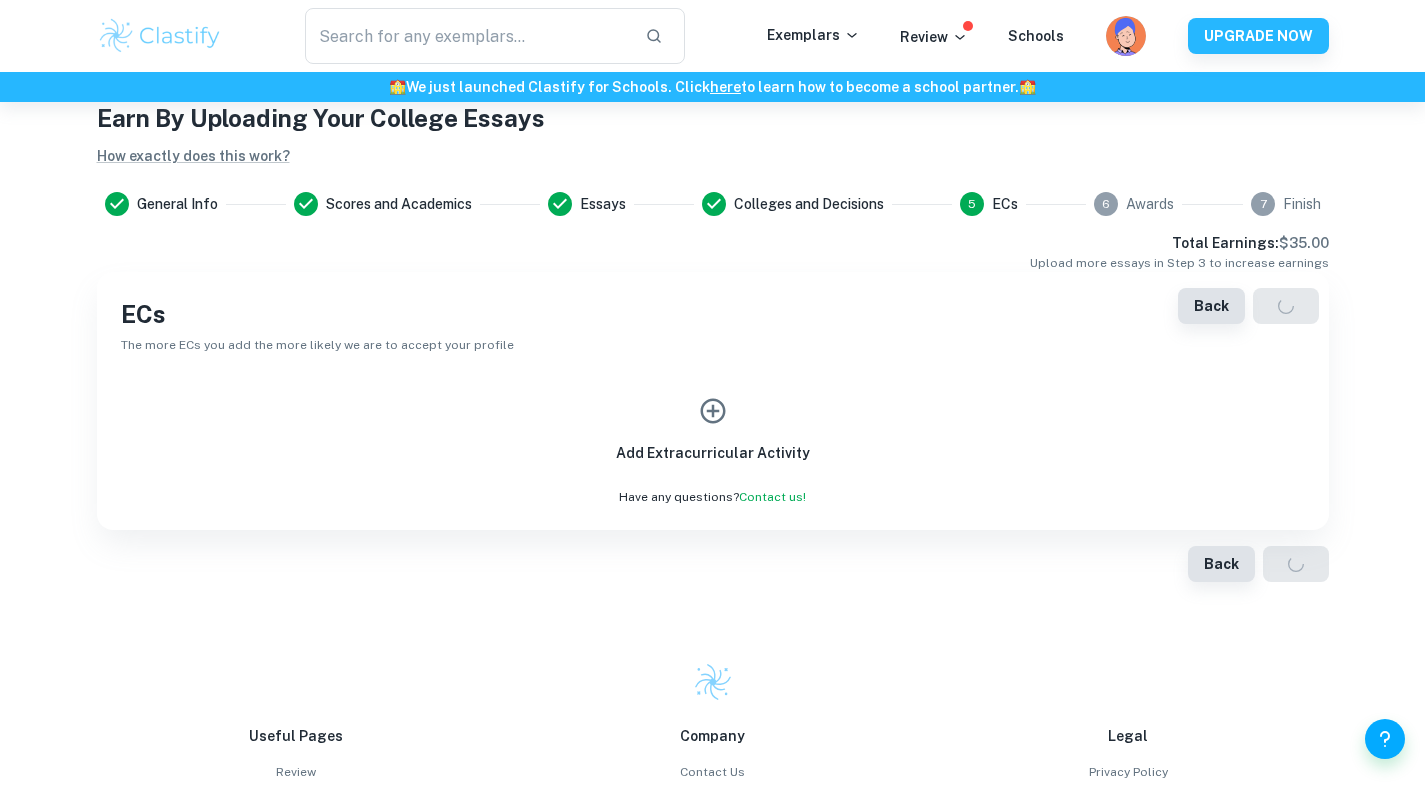scroll, scrollTop: 59, scrollLeft: 0, axis: vertical 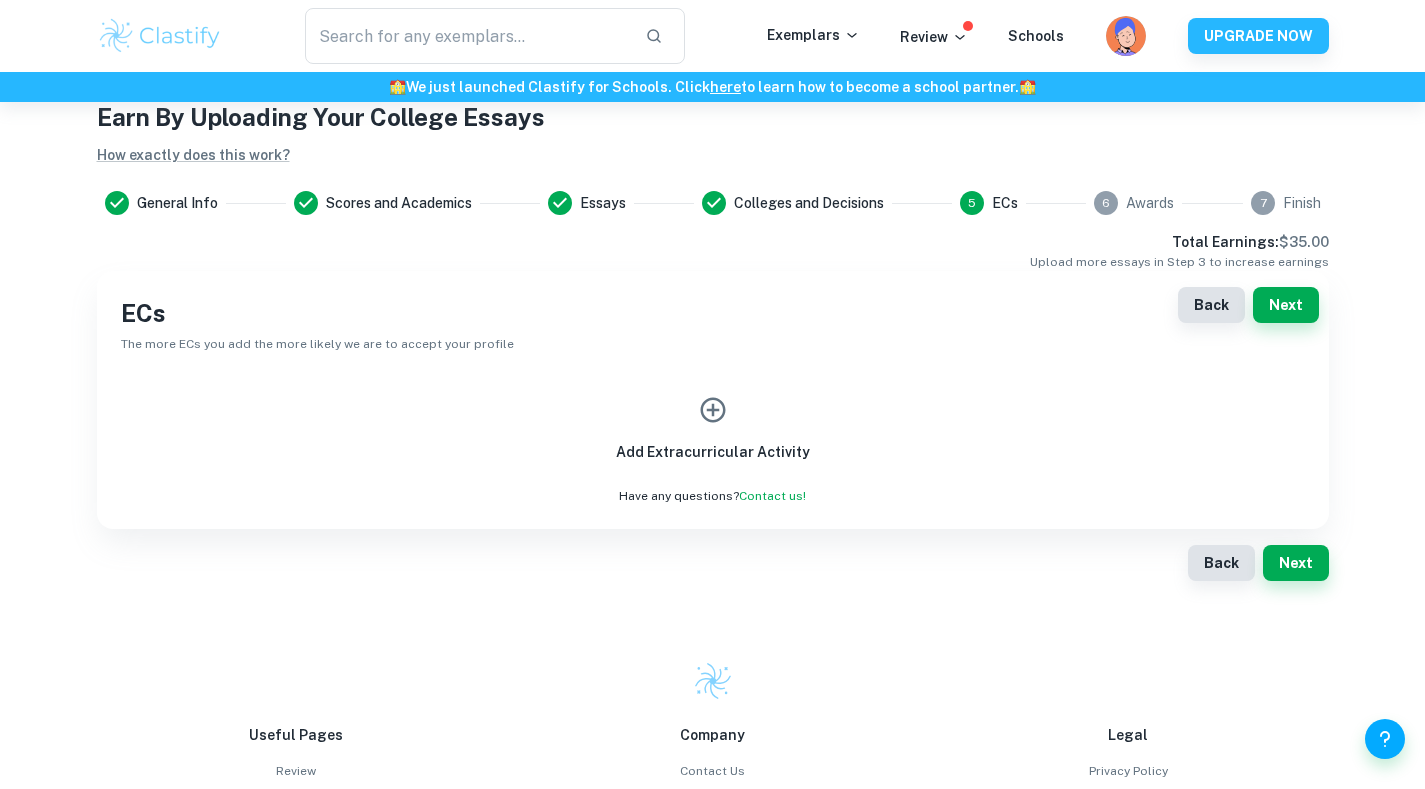 click 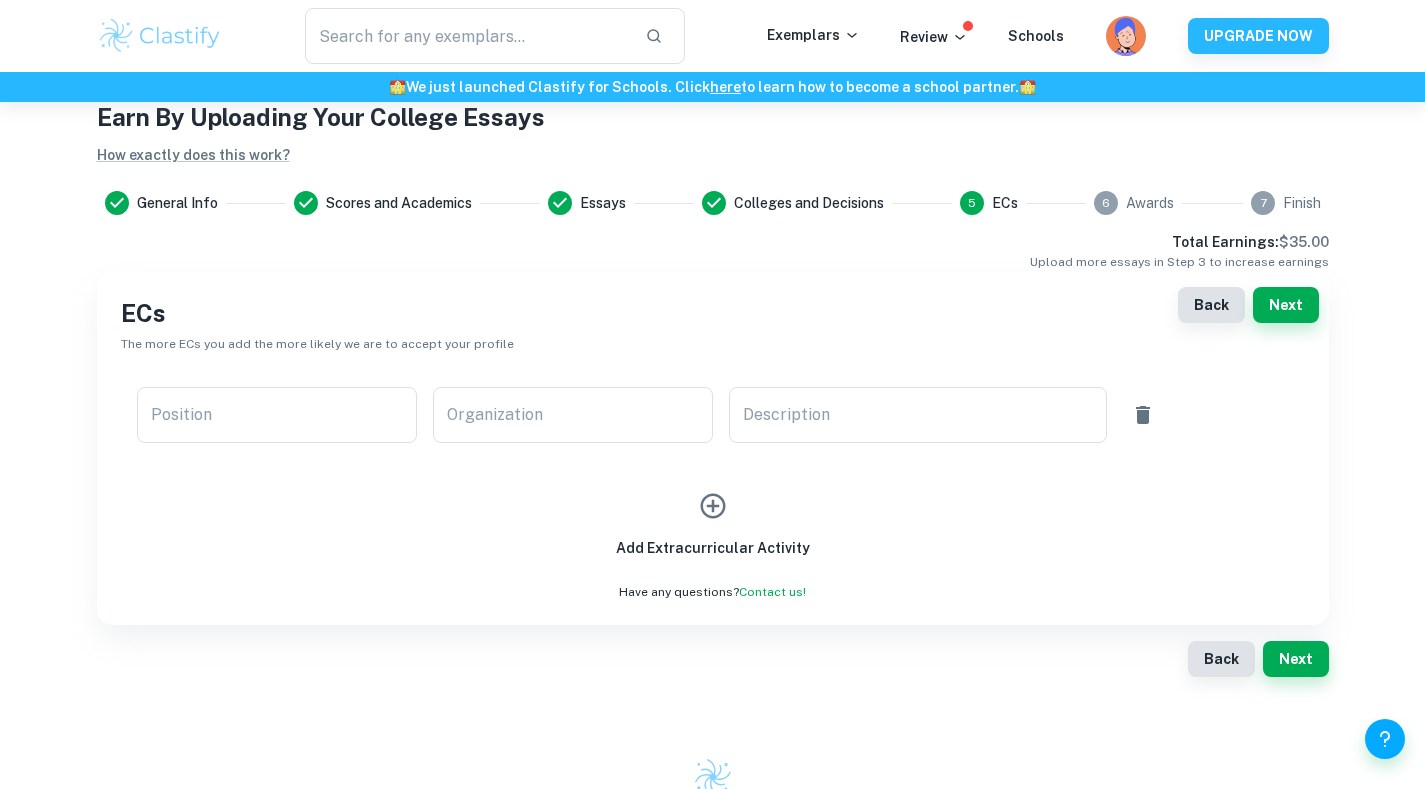 click on "Position" at bounding box center [277, 415] 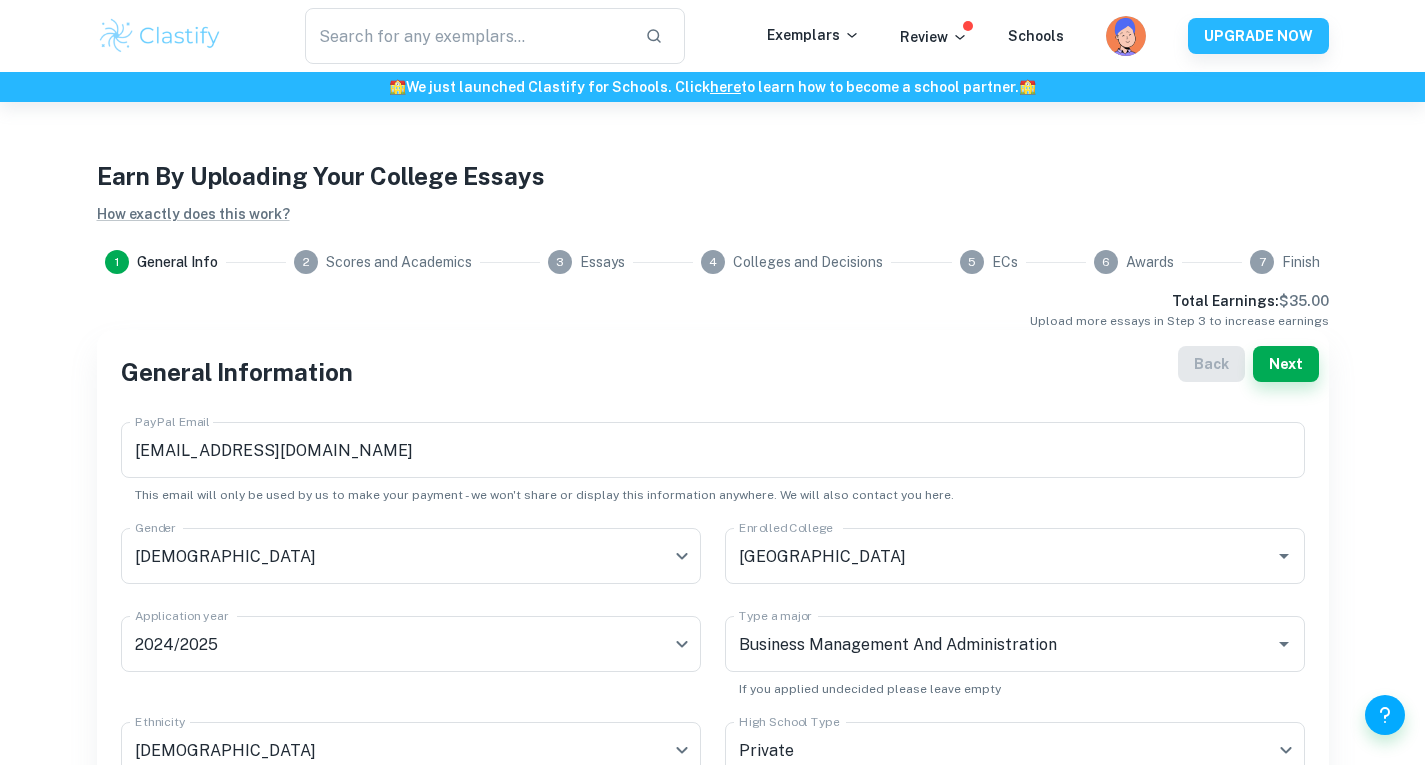 scroll, scrollTop: 23, scrollLeft: 0, axis: vertical 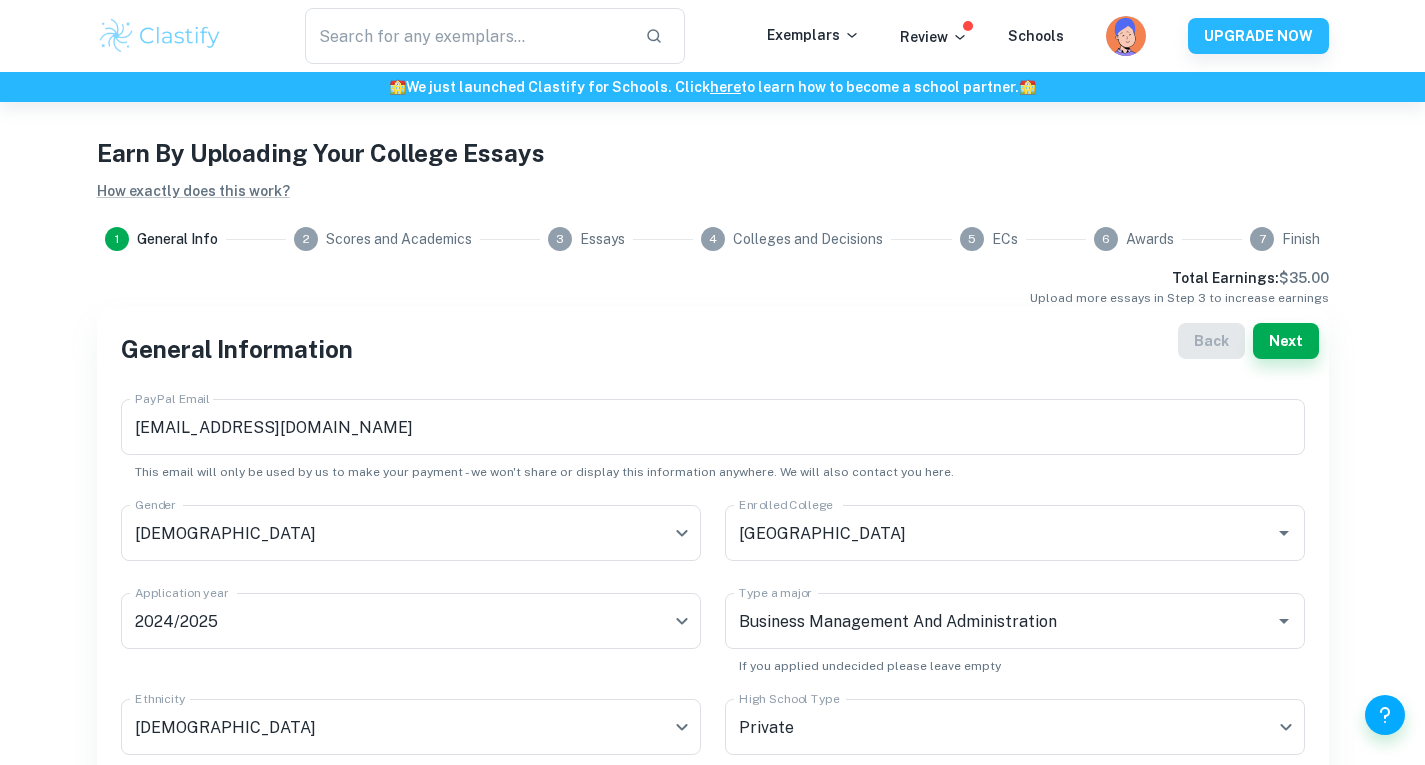 click 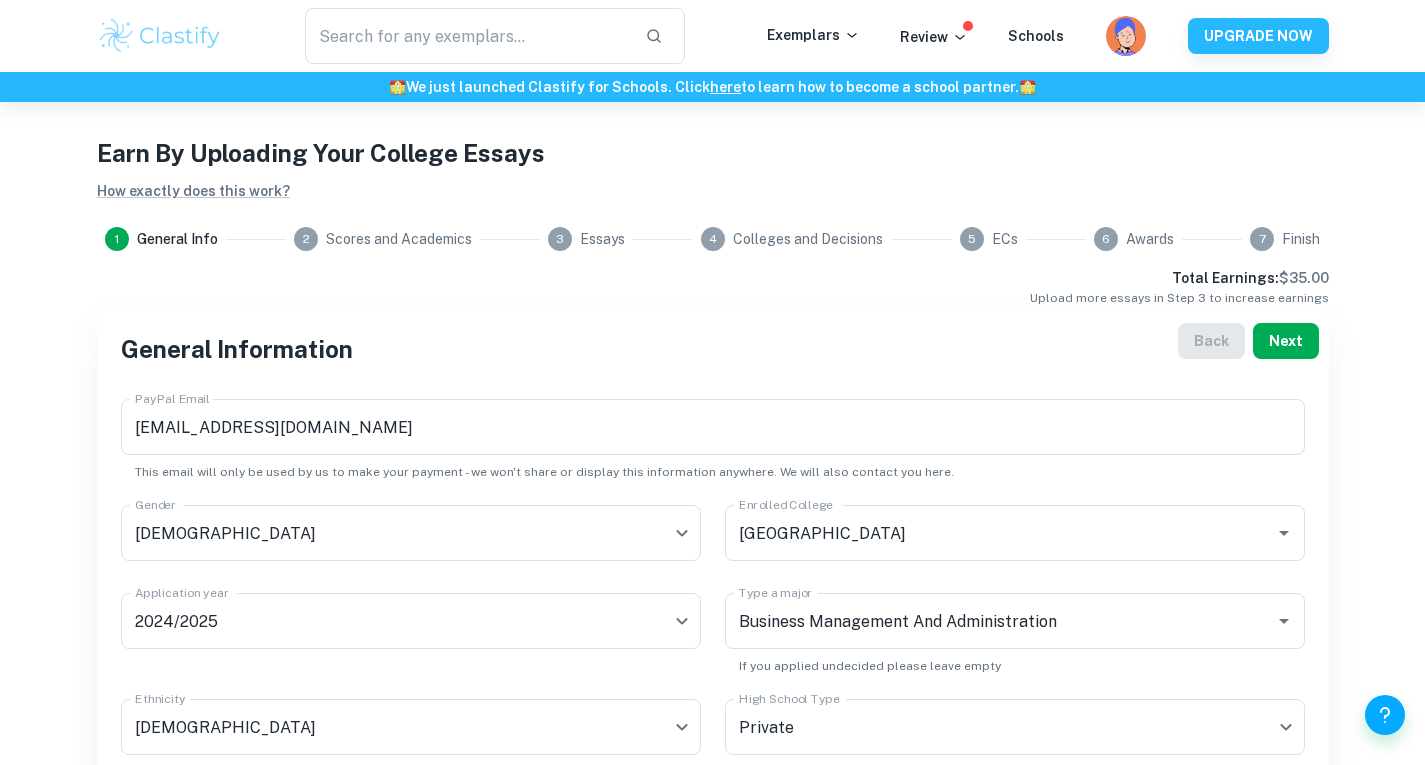 click on "Next" at bounding box center (1286, 341) 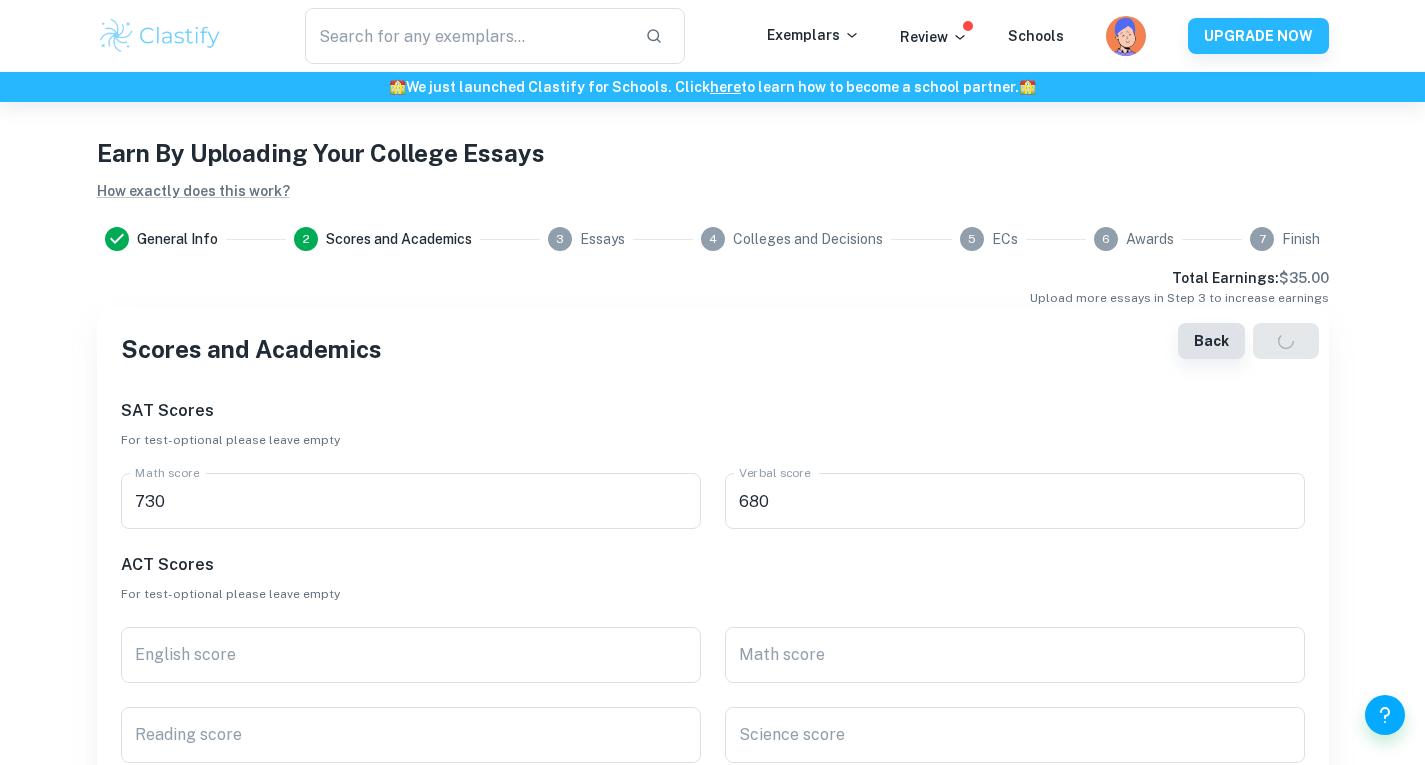 scroll, scrollTop: 0, scrollLeft: 0, axis: both 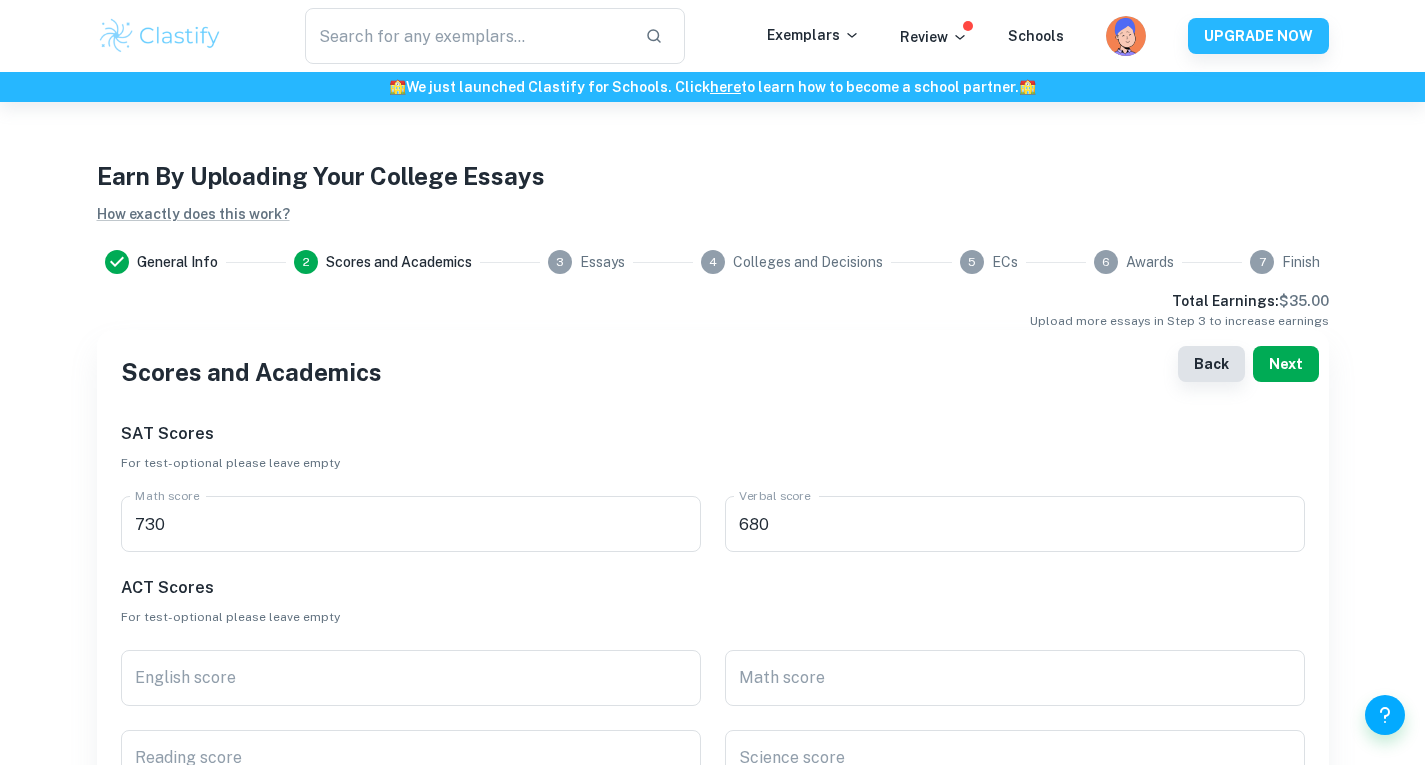 click on "Next" at bounding box center (1286, 364) 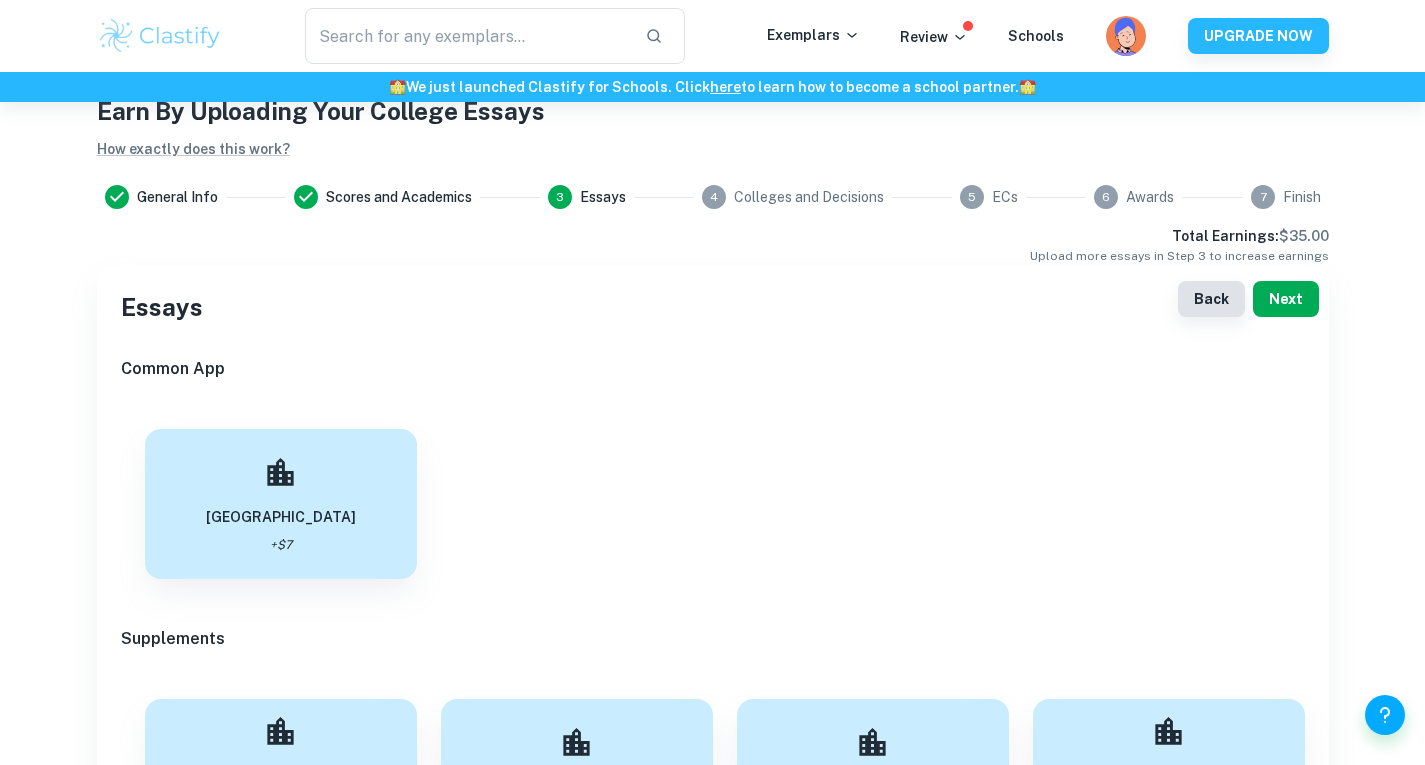 scroll, scrollTop: 64, scrollLeft: 0, axis: vertical 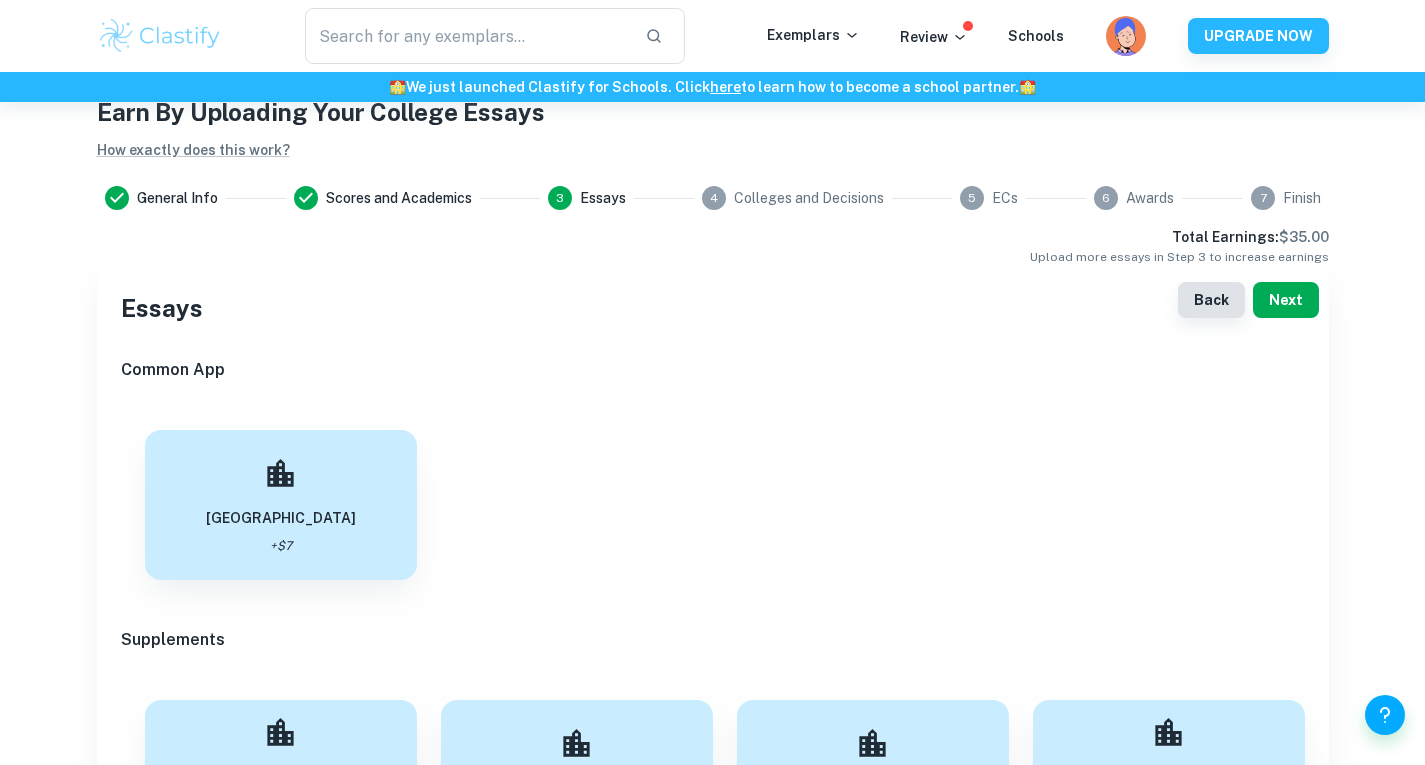 click on "Next" at bounding box center (1286, 300) 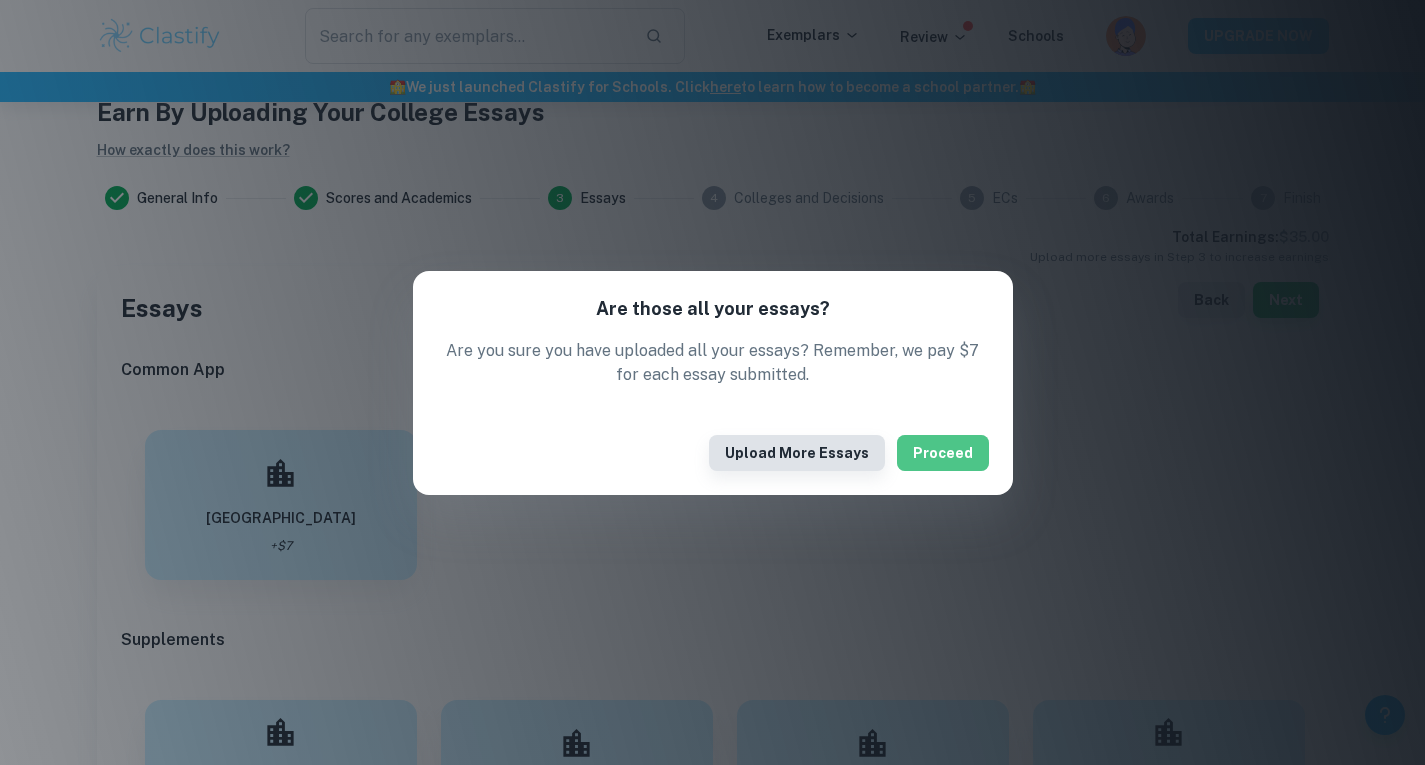 click on "Proceed" at bounding box center (943, 453) 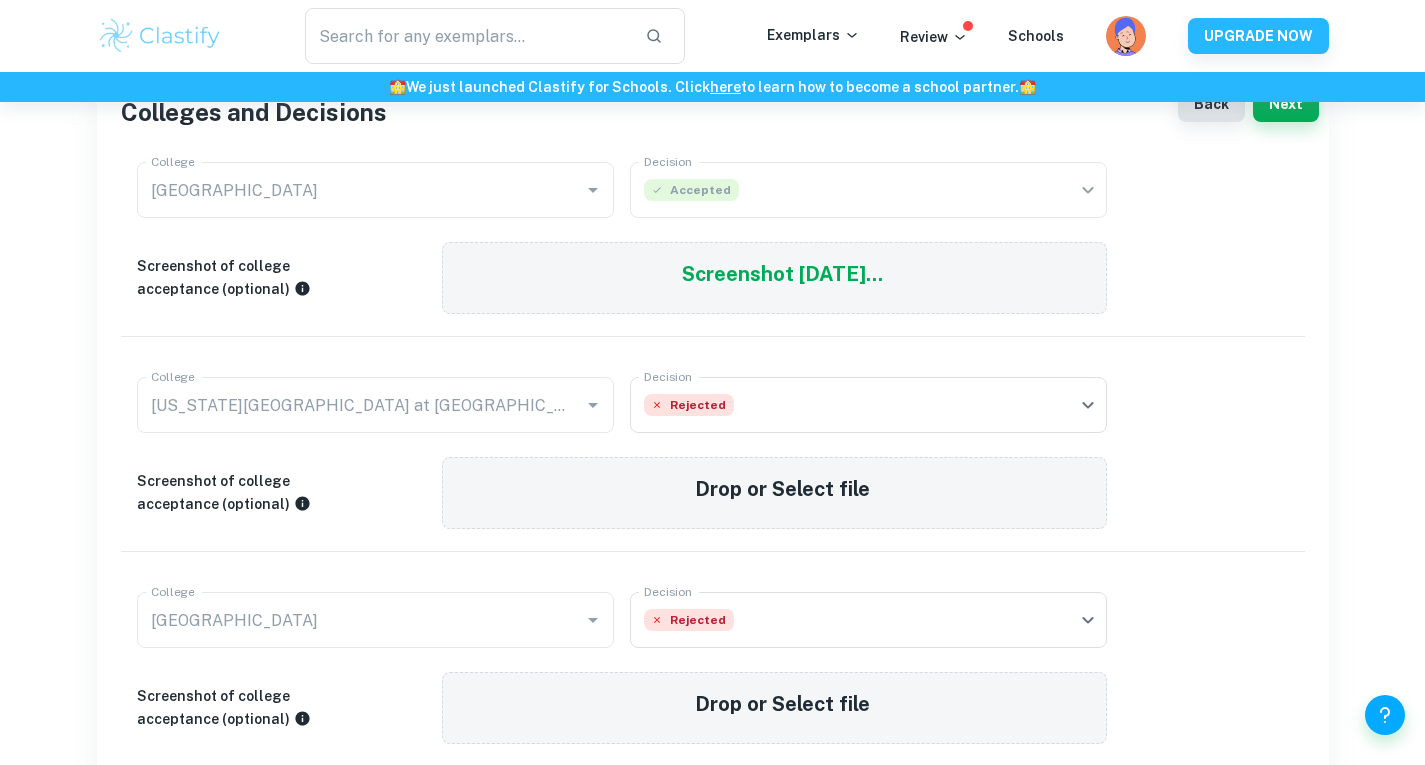 scroll, scrollTop: 0, scrollLeft: 0, axis: both 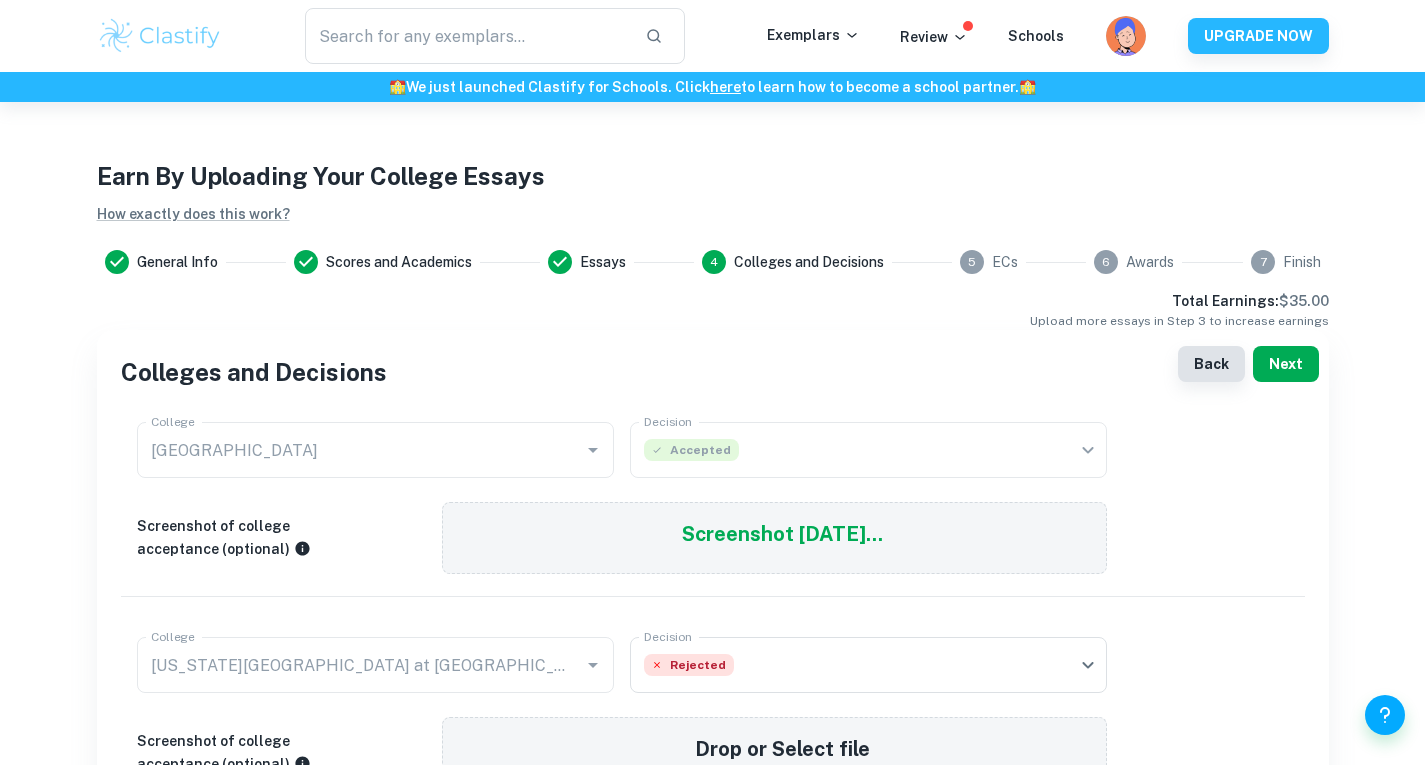 click on "Next" at bounding box center (1286, 364) 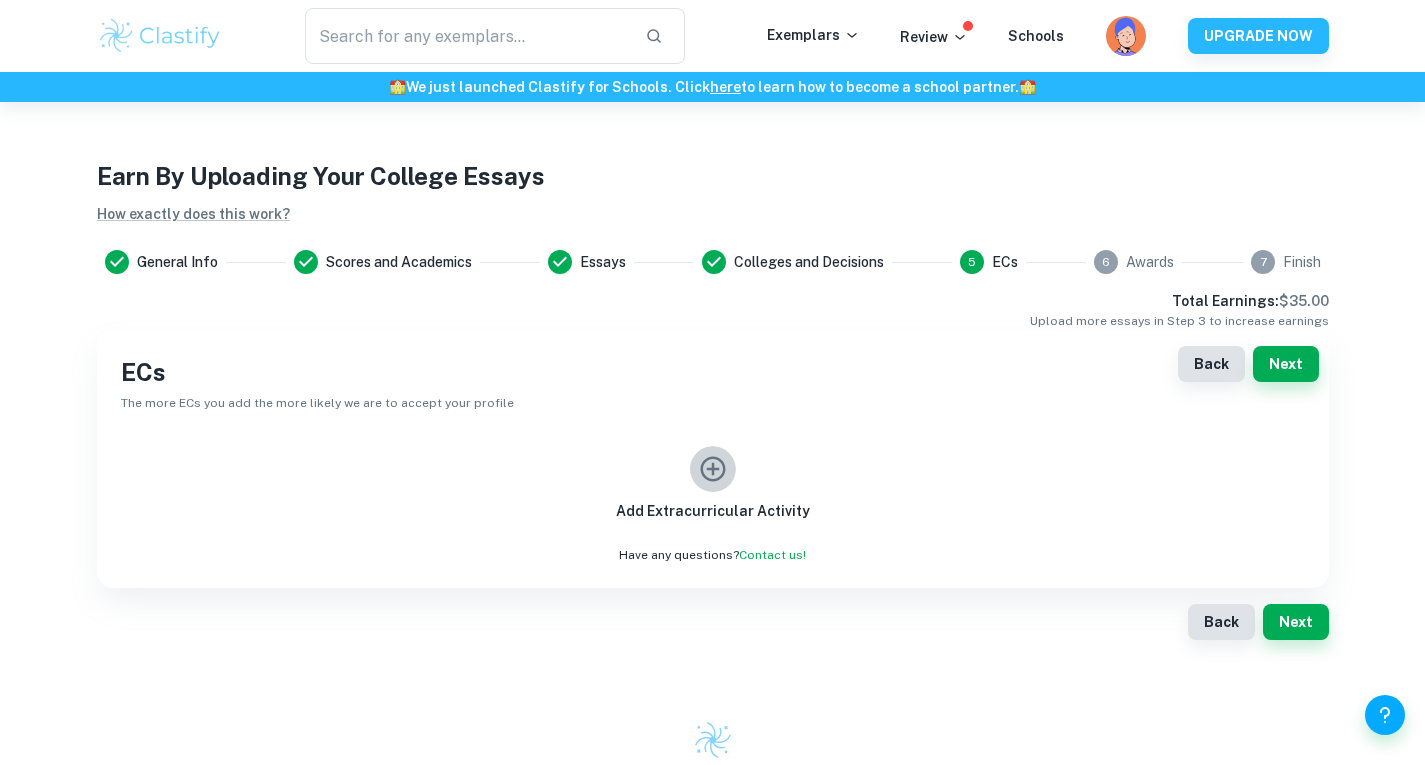 click 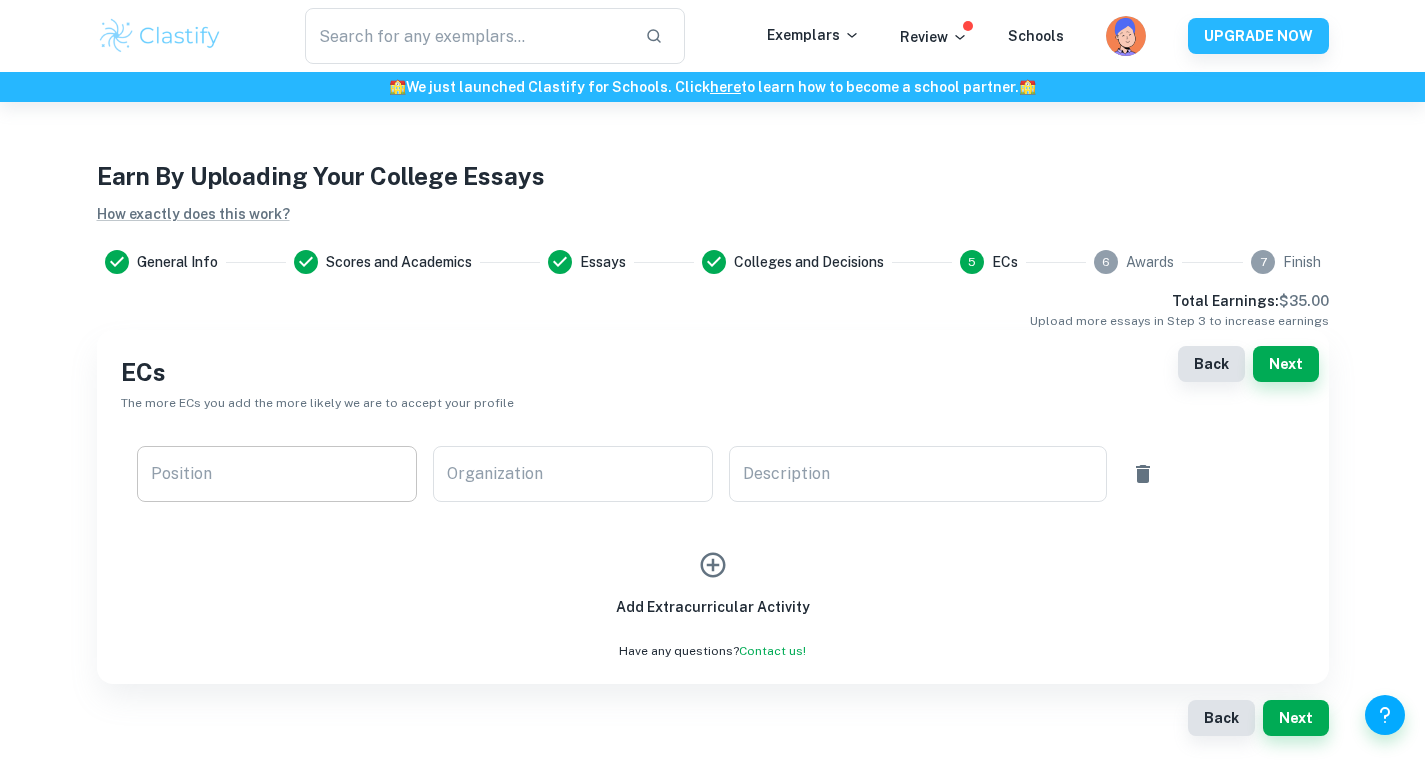 click on "Position" at bounding box center (277, 474) 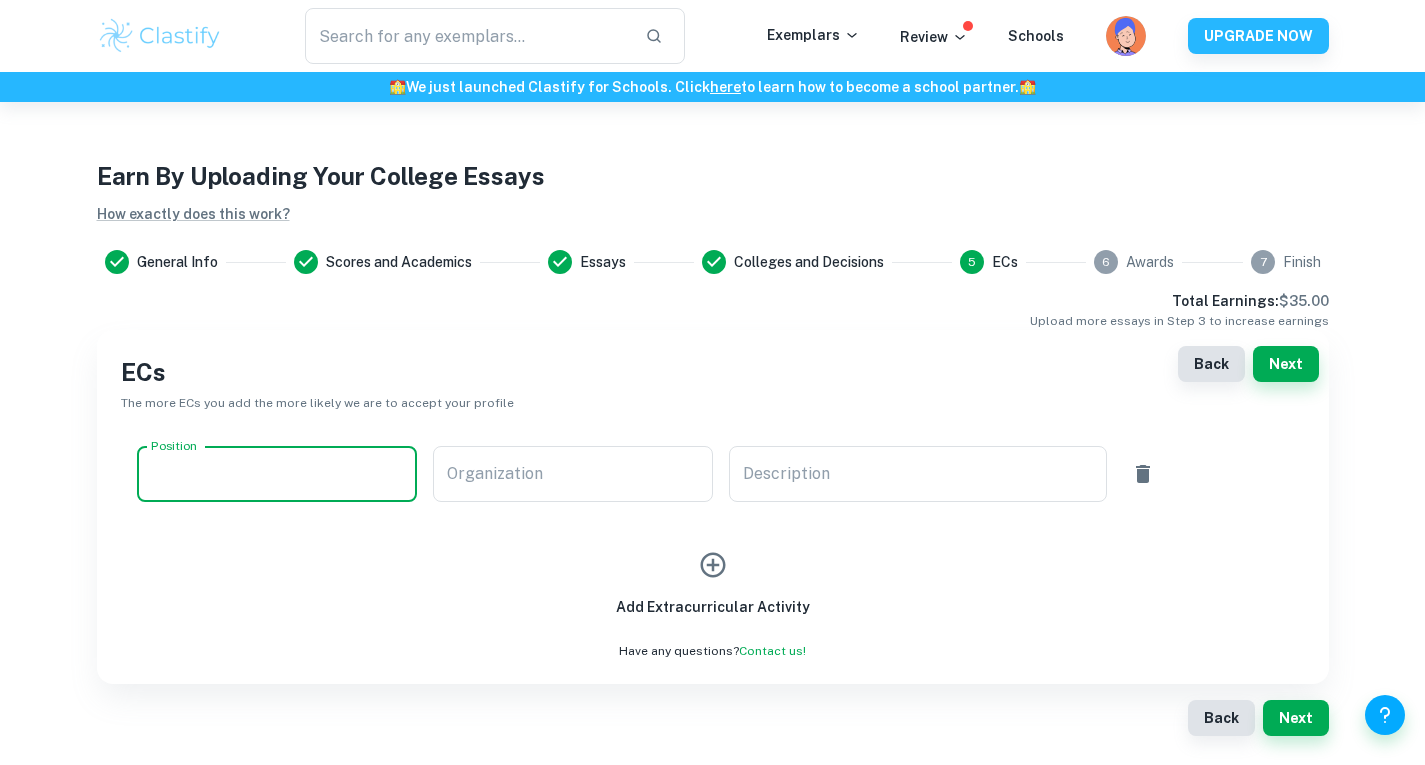 paste on "BISHCMC Make a Move CCA, Co-Leader" 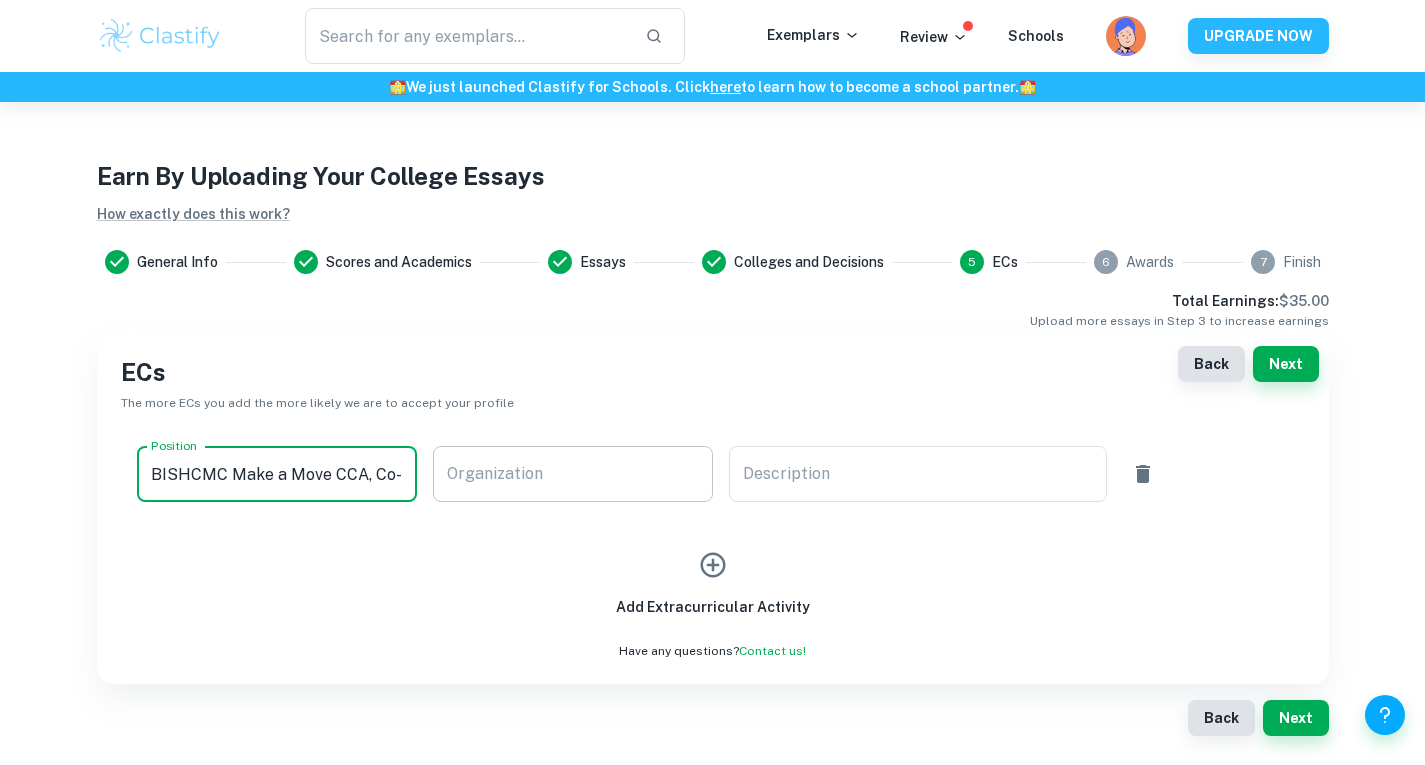 scroll, scrollTop: 0, scrollLeft: 45, axis: horizontal 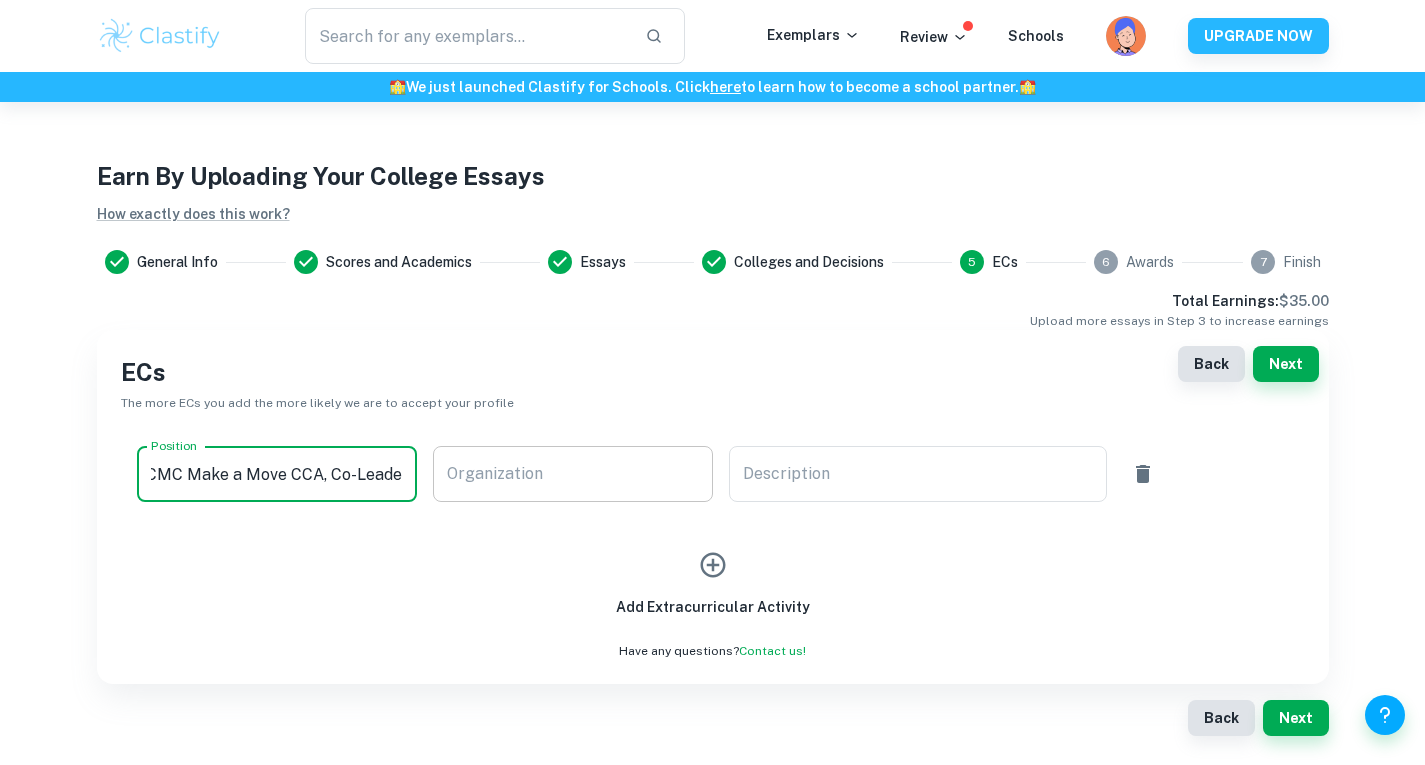type on "BISHCMC Make a Move CCA, Co-Leader" 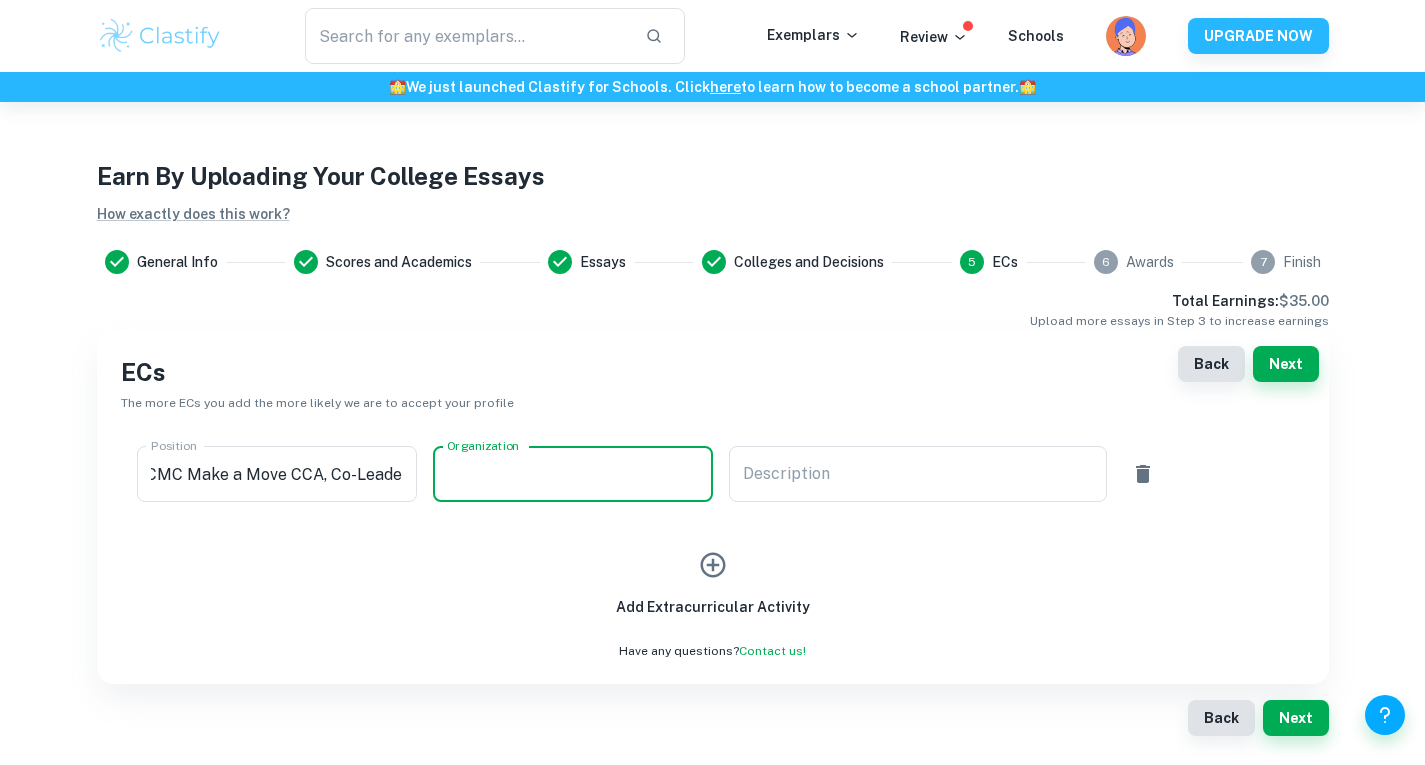 click on "Organization" at bounding box center [573, 474] 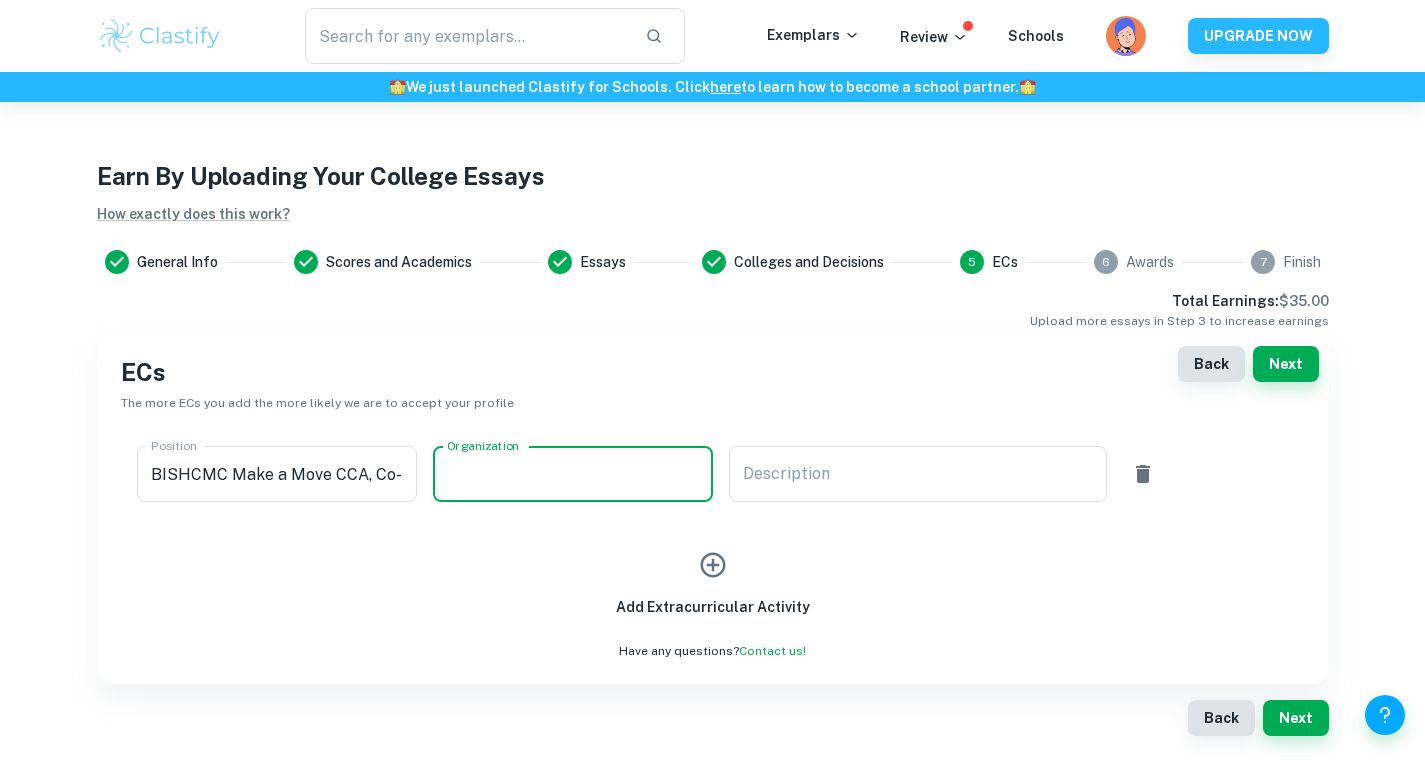 paste on "Laws for Paws Vietnam; Heartbeat Vietnam" 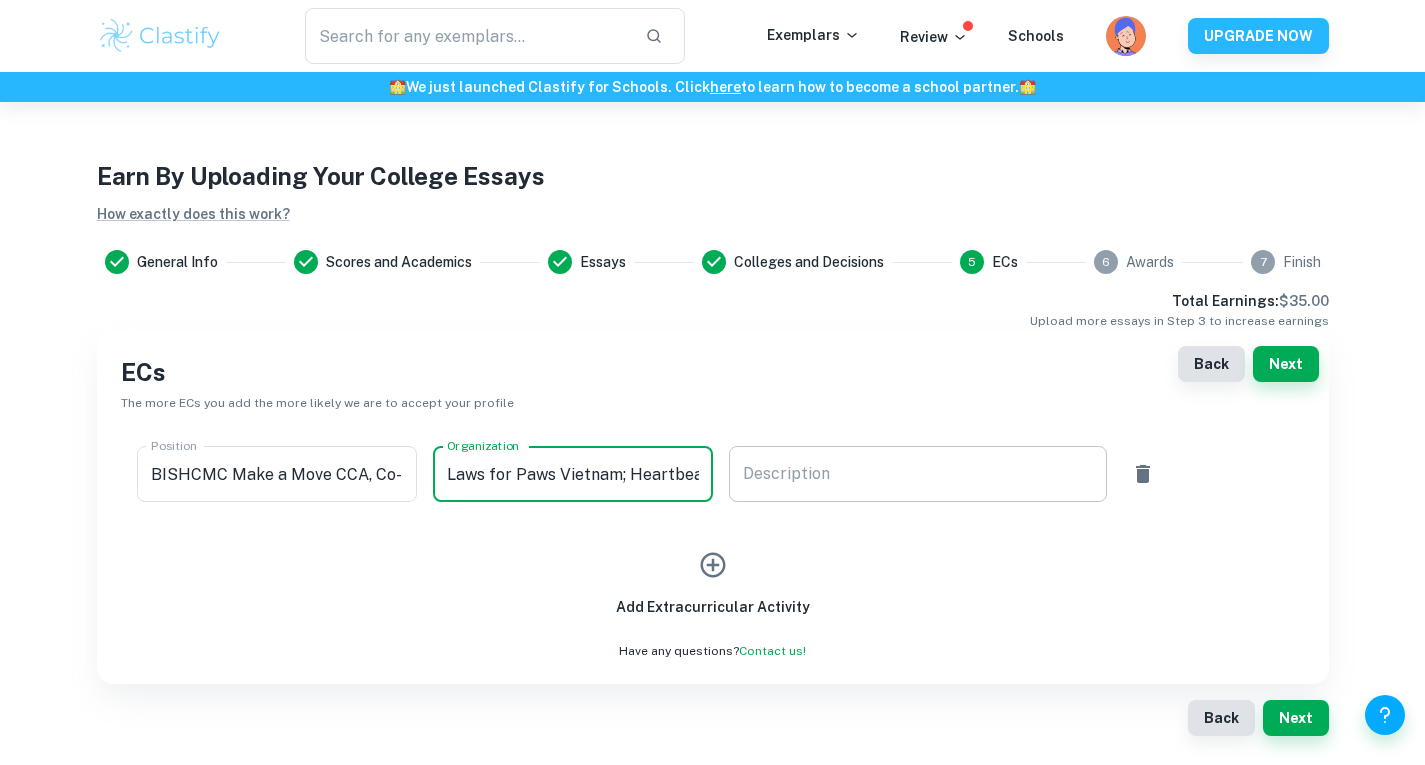 scroll, scrollTop: 0, scrollLeft: 67, axis: horizontal 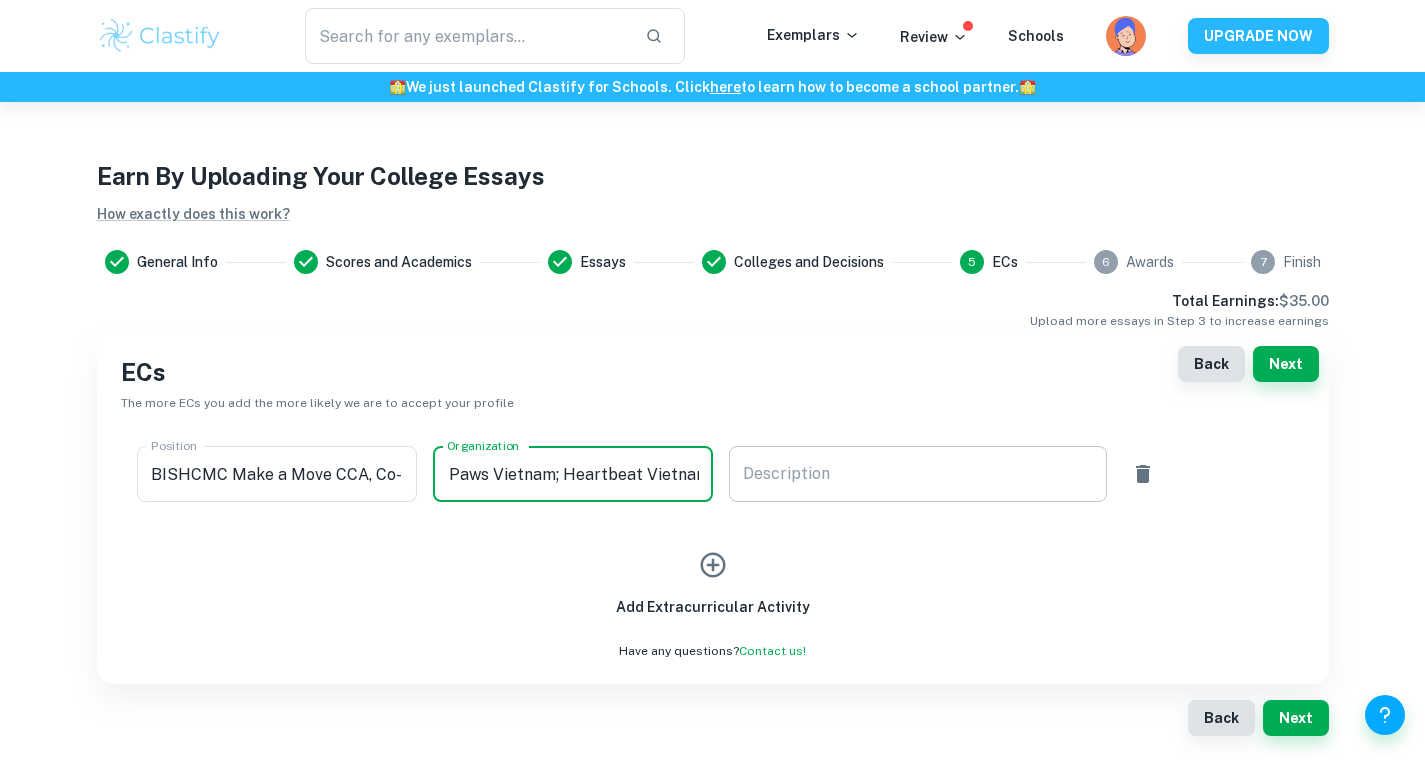 type on "Laws for Paws Vietnam; Heartbeat Vietnam" 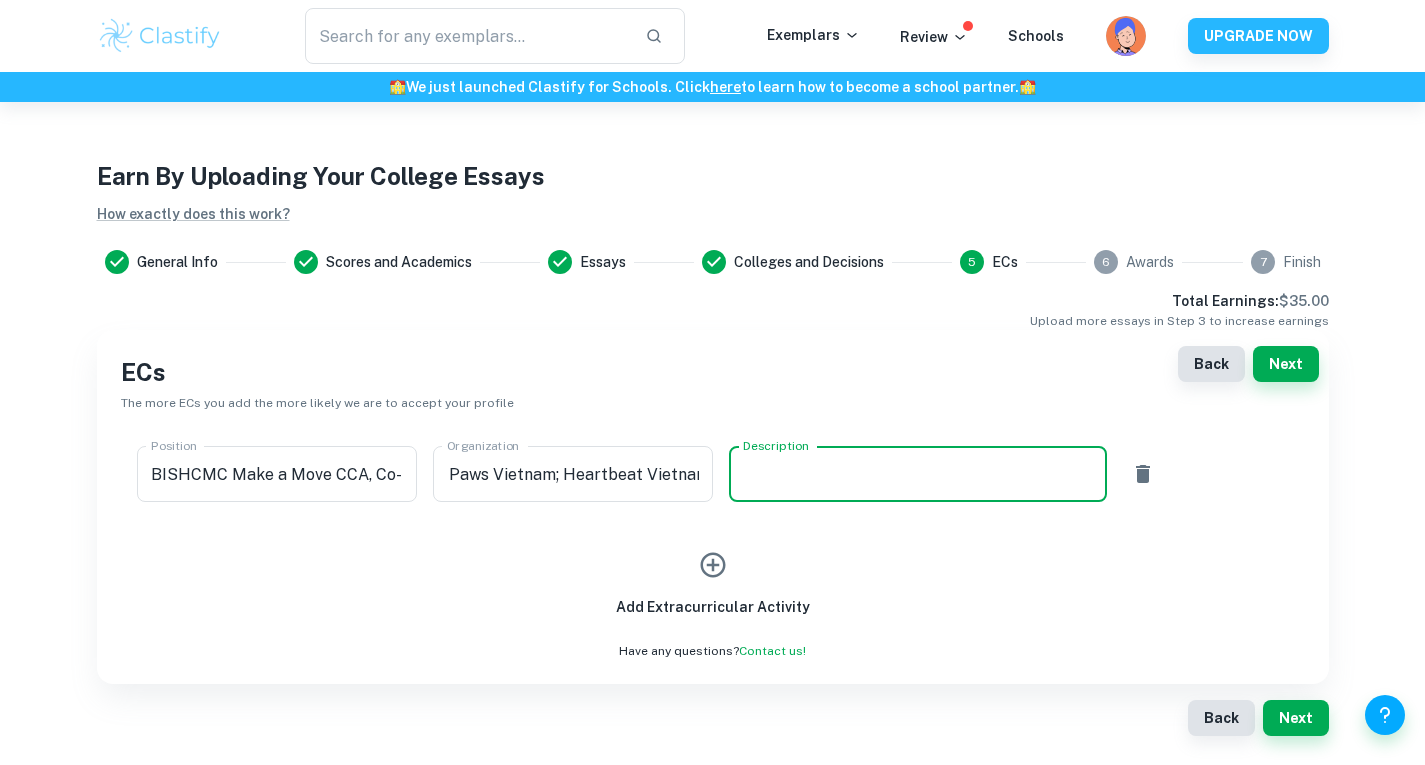 scroll, scrollTop: 0, scrollLeft: 0, axis: both 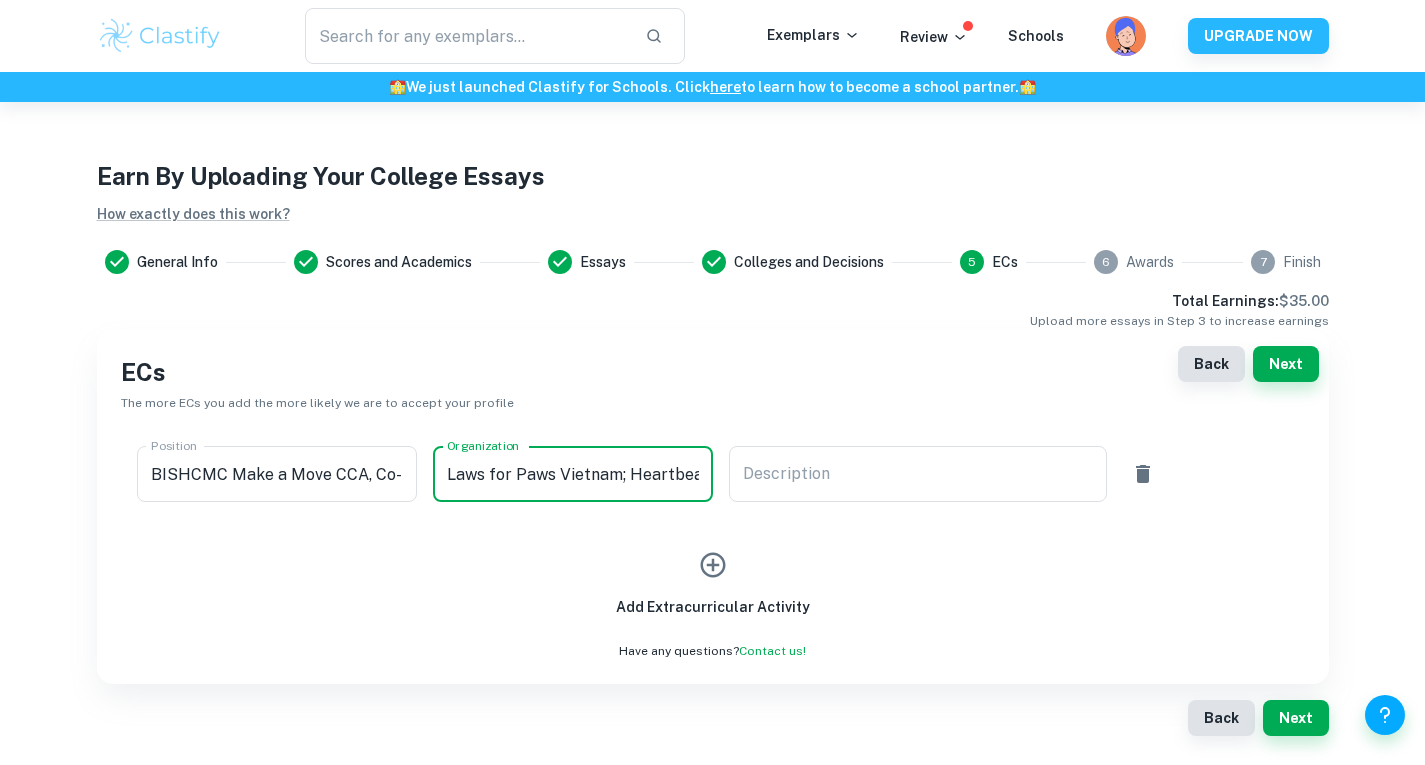 click on "Laws for Paws Vietnam; Heartbeat Vietnam" at bounding box center [573, 474] 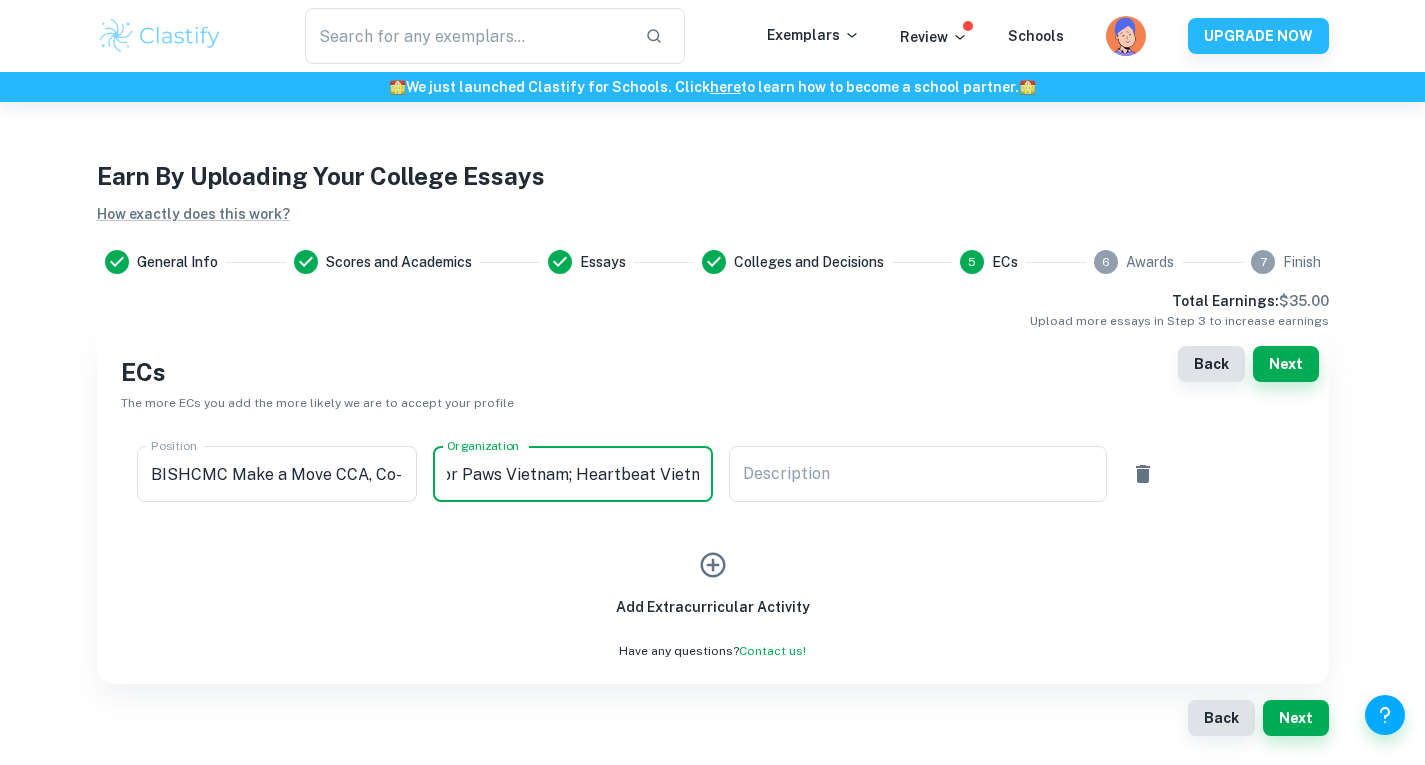 scroll, scrollTop: 0, scrollLeft: 67, axis: horizontal 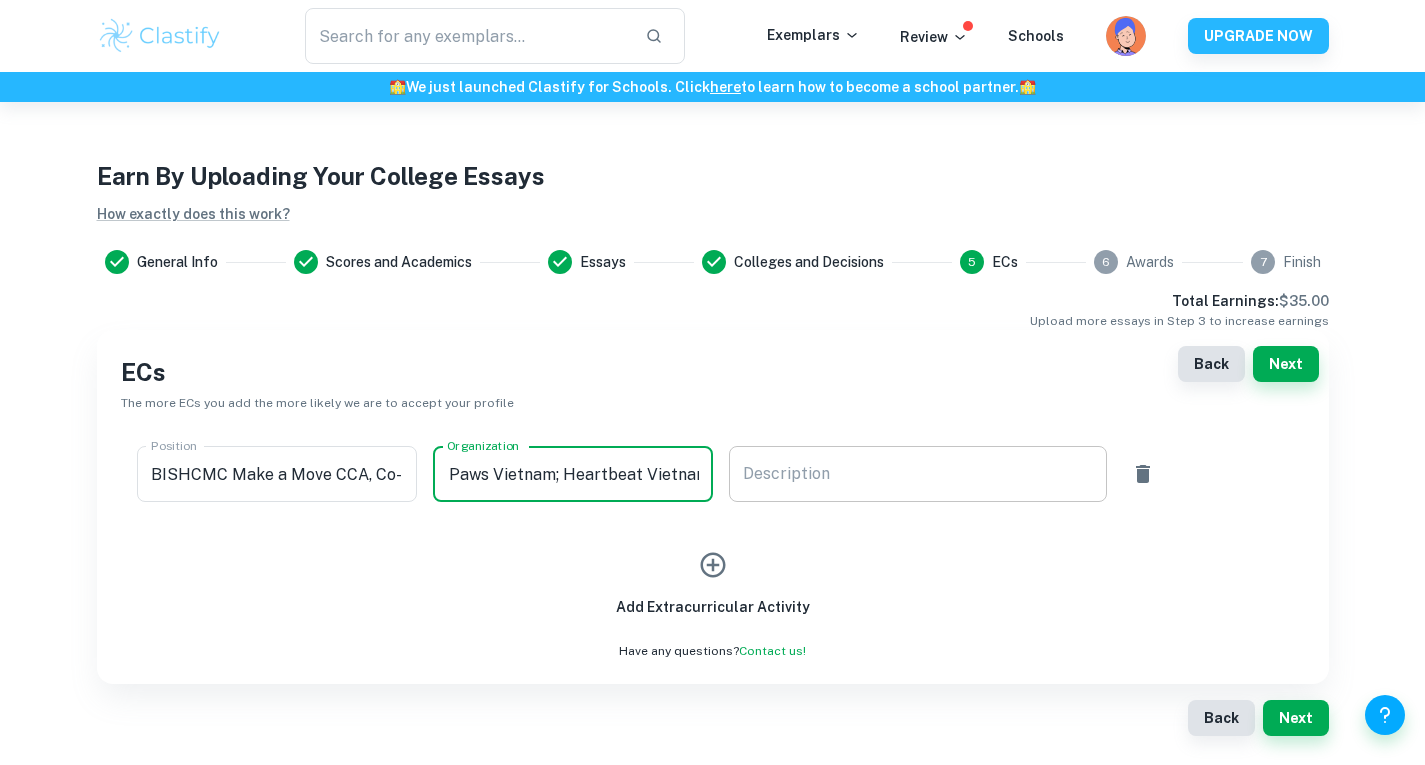 click on "Description" at bounding box center (918, 474) 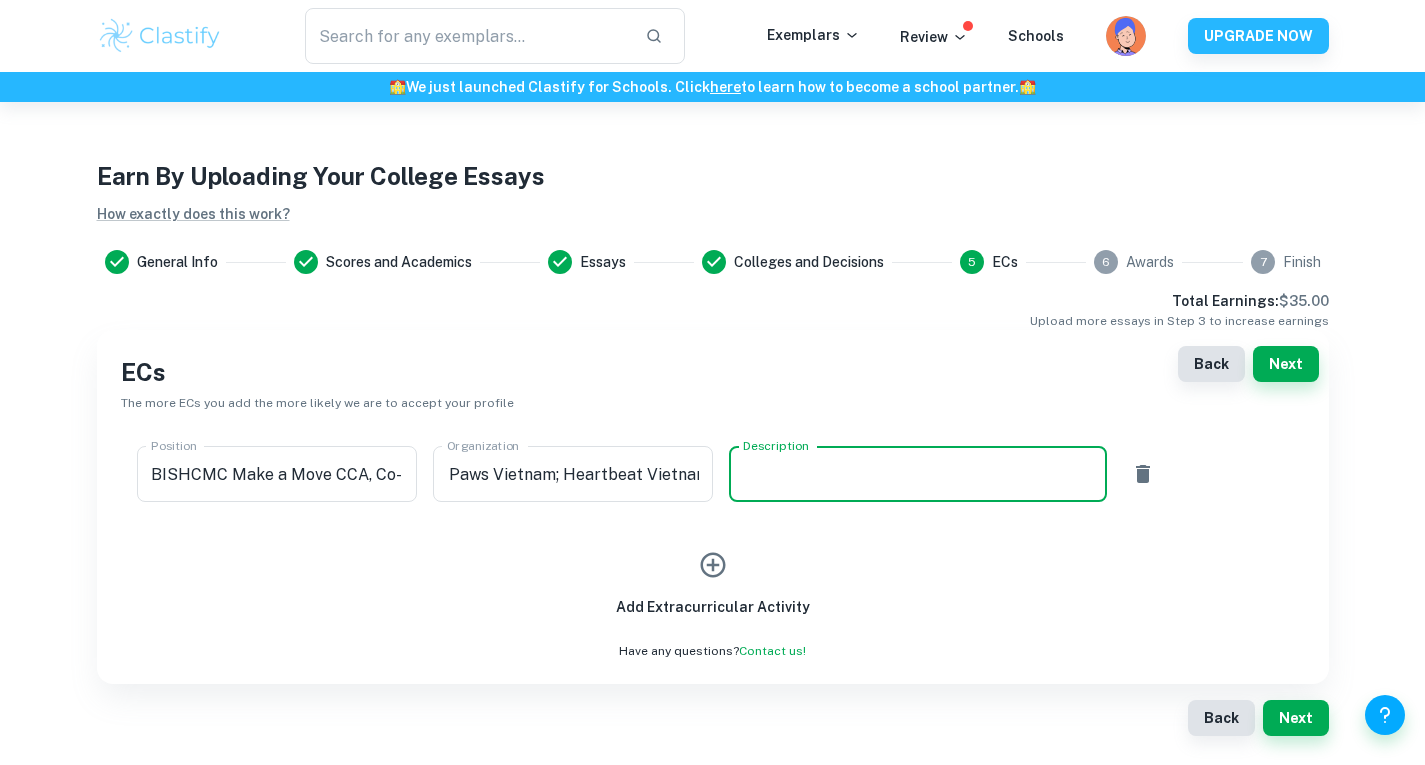 scroll, scrollTop: 0, scrollLeft: 0, axis: both 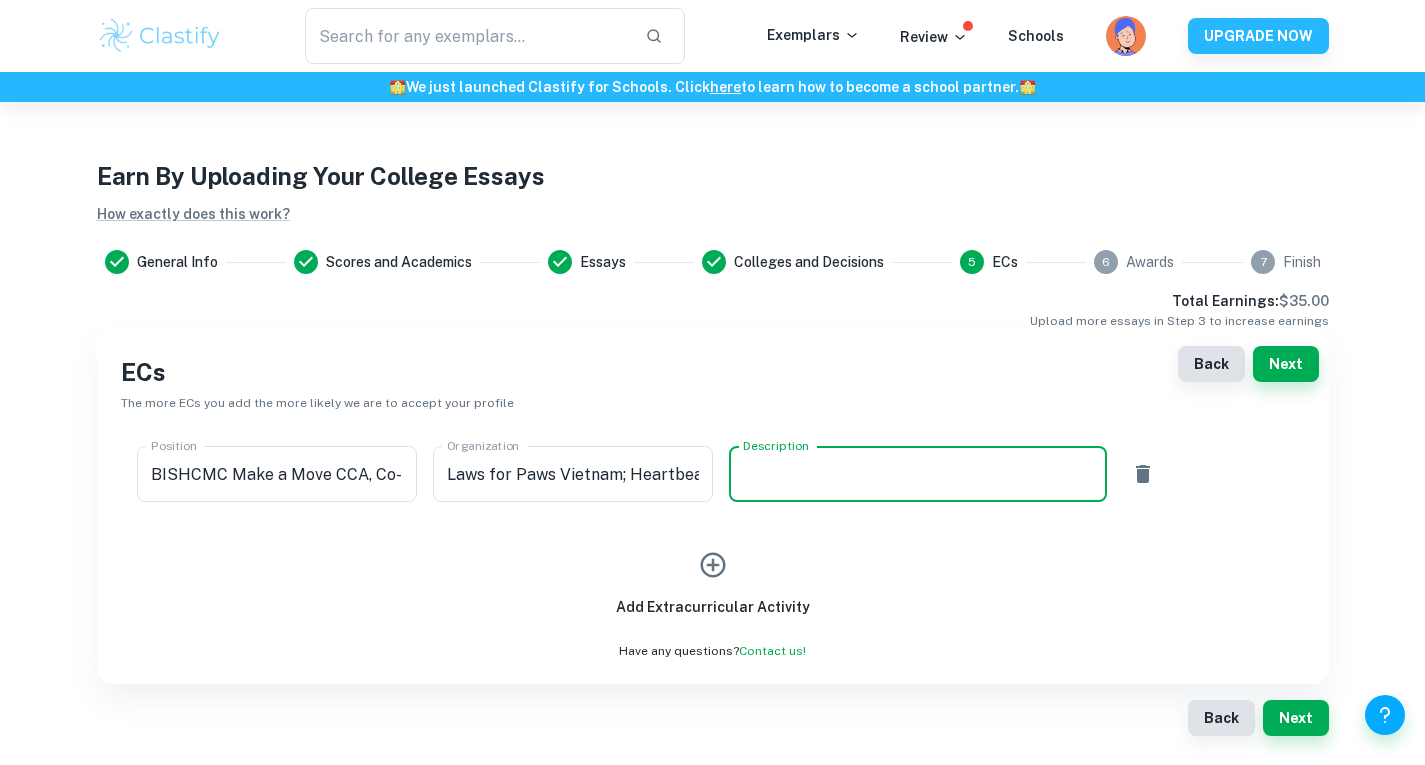 paste on "School film club teaching students to create meaningful short film & animation to raise money for causes like — 1. fund heart surgeries for underprivileged children. 2. Rescue stray dogs in [GEOGRAPHIC_DATA]. 3. Invite speakers from charities to share insights into prevalence of underprivileged targets" 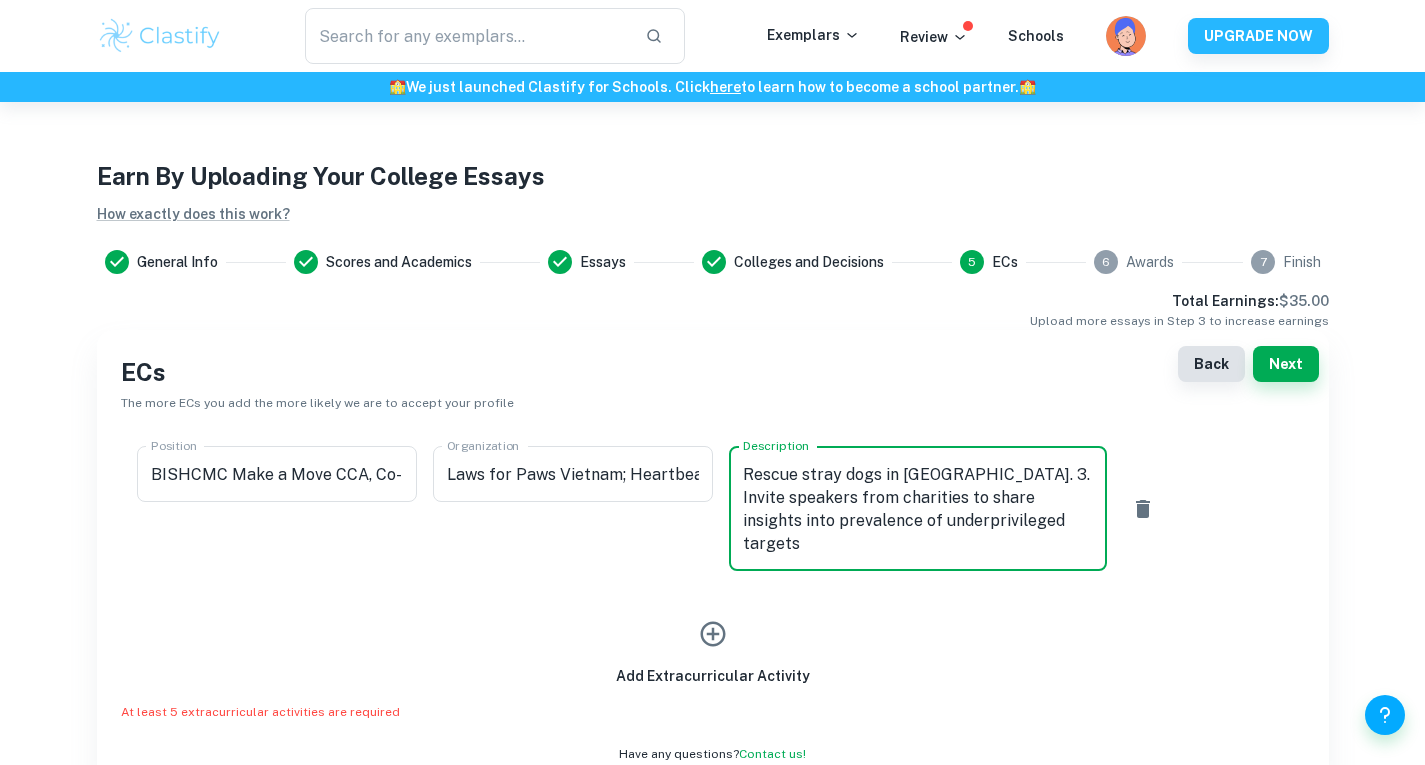 scroll, scrollTop: 69, scrollLeft: 0, axis: vertical 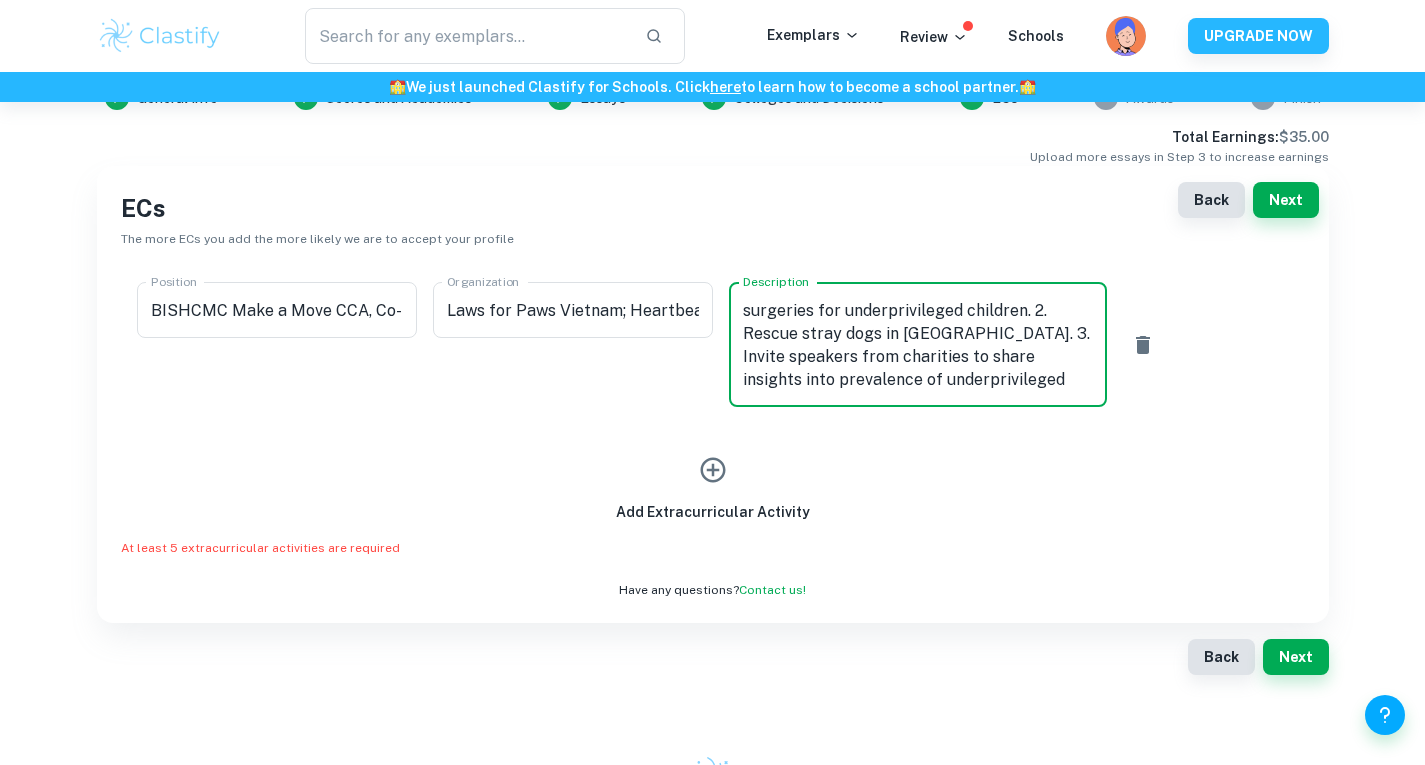 type on "School film club teaching students to create meaningful short film & animation to raise money for causes like — 1. fund heart surgeries for underprivileged children. 2. Rescue stray dogs in [GEOGRAPHIC_DATA]. 3. Invite speakers from charities to share insights into prevalence of underprivileged targets" 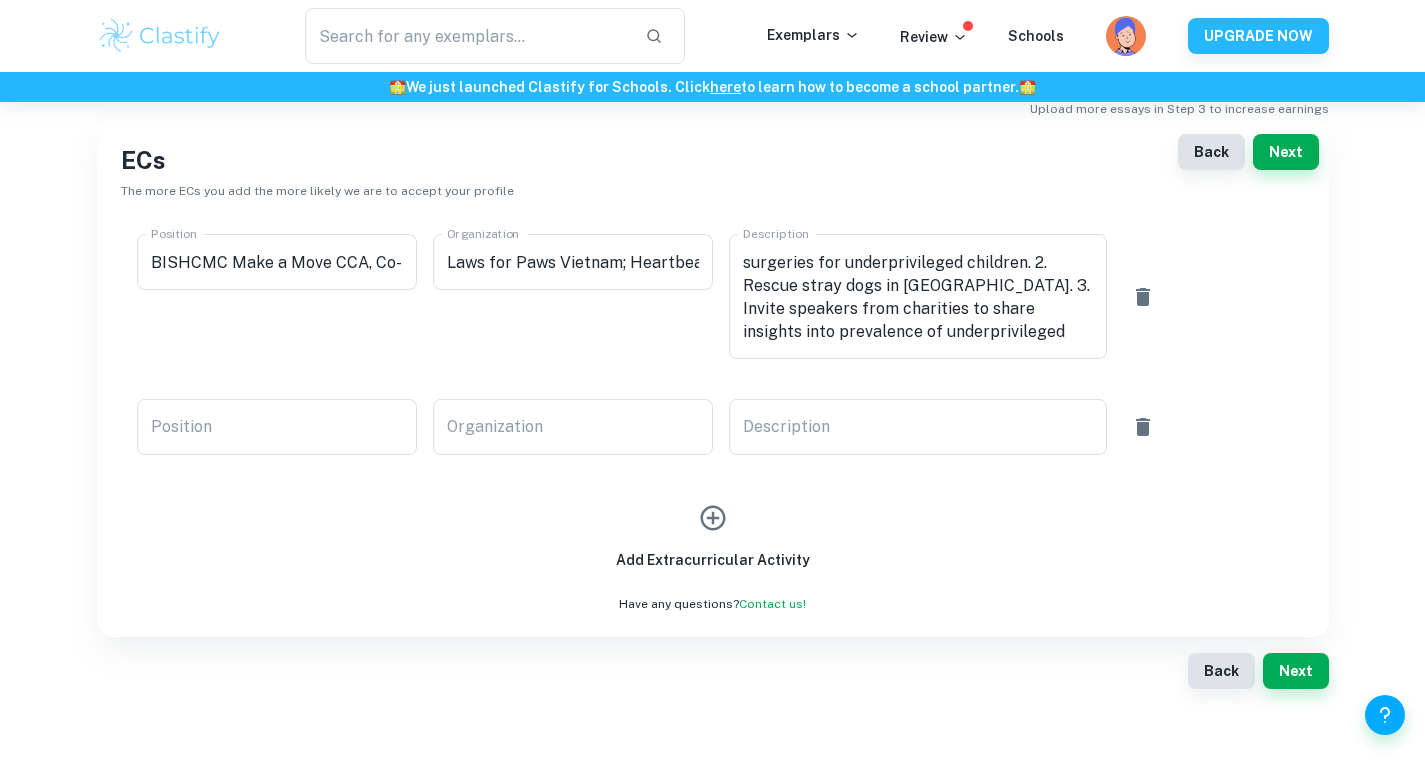 scroll, scrollTop: 213, scrollLeft: 0, axis: vertical 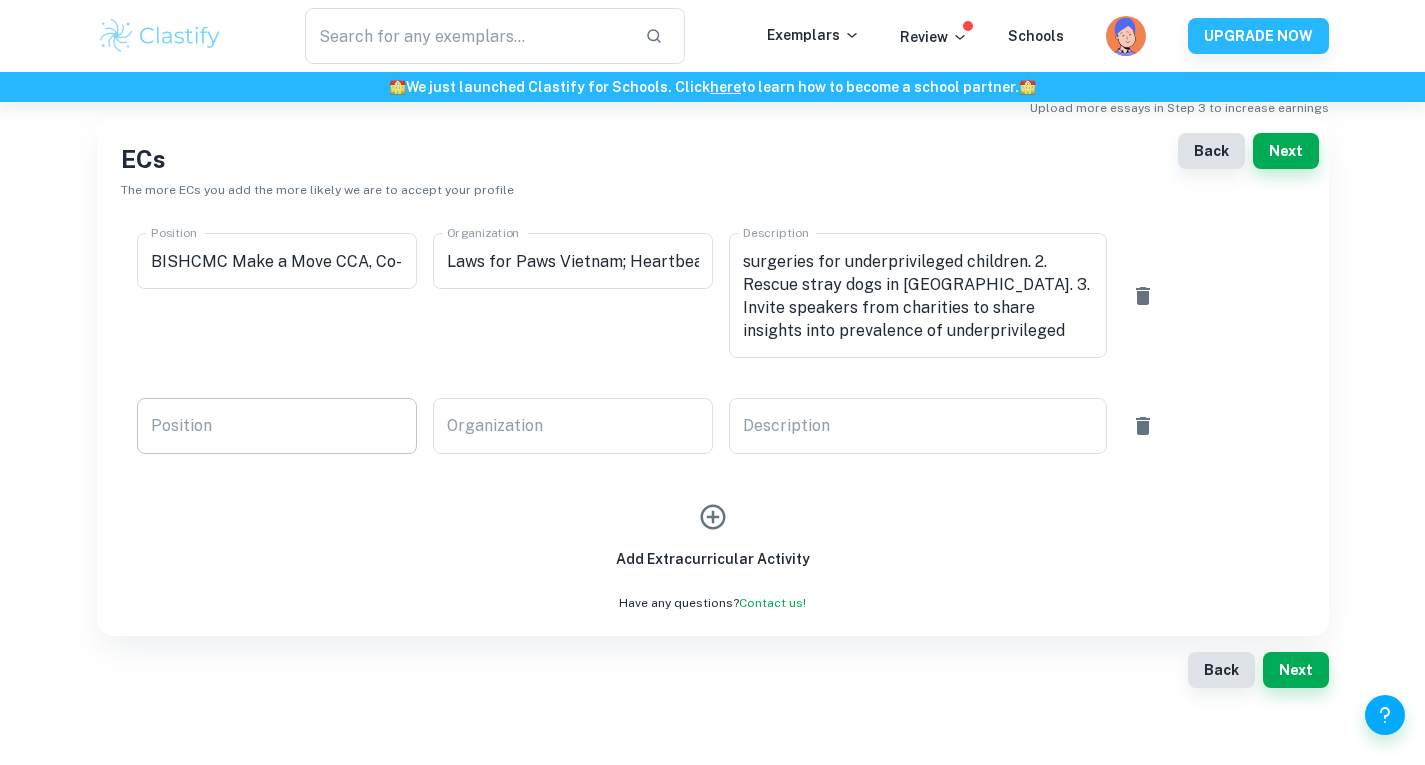 click on "Position" at bounding box center [277, 426] 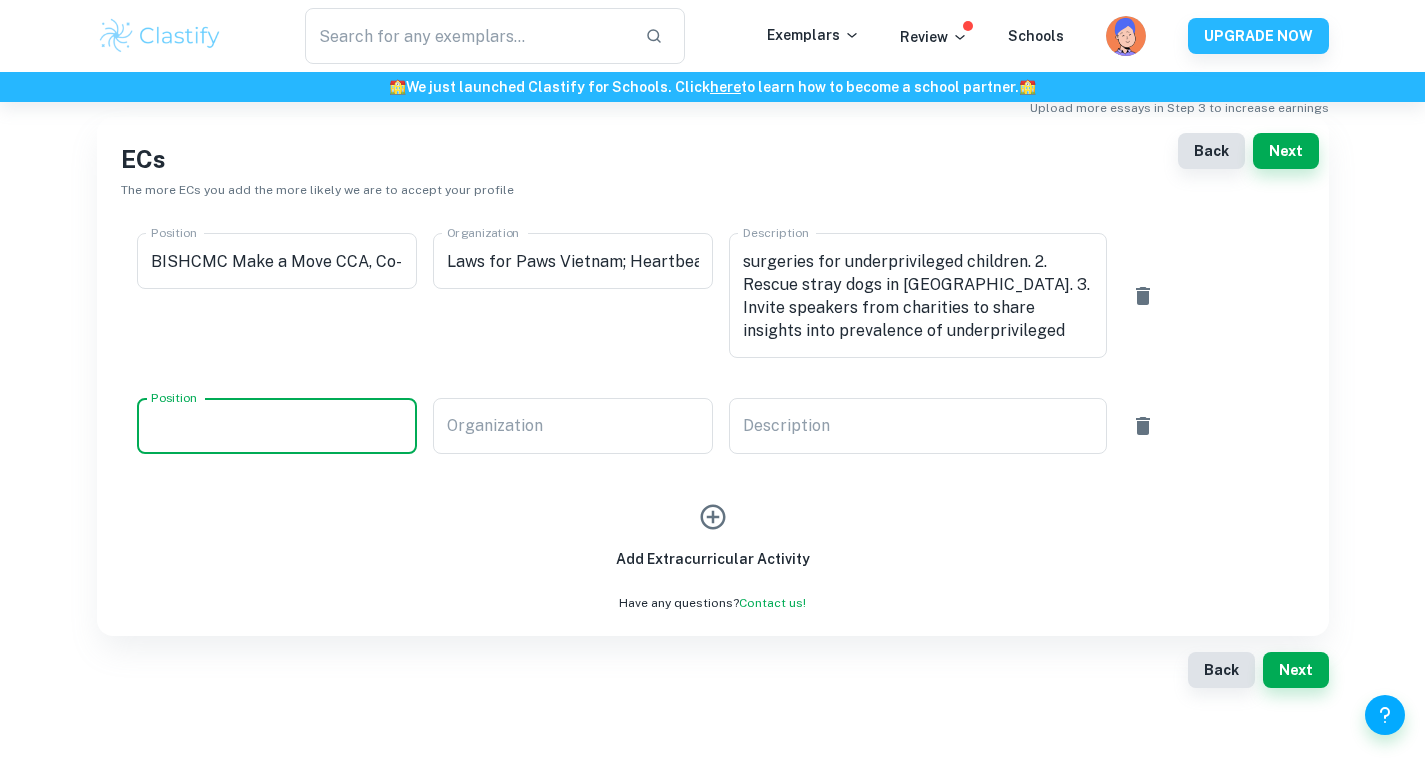 paste on "BISHCMC Make a Move Live-Aid Concert, Organiser" 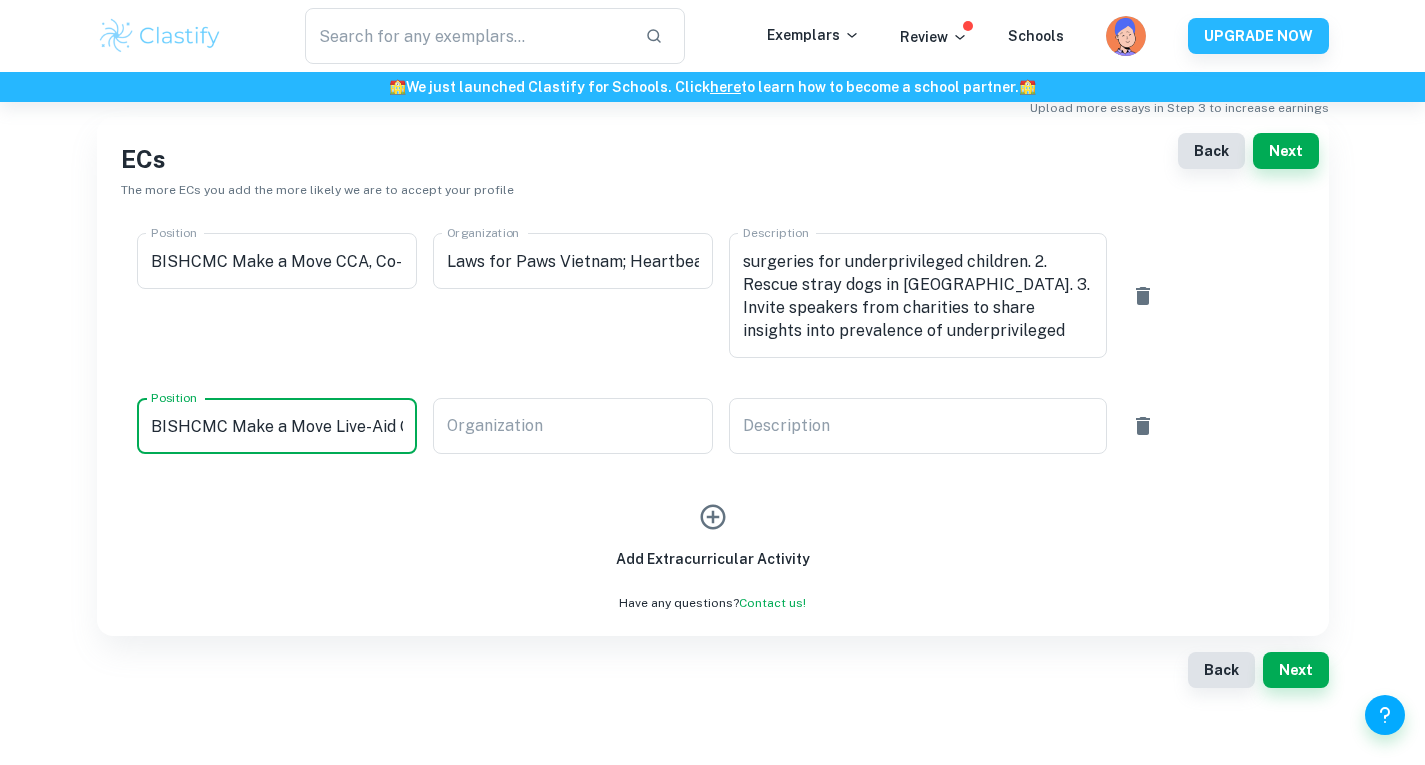 scroll, scrollTop: 0, scrollLeft: 131, axis: horizontal 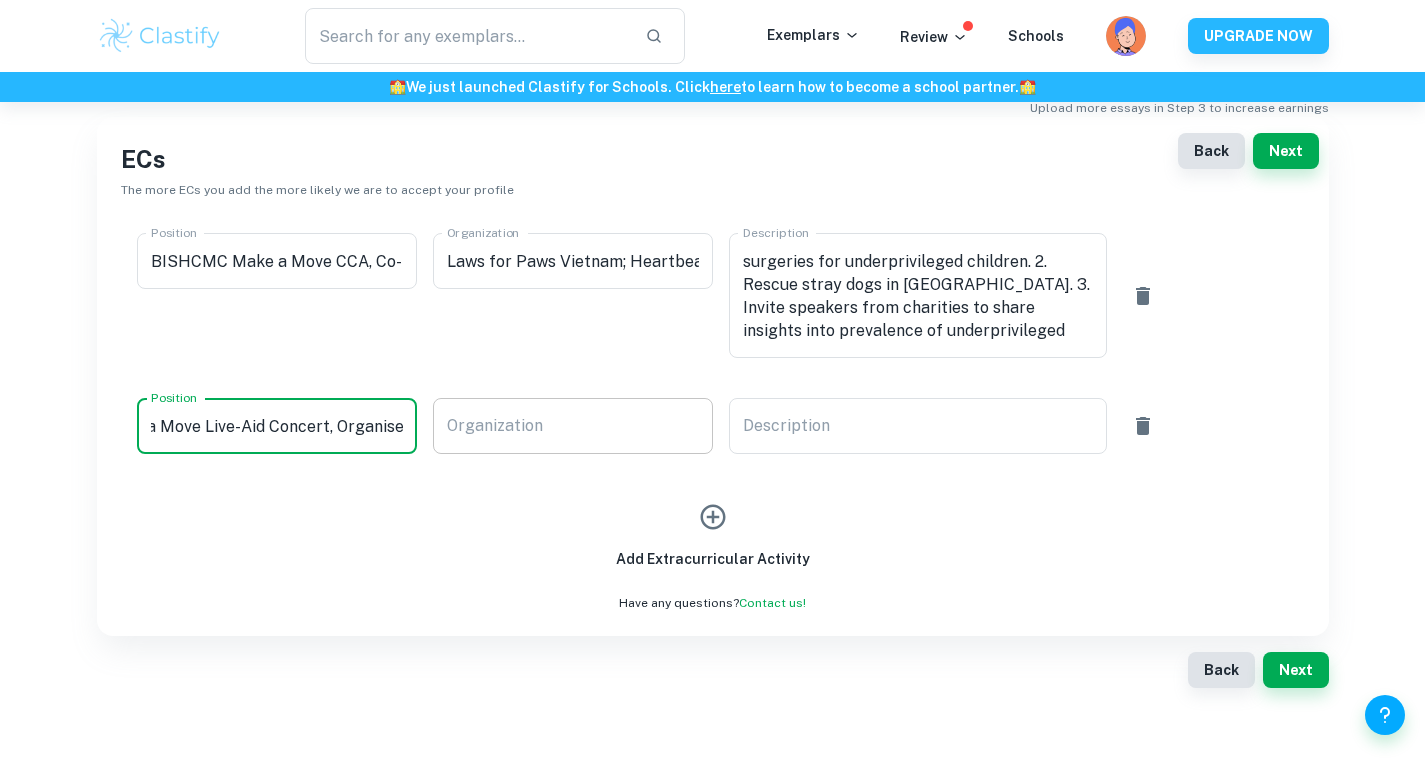 type on "BISHCMC Make a Move Live-Aid Concert, Organiser" 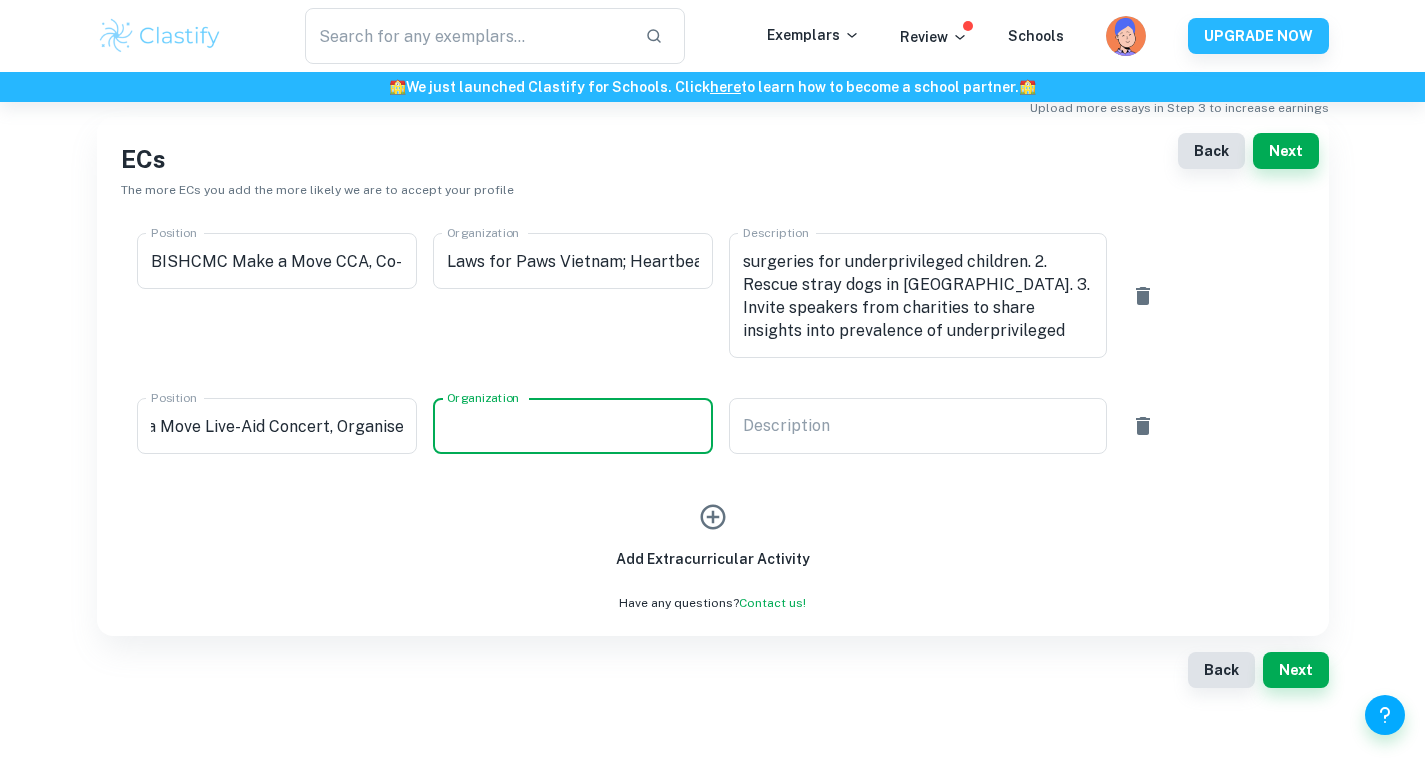 click on "Organization" at bounding box center [573, 426] 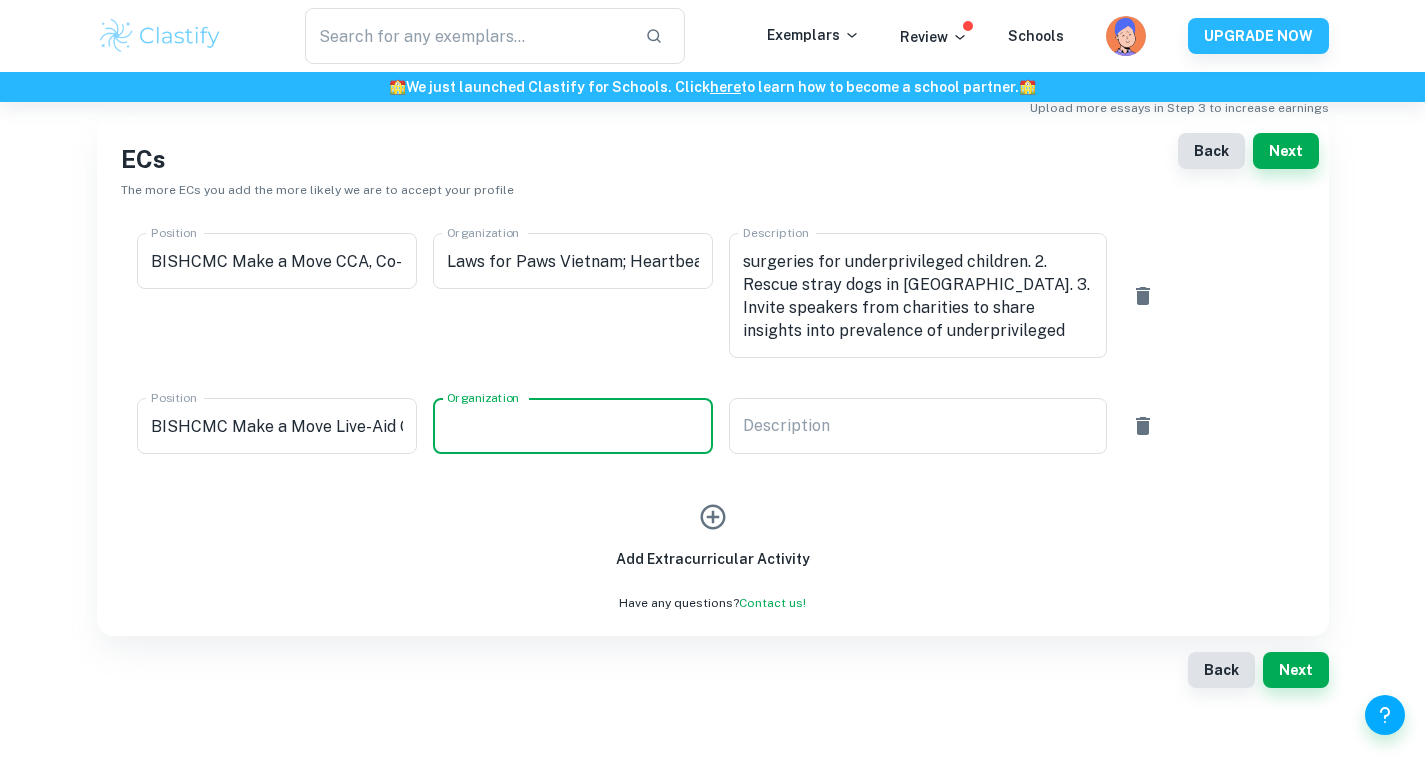 paste on "Laws for Paws; Heartbeat VN" 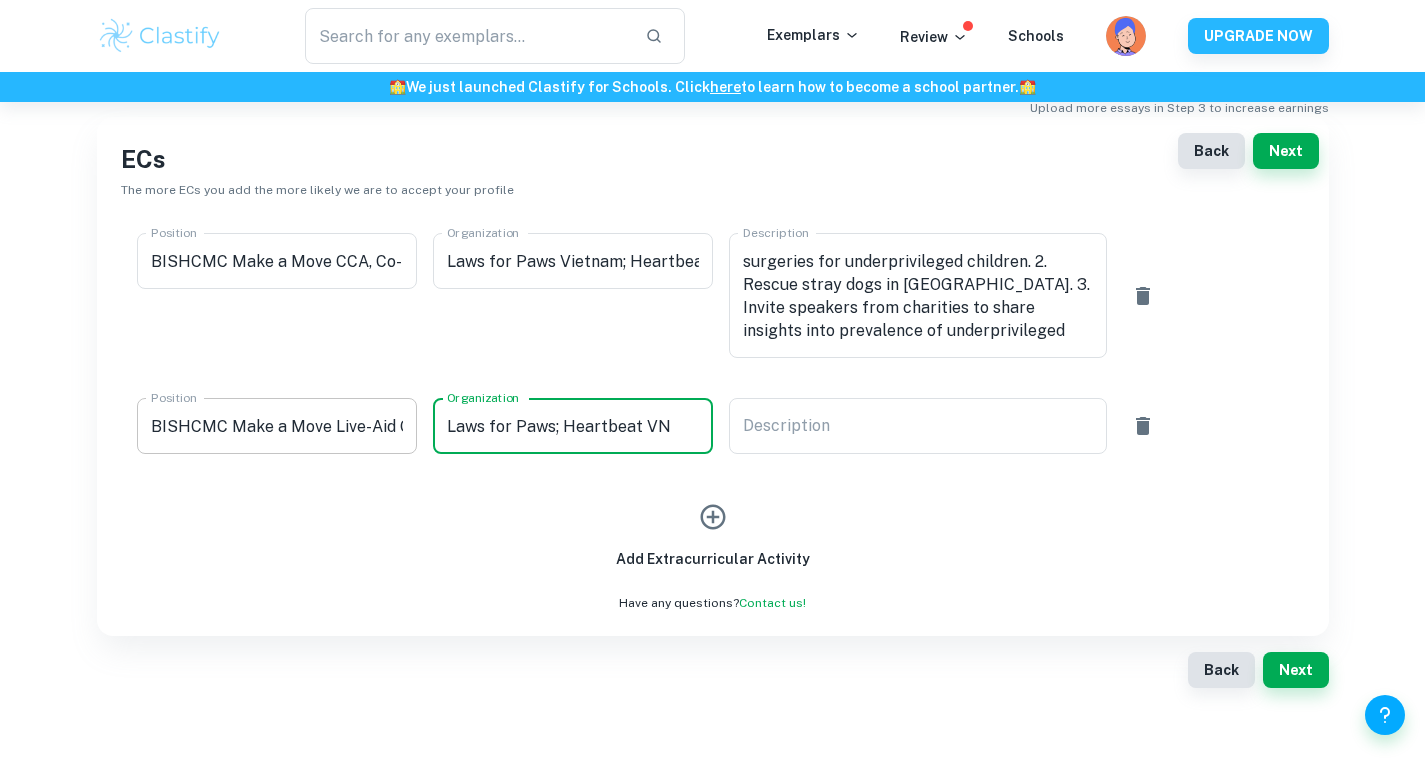 type on "Laws for Paws; Heartbeat VN" 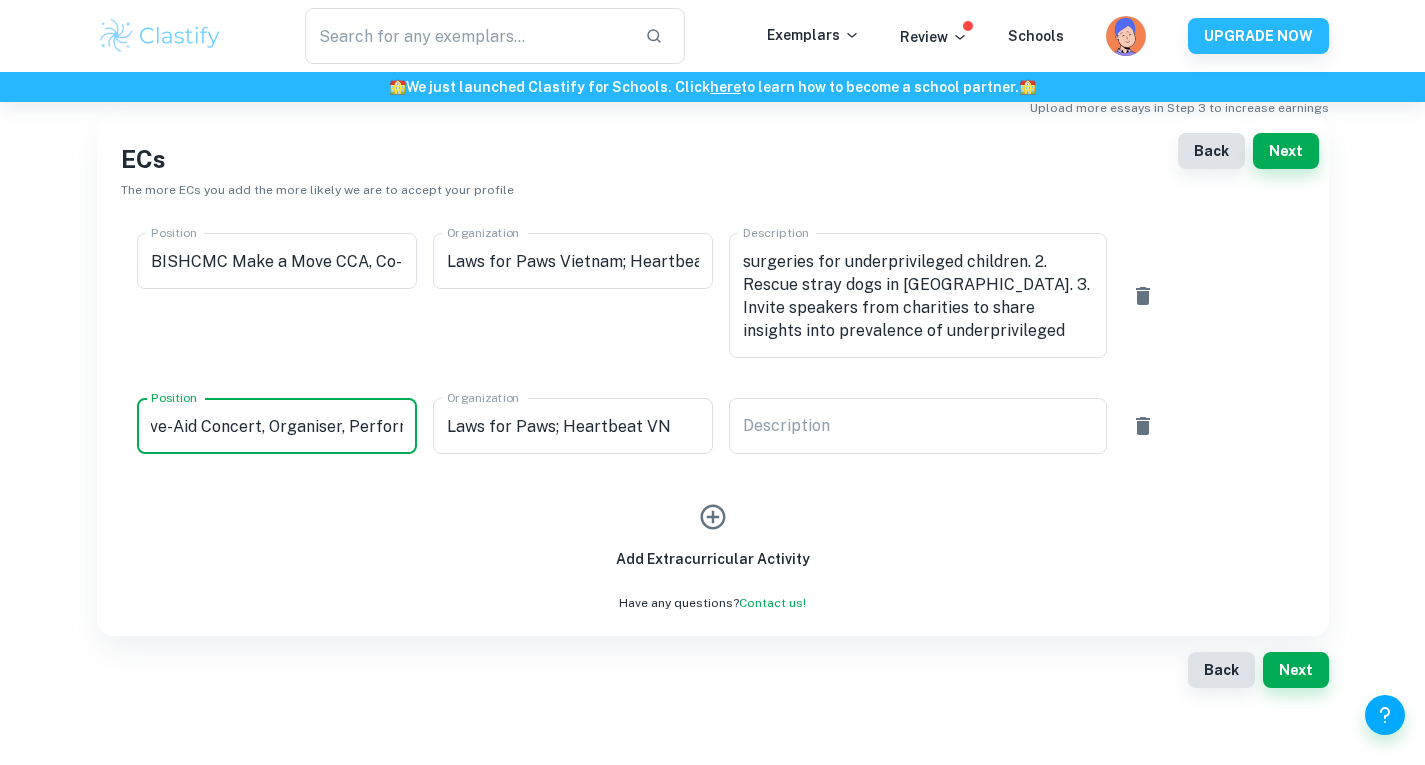 scroll, scrollTop: 0, scrollLeft: 214, axis: horizontal 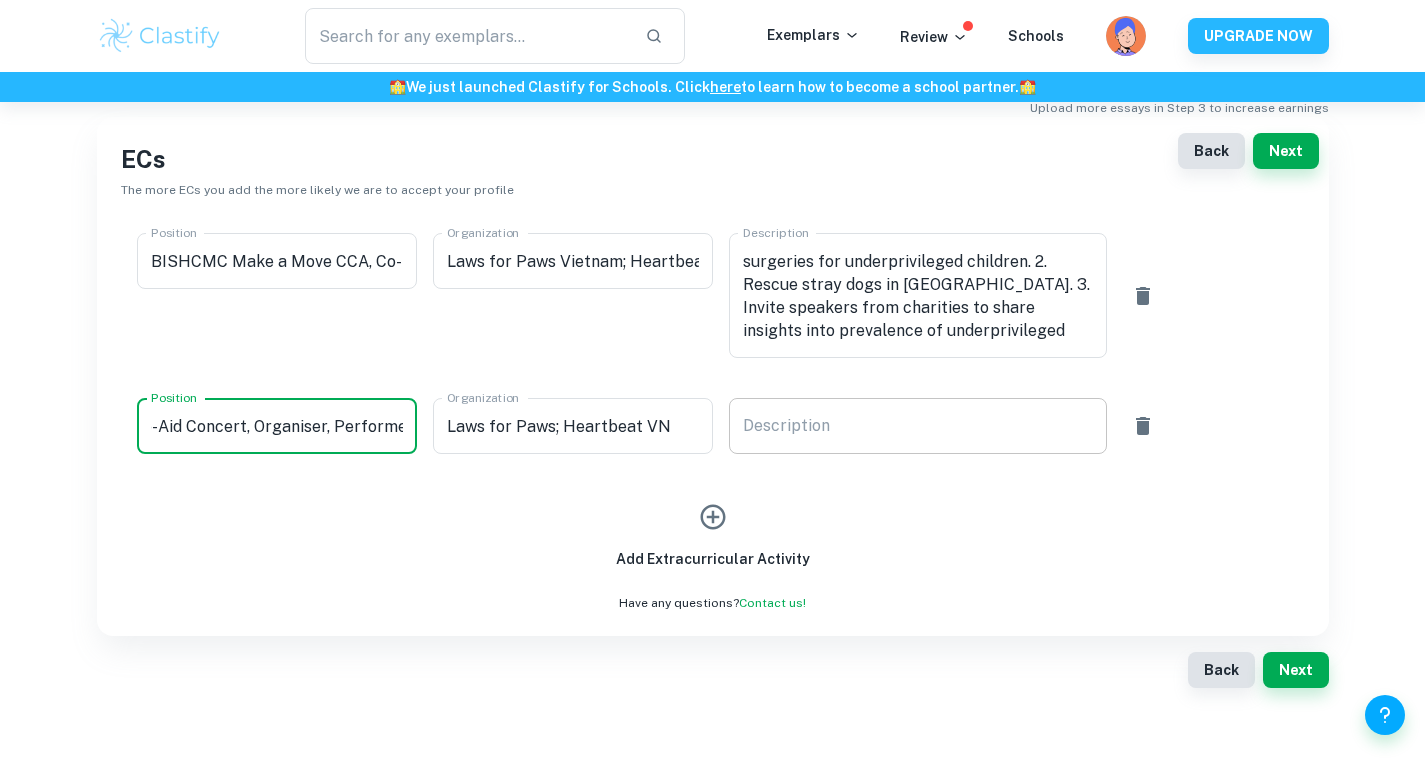 type on "BISHCMC Make a Move Live-Aid Concert, Organiser, Performer" 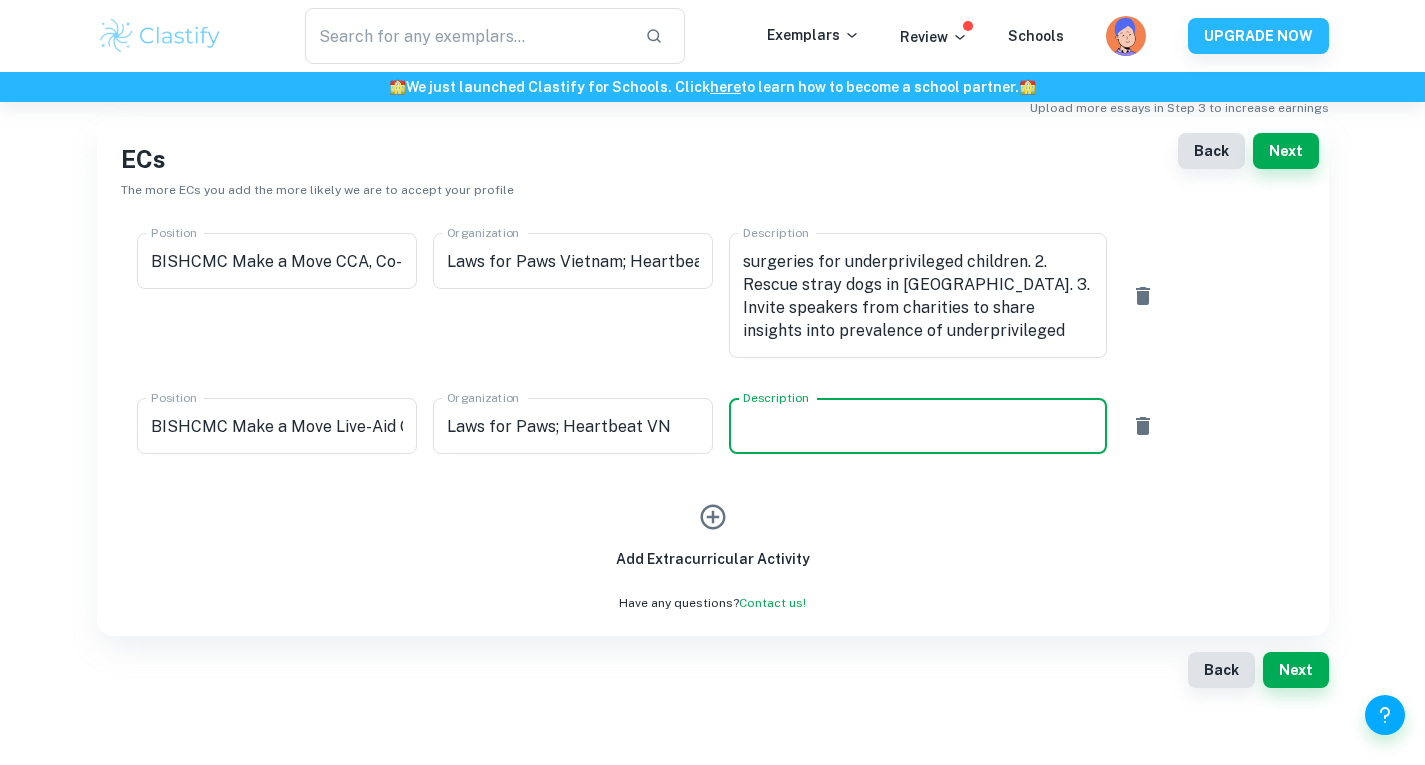paste on "Charity live rock concert to raise funds for young CHD patients’ surgeries & rescue of stray dogs in [GEOGRAPHIC_DATA], marketed towards international rock-lovers in [GEOGRAPHIC_DATA]; organized concert of 6 student bands+  1 teacher band to raise awareness and funds." 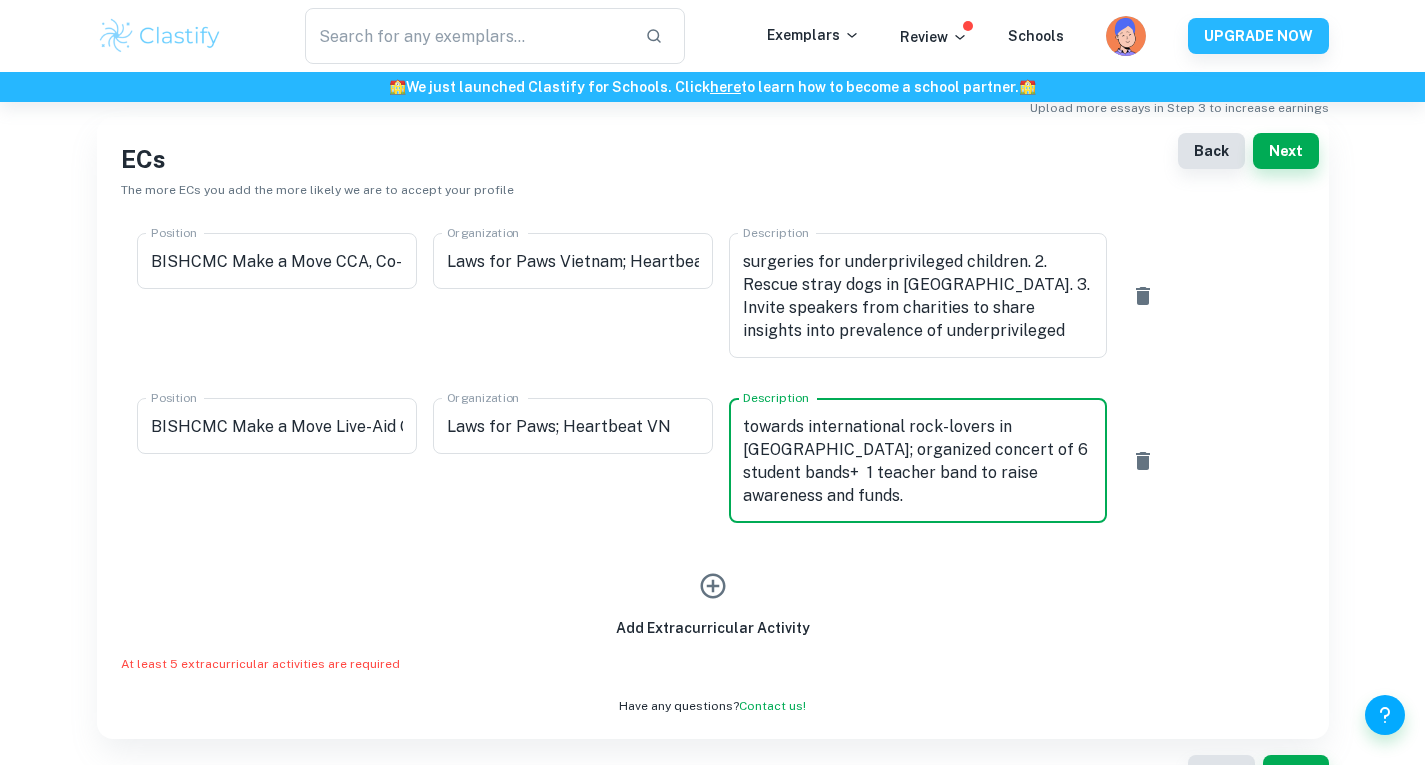 scroll, scrollTop: 46, scrollLeft: 0, axis: vertical 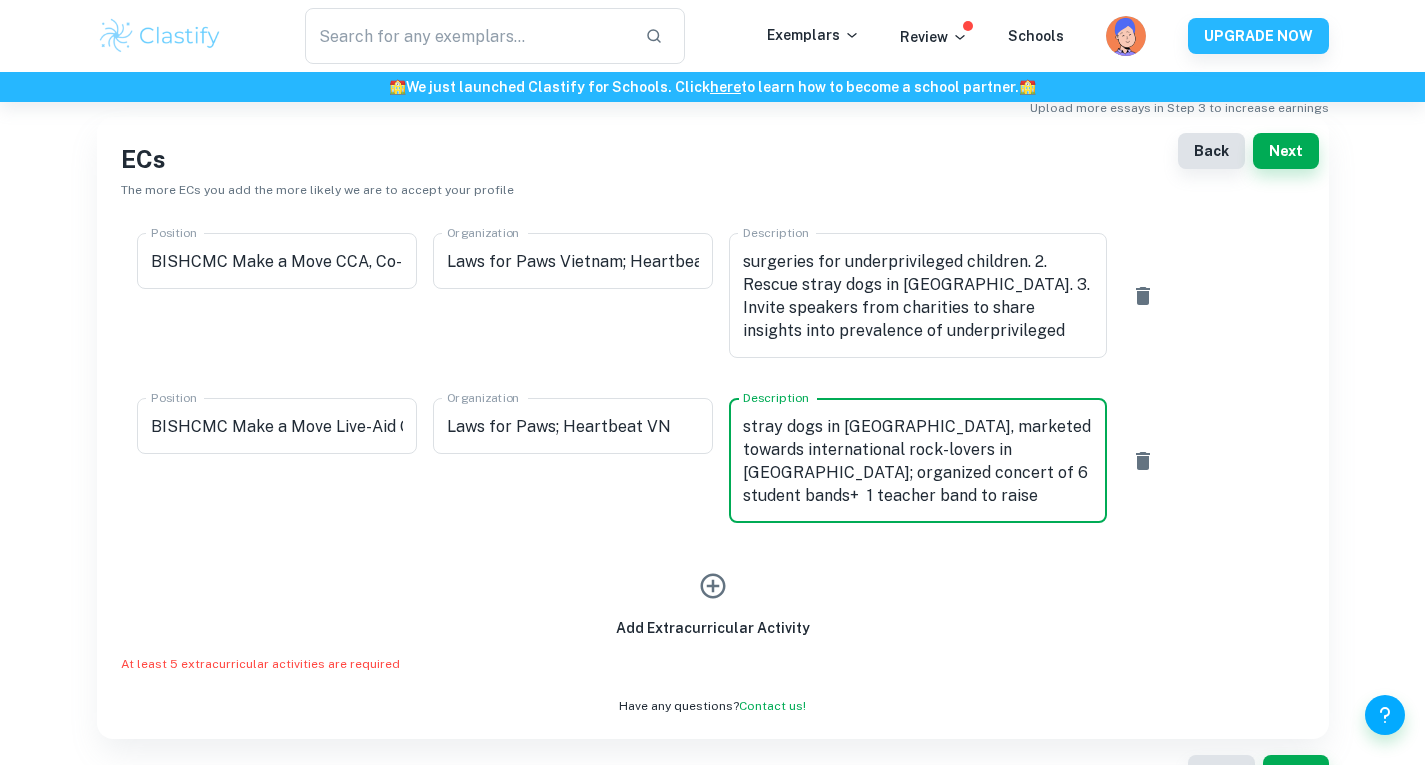 type on "Charity live rock concert to raise funds for young CHD patients’ surgeries & rescue of stray dogs in [GEOGRAPHIC_DATA], marketed towards international rock-lovers in [GEOGRAPHIC_DATA]; organized concert of 6 student bands+  1 teacher band to raise awareness and funds." 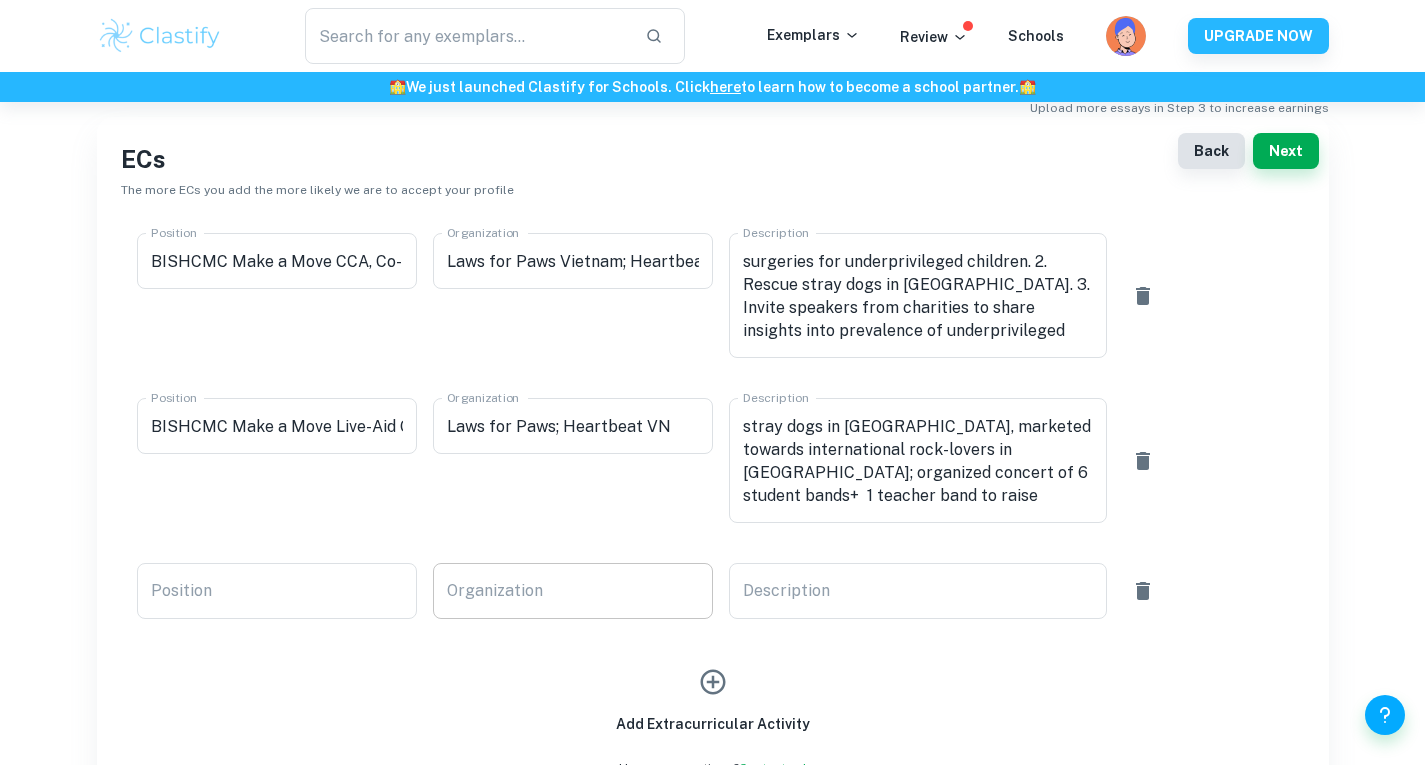 click on "Organization" at bounding box center (573, 591) 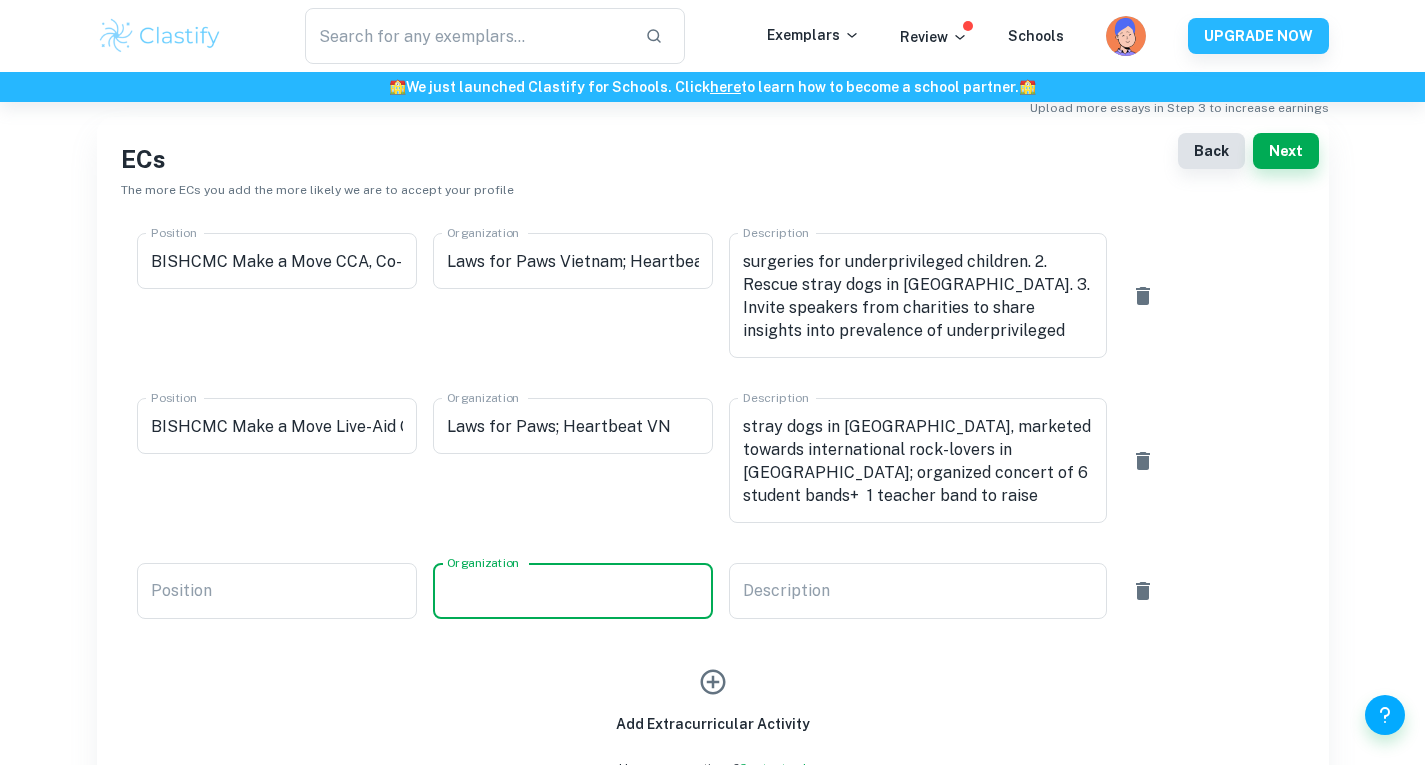 paste on "Vietcap Securities Joint Stock Company, [GEOGRAPHIC_DATA]" 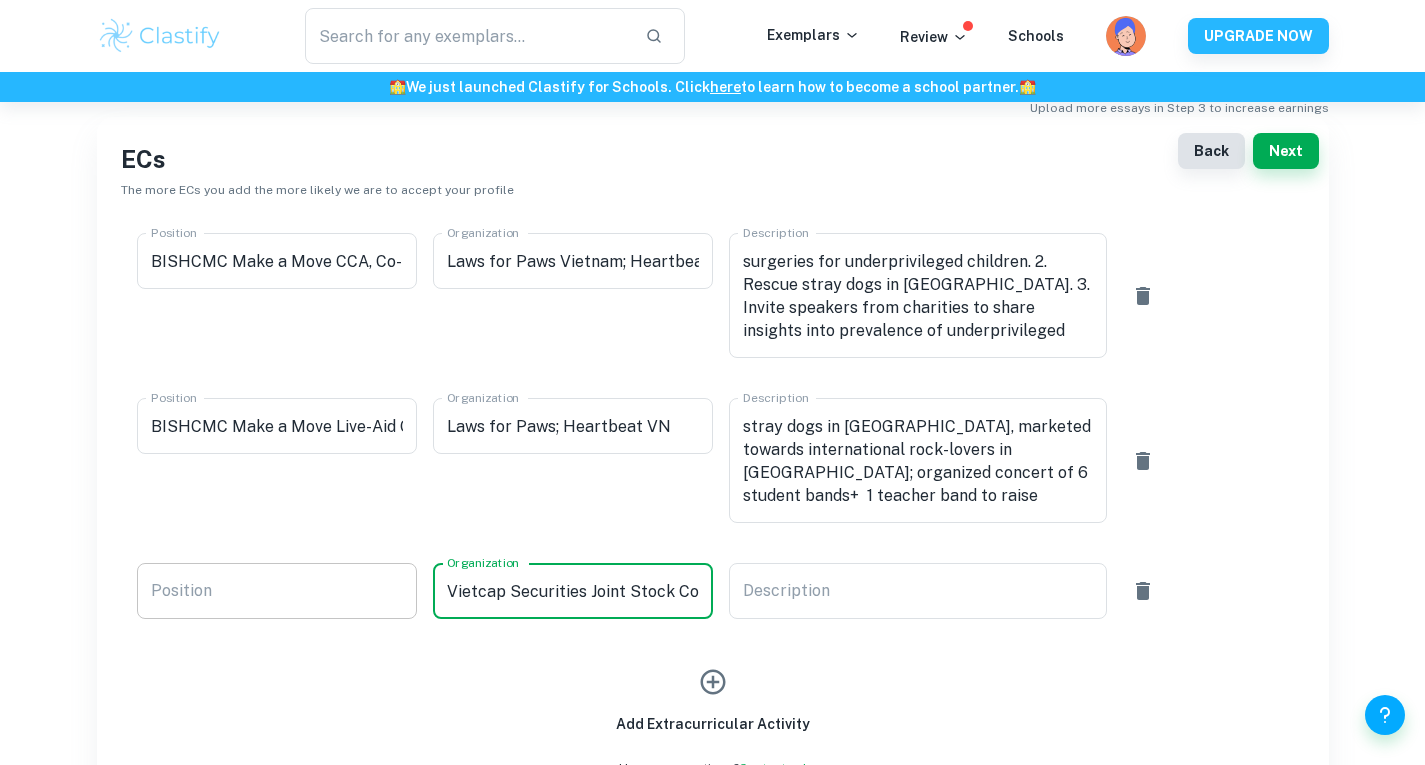 scroll, scrollTop: 0, scrollLeft: 110, axis: horizontal 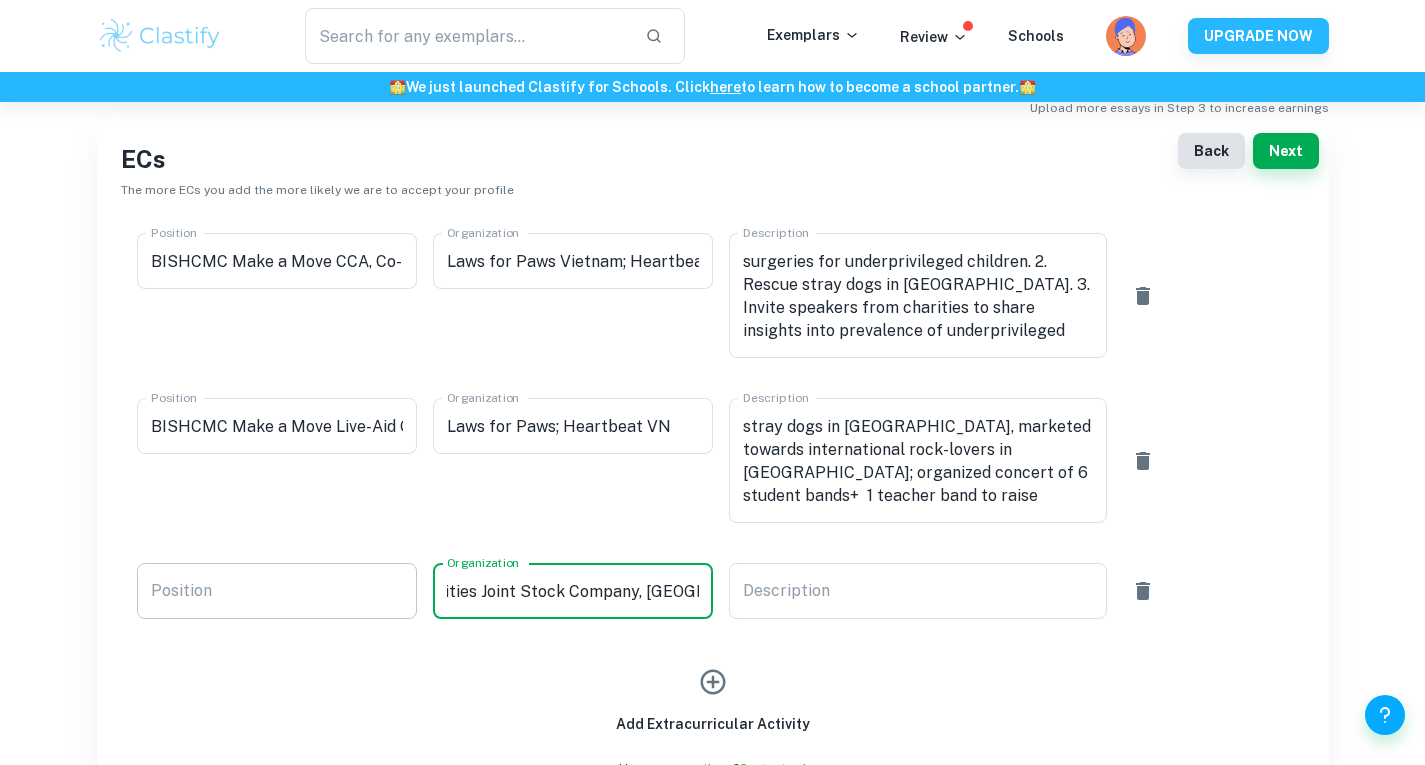 type on "Vietcap Securities Joint Stock Company, [GEOGRAPHIC_DATA]" 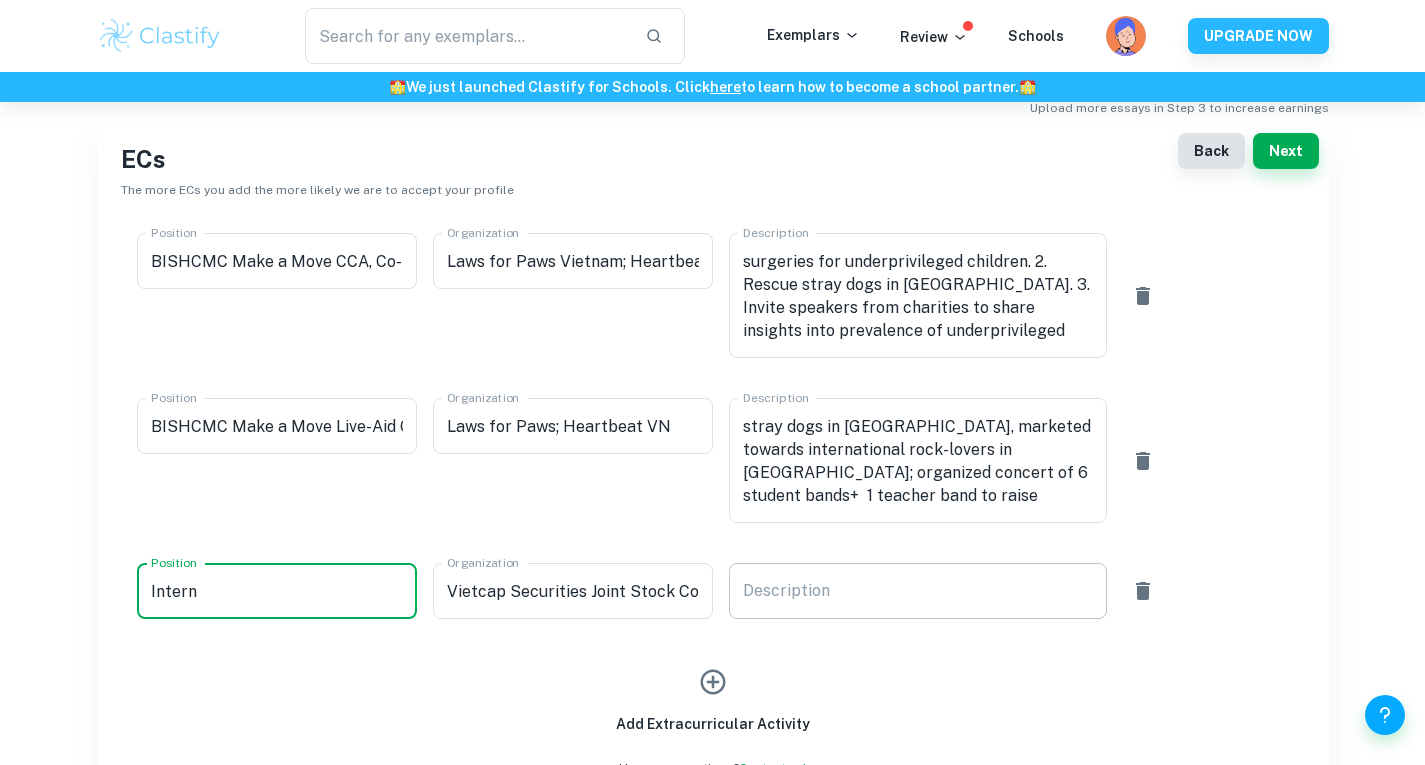 type on "Intern" 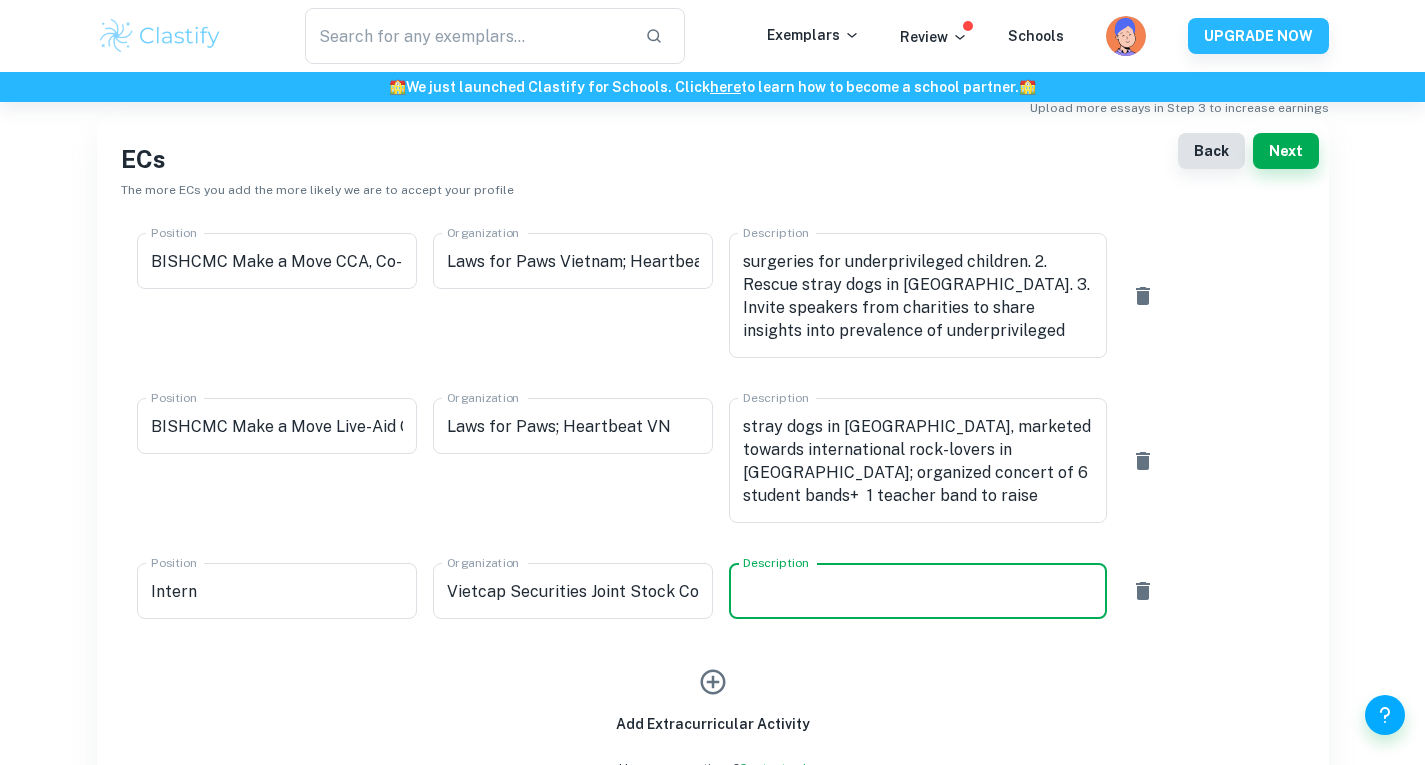 paste on "Researched central bank’s tools & monetary policy, Covid 19 impacts, 2008 fin-crisis impact in [GEOGRAPHIC_DATA]; Collected data in [GEOGRAPHIC_DATA] wrt interest rates, CPI index, unemployment rate & economic growth. Learned use of Bloomberg Terminal in financial research on investment sectors like energy; attended daily brokerage meetings; networked w/ experienced analysts." 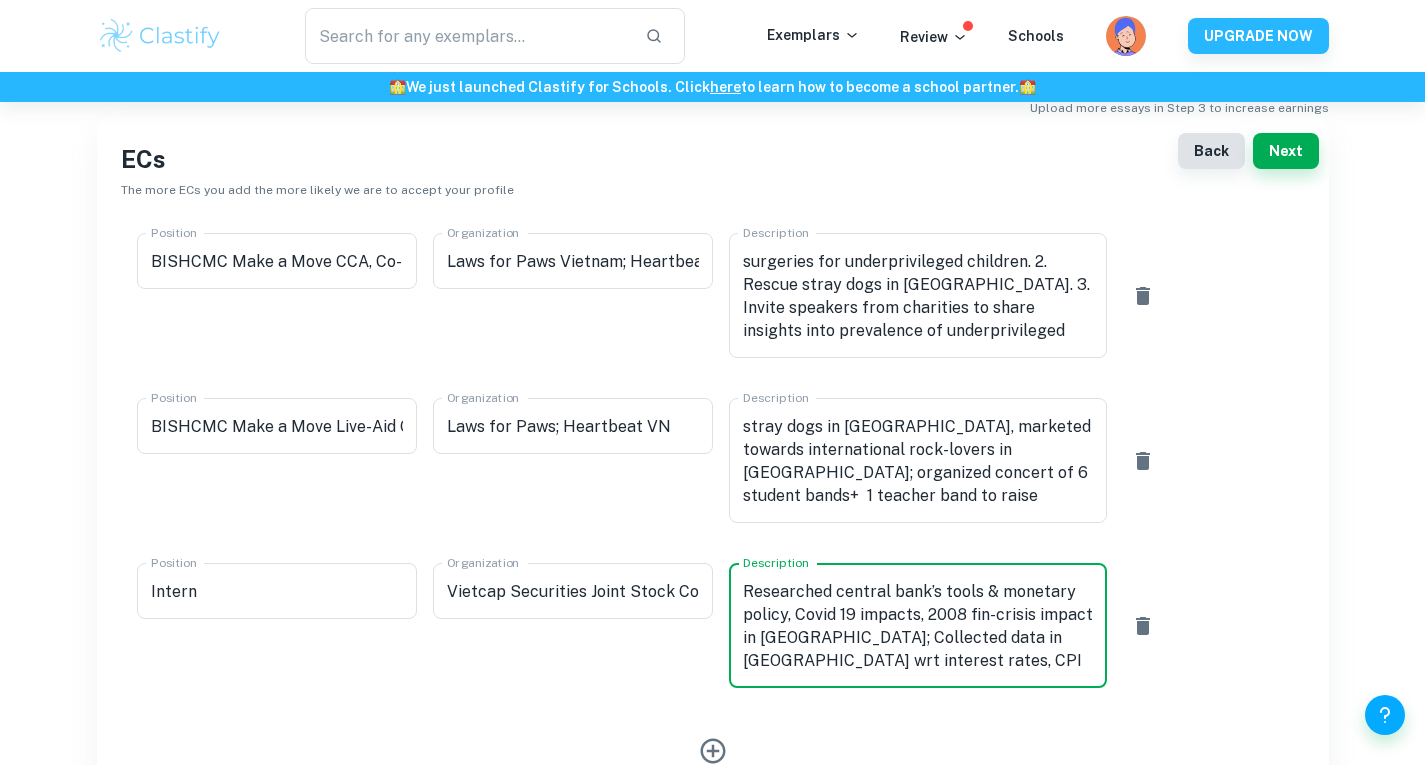 scroll, scrollTop: 135, scrollLeft: 0, axis: vertical 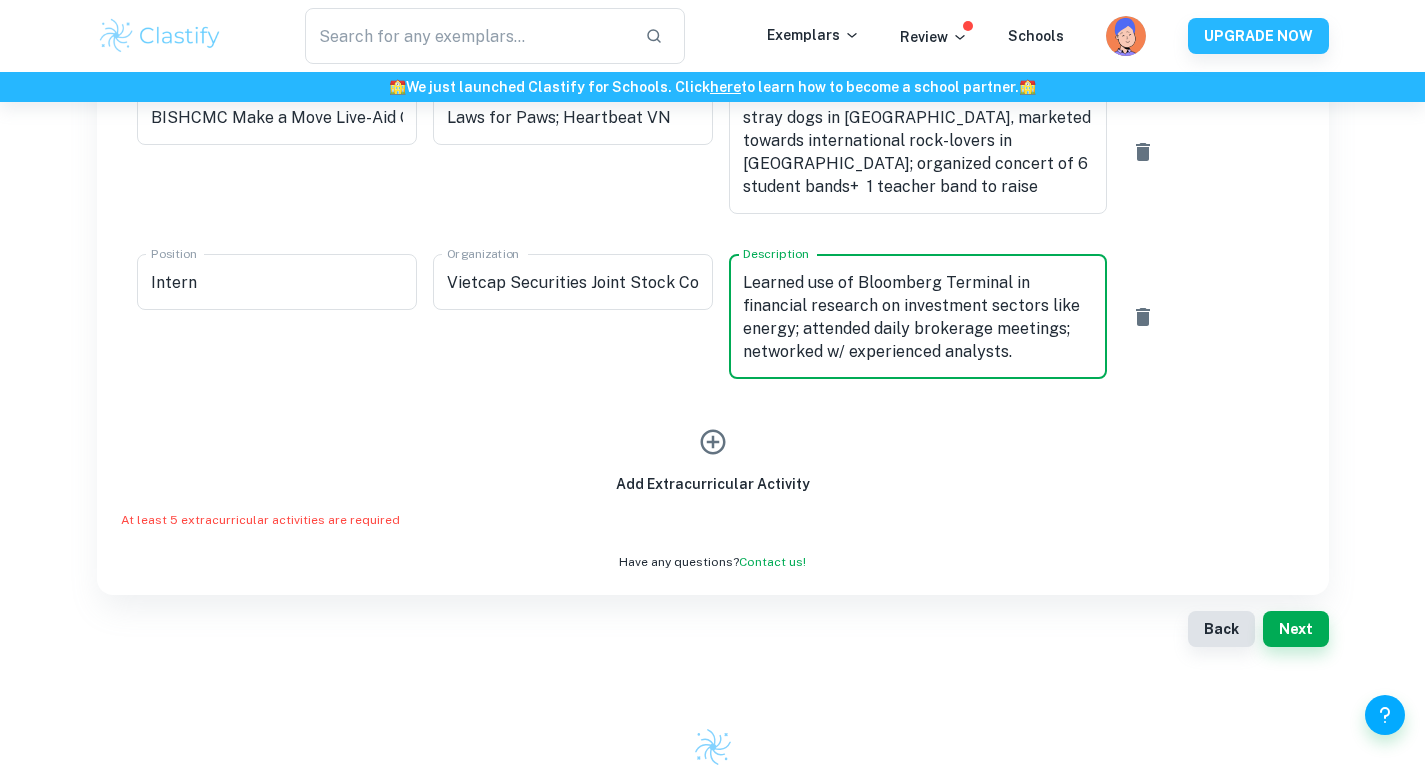type on "Researched central bank’s tools & monetary policy, Covid 19 impacts, 2008 fin-crisis impact in [GEOGRAPHIC_DATA]; Collected data in [GEOGRAPHIC_DATA] wrt interest rates, CPI index, unemployment rate & economic growth. Learned use of Bloomberg Terminal in financial research on investment sectors like energy; attended daily brokerage meetings; networked w/ experienced analysts." 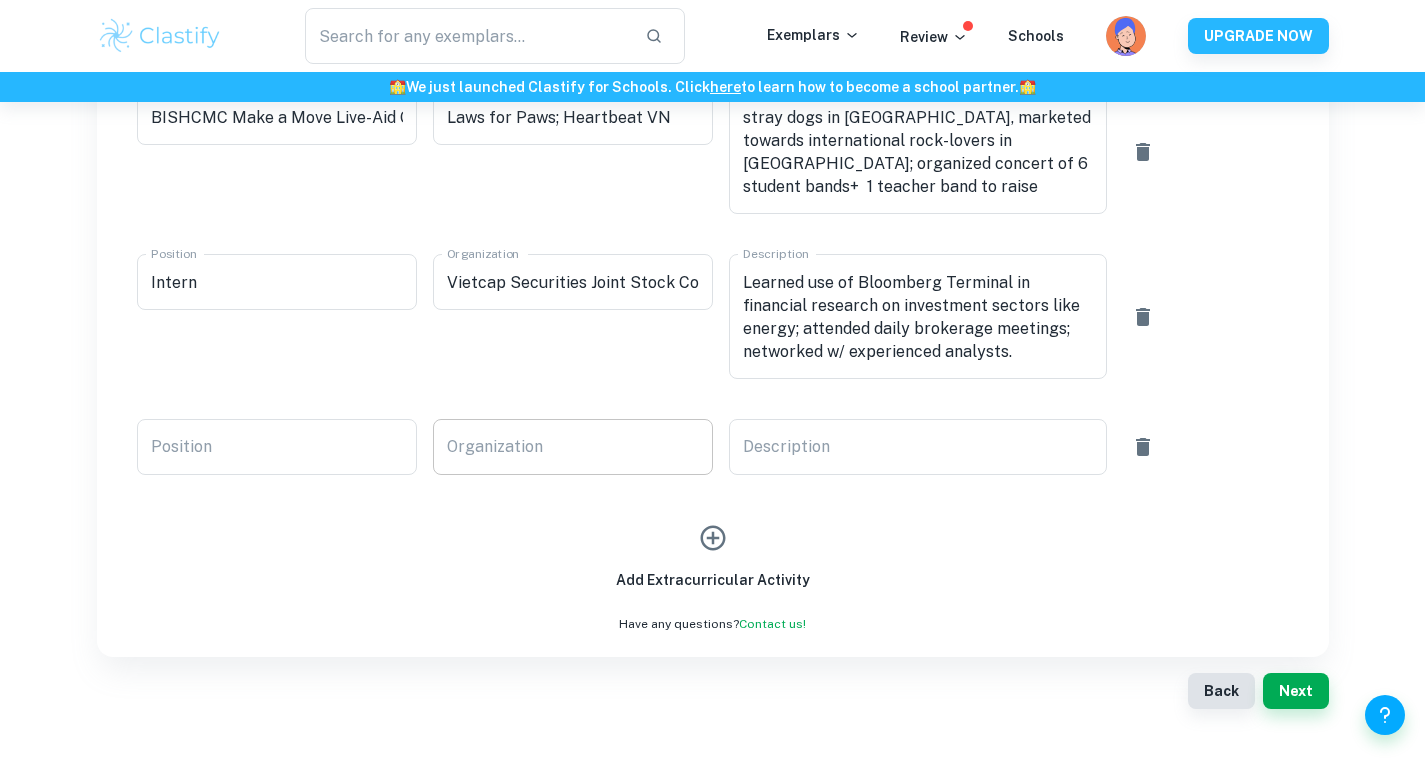 click on "Organization" at bounding box center [573, 447] 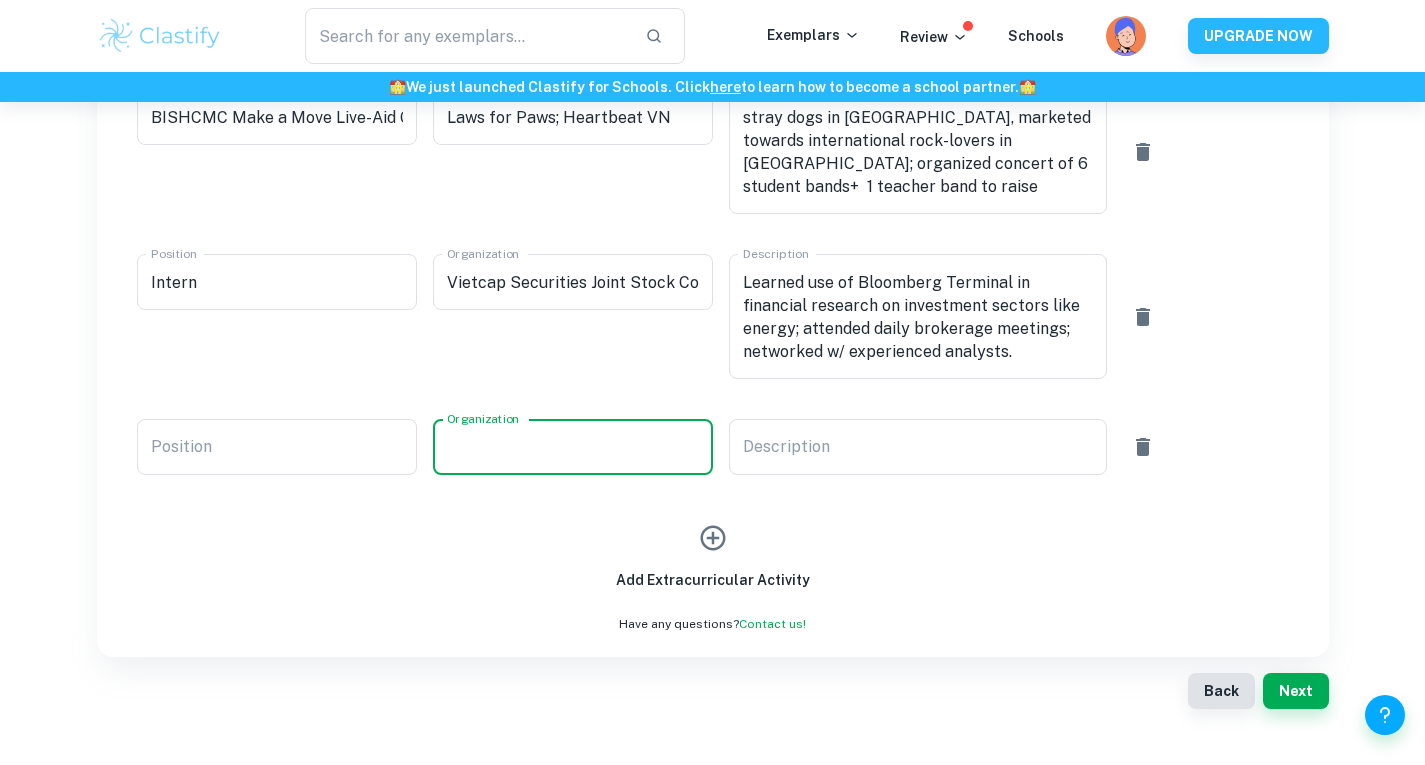 paste on "BISHCMC" 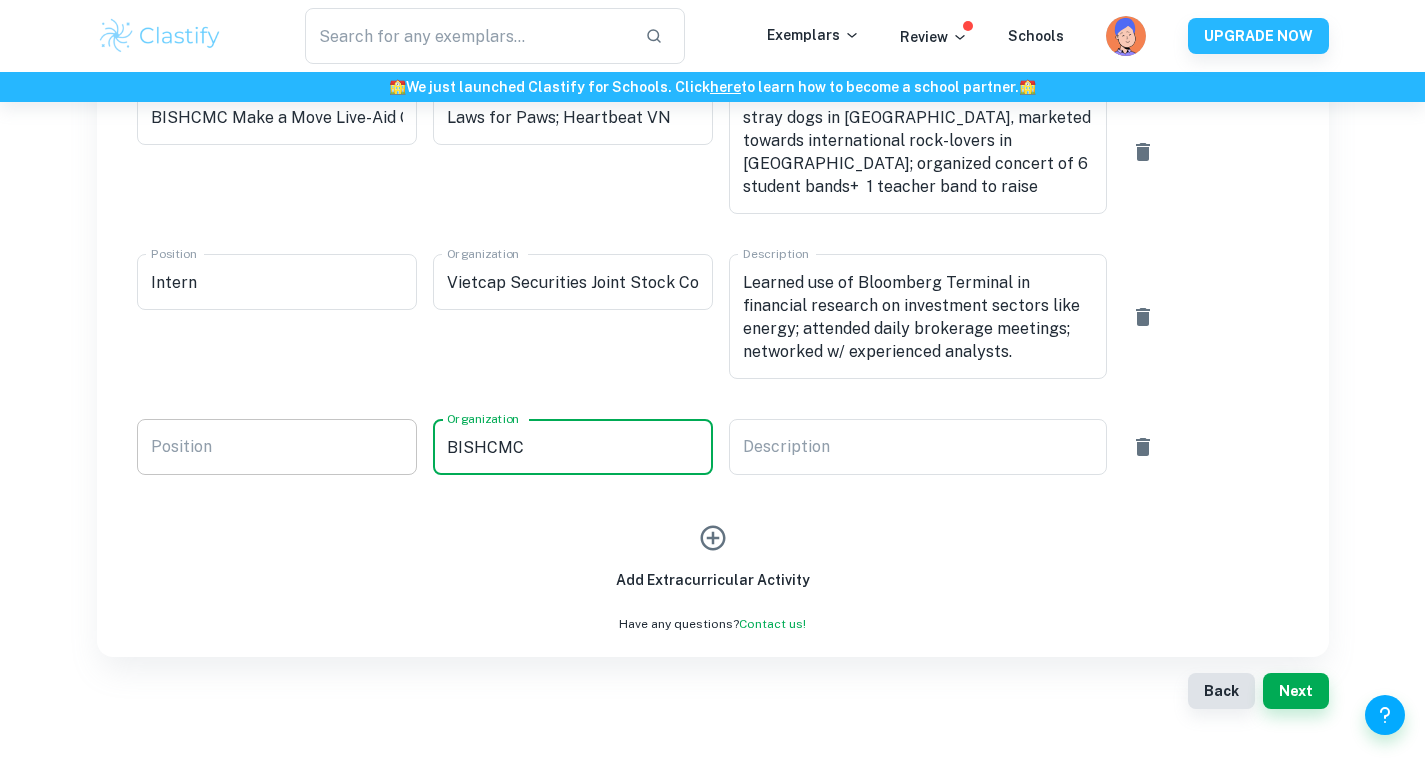 type on "BISHCMC" 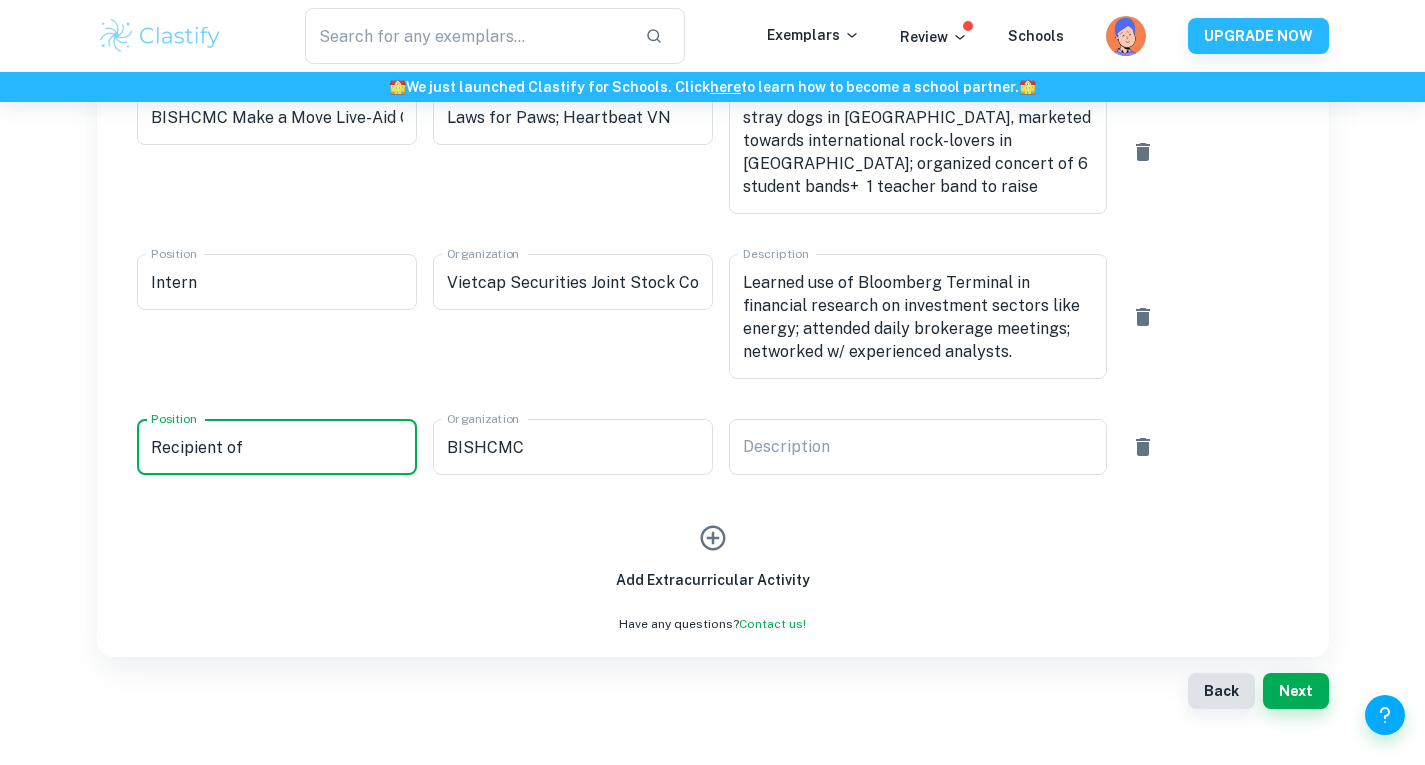 paste on "Vietnamese Subject Award" 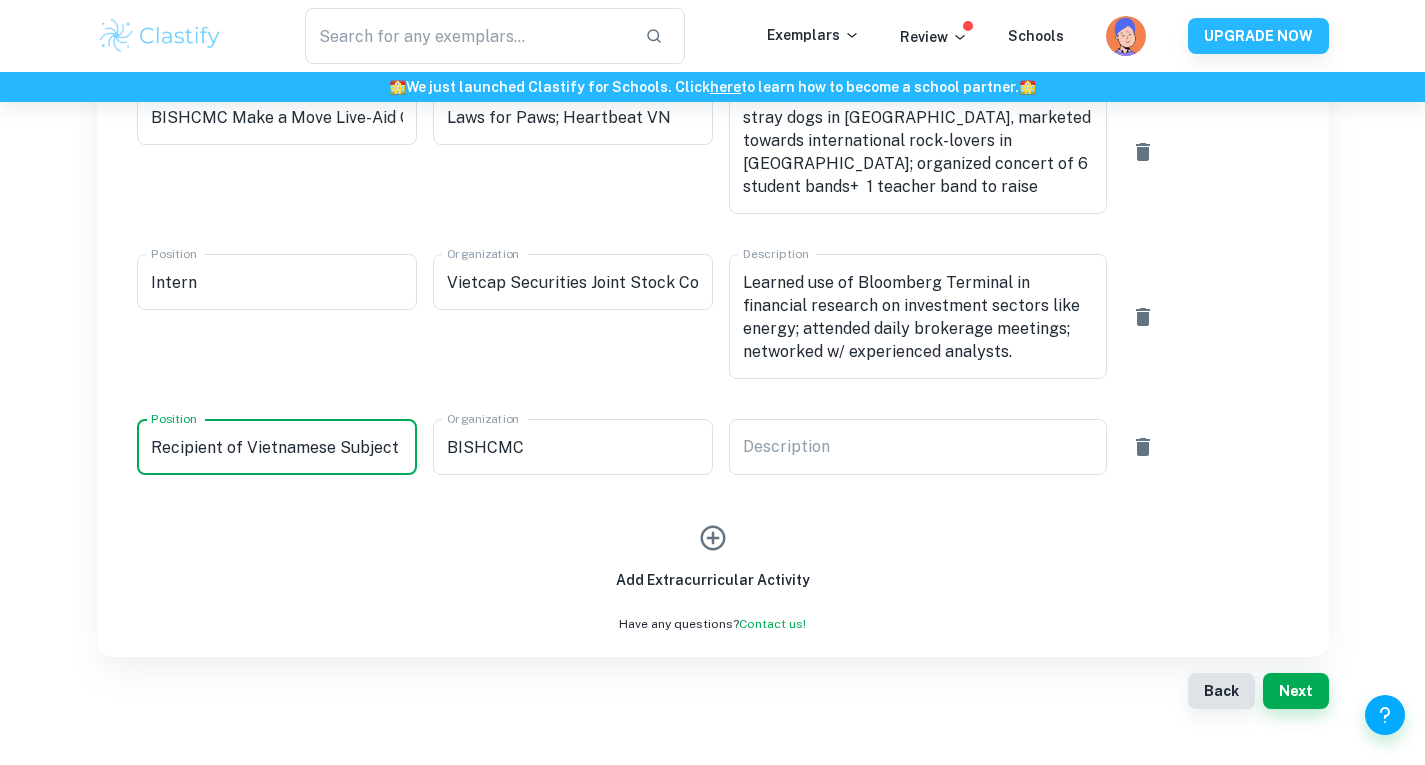 scroll, scrollTop: 0, scrollLeft: 40, axis: horizontal 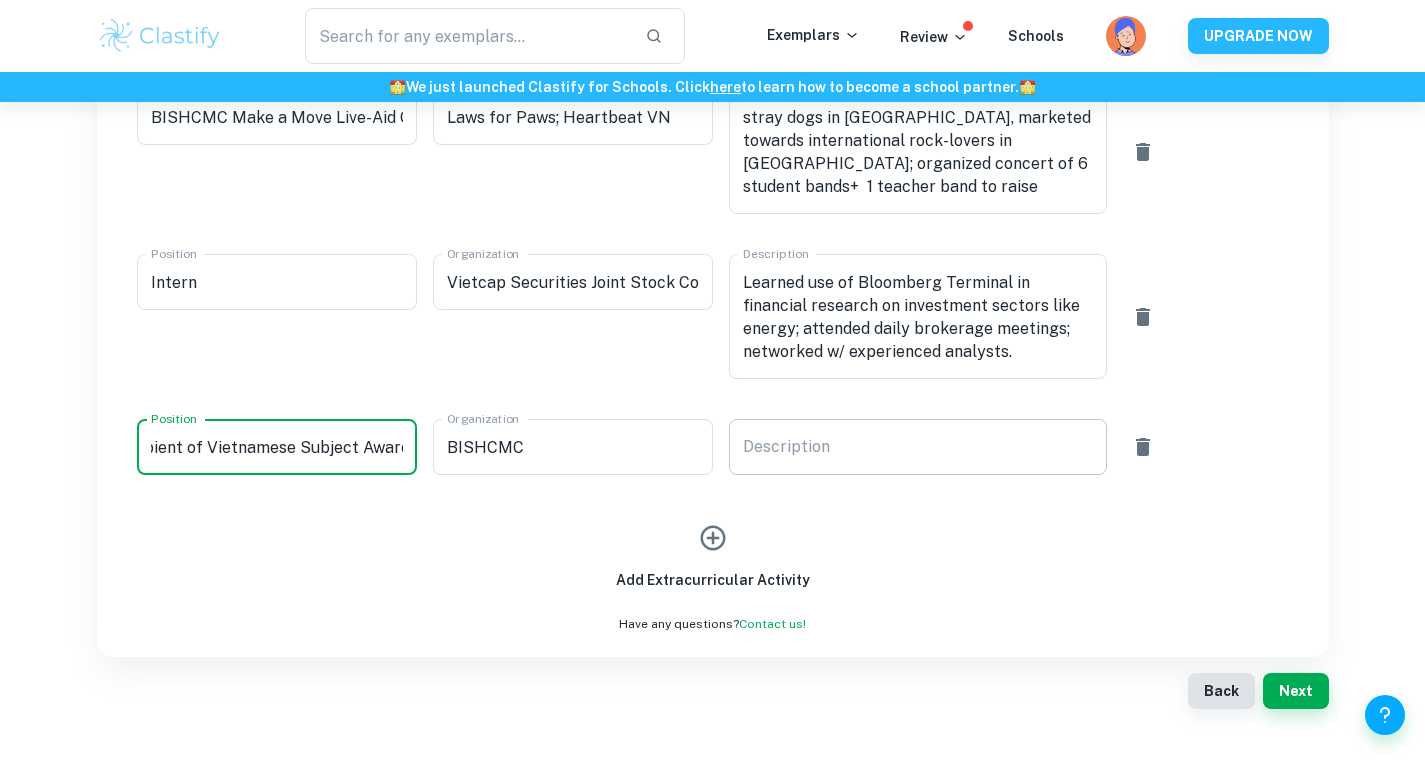 type on "Recipient of Vietnamese Subject Award" 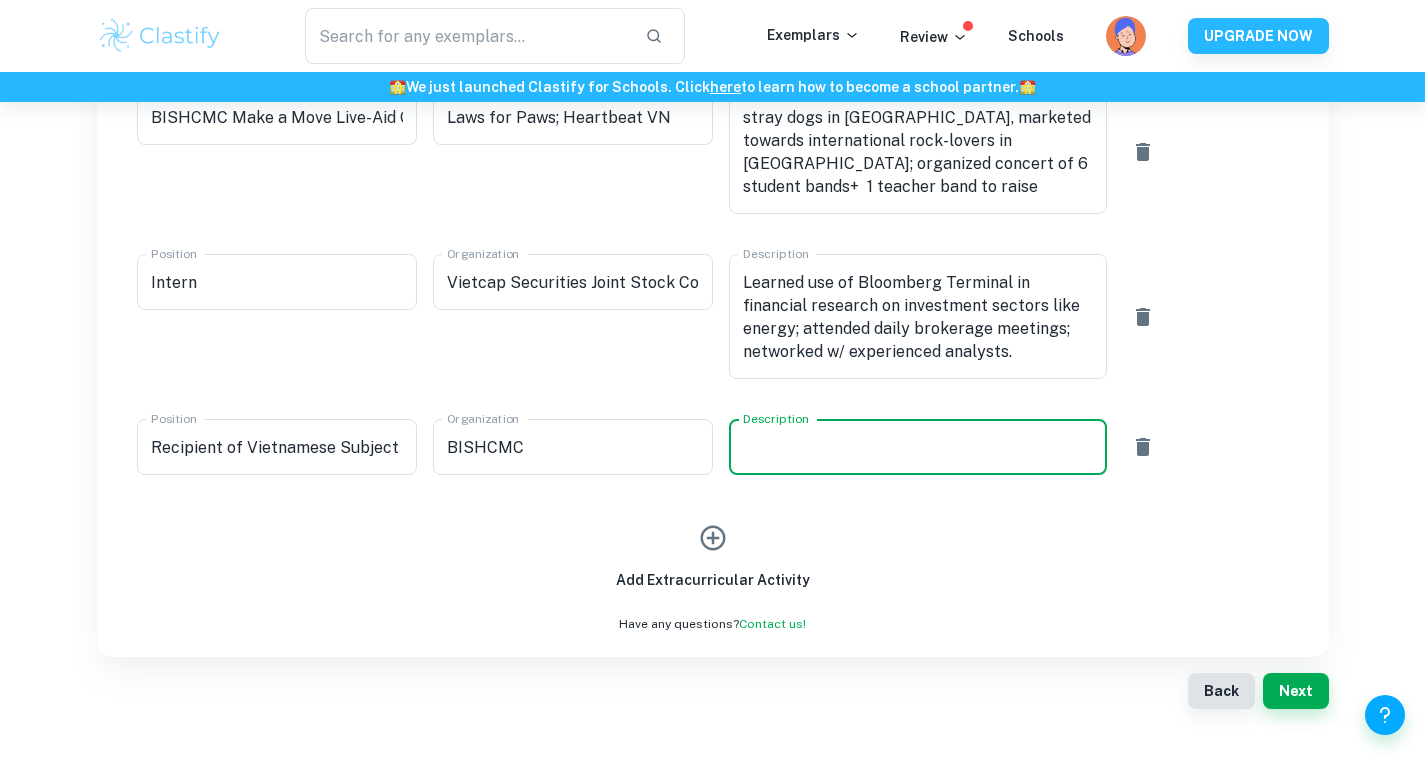 paste on "Received outstanding marks, provided insightful ideas in class discussions, received highest grade in recent written & oral assessments; studied beyond the curriculum for enrichment of linguistic & literary knowledge; participated in enrichment of VN culture through musical performances, cultural traditions & food promotion in International Day" 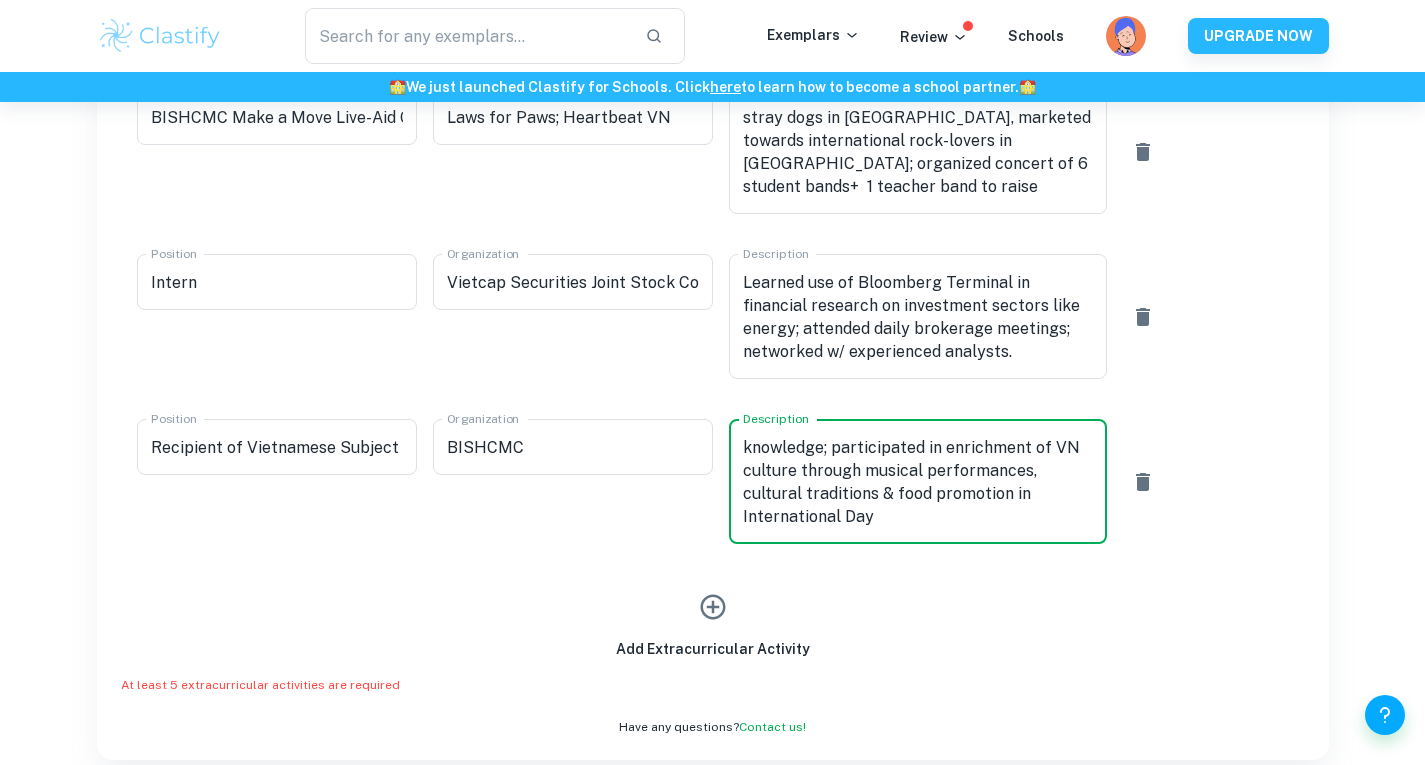 scroll, scrollTop: 115, scrollLeft: 0, axis: vertical 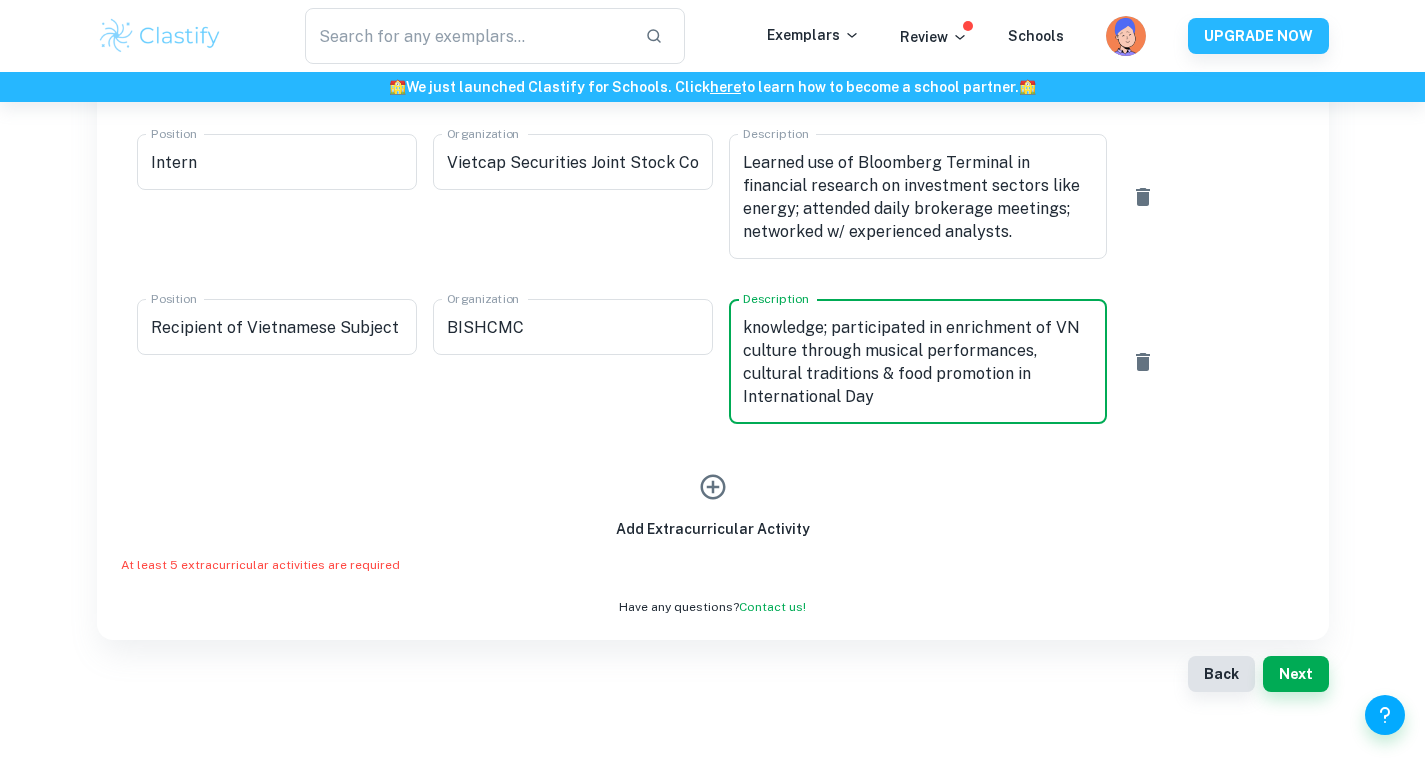 type on "Received outstanding marks, provided insightful ideas in class discussions, received highest grade in recent written & oral assessments; studied beyond the curriculum for enrichment of linguistic & literary knowledge; participated in enrichment of VN culture through musical performances, cultural traditions & food promotion in International Day" 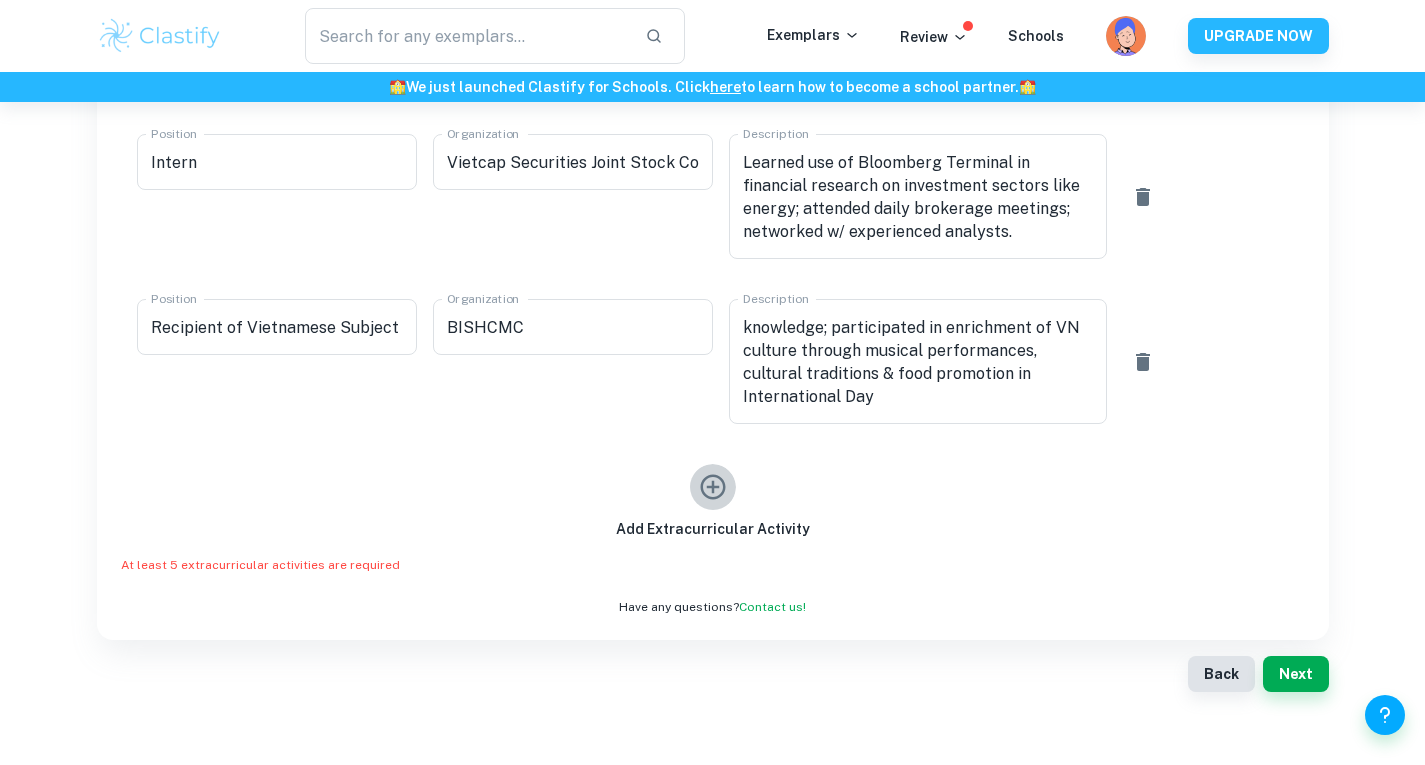 click 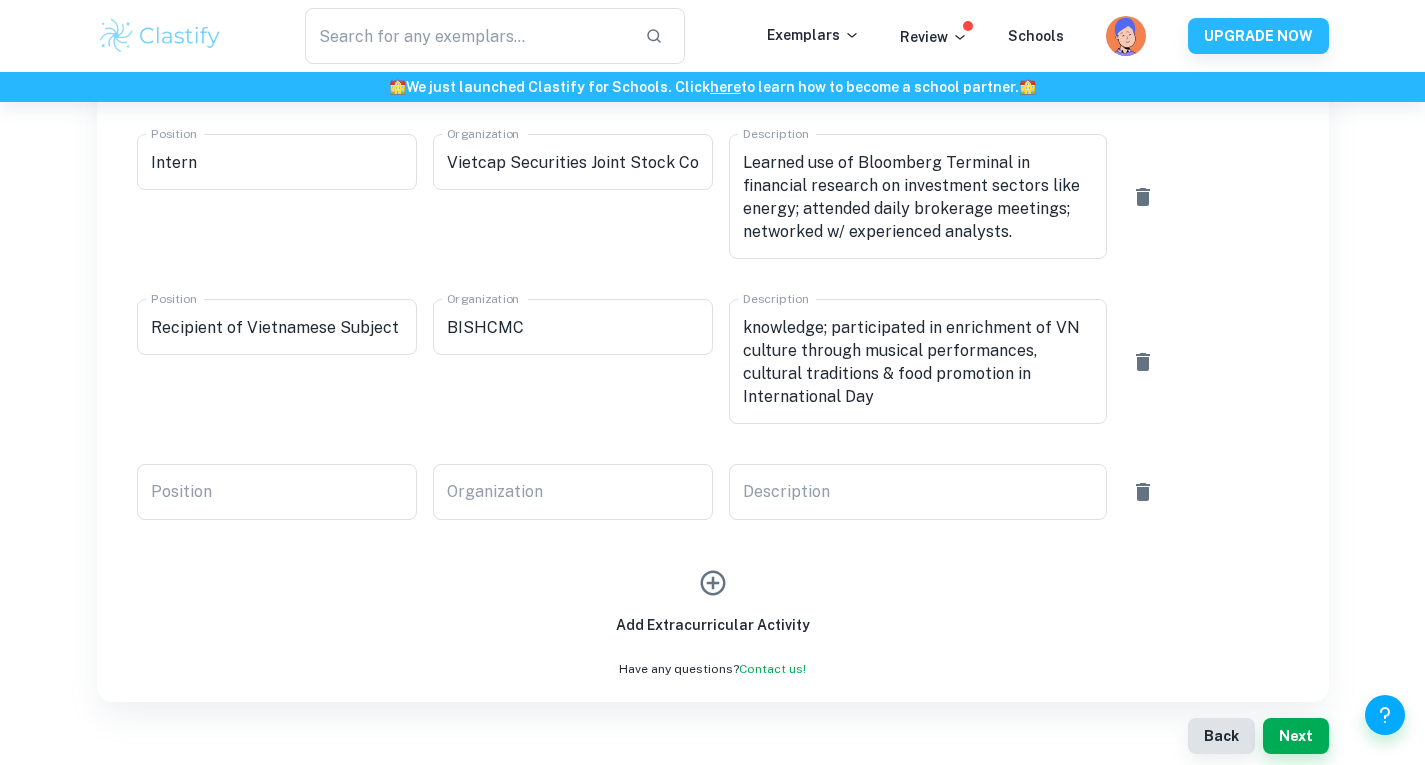 scroll, scrollTop: 911, scrollLeft: 0, axis: vertical 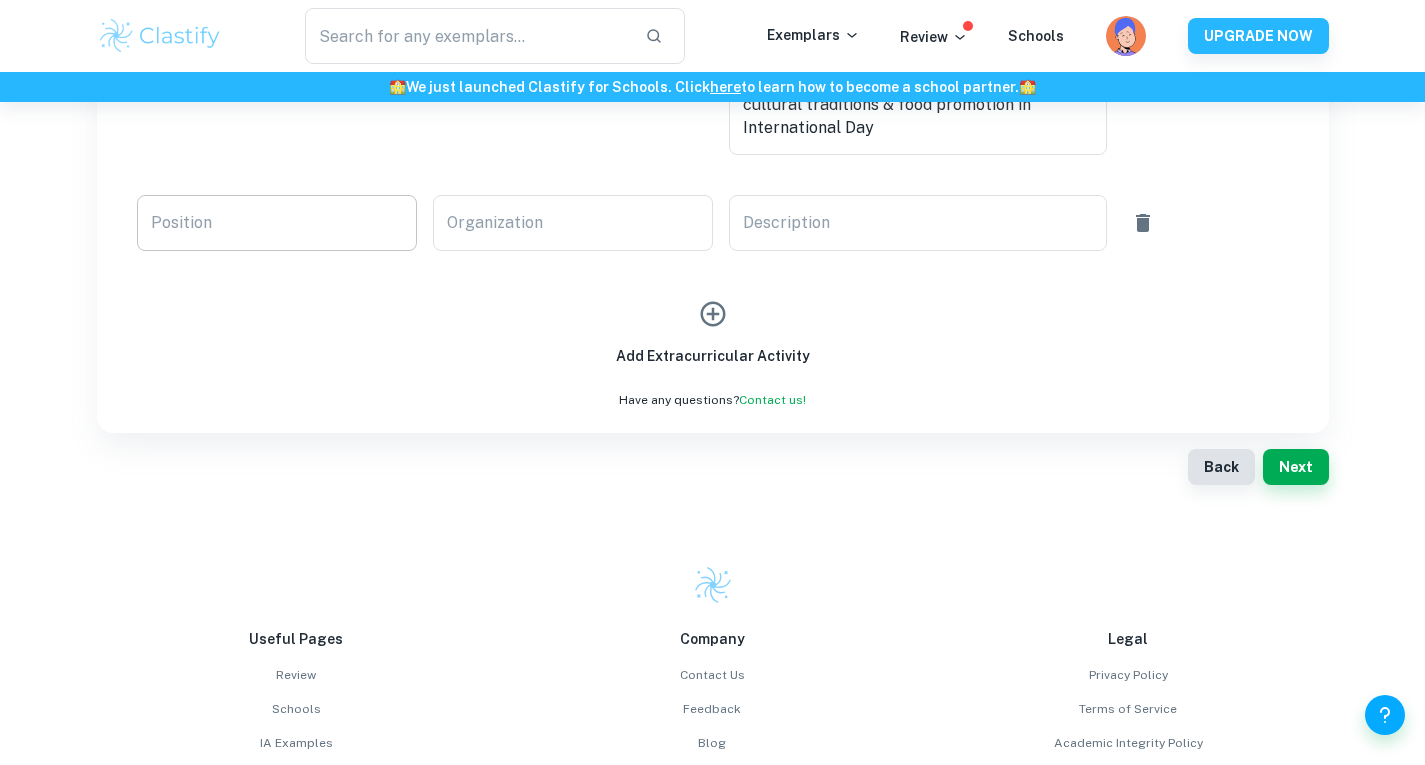 click on "Position" at bounding box center [277, 223] 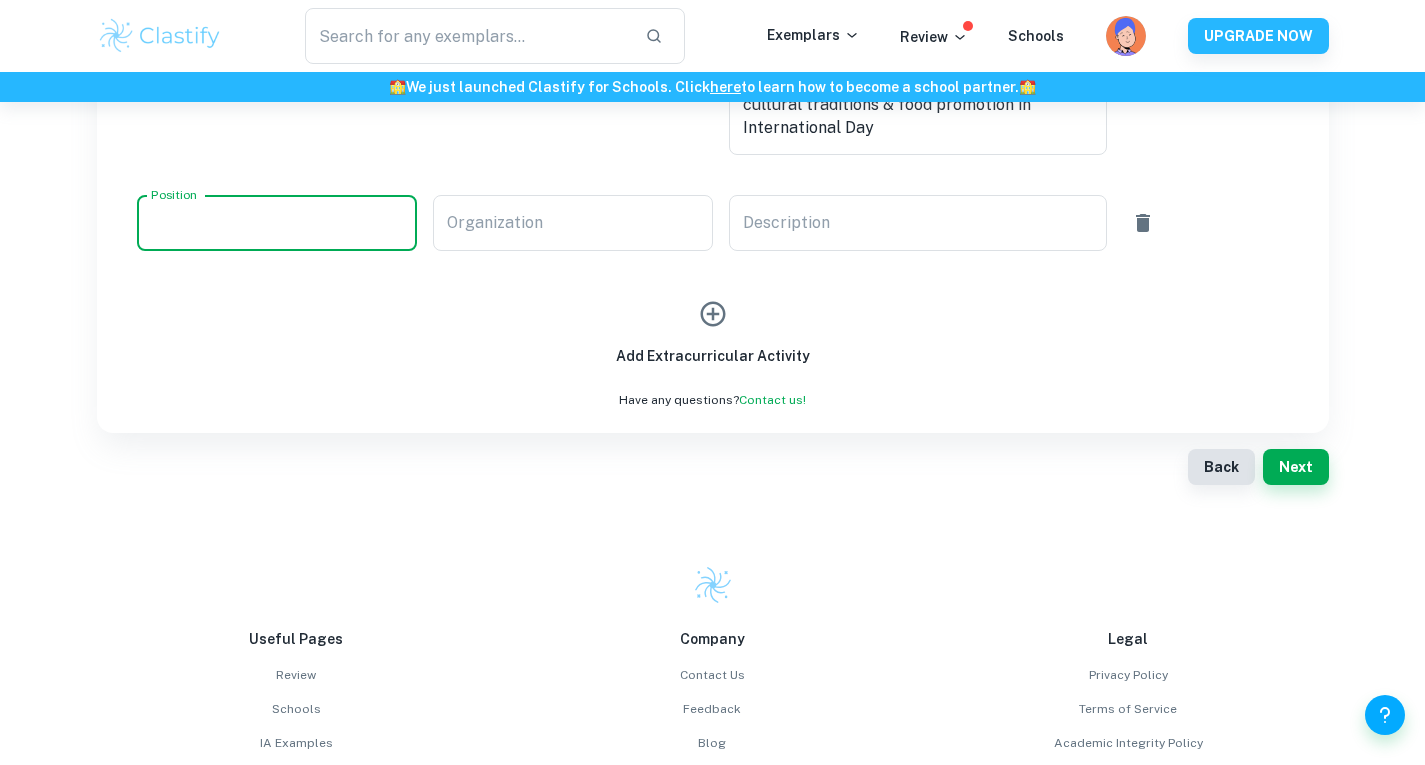 paste on "Member, Participant" 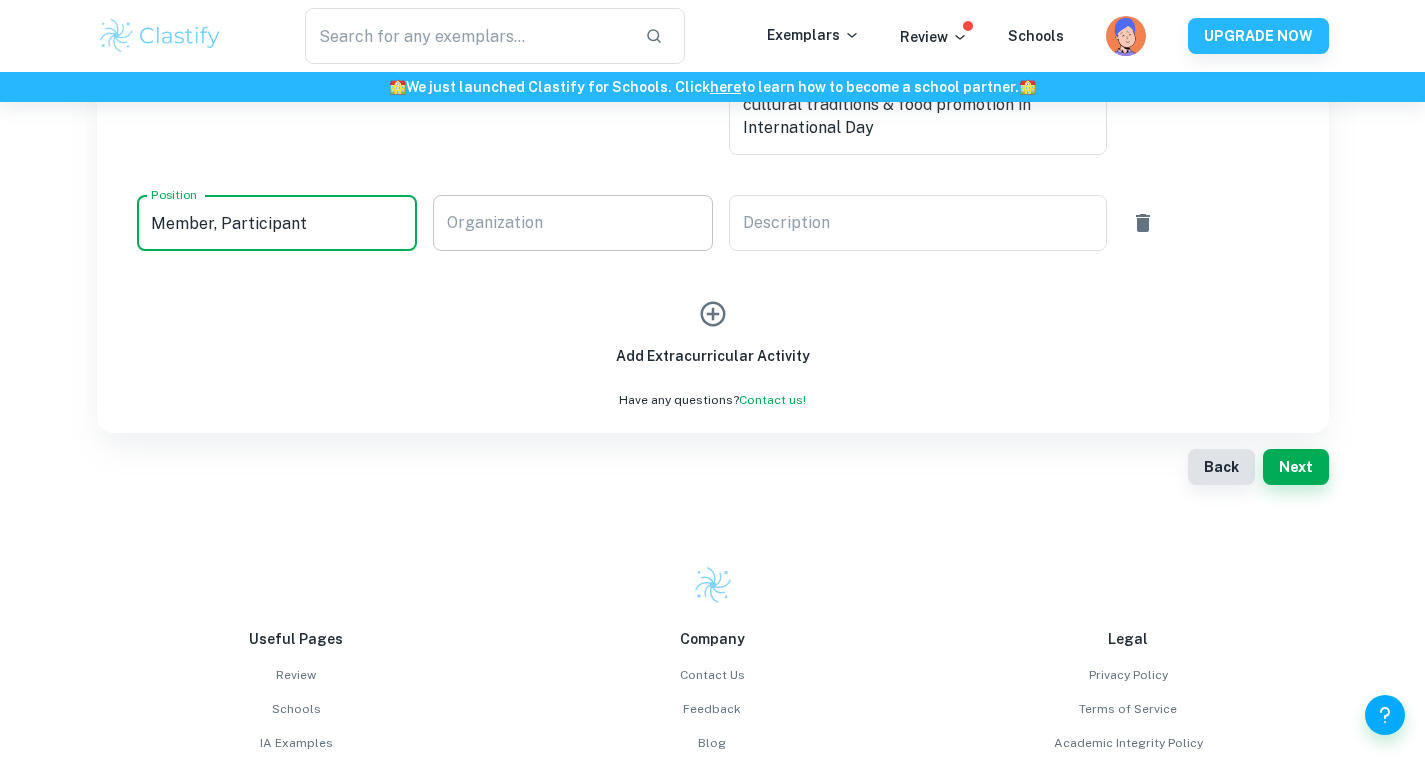 type on "Member, Participant" 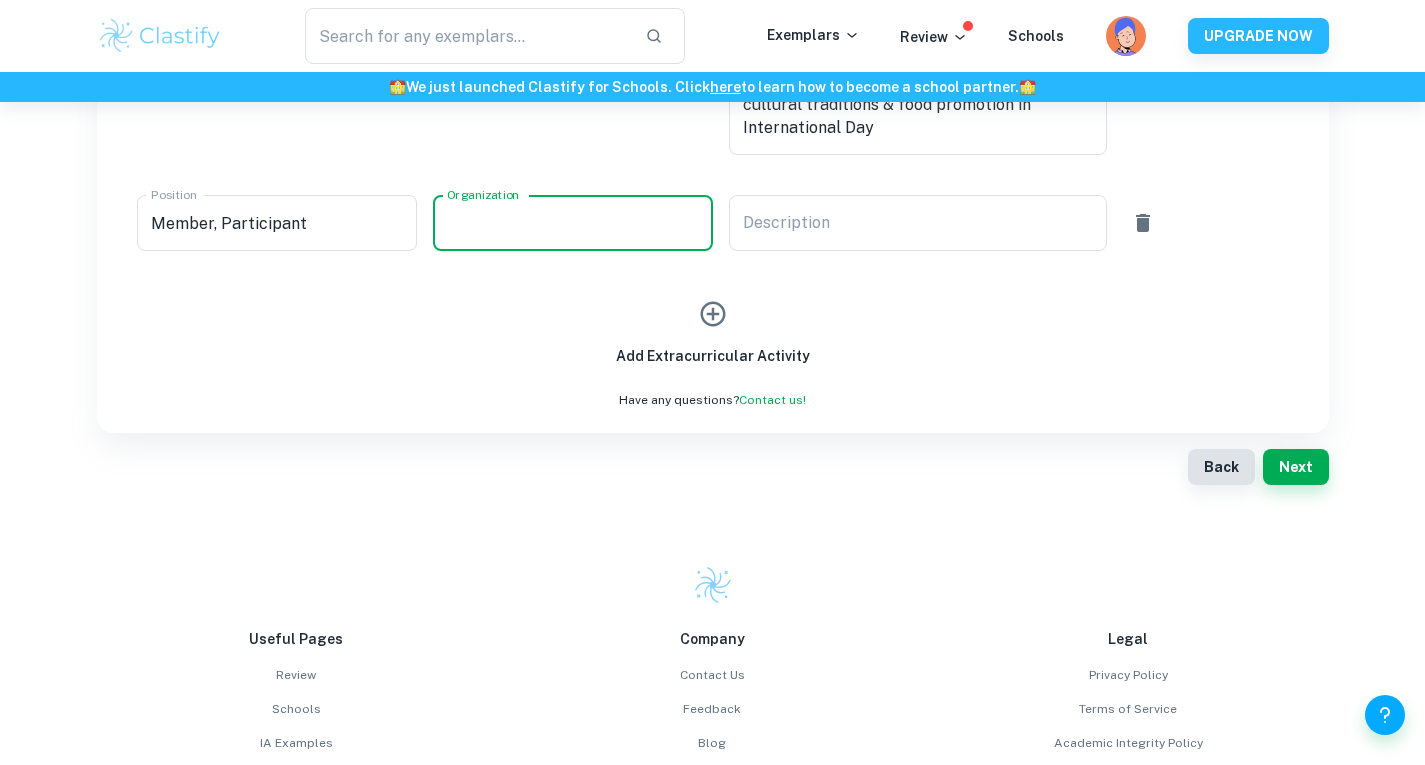 paste on "[PERSON_NAME] Global High School Investment Competition" 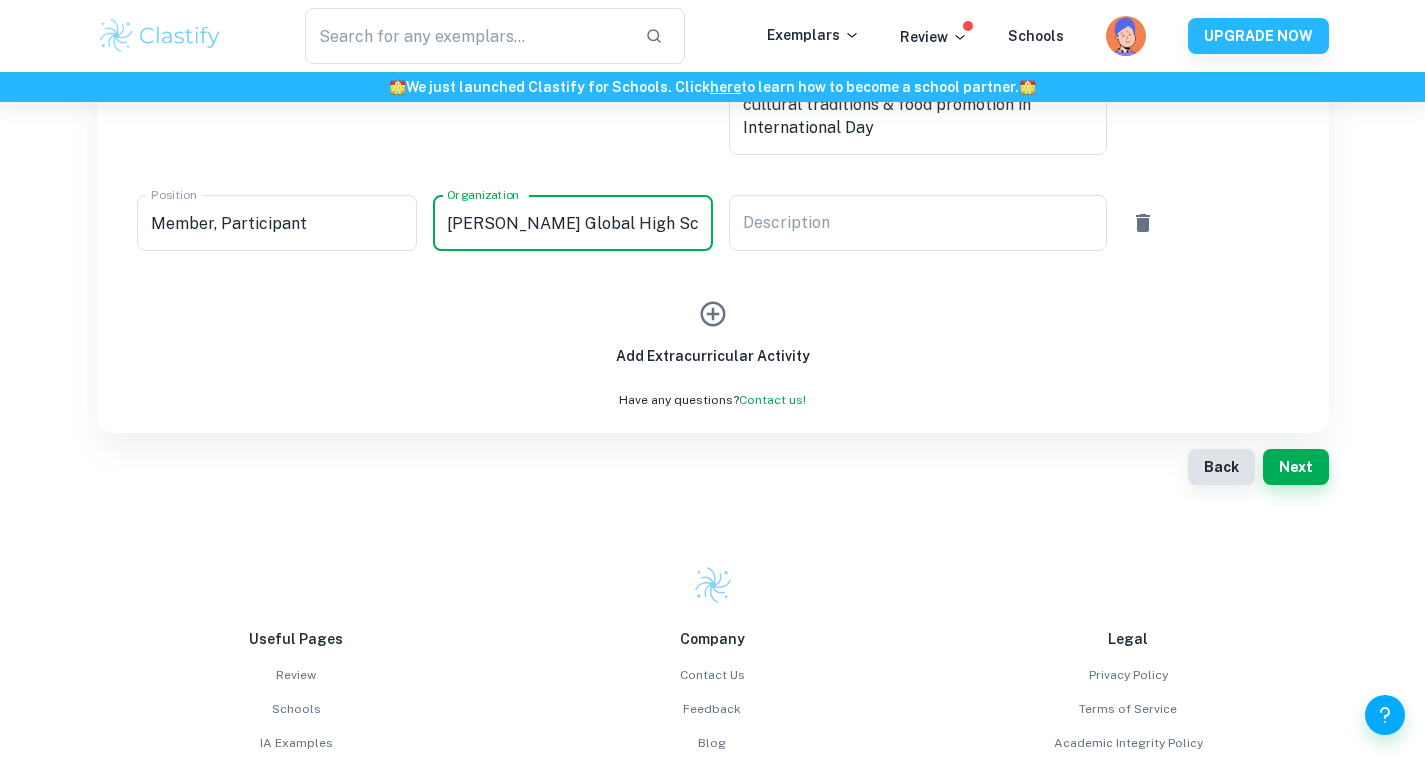scroll, scrollTop: 0, scrollLeft: 143, axis: horizontal 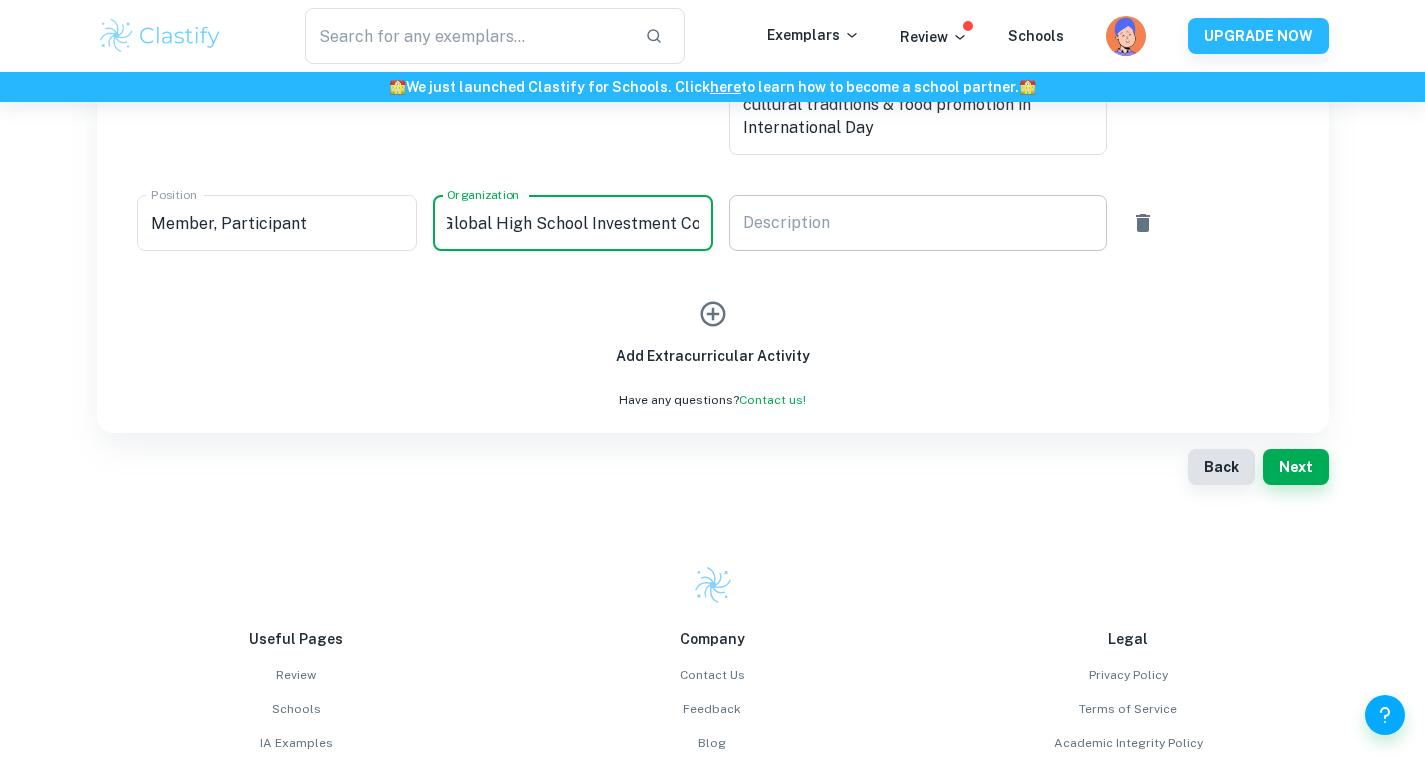 type on "[PERSON_NAME] Global High School Investment Competition" 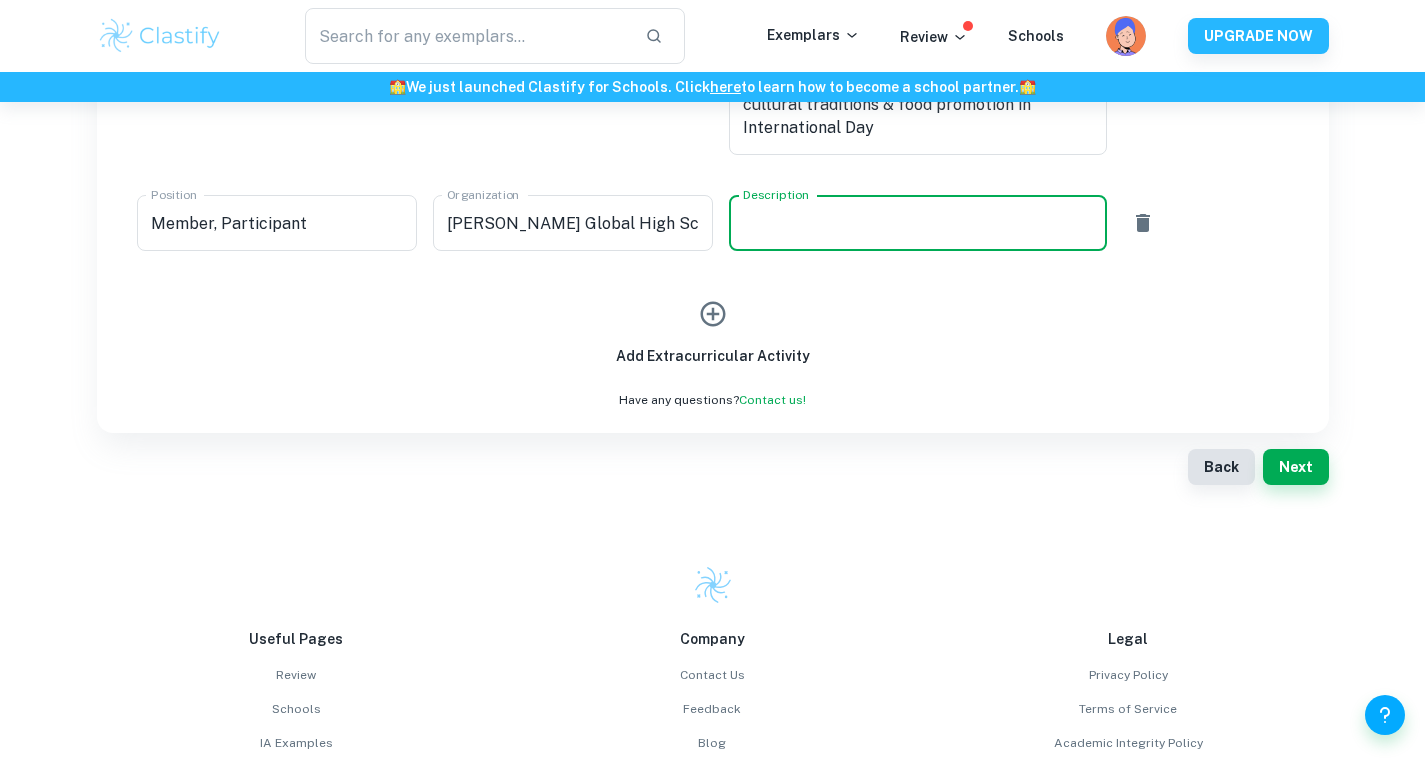 paste on "Researched consumer discretionary sector in stock&ETF transaction w/ regards to client’s needs; analytical reports compiled by team of 6 about efficient&sustainable investment strategies like top-down&bottom-up; created meta-analysis of risks, returns&diversify investment portfolio; presented pitch with team." 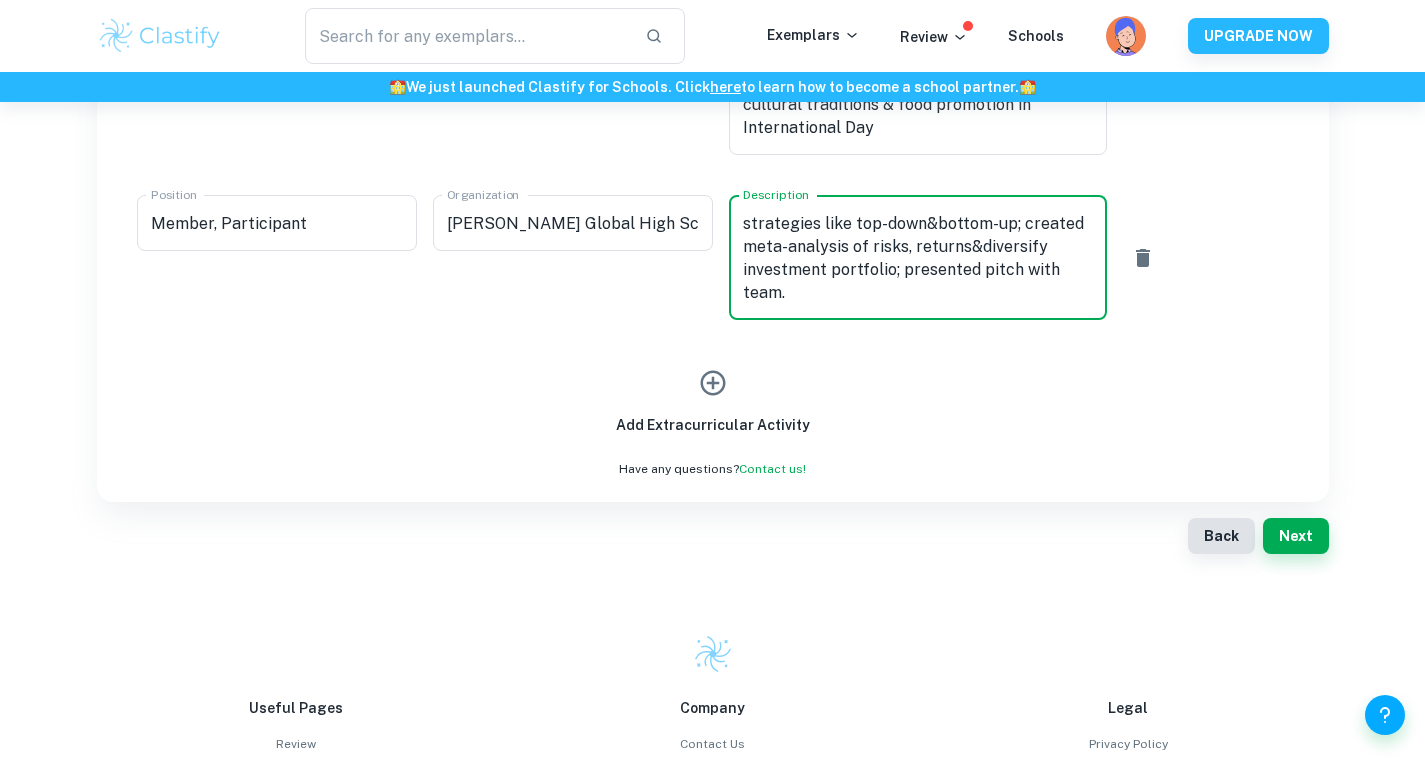 scroll, scrollTop: 92, scrollLeft: 0, axis: vertical 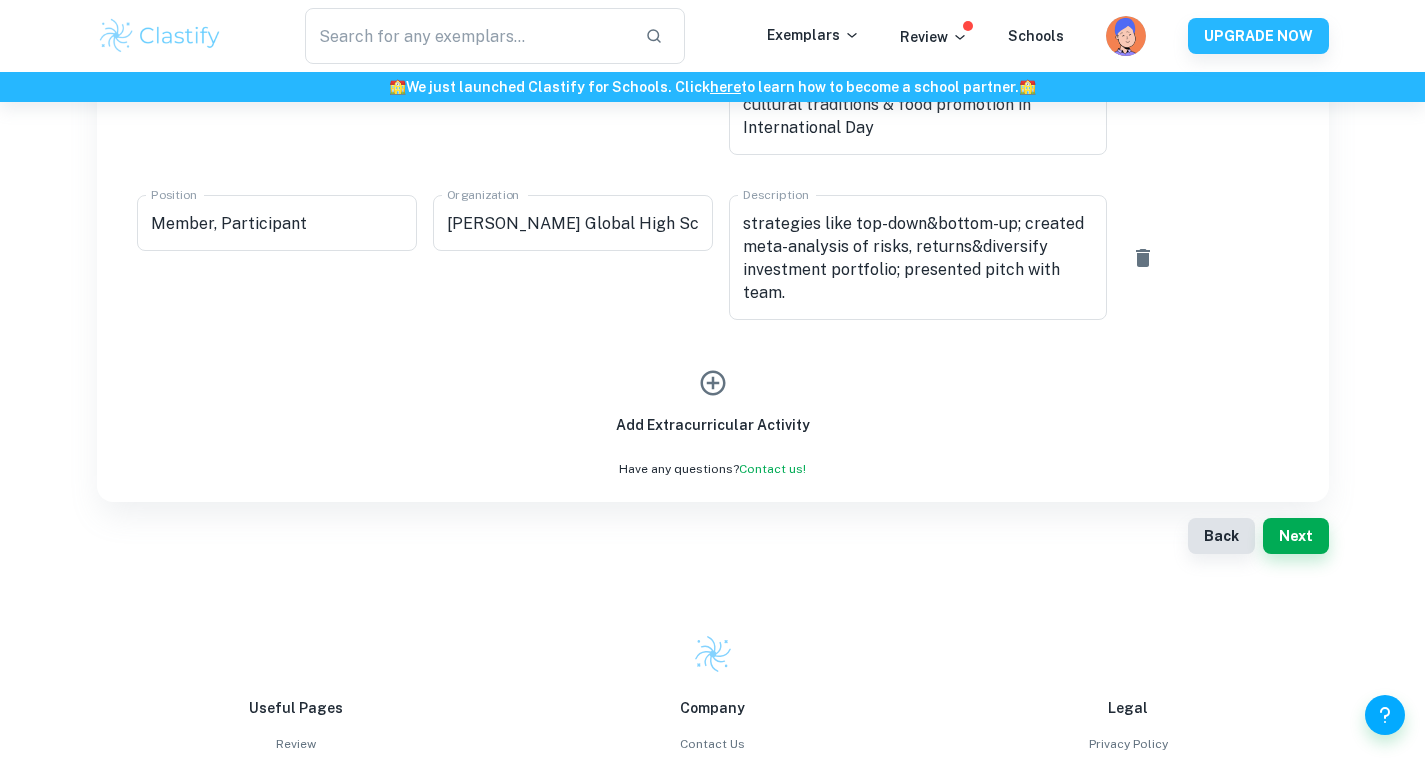 click on "Add Extracurricular Activity" at bounding box center (713, 398) 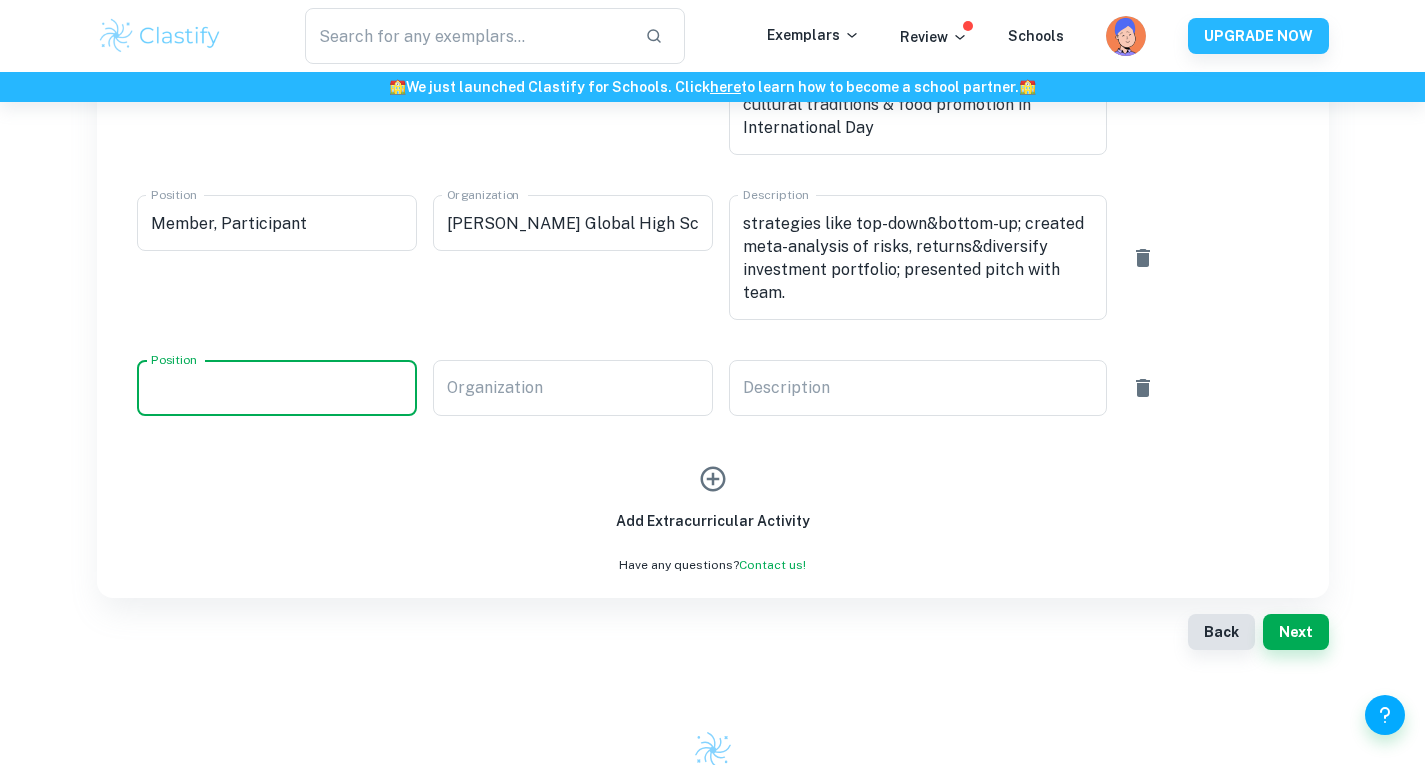 click on "Position" at bounding box center [277, 388] 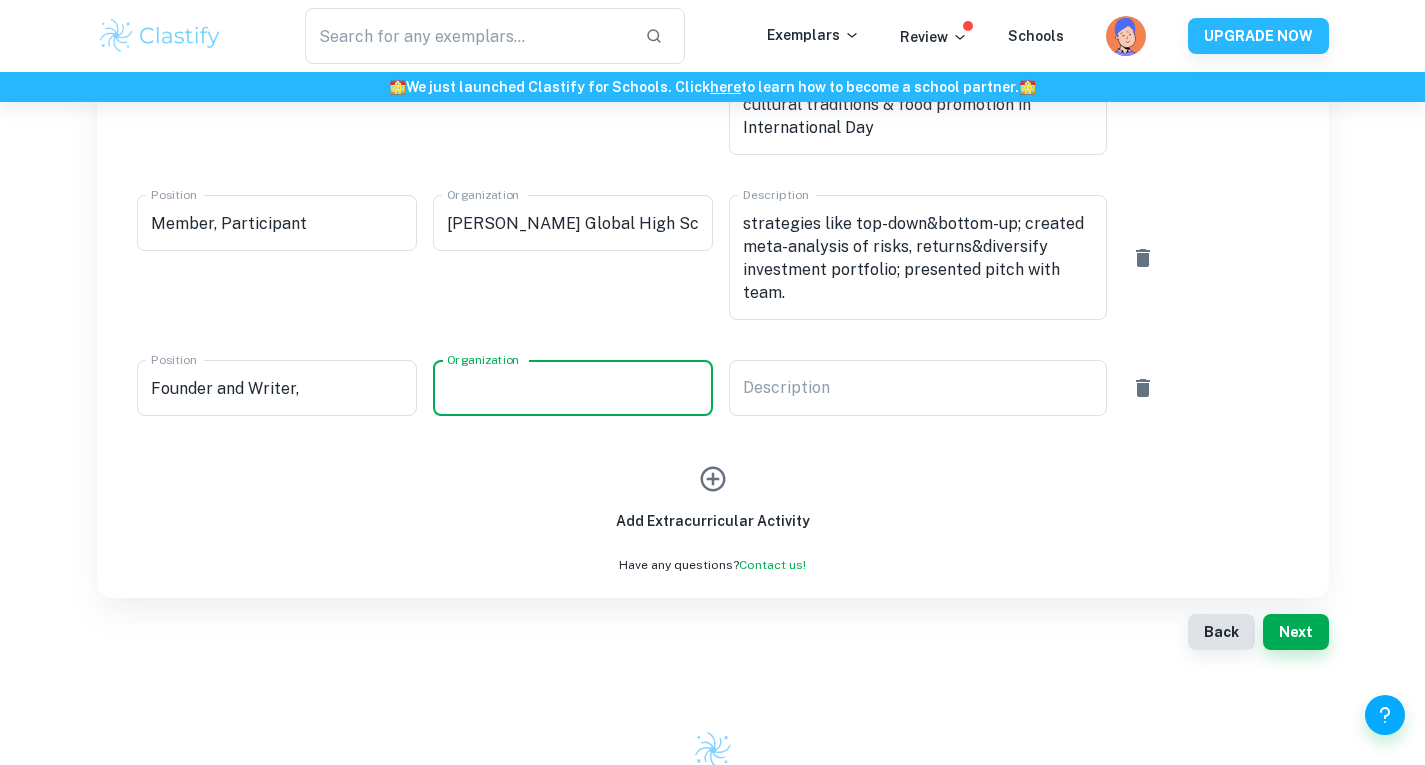 click on "Organization" at bounding box center [573, 388] 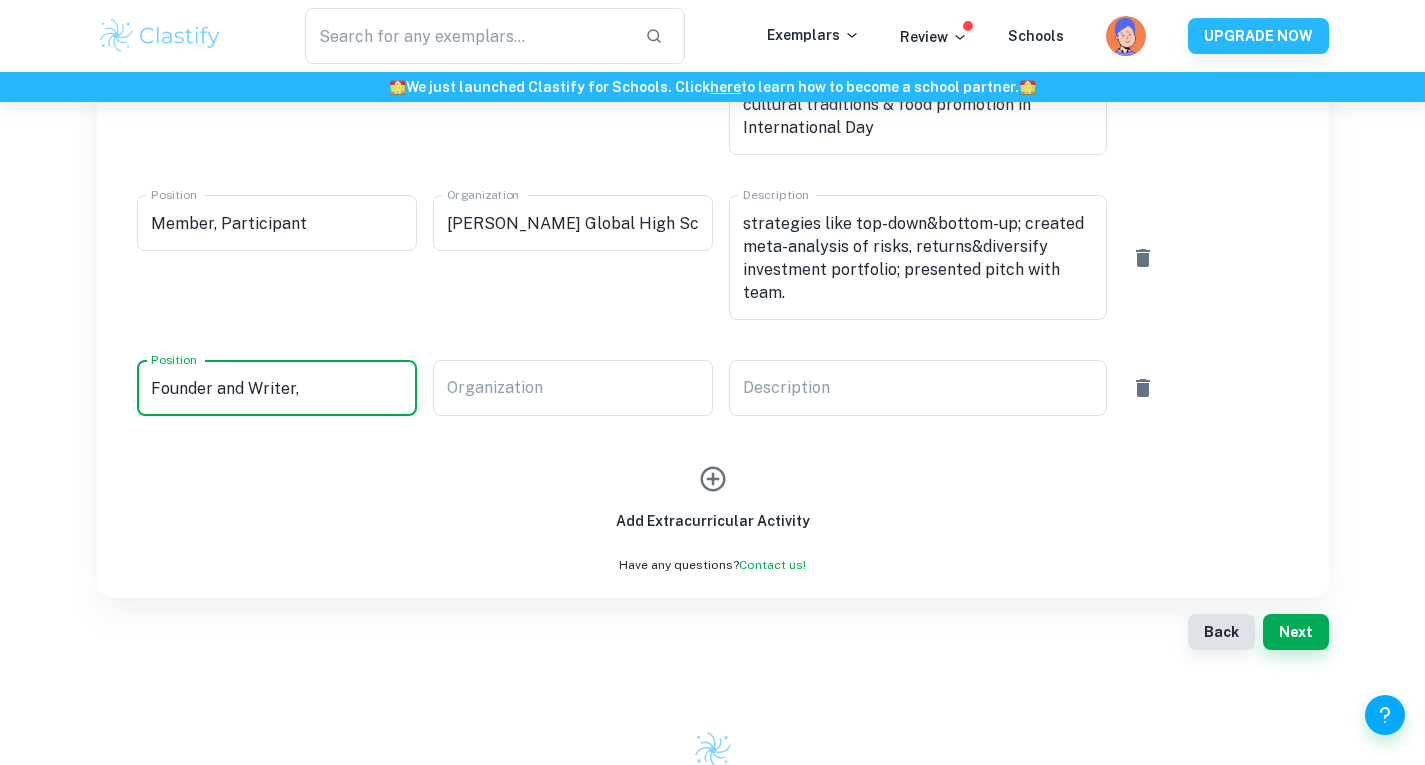 click on "Founder and Writer," at bounding box center (277, 388) 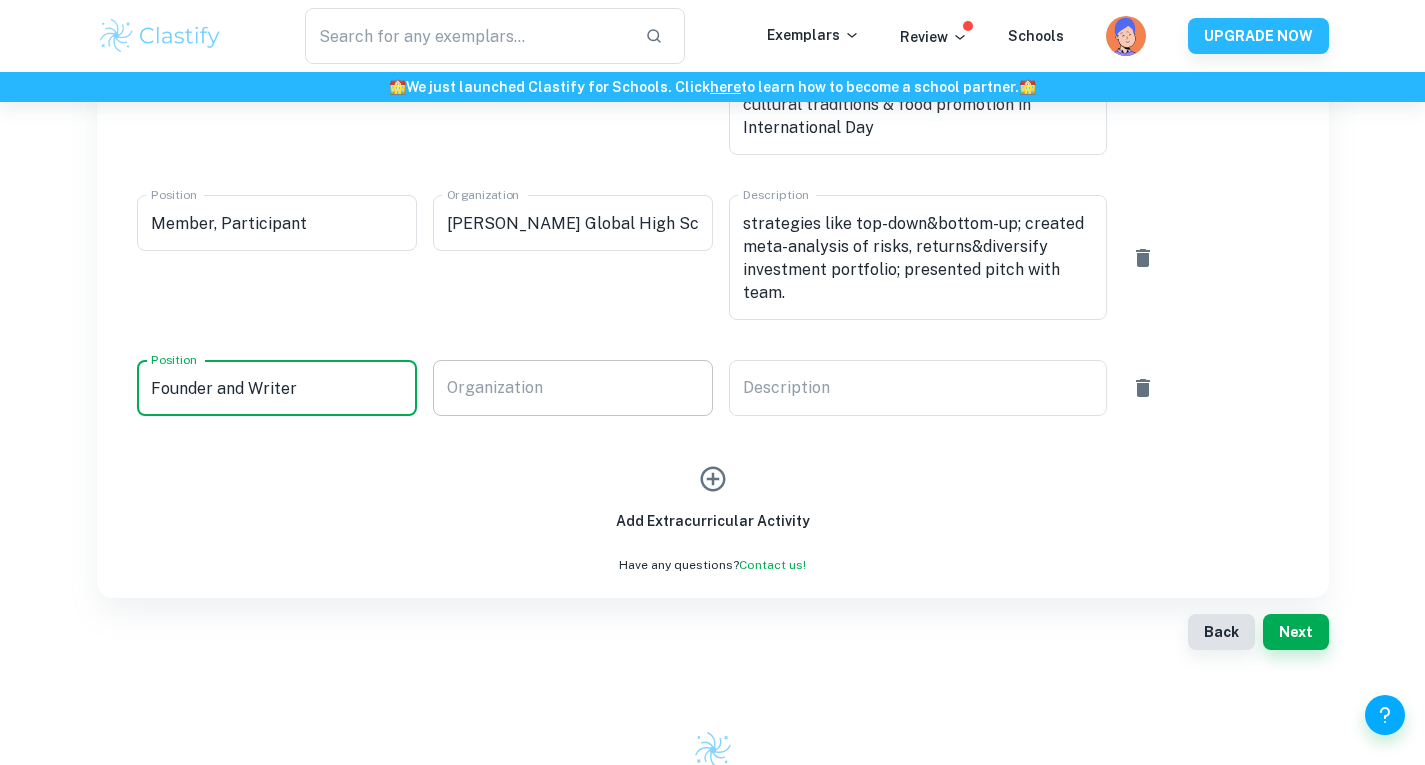 type on "Founder and Writer" 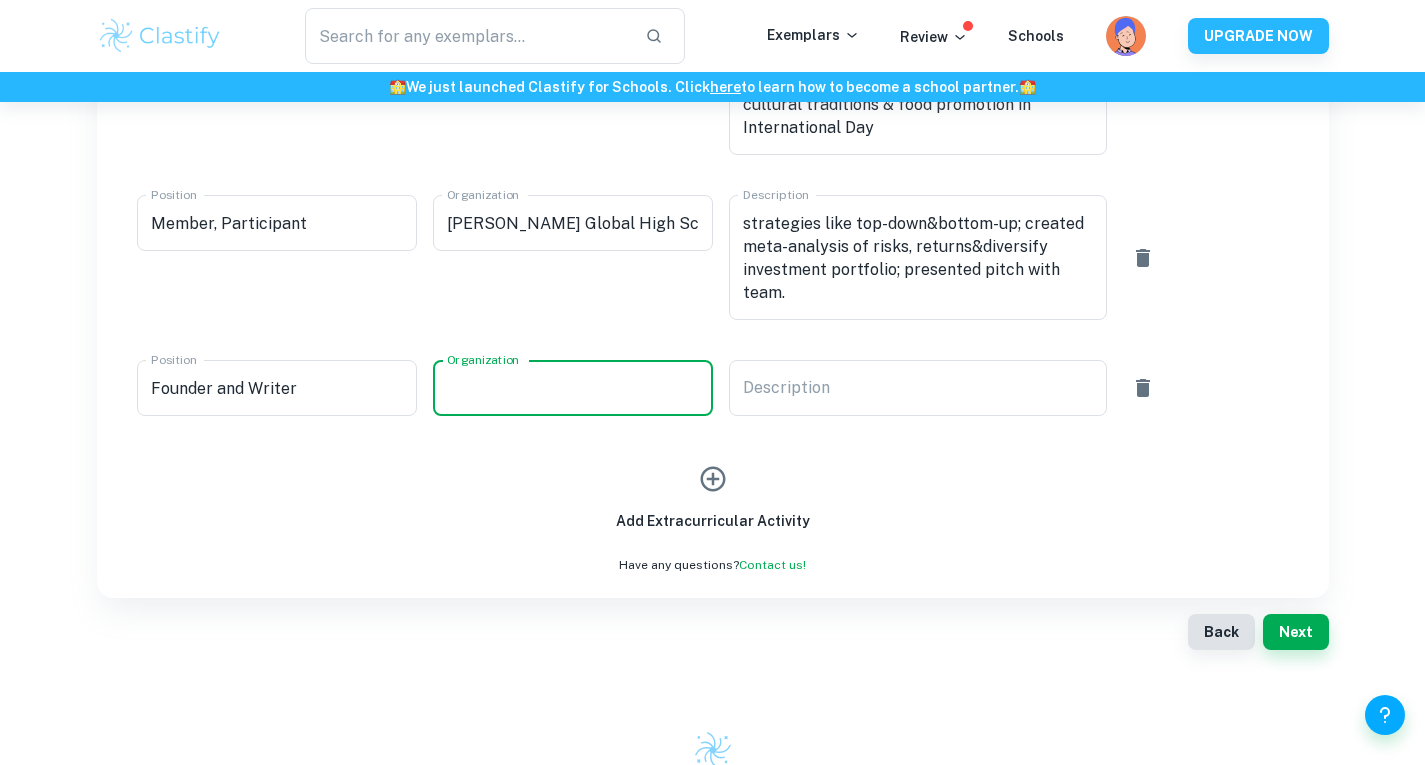 paste on "“Market and the People” Economics Blog" 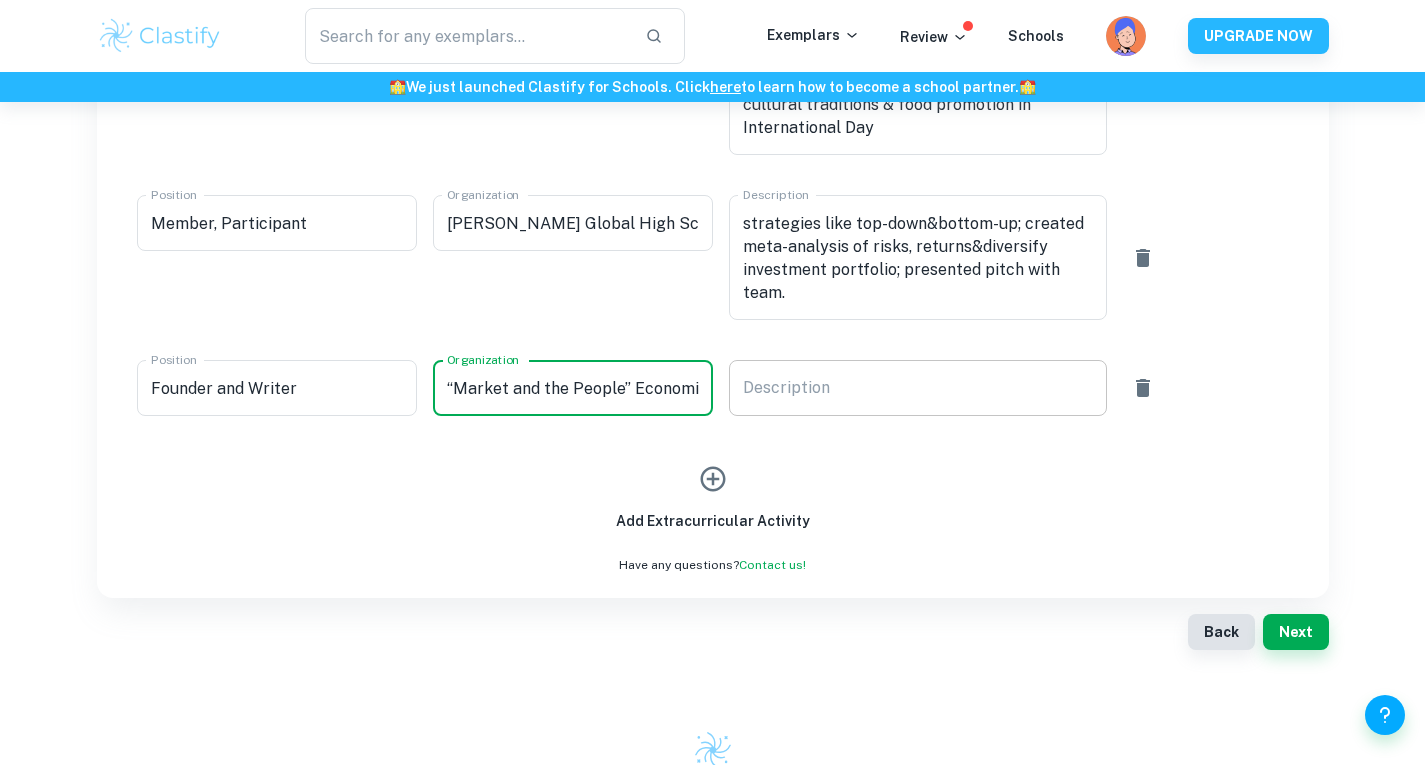 scroll, scrollTop: 0, scrollLeft: 50, axis: horizontal 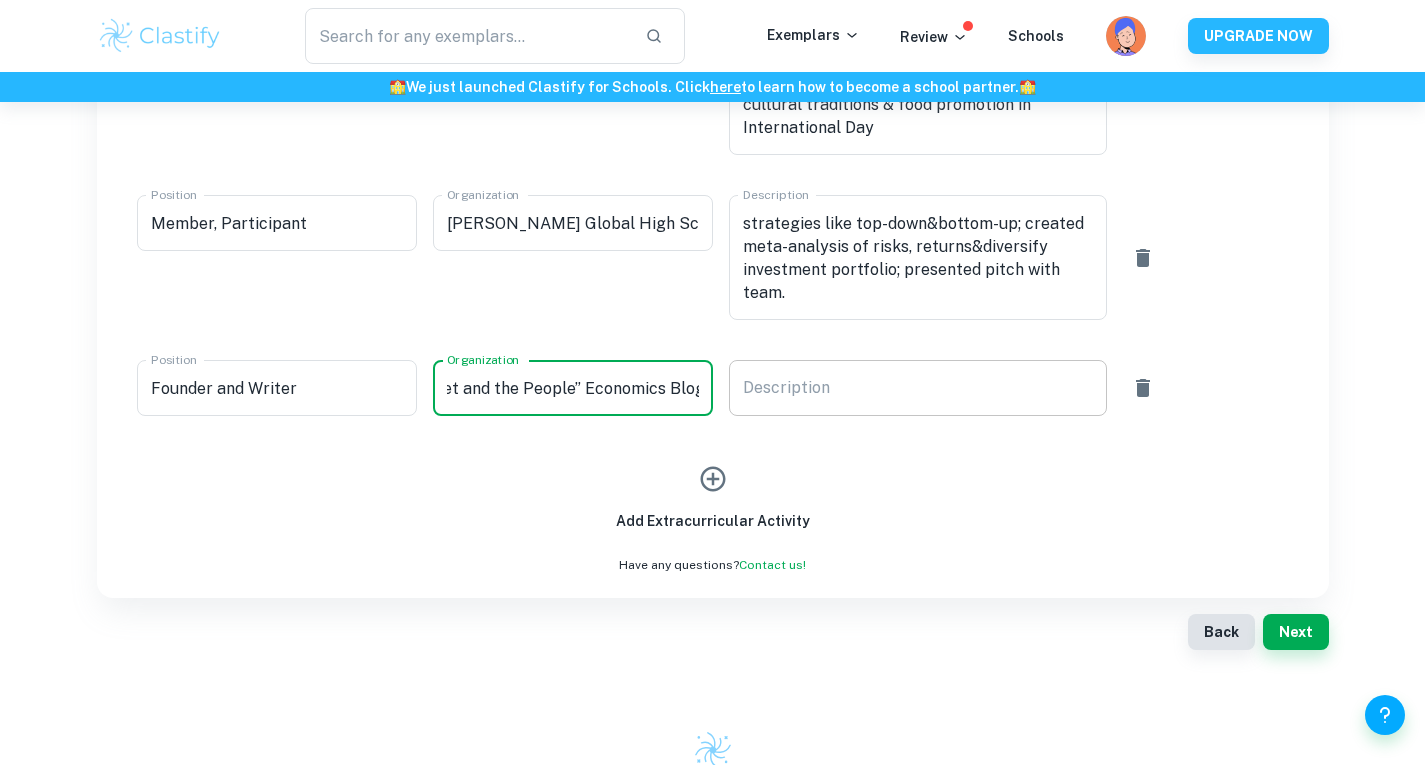 type on "“Market and the People” Economics Blog" 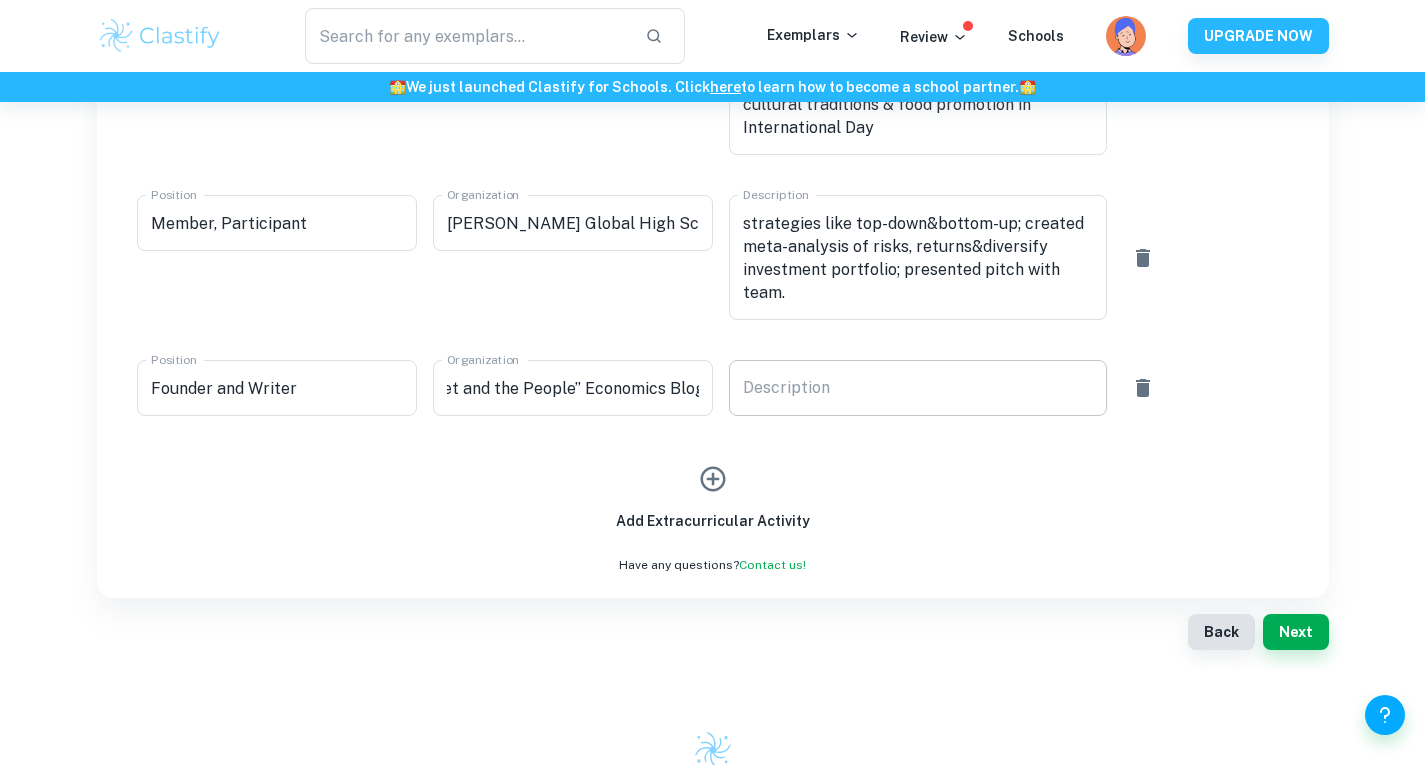 click on "x Description" at bounding box center (918, 388) 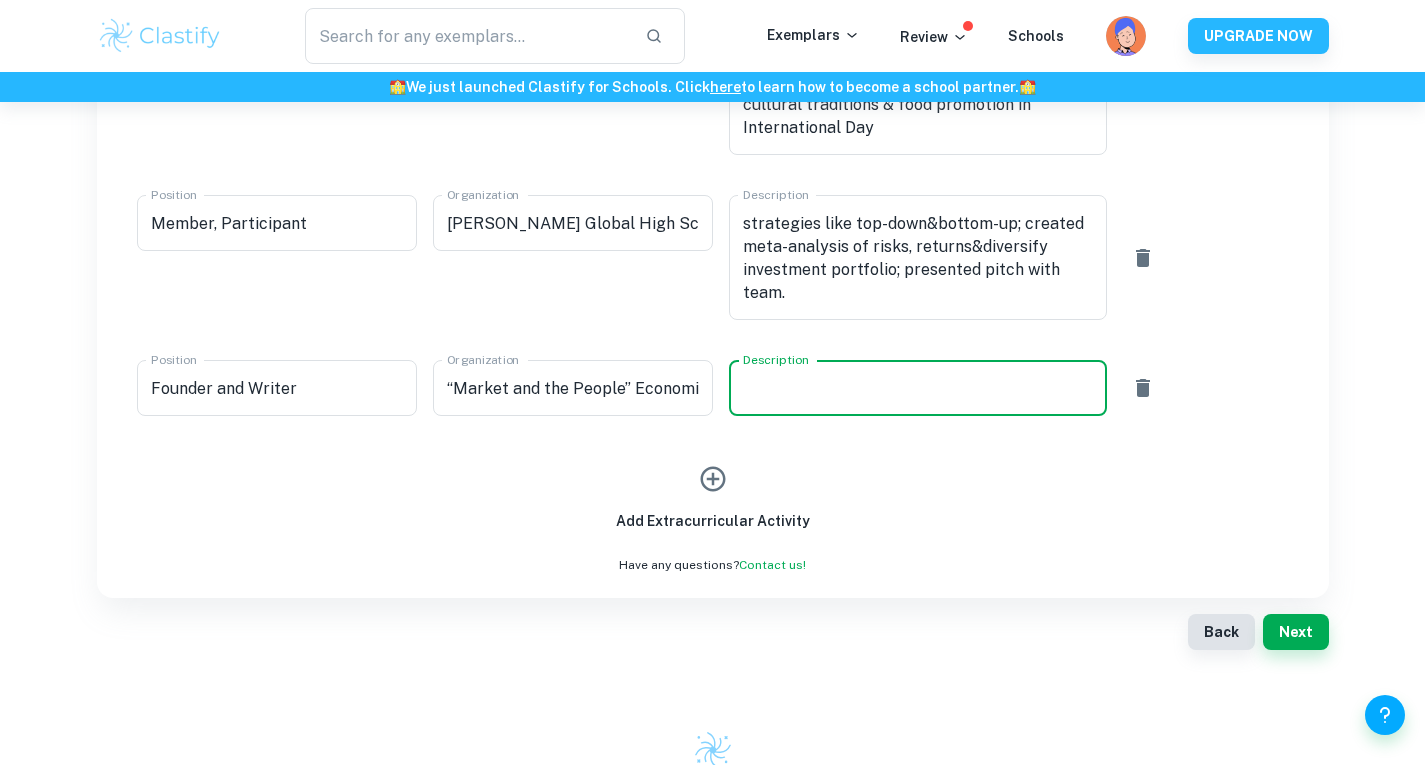 paste on "Designed + set up blog for Economic + Business students. Researched & published 10 blogs on VN central bank + monetary policy tools & behavioral economics; analyzed case study on global financial crisis & pandemic effects on economy via interest rates, CPI index & economics growth. Learnt marketing strategies for higher reach." 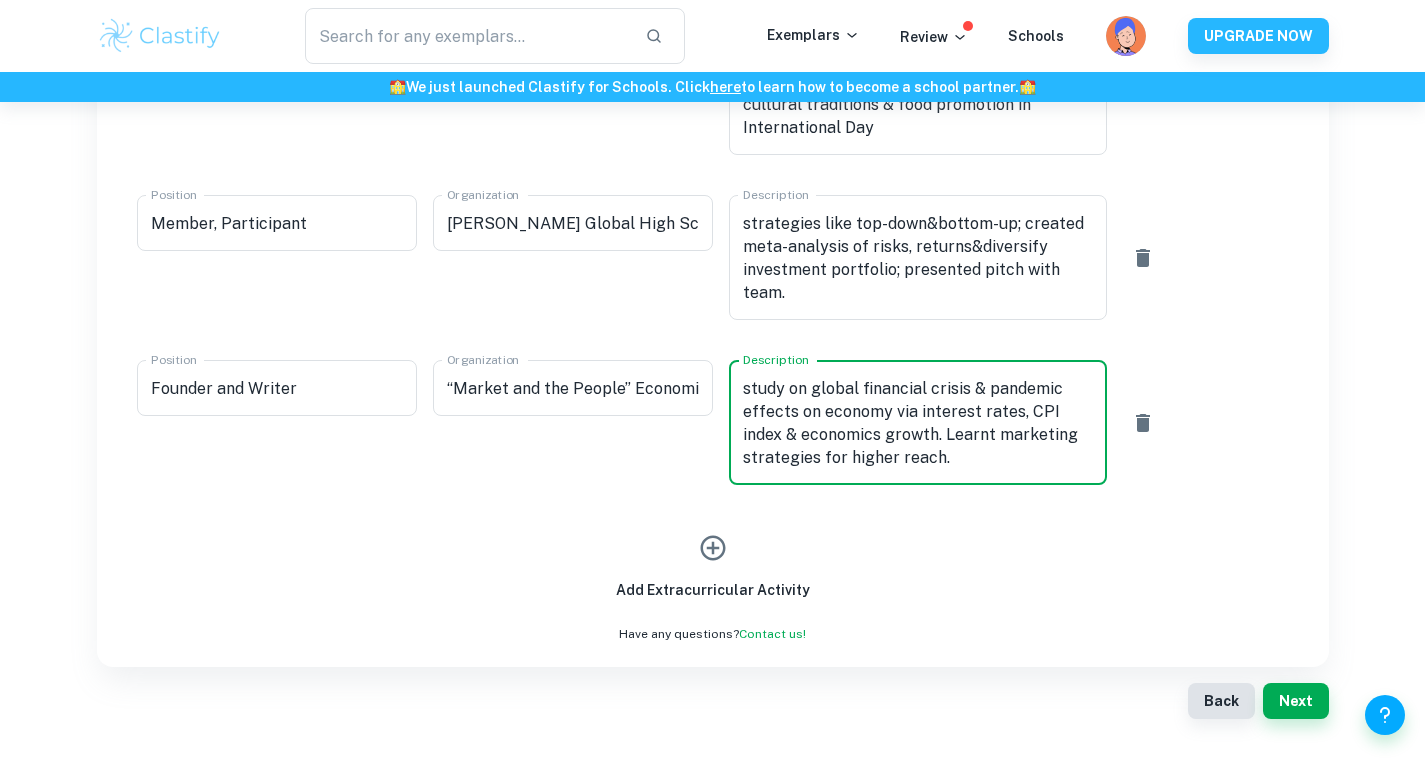 scroll, scrollTop: 92, scrollLeft: 0, axis: vertical 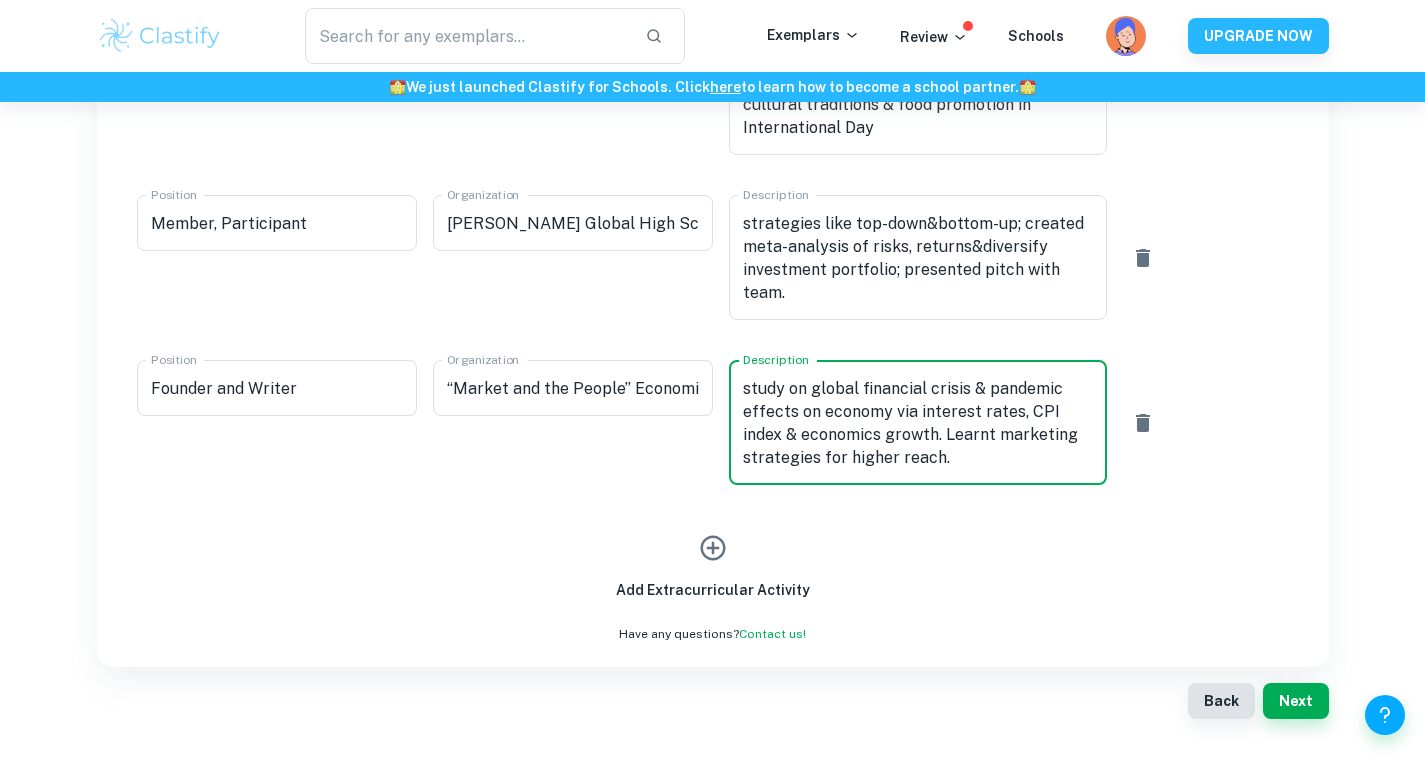 type on "Designed + set up blog for Economic + Business students. Researched & published 10 blogs on VN central bank + monetary policy tools & behavioral economics; analyzed case study on global financial crisis & pandemic effects on economy via interest rates, CPI index & economics growth. Learnt marketing strategies for higher reach." 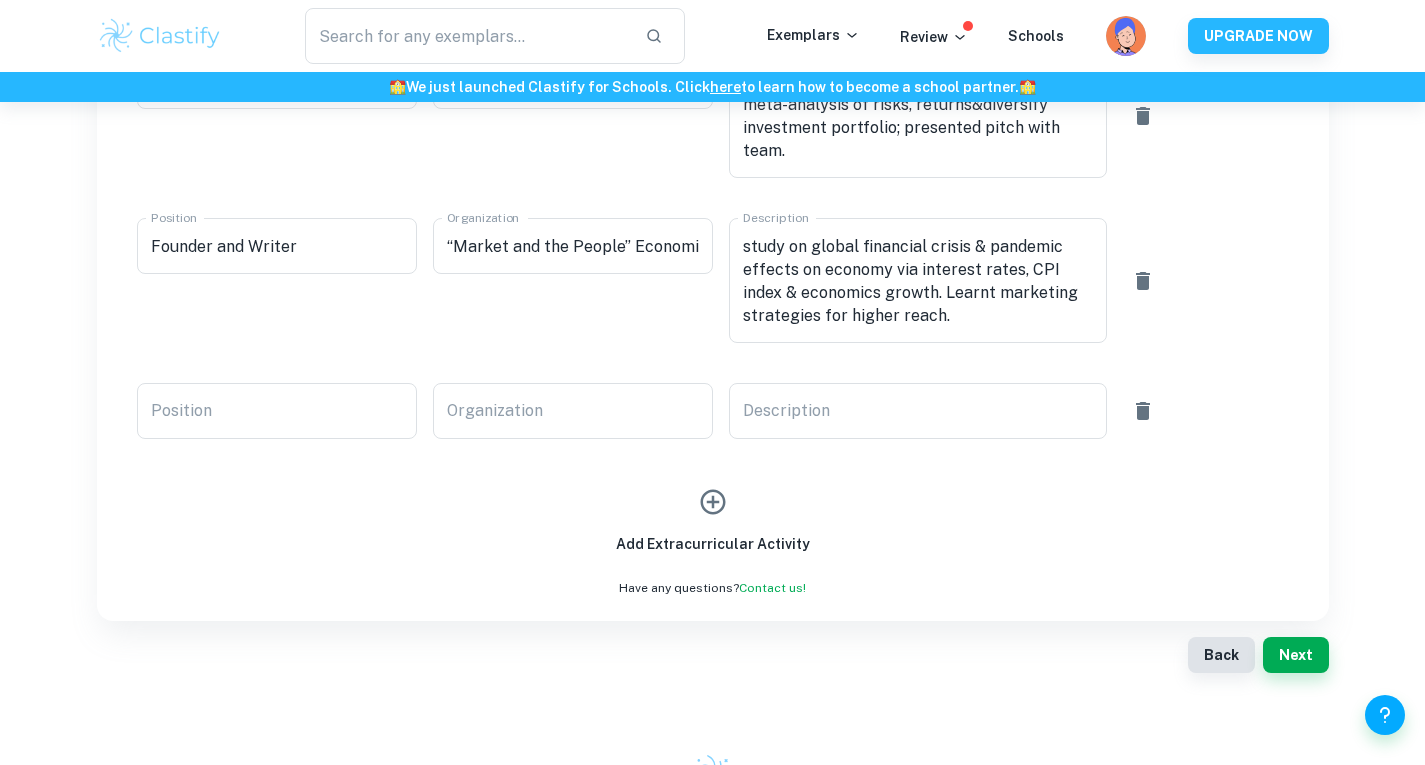 scroll, scrollTop: 1150, scrollLeft: 0, axis: vertical 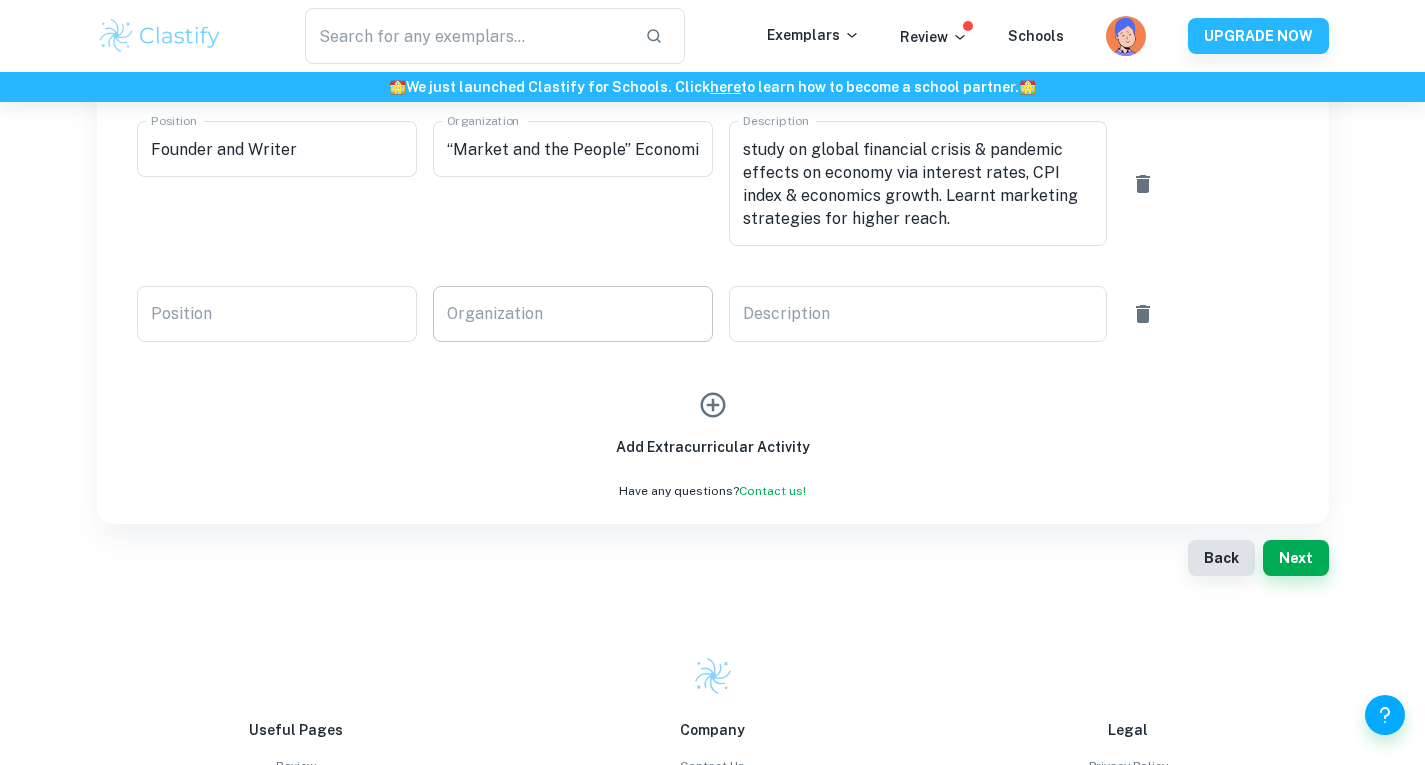 click on "Organization" at bounding box center (573, 314) 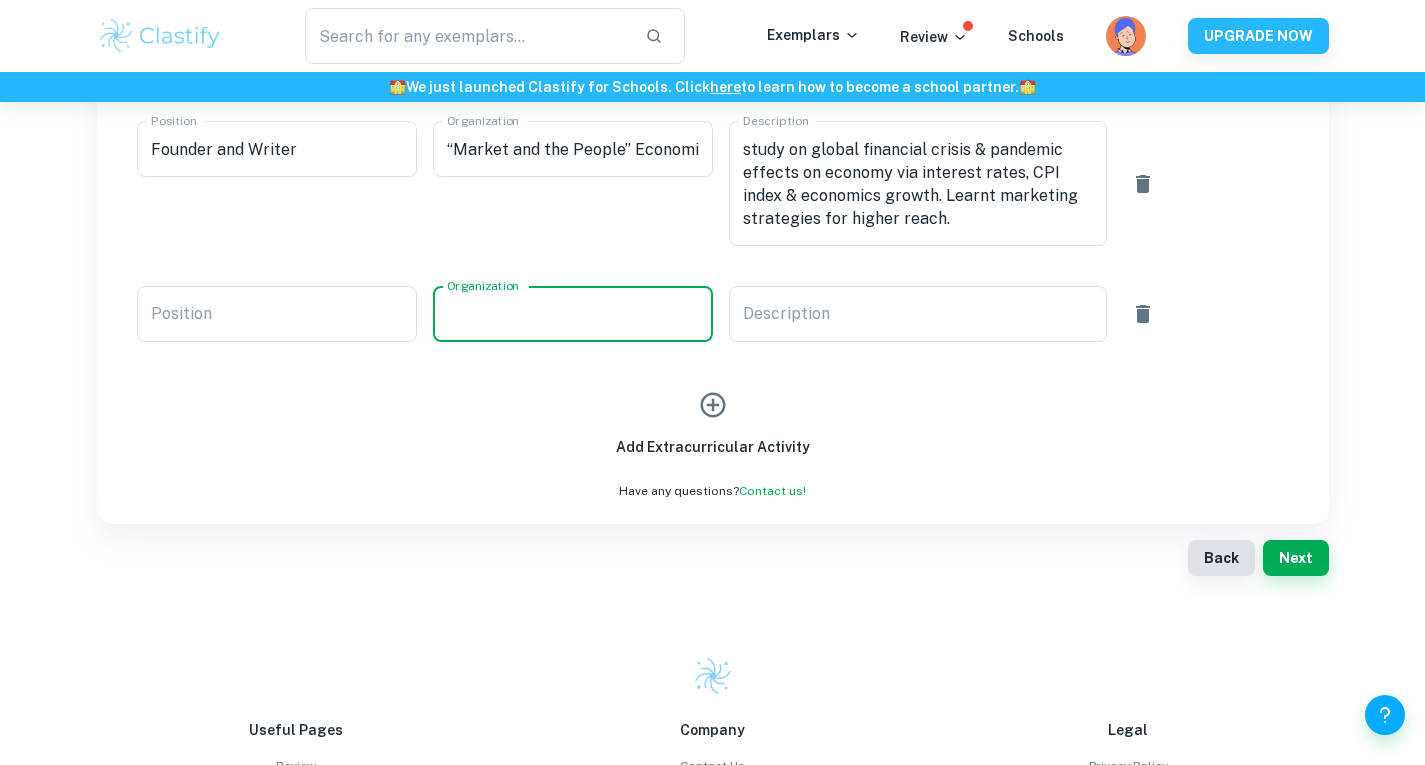 paste on "BISHCMC Economics & Business Ambassadors Guest Writer" 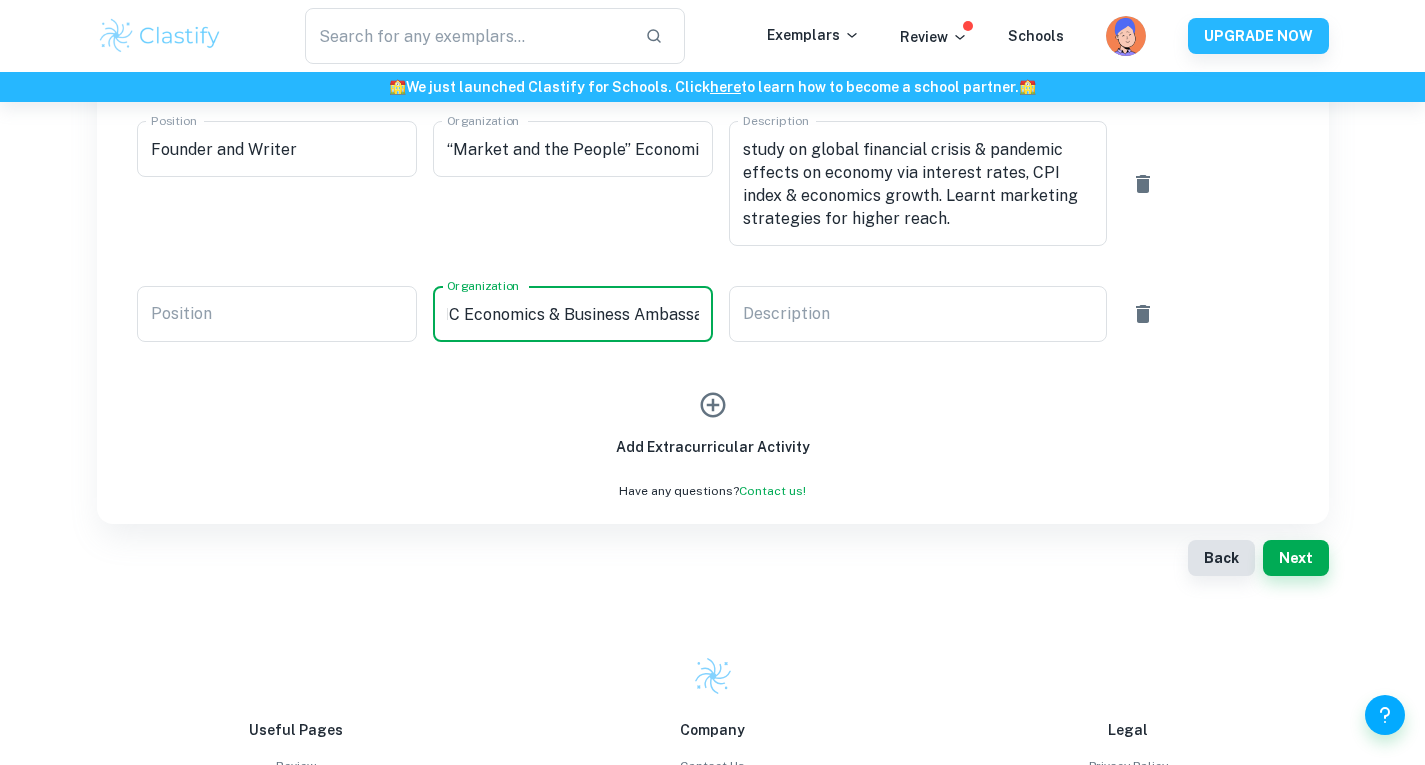scroll, scrollTop: 0, scrollLeft: 89, axis: horizontal 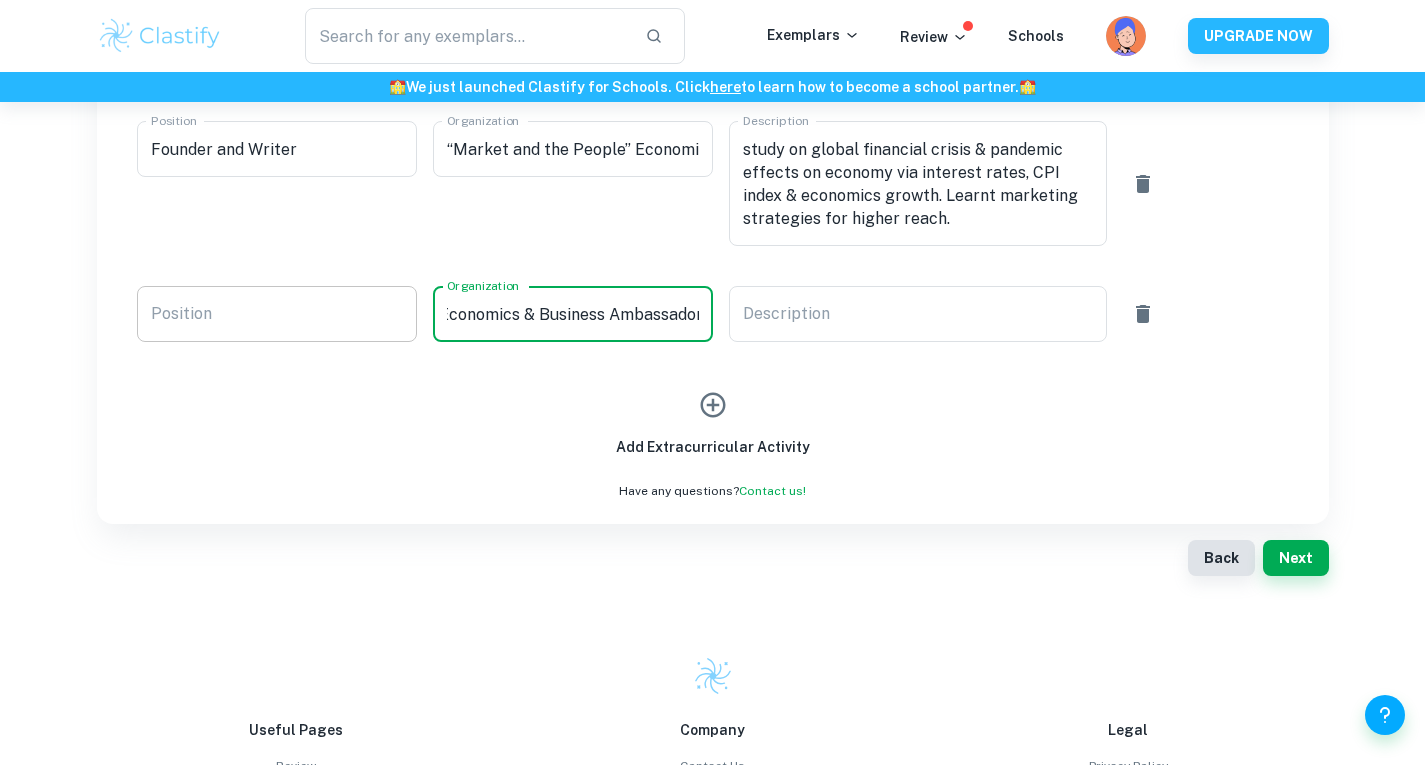 type on "BISHCMC Economics & Business Ambassador" 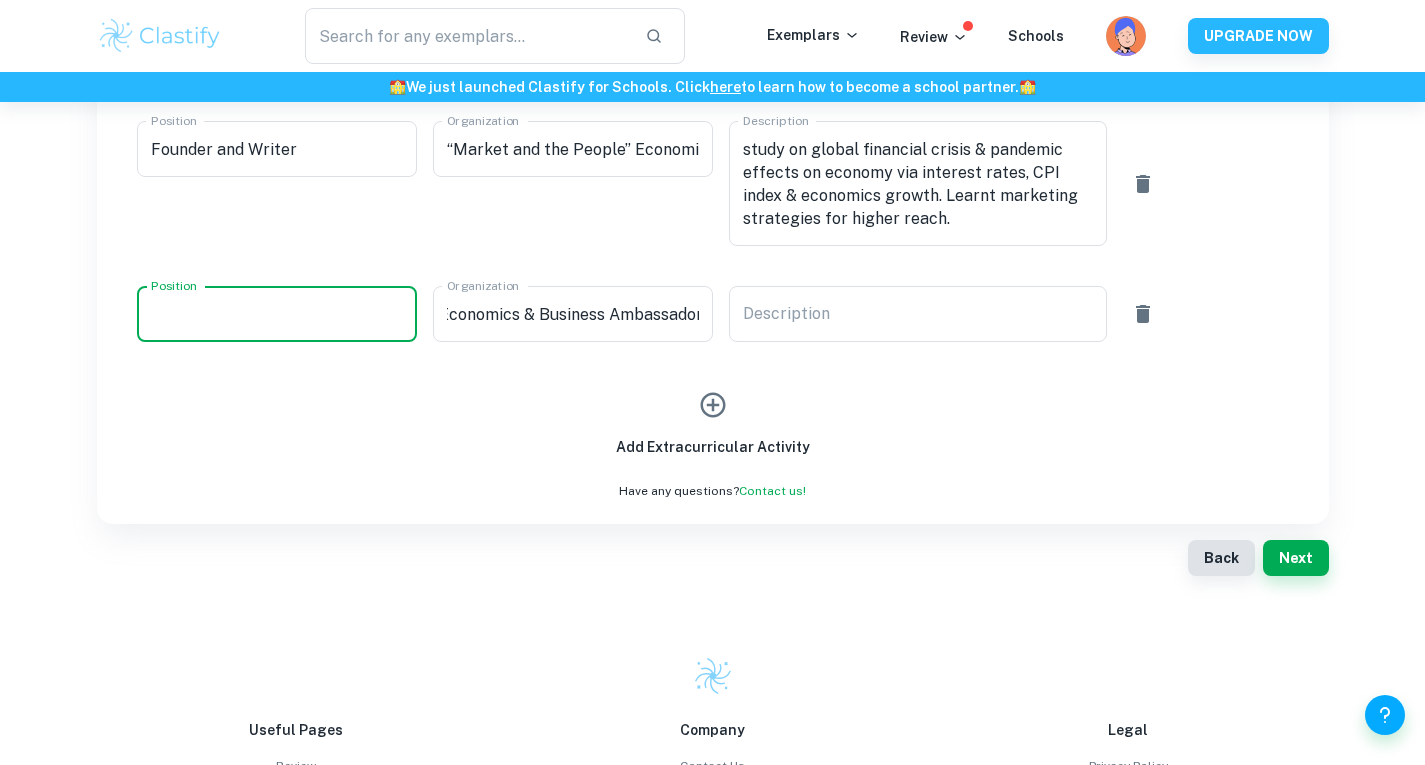 click on "Position" at bounding box center [277, 314] 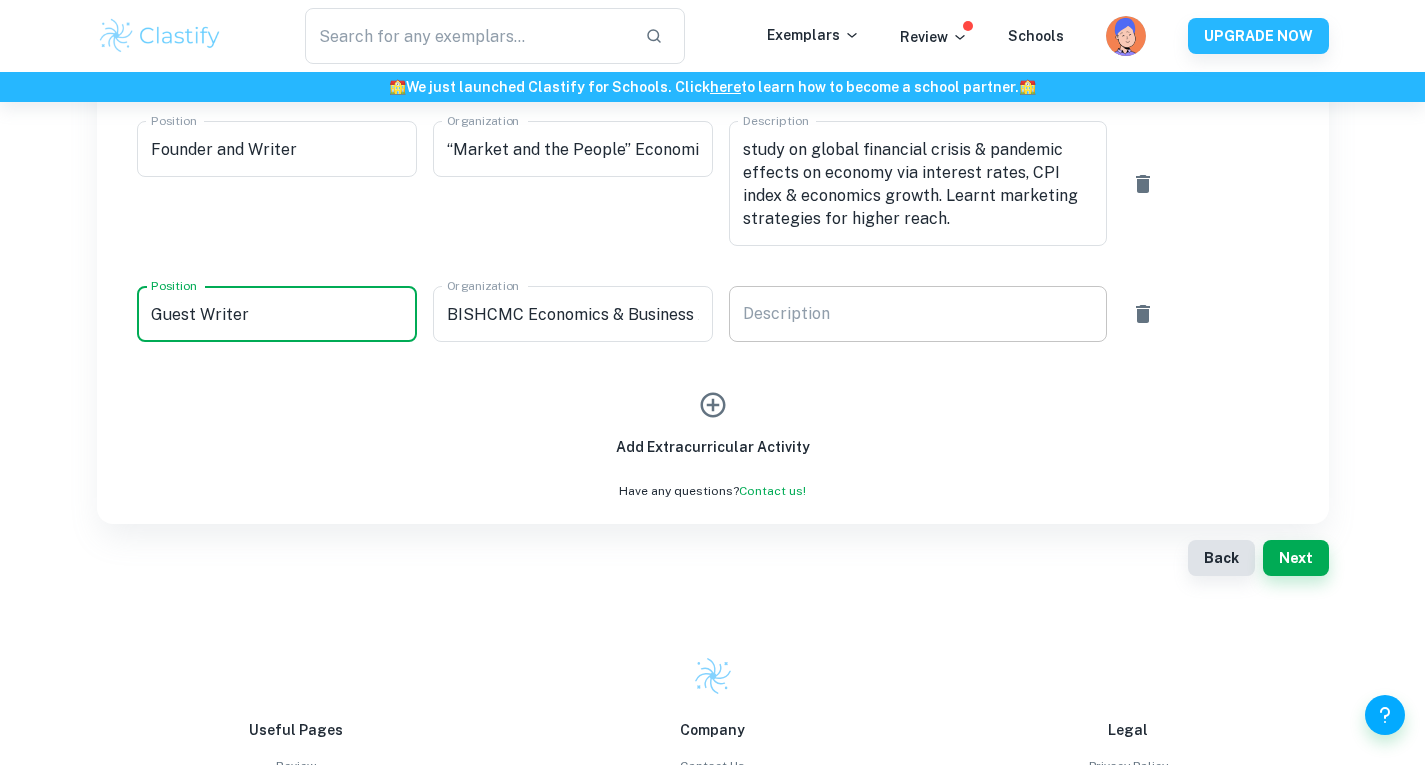 type on "Guest Writer" 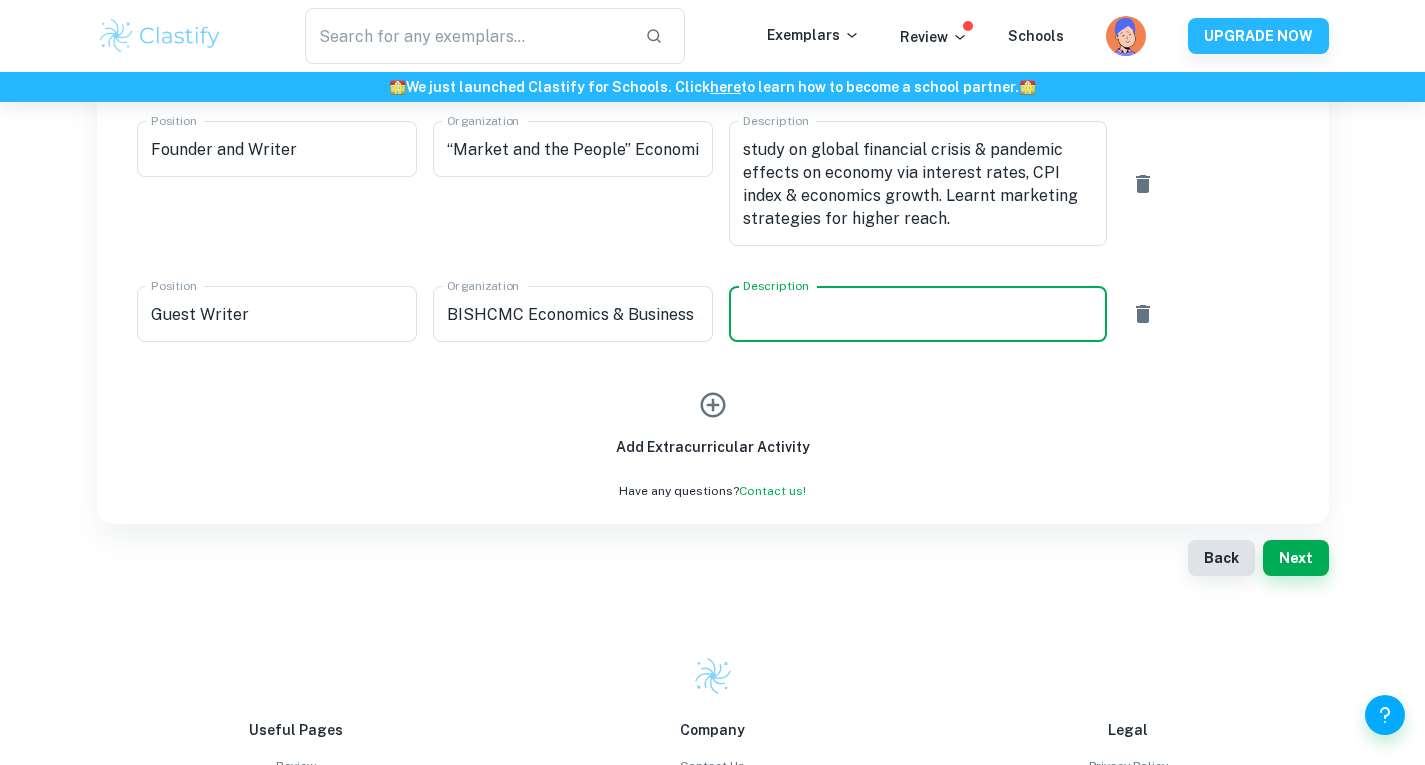 paste on "Wrote 5 school-published articles on Apple, Aramco oil prices & Fed’s interest rates as economics & business guest writer; led bi-weekly discussions & debate for audience on recent articles to evaluate effects; planned & executed educational projects on promoting subjects to pique students’ interest" 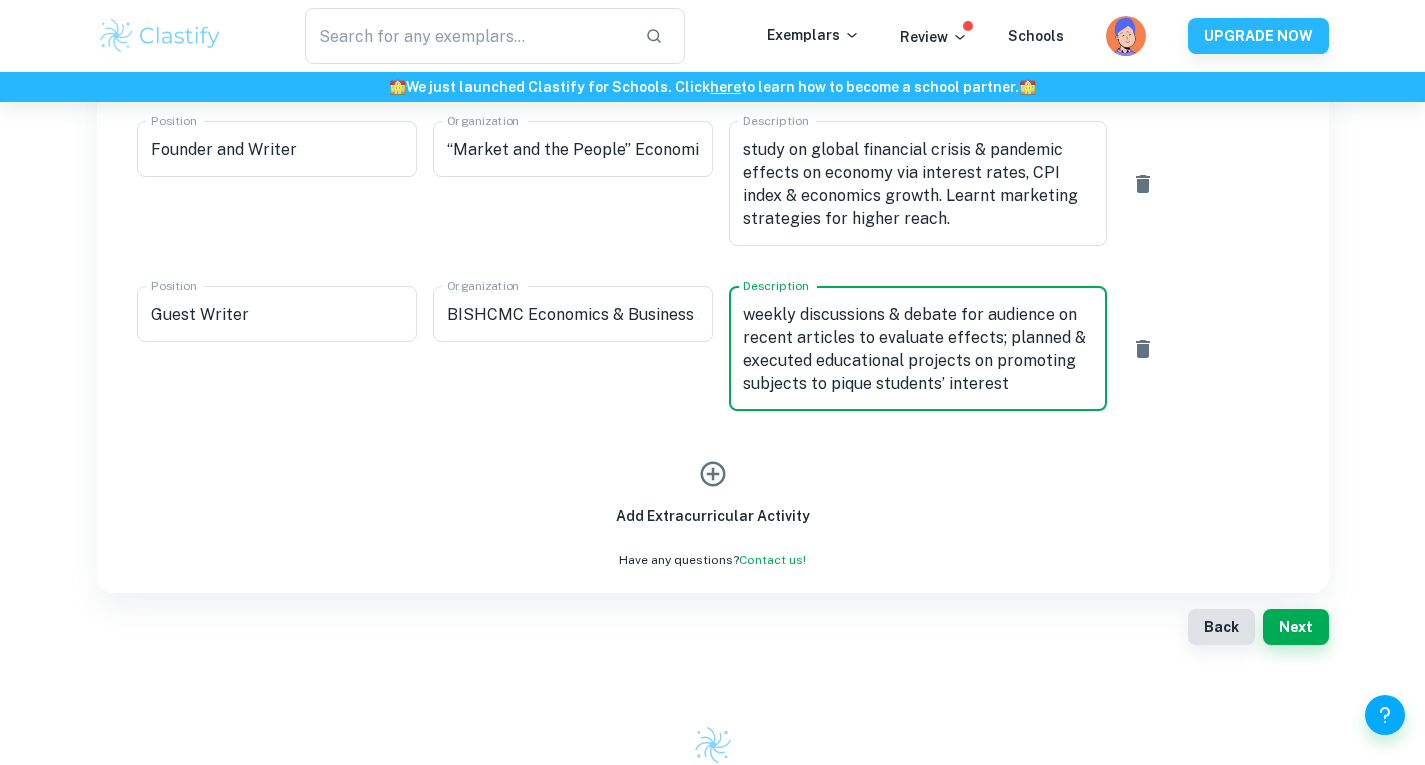 scroll, scrollTop: 69, scrollLeft: 0, axis: vertical 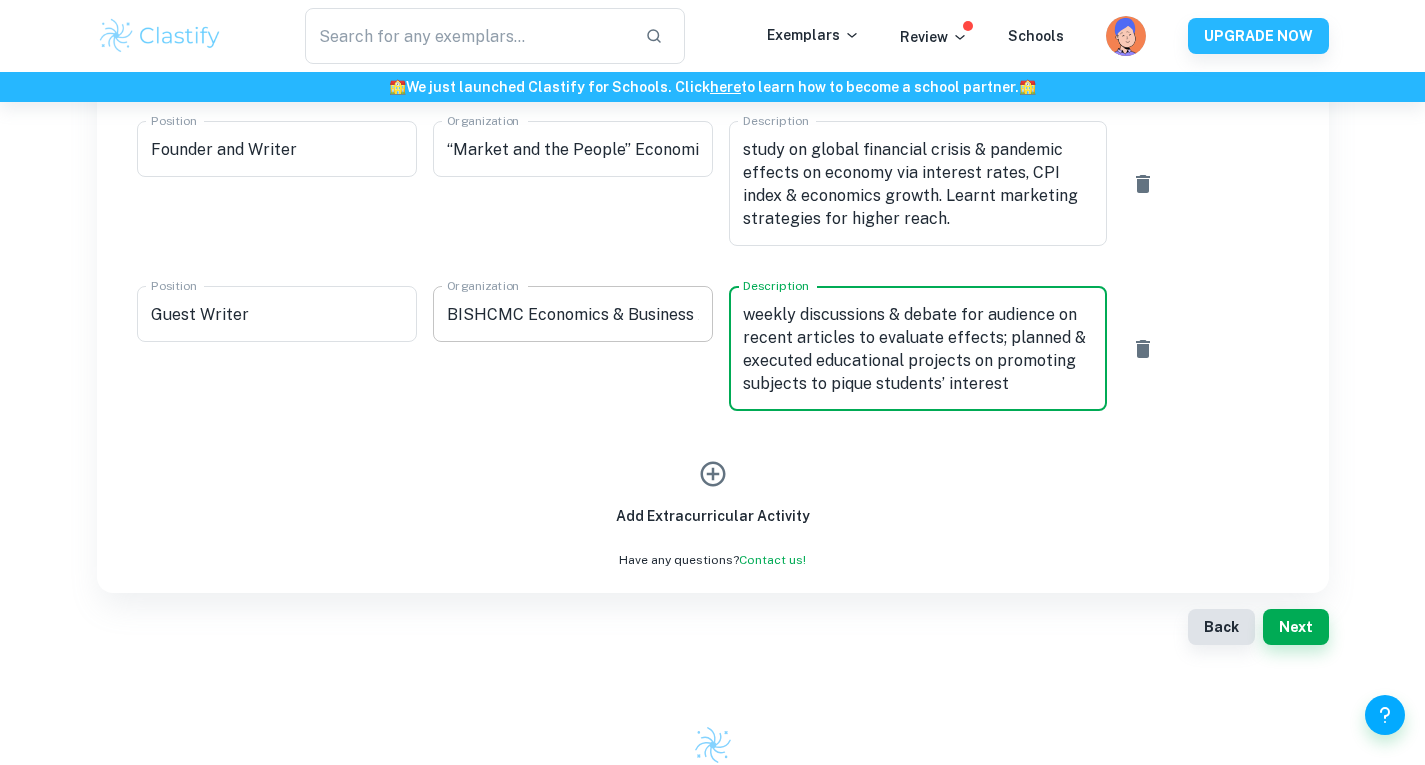 type on "Wrote 5 school-published articles on Apple, Aramco oil prices & Fed’s interest rates as economics & business guest writer; led bi-weekly discussions & debate for audience on recent articles to evaluate effects; planned & executed educational projects on promoting subjects to pique students’ interest" 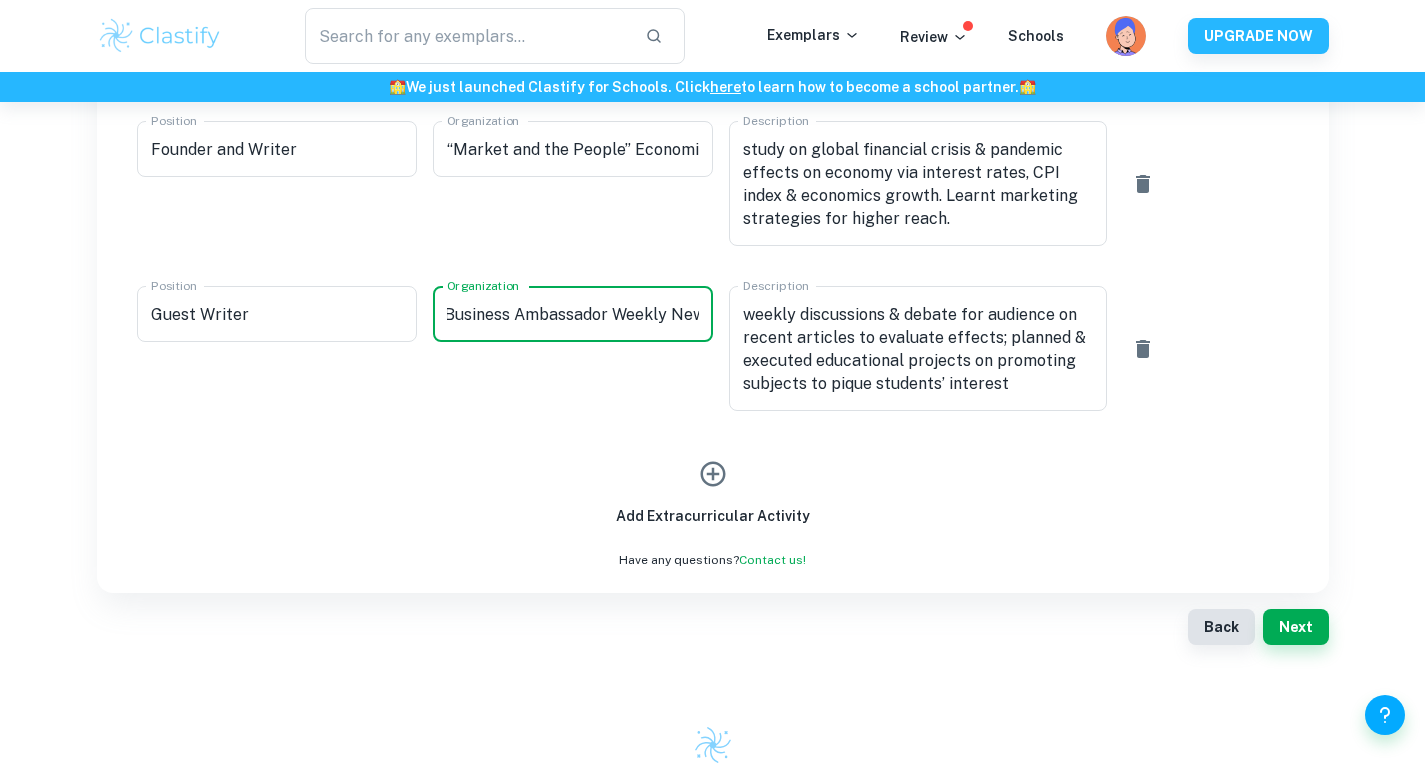 scroll, scrollTop: 0, scrollLeft: 192, axis: horizontal 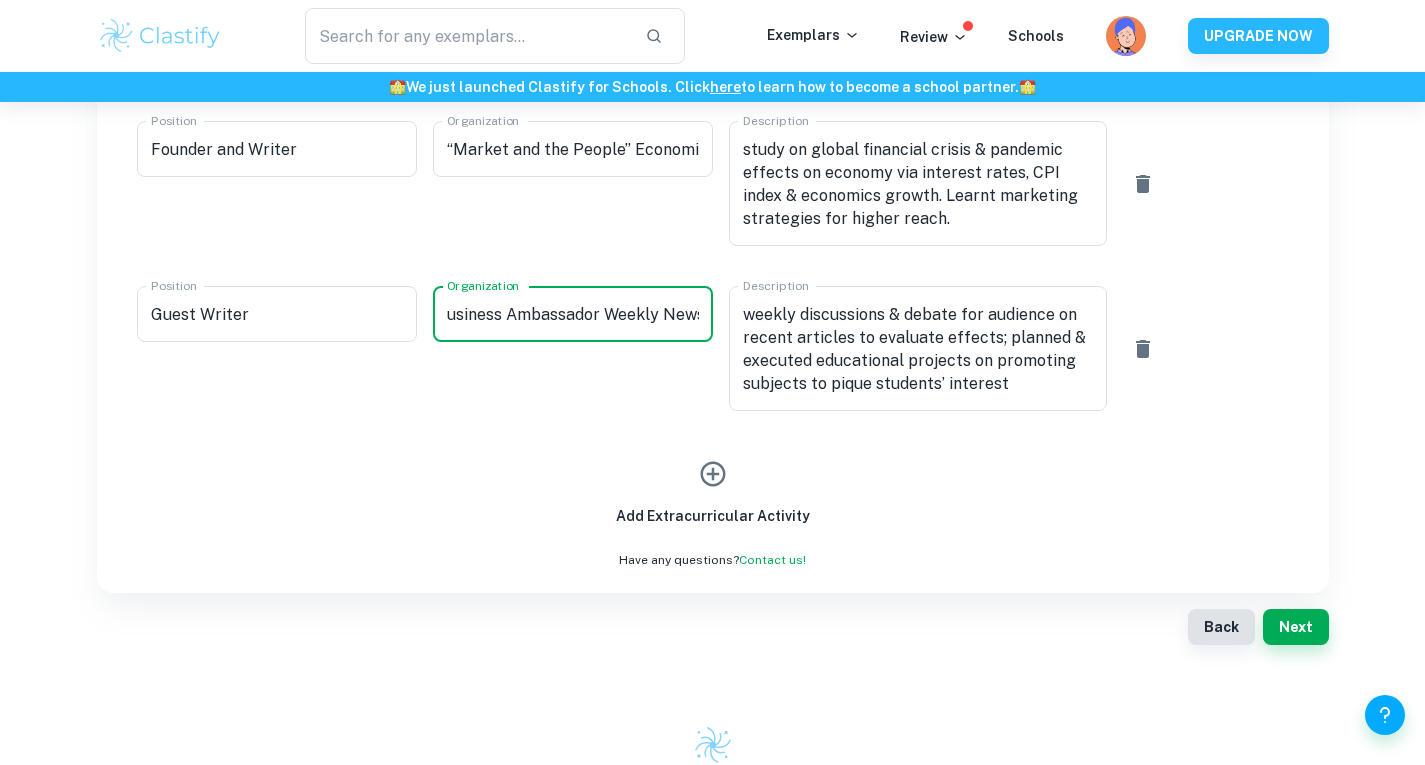 type on "BISHCMC Economics & Business Ambassador Weekly News" 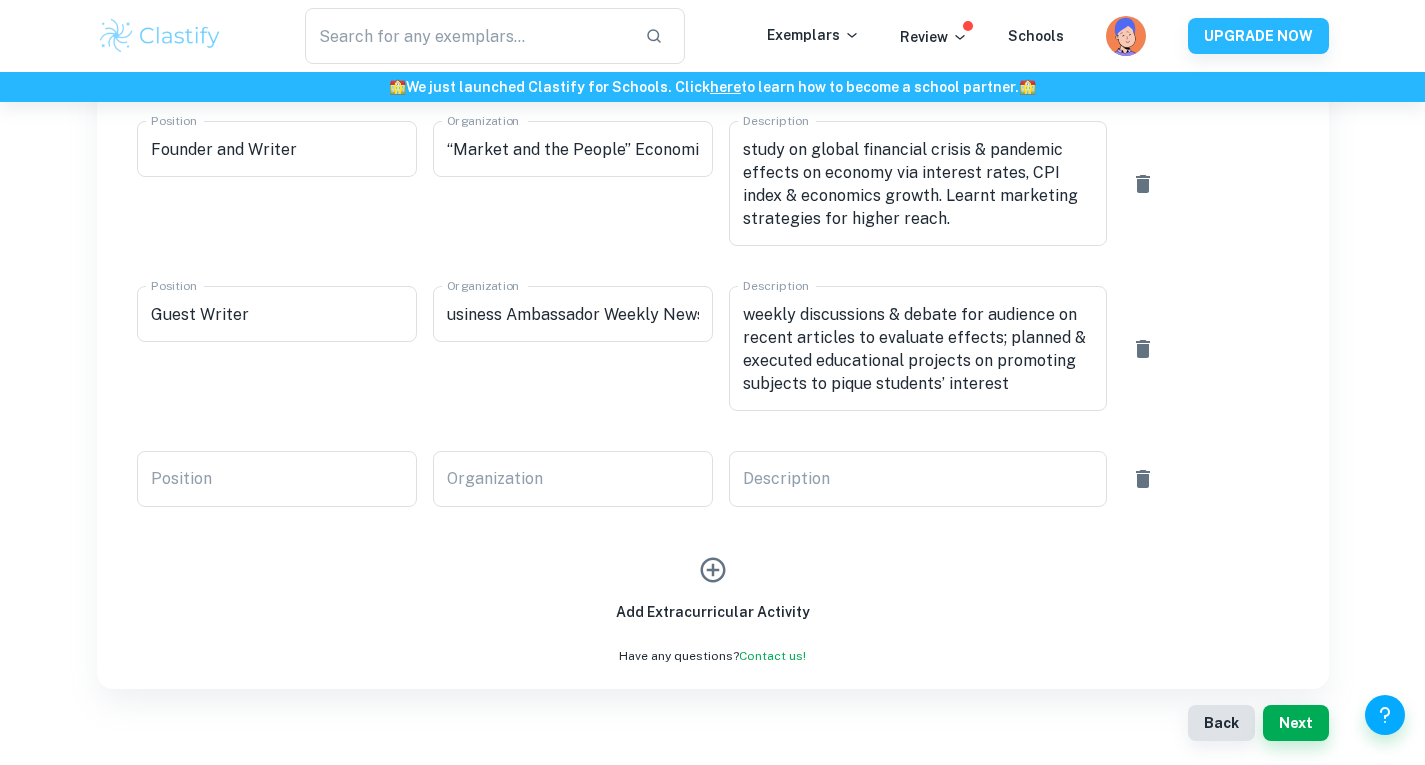 scroll, scrollTop: 0, scrollLeft: 0, axis: both 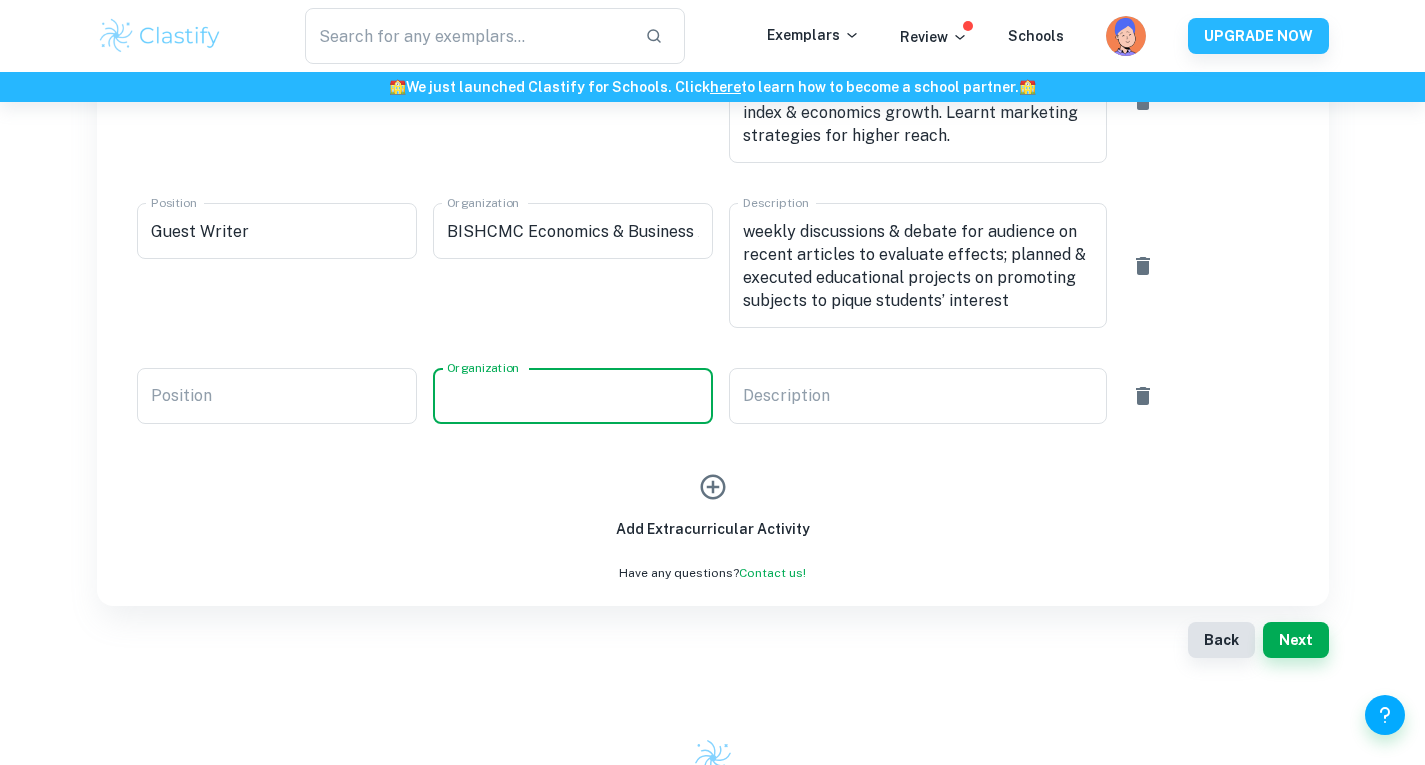 click on "Organization" at bounding box center (573, 396) 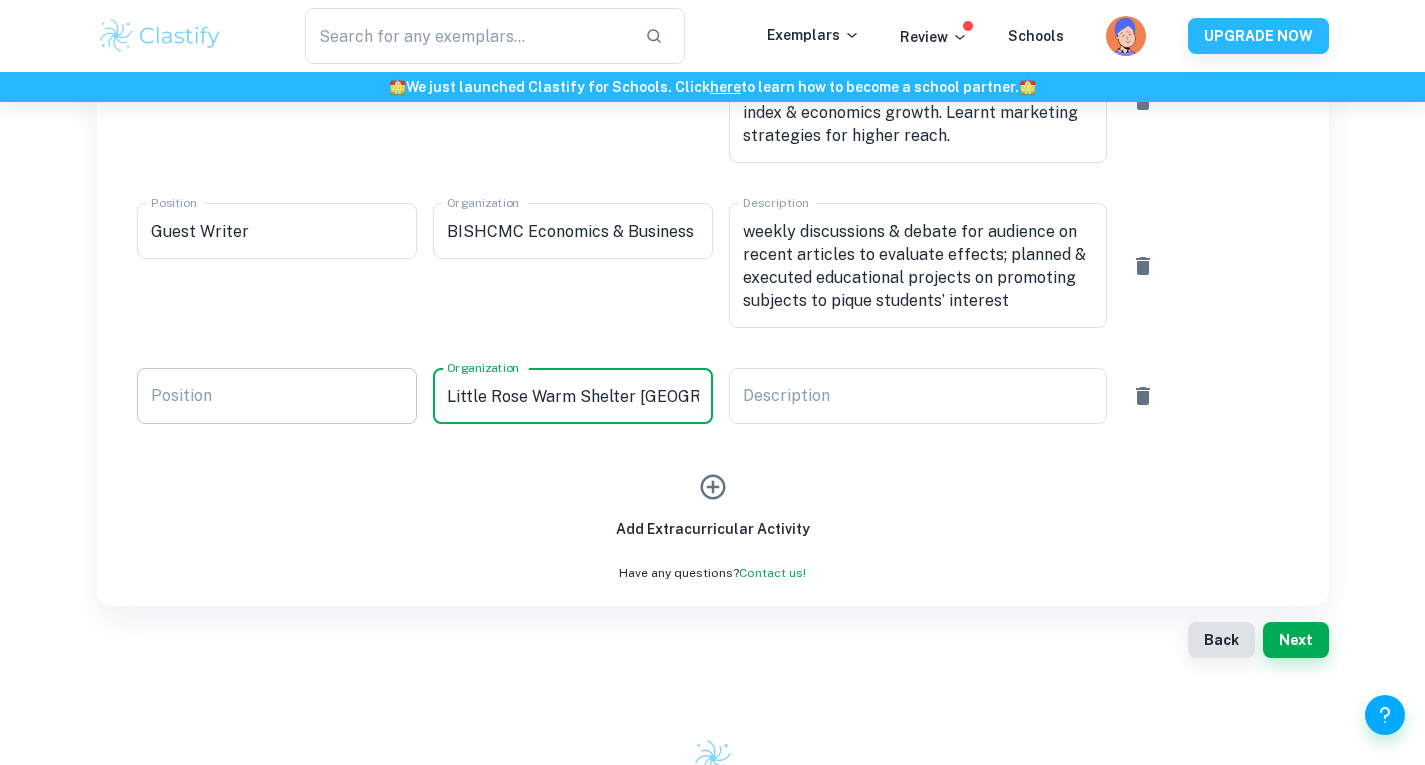 type on "Little Rose Warm Shelter [GEOGRAPHIC_DATA]" 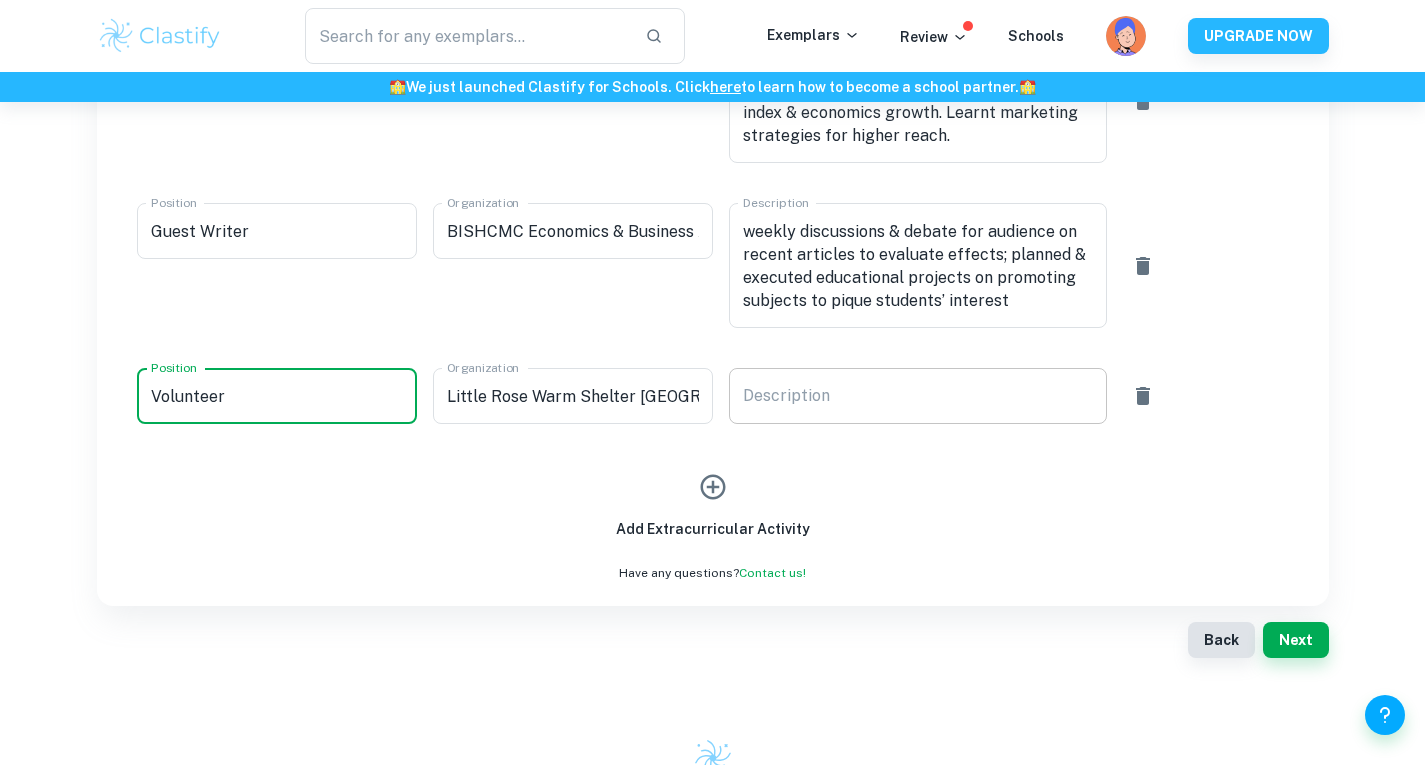 type on "Volunteer" 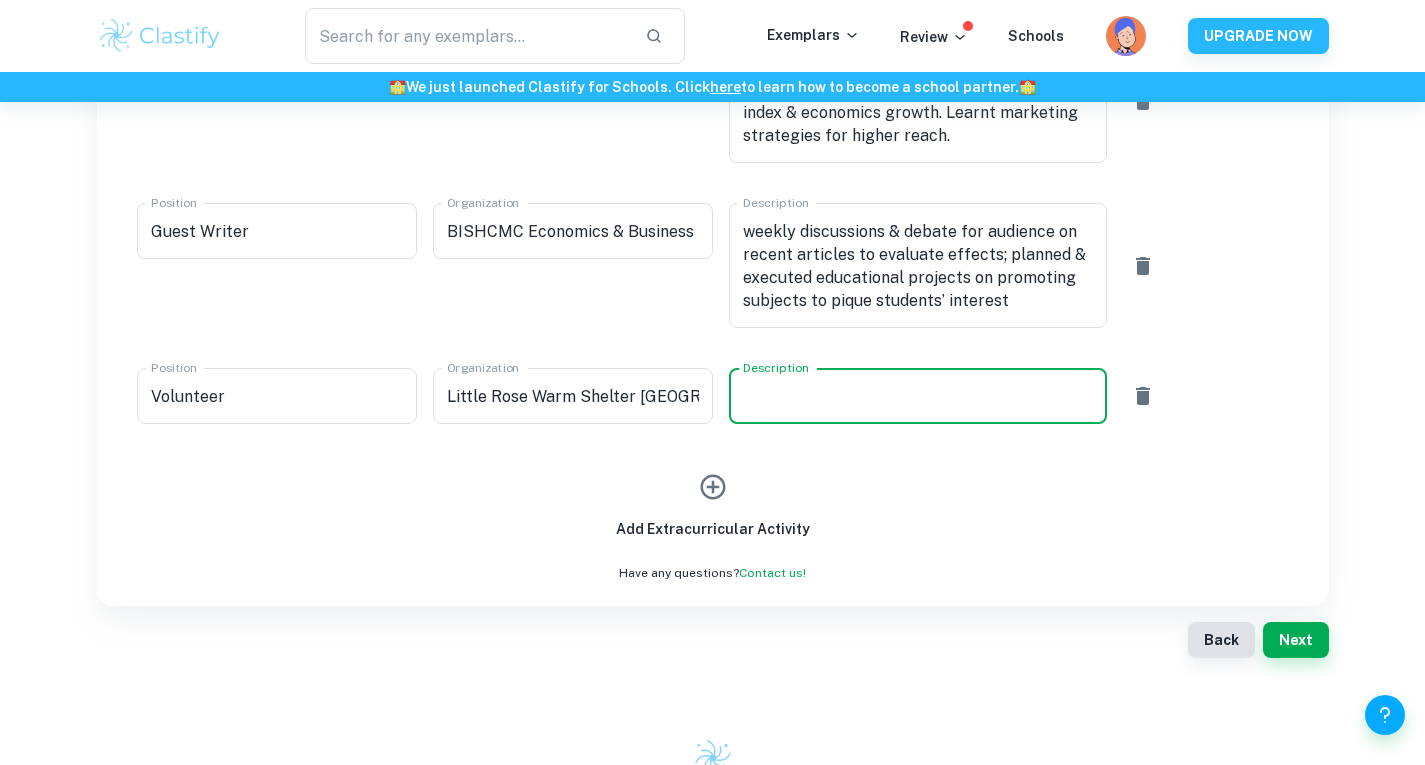 click on "Add Extracurricular Activity" at bounding box center (713, 494) 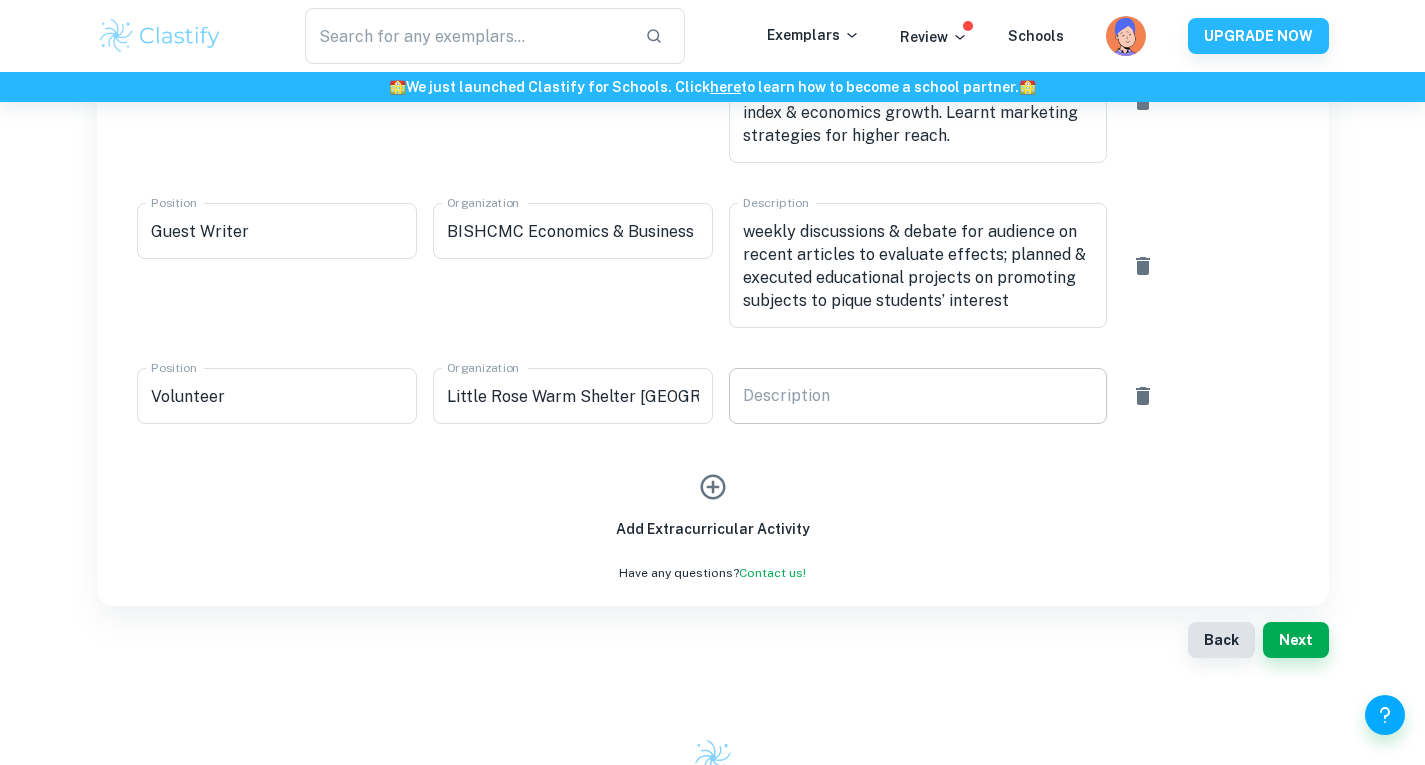click on "x Description" at bounding box center (918, 396) 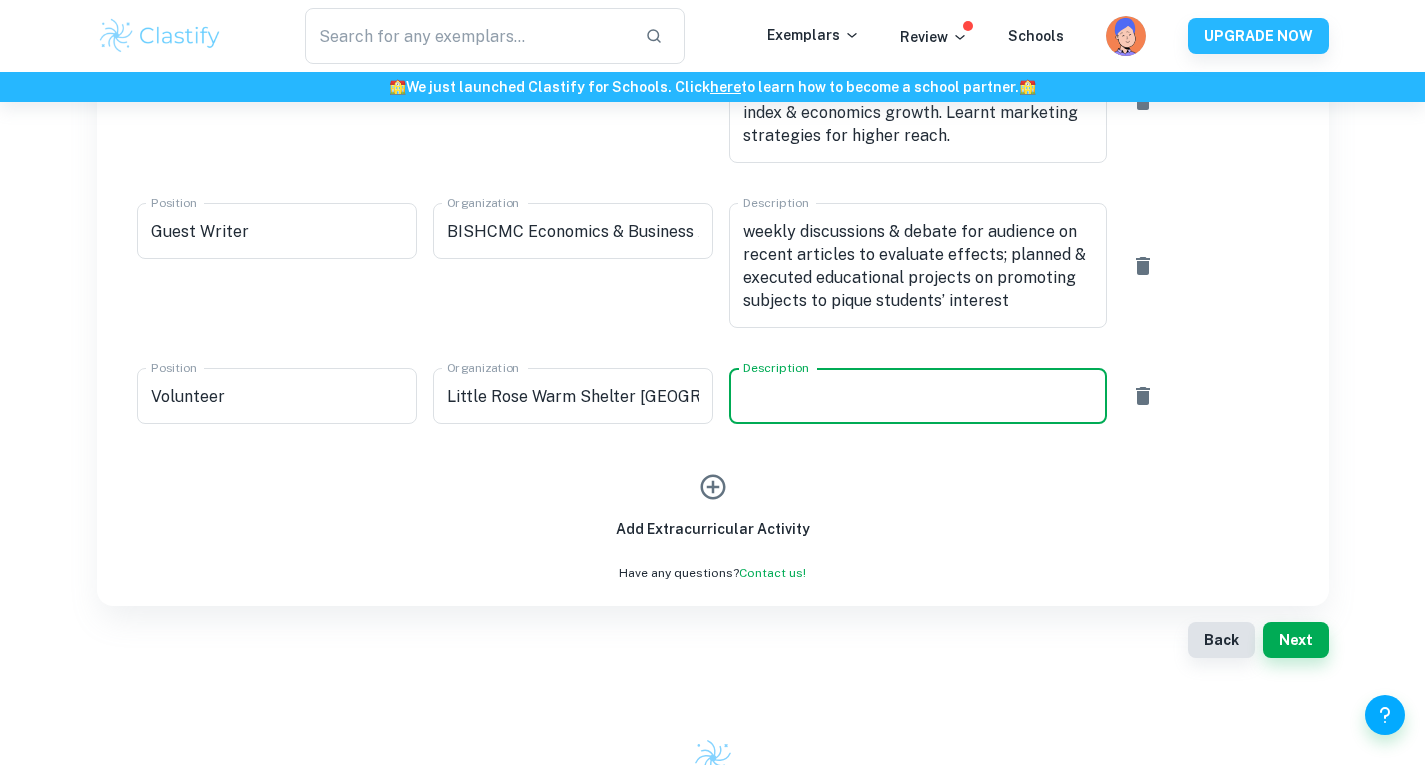 paste on "Baked cookies, crocheted handmade goods, jewelries & collaborated w/ local artists to create intriguing sticker designs; hosted mini-games & quizzes to spread awareness of organization’s purpose & needs towards students, teachers & parents at school’s international Christmas charity fair; recruited 10 volunteers for future projects; donated $400" 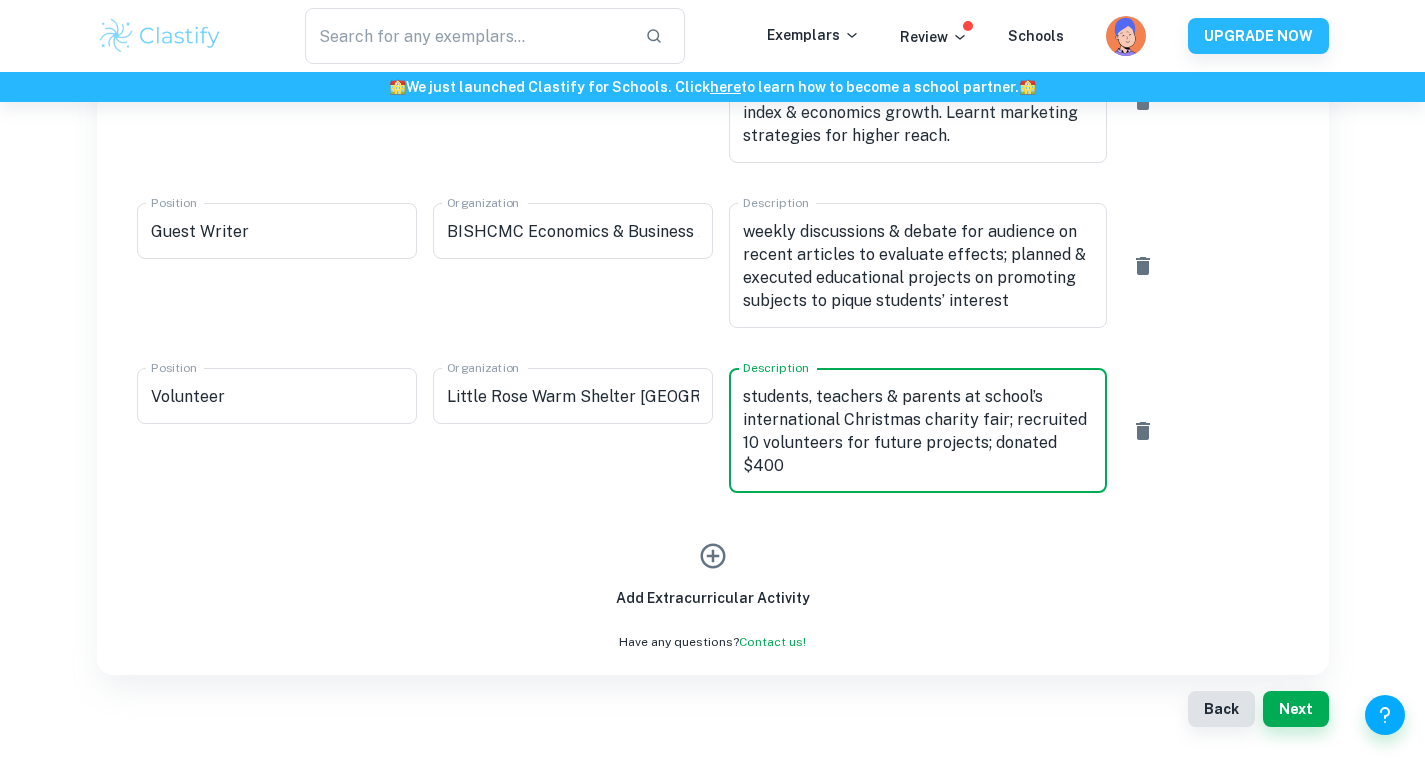 scroll, scrollTop: 138, scrollLeft: 0, axis: vertical 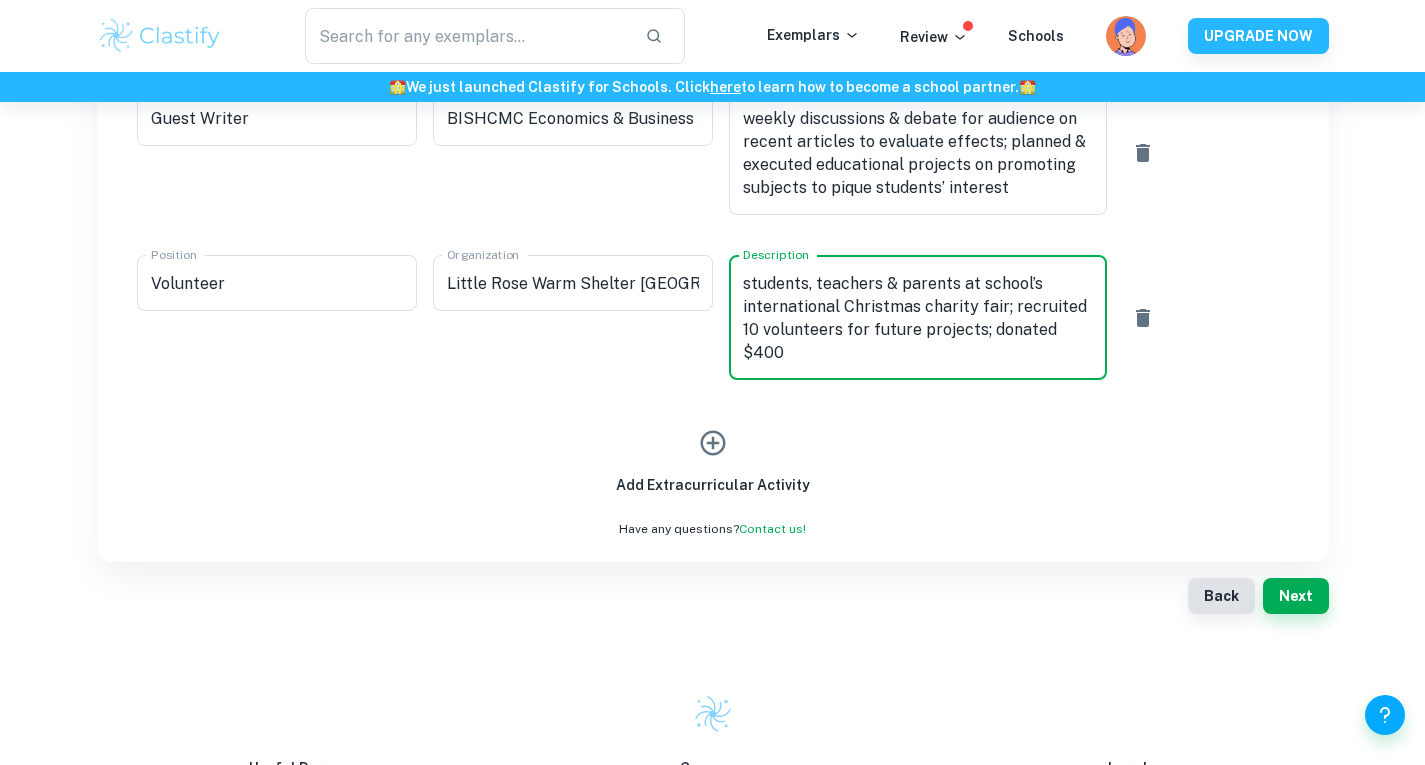 click 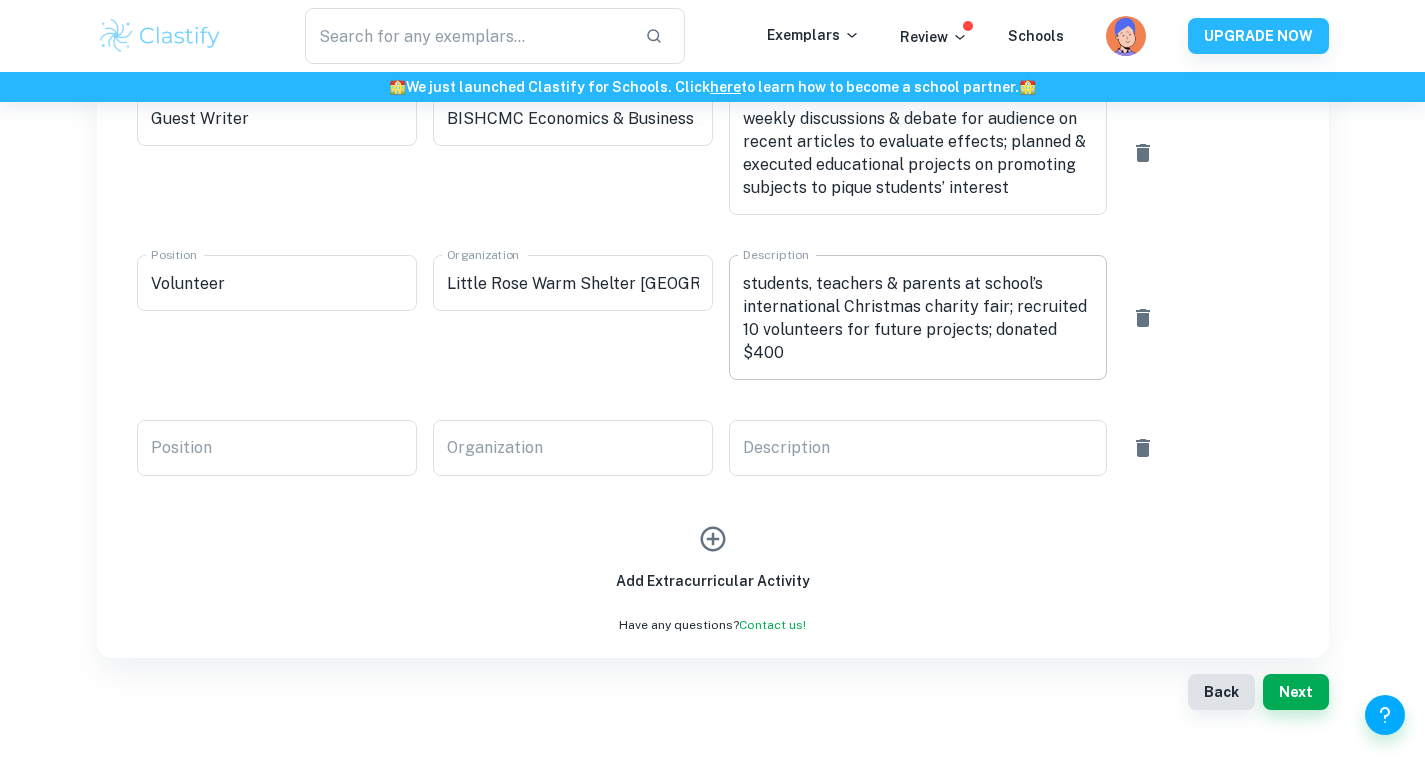 click on "Baked cookies, crocheted handmade goods, jewelries & collaborated w/ local artists to create intriguing sticker designs; hosted mini-games & quizzes to spread awareness of organization’s purpose & needs towards students, teachers & parents at school’s international Christmas charity fair; recruited 10 volunteers for future projects; donated $400" at bounding box center (918, 318) 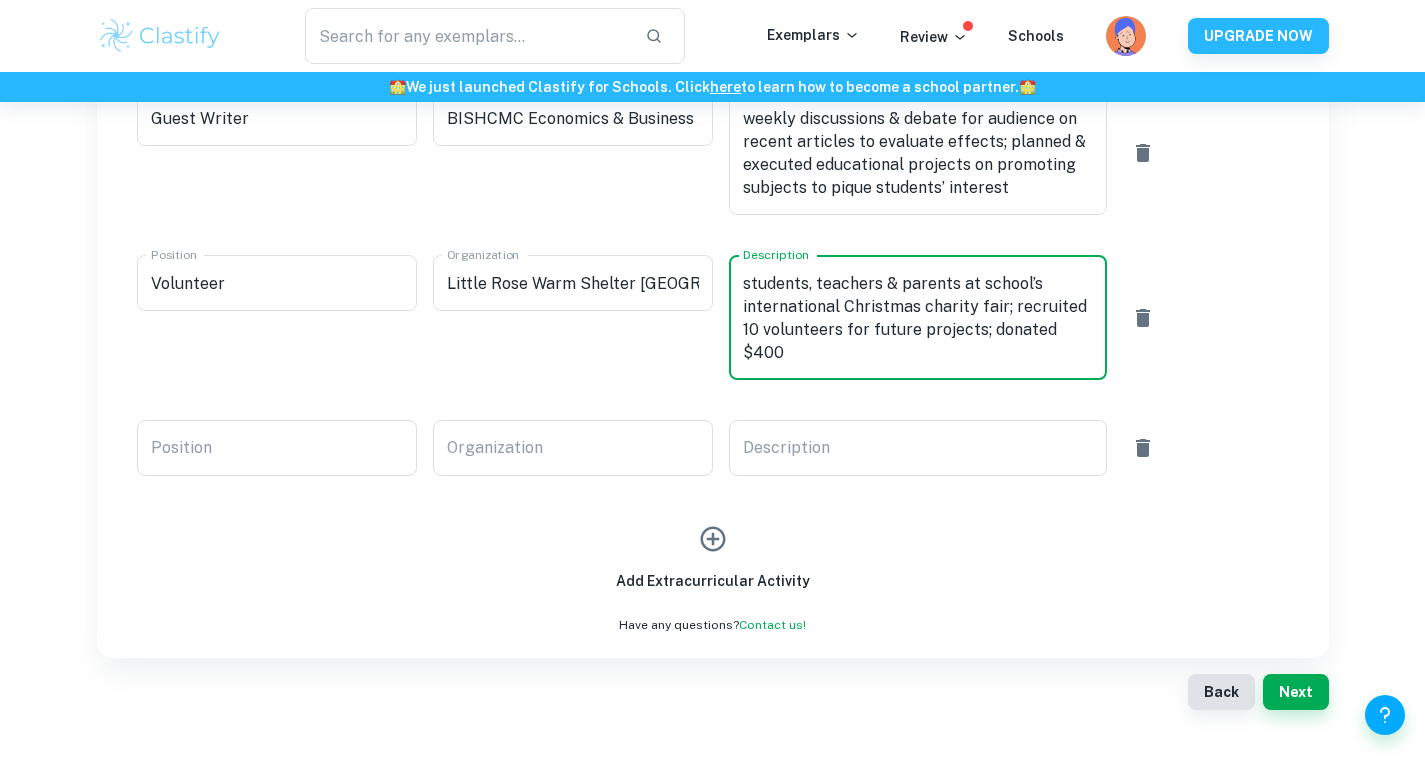 scroll, scrollTop: 115, scrollLeft: 0, axis: vertical 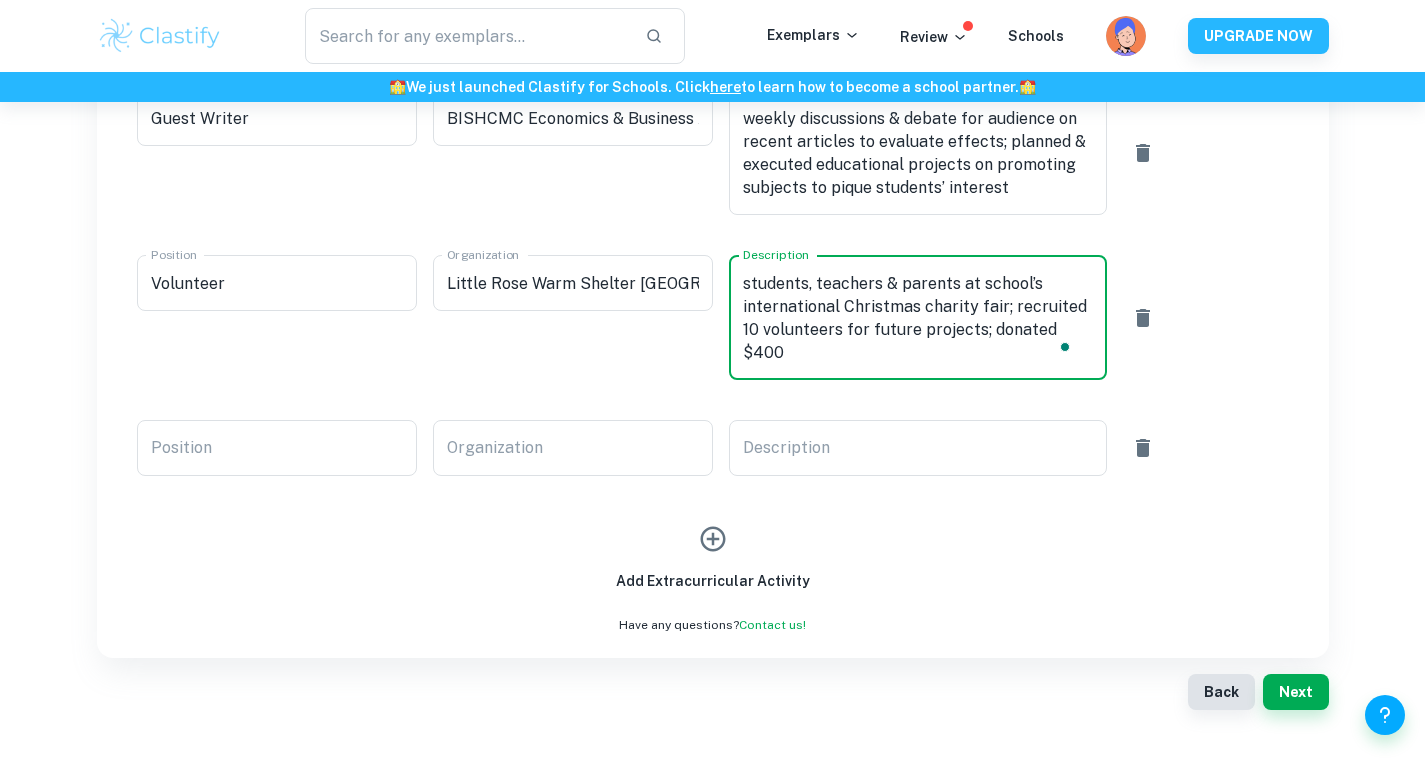 paste on "goods & jewelries to raise $400+ for donation to charity at school’s international Christmas fair; collaborated w/ local artists to create intriguing sticker designs; hosted mini-games & quizzes for students, teachers & parents to spread awareness of organization’s purposes & needs; recruited 10 volunteers for future fairs." 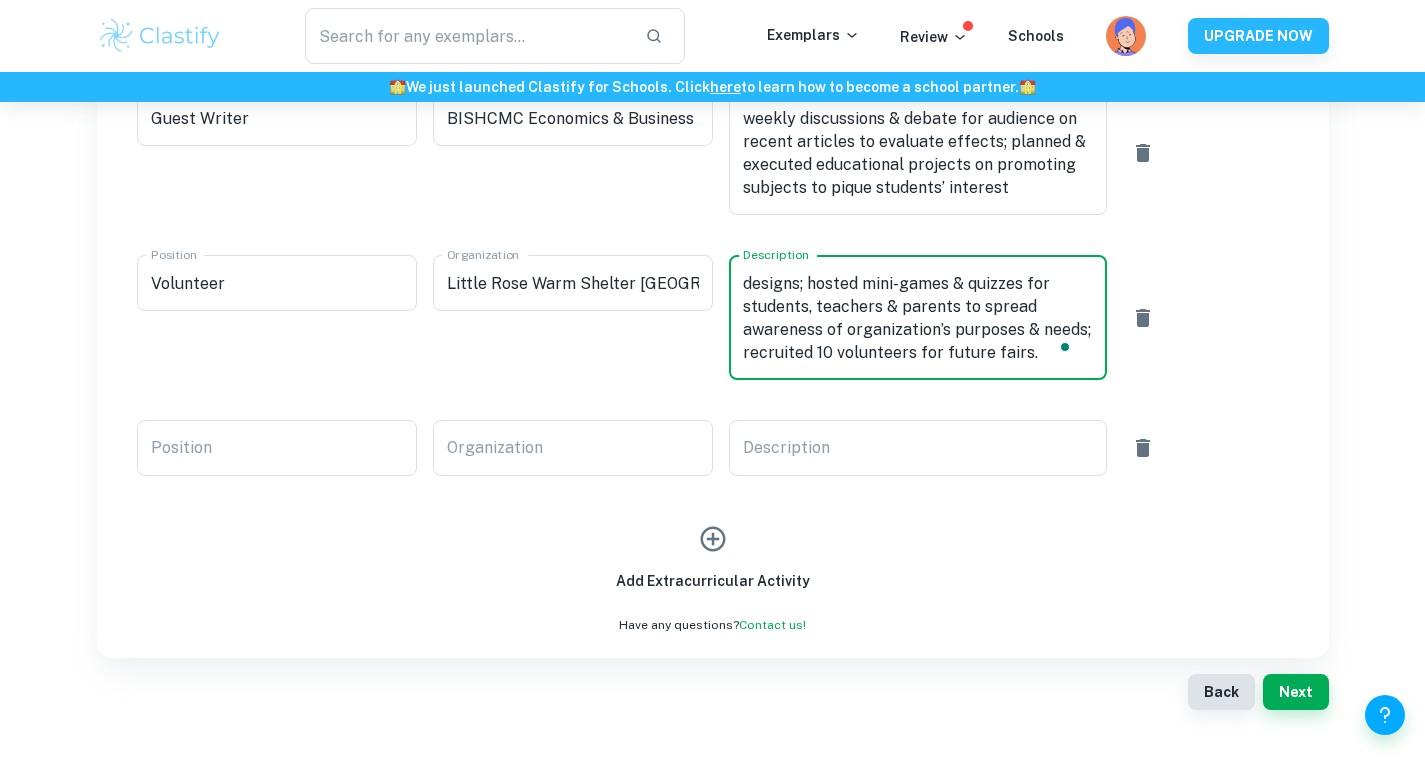 scroll, scrollTop: 0, scrollLeft: 0, axis: both 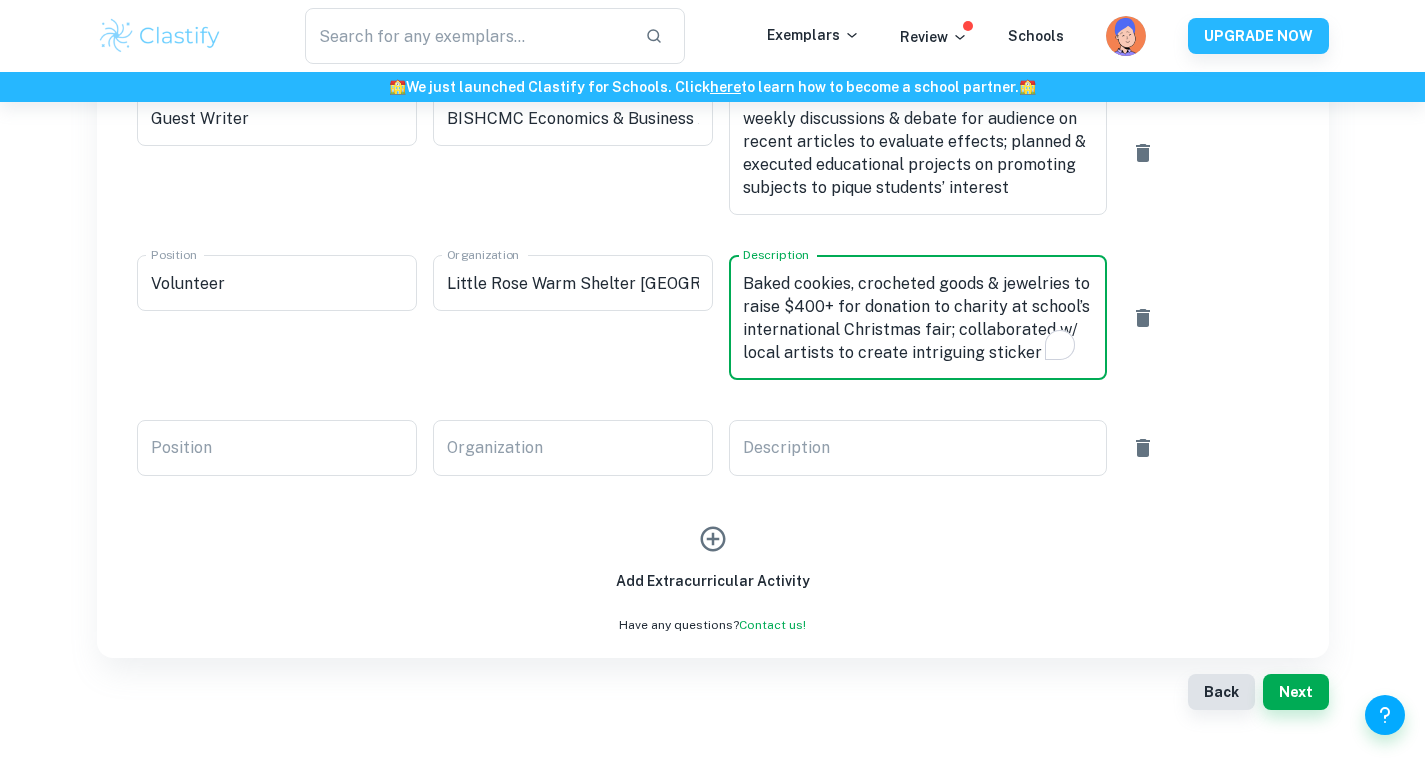 type on "Baked cookies, crocheted goods & jewelries to raise $400+ for donation to charity at school’s international Christmas fair; collaborated w/ local artists to create intriguing sticker designs; hosted mini-games & quizzes for students, teachers & parents to spread awareness of organization’s purposes & needs; recruited 10 volunteers for future fairs." 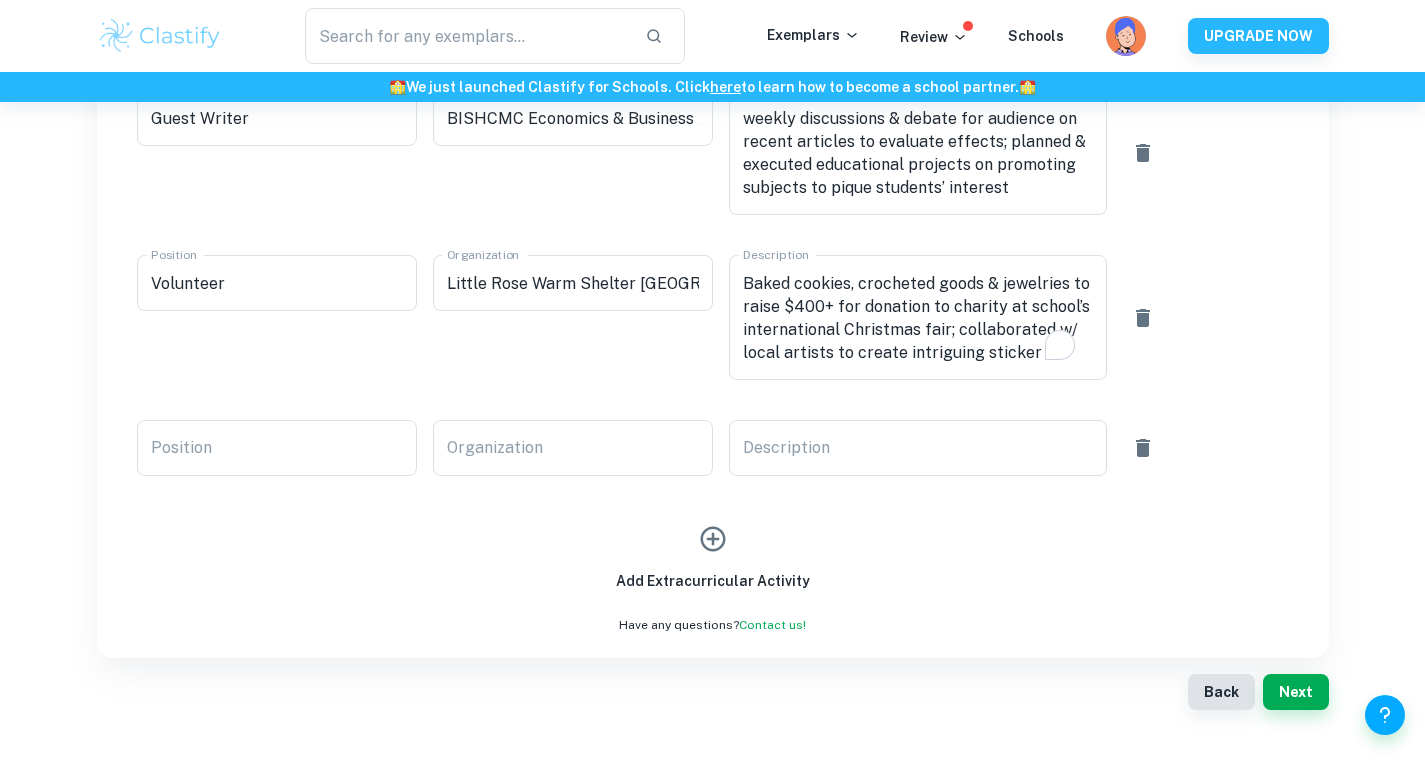 click on "Useful Pages Review Schools IA Examples EE Examples TOK Examples Common App Essay Examples Supplemental Essay Examples Company Contact Us Feedback Blog Earn Legal Privacy Policy Terms of Service Academic Integrity Policy Copyright and Takedown Cookie Settings Copyright ©  2025  Clastify All content on this website has been developed independently from and is not endorsed by the International Baccalaureate Organization. International Baccalaureate and IB are registered trademarks owned by the International Baccalaureate Organization." at bounding box center [712, 1026] 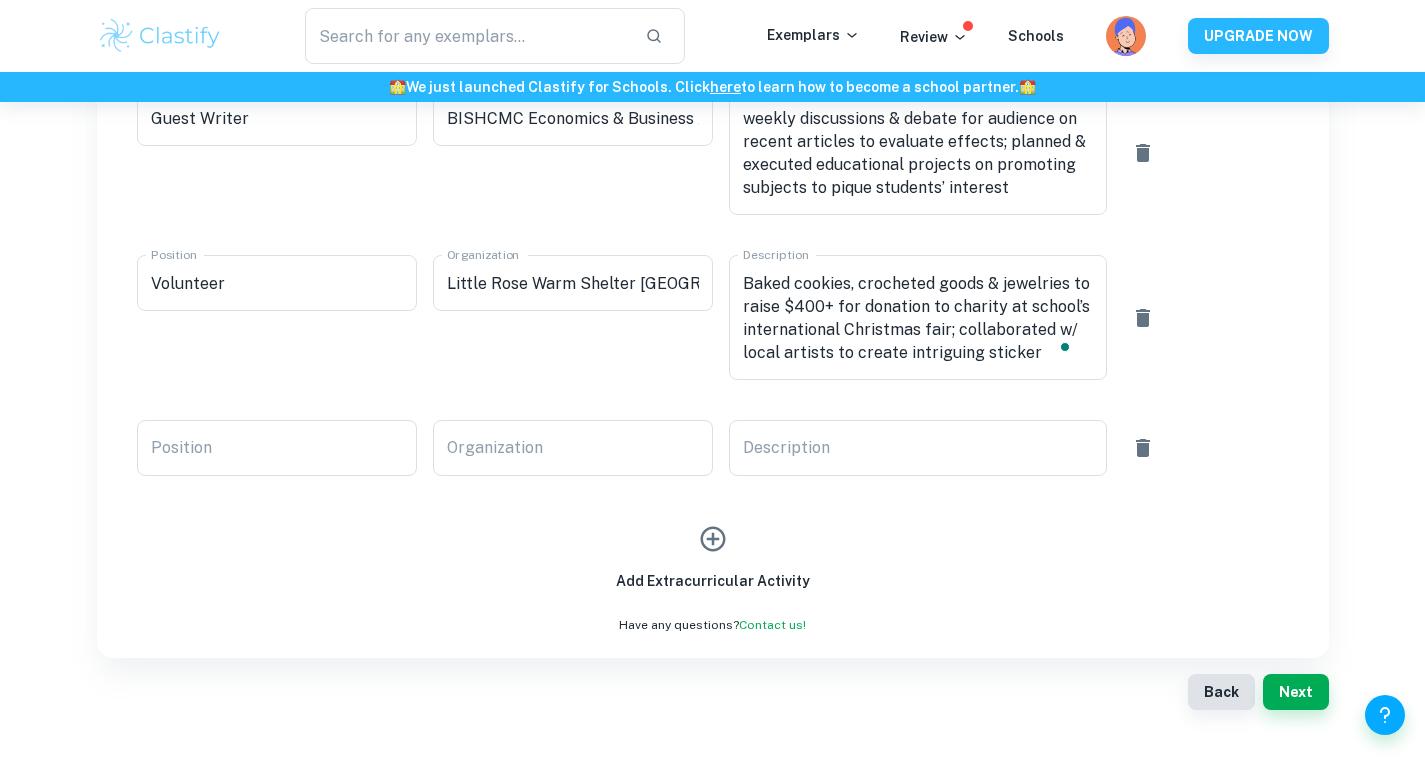 click on "Position BISHCMC Make a Move CCA, Co-Leader Position Organization Laws for Paws Vietnam; Heartbeat Vietnam Organization Description School film club teaching students to create meaningful short film & animation to raise money for causes like — 1. fund heart surgeries for underprivileged children. 2. Rescue stray dogs in [GEOGRAPHIC_DATA]. 3. Invite speakers from charities to share insights into prevalence of underprivileged targets x Description Position BISHCMC Make a Move Live-Aid Concert, Organiser, Performer Position Organization Laws for Paws; Heartbeat VN Organization Description Charity live rock concert to raise funds for young CHD patients’ surgeries & rescue of stray dogs in [GEOGRAPHIC_DATA], marketed towards international rock-lovers in [GEOGRAPHIC_DATA]; organized concert of 6 student bands+  1 teacher band to raise awareness and funds.  x Description Position Intern Position Organization Vietcap Securities Joint Stock Company, [GEOGRAPHIC_DATA] Organization Description x Description Position Recipient of Vietnamese Subject Award BISHCMC" at bounding box center (713, -162) 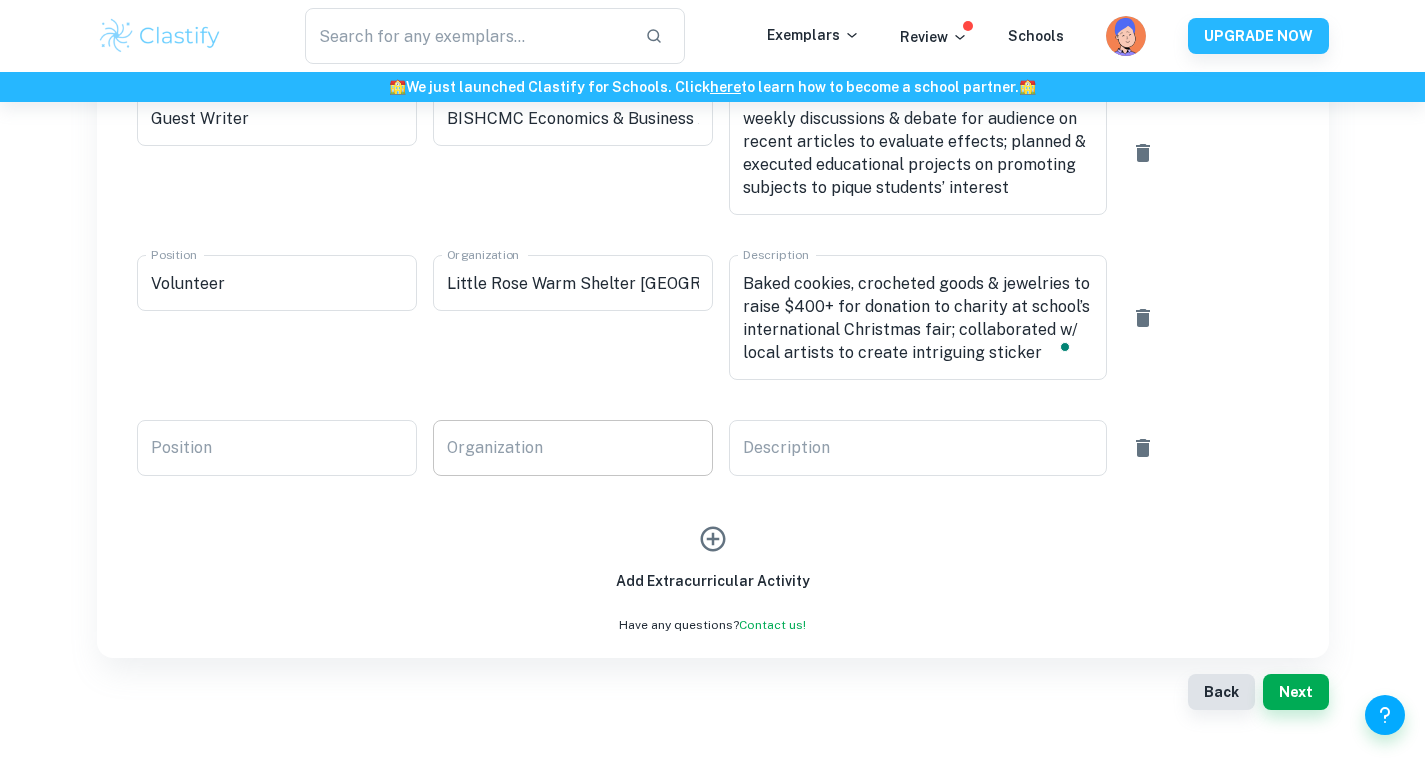 click on "Organization" at bounding box center (573, 448) 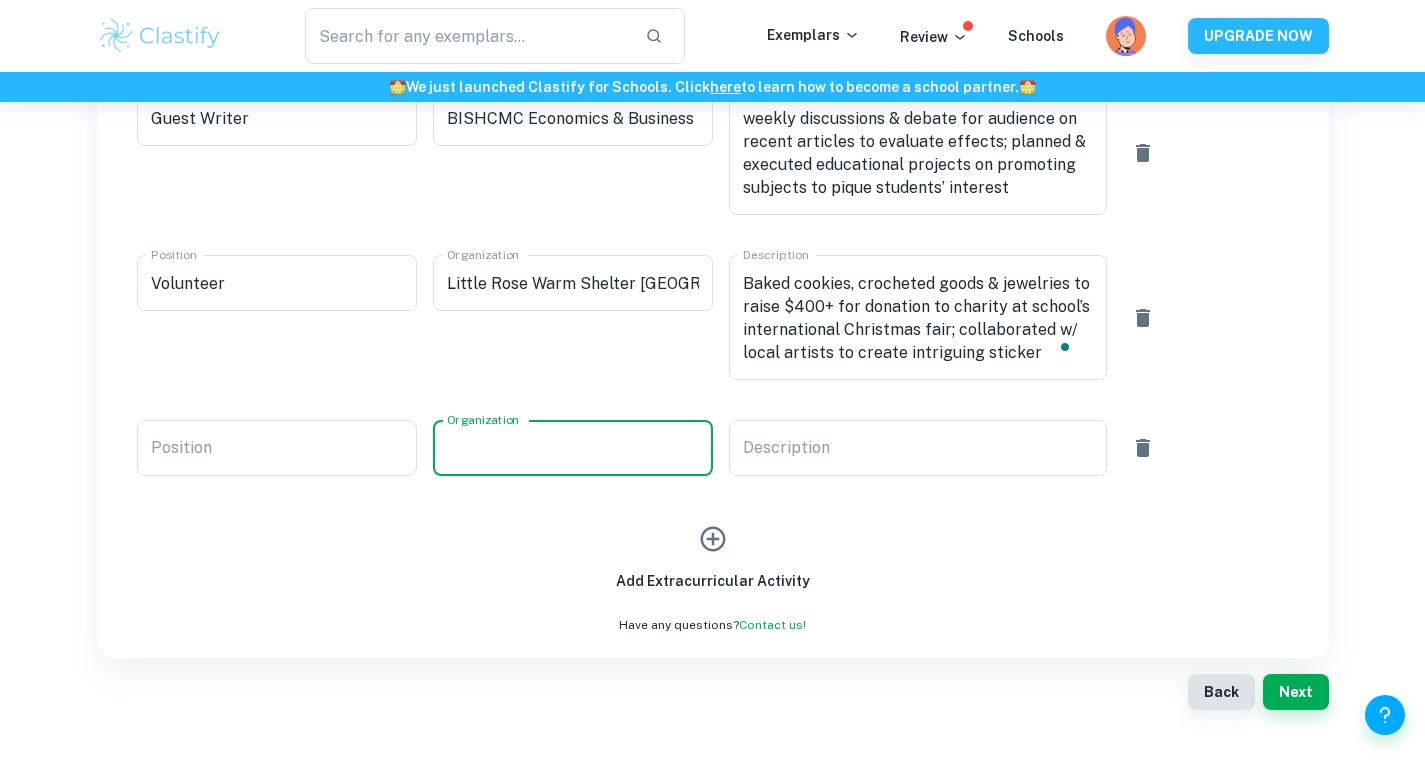 paste on "ABRSM, BISHCMC" 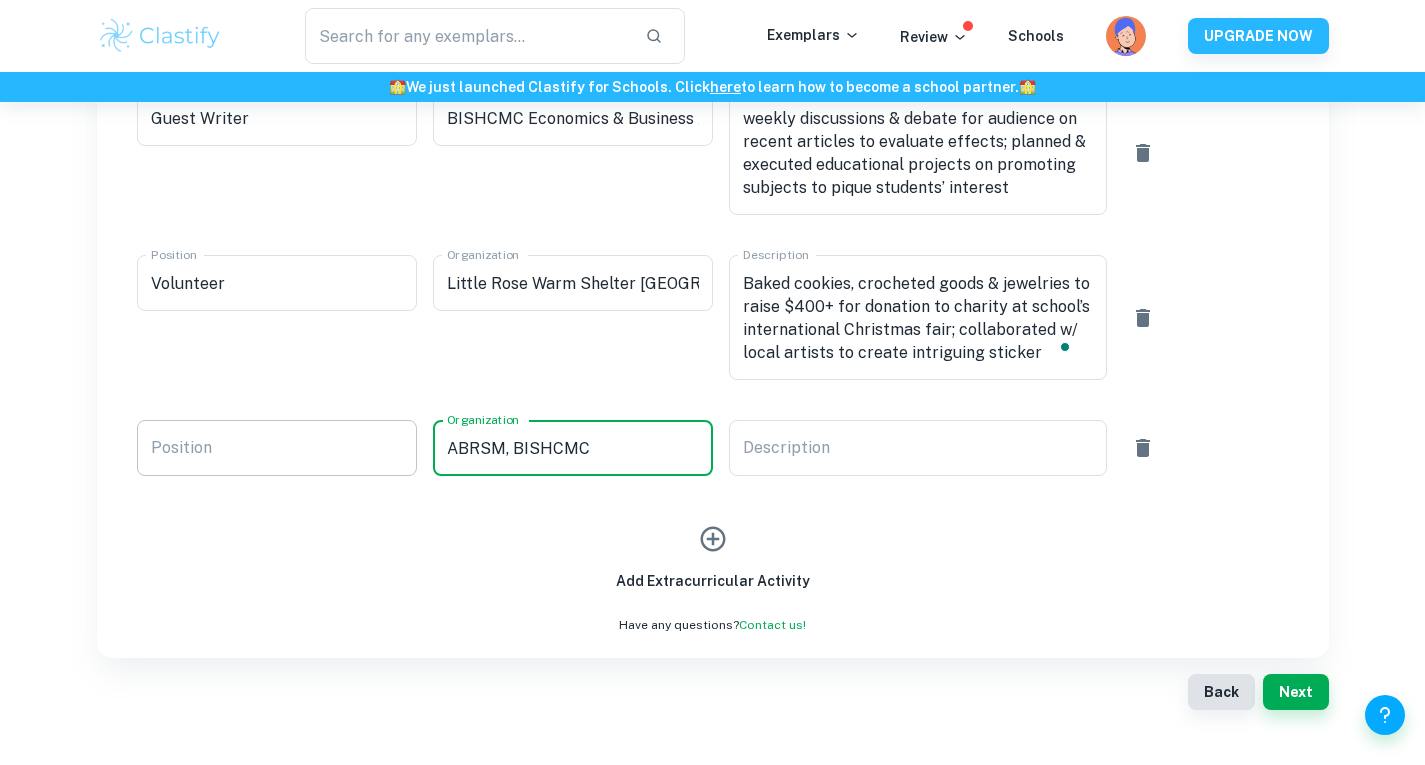 type on "ABRSM, BISHCMC" 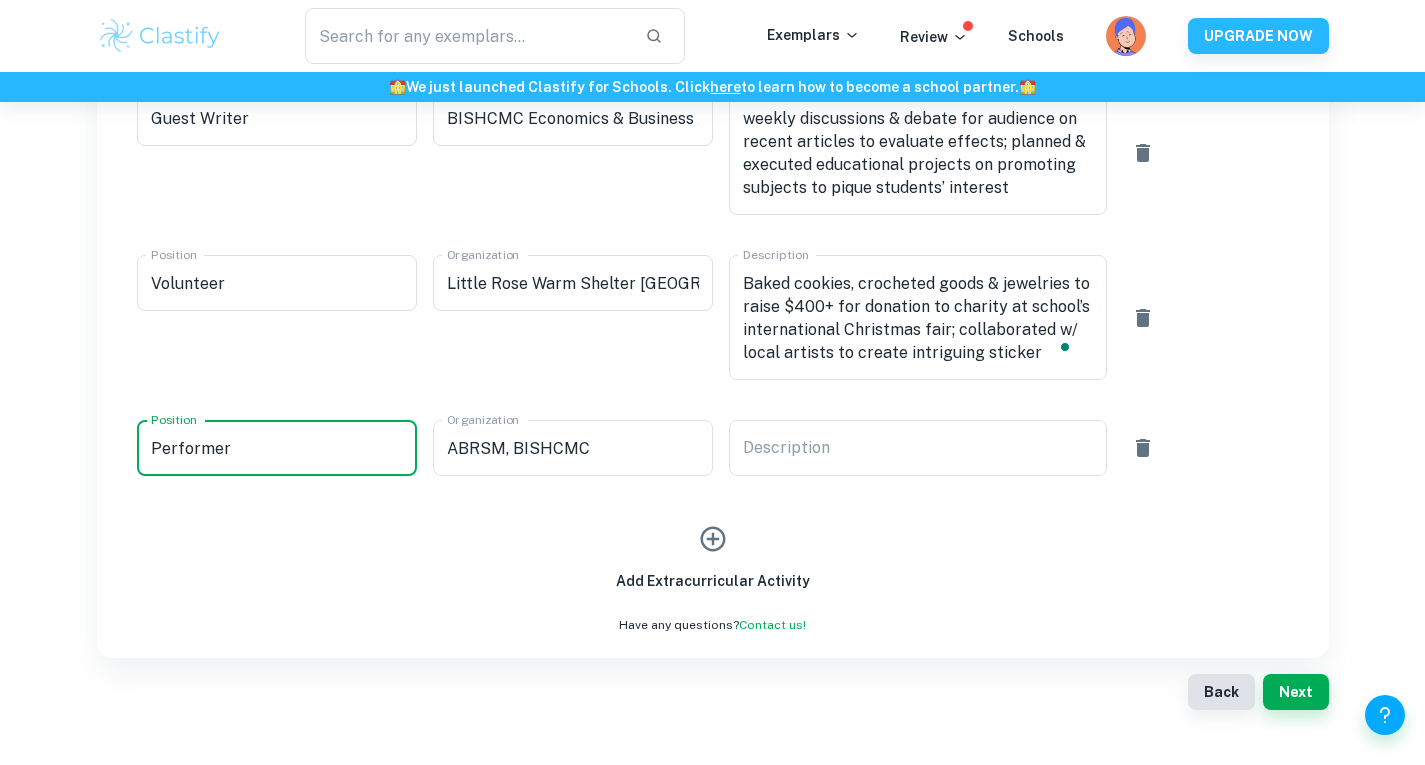 type on "Performer" 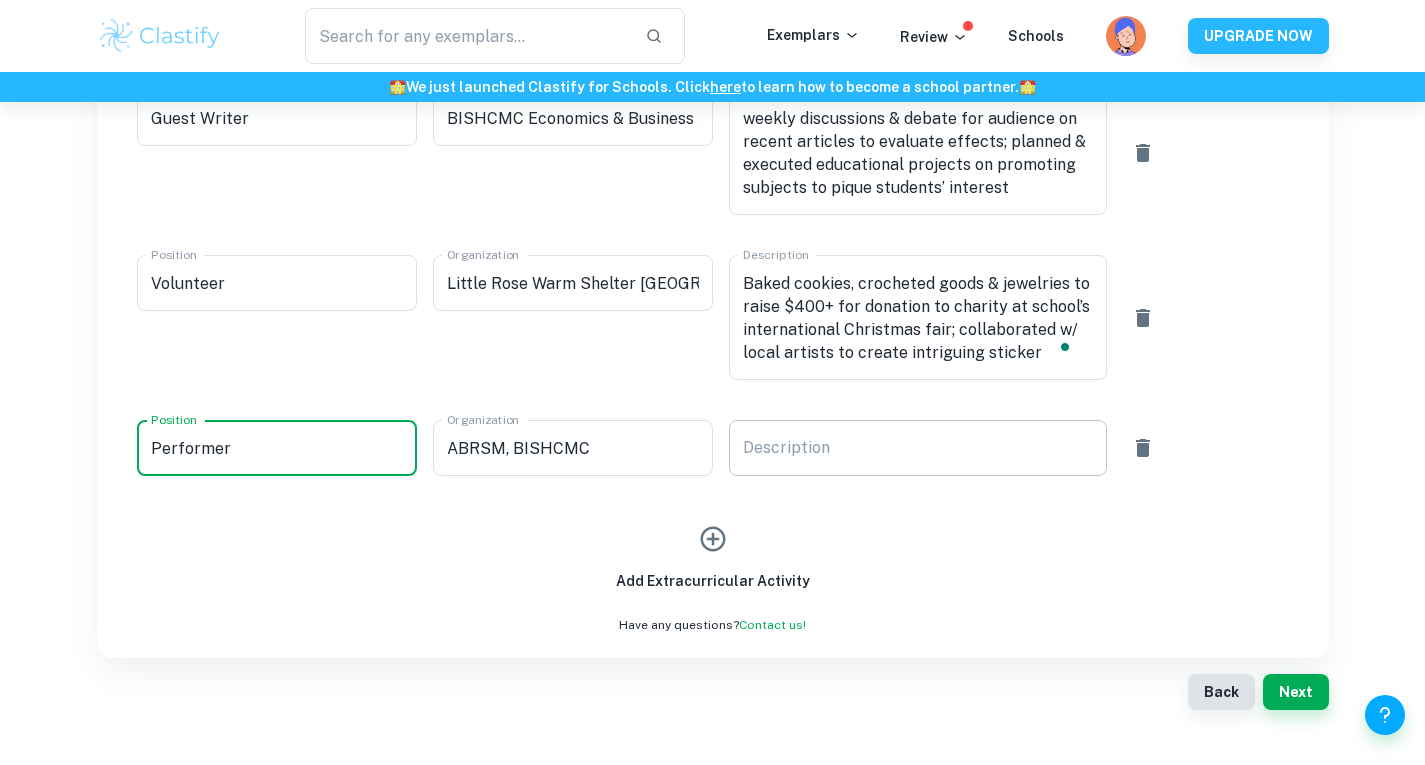 click on "x Description" at bounding box center [918, 448] 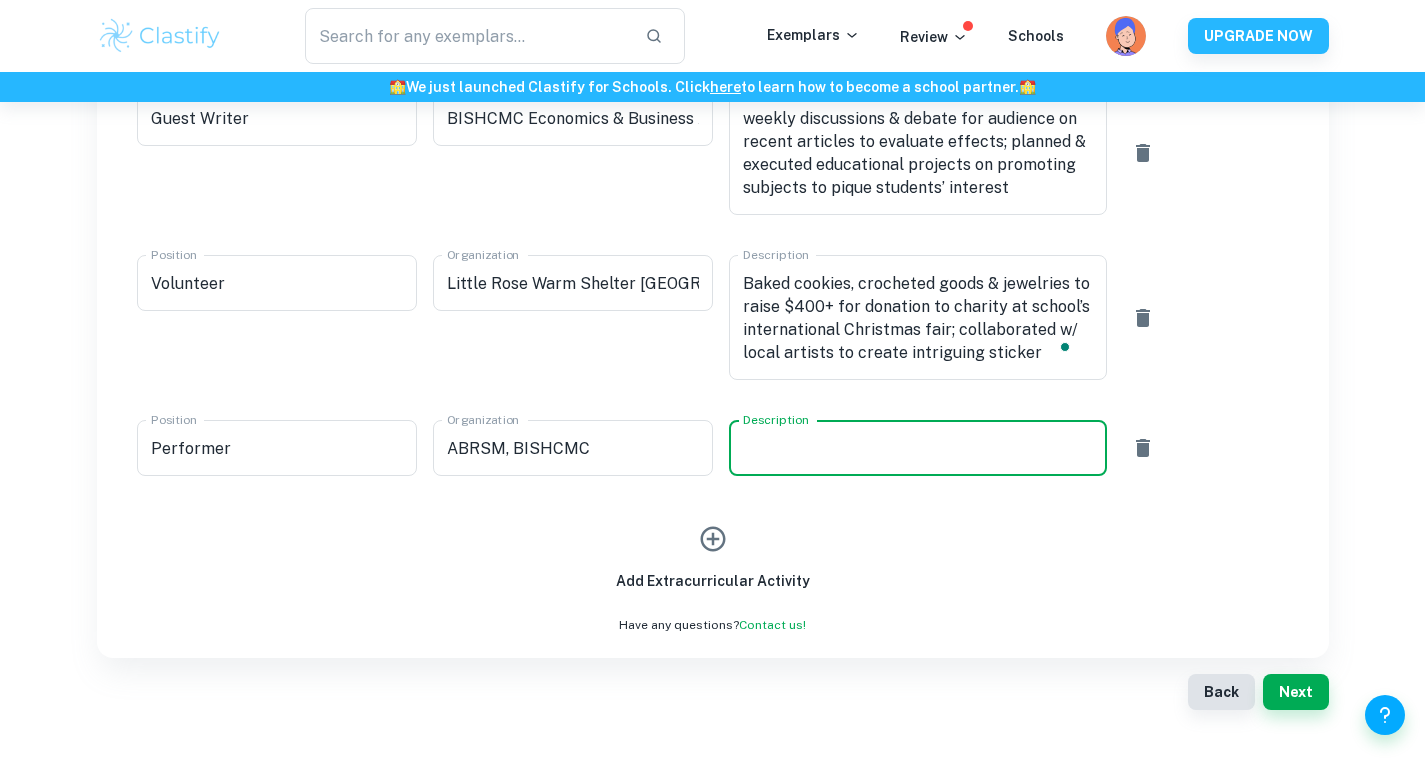 paste on "Received Distinction in ABRSM Grade 5 [PERSON_NAME] and Music Theory exams; performed in string quartet in 2 graduation ceremonies, BritCham Convention, 2 British Consulate Christmas parties & chair violist in 3 popular school productions; Observed & learnt from professional musicians & peers" 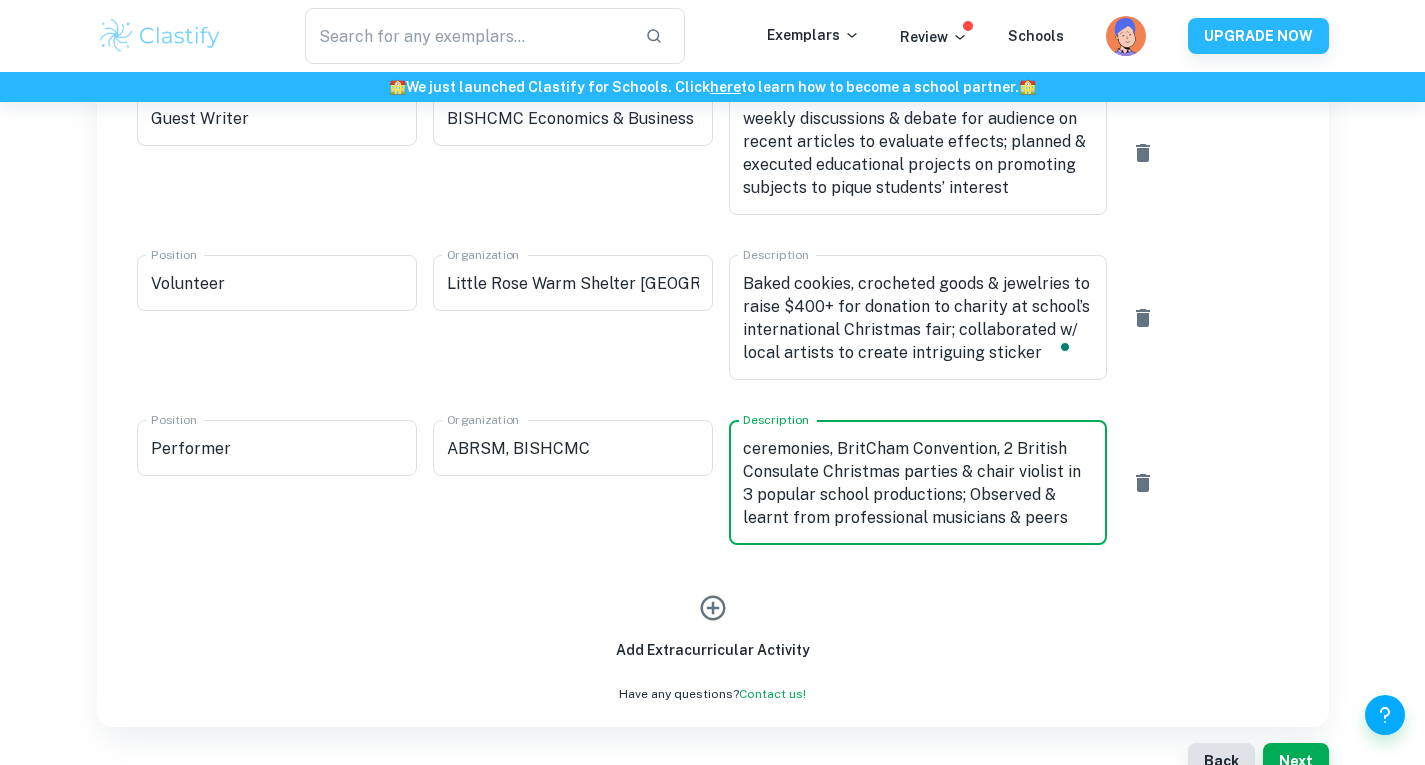 scroll, scrollTop: 69, scrollLeft: 0, axis: vertical 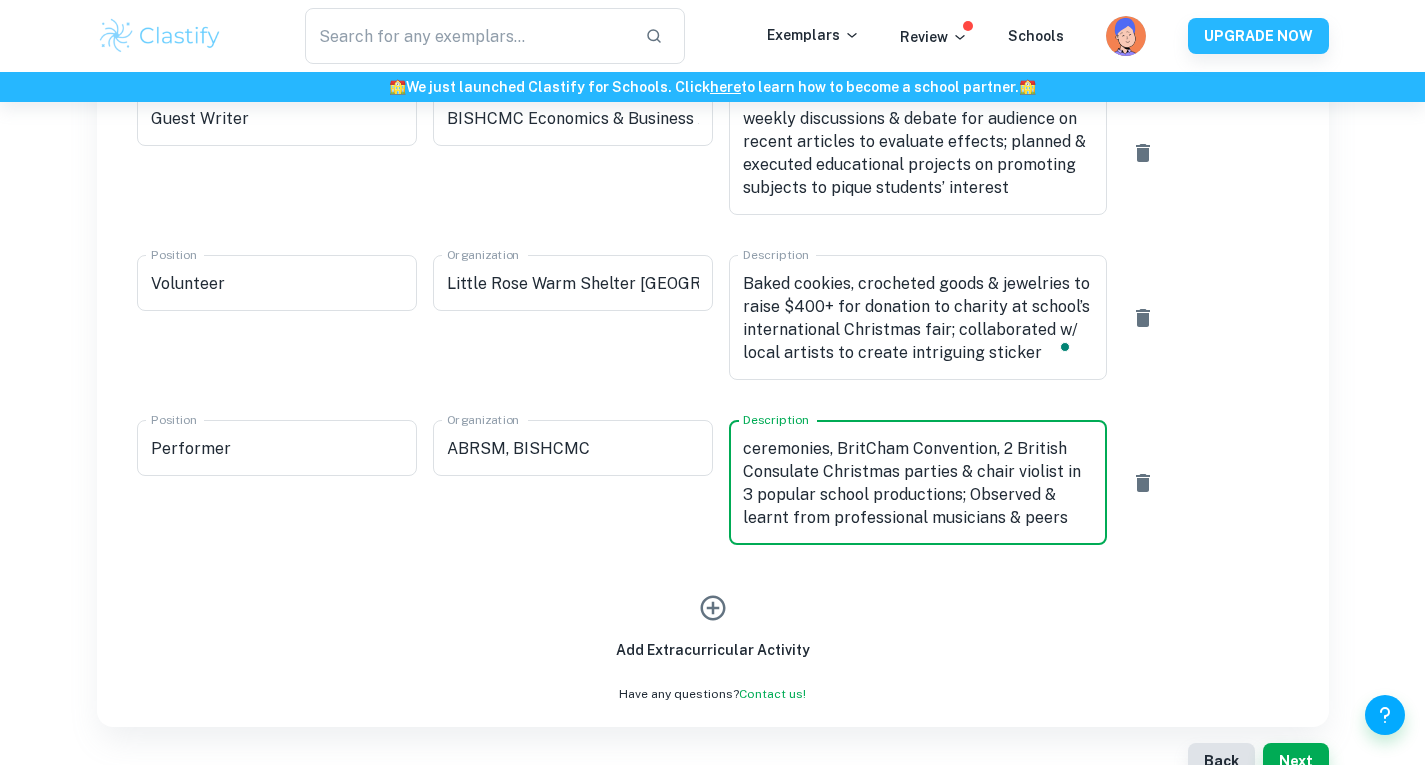 type on "Received Distinction in ABRSM Grade 5 [PERSON_NAME] and Music Theory exams; performed in string quartet in 2 graduation ceremonies, BritCham Convention, 2 British Consulate Christmas parties & chair violist in 3 popular school productions; Observed & learnt from professional musicians & peers" 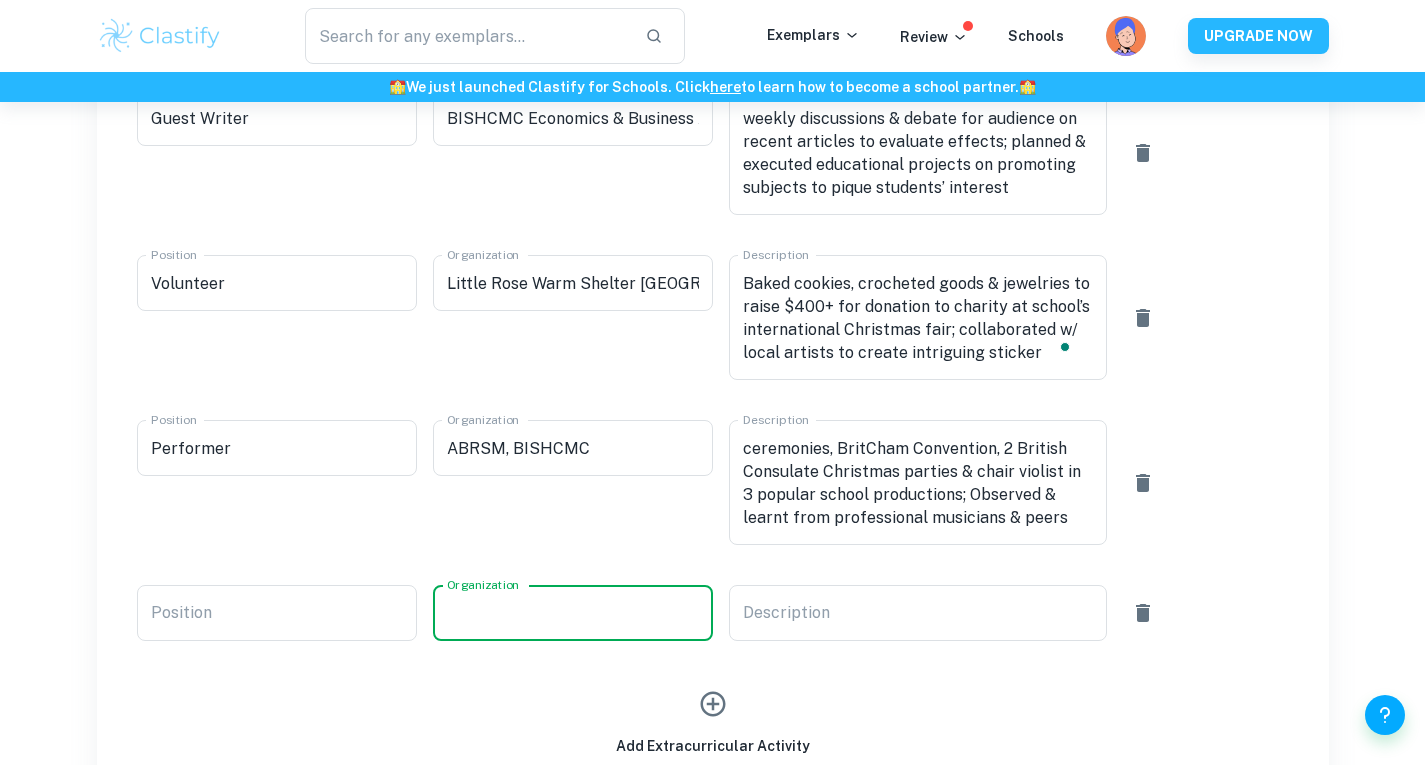click on "Organization" at bounding box center (573, 613) 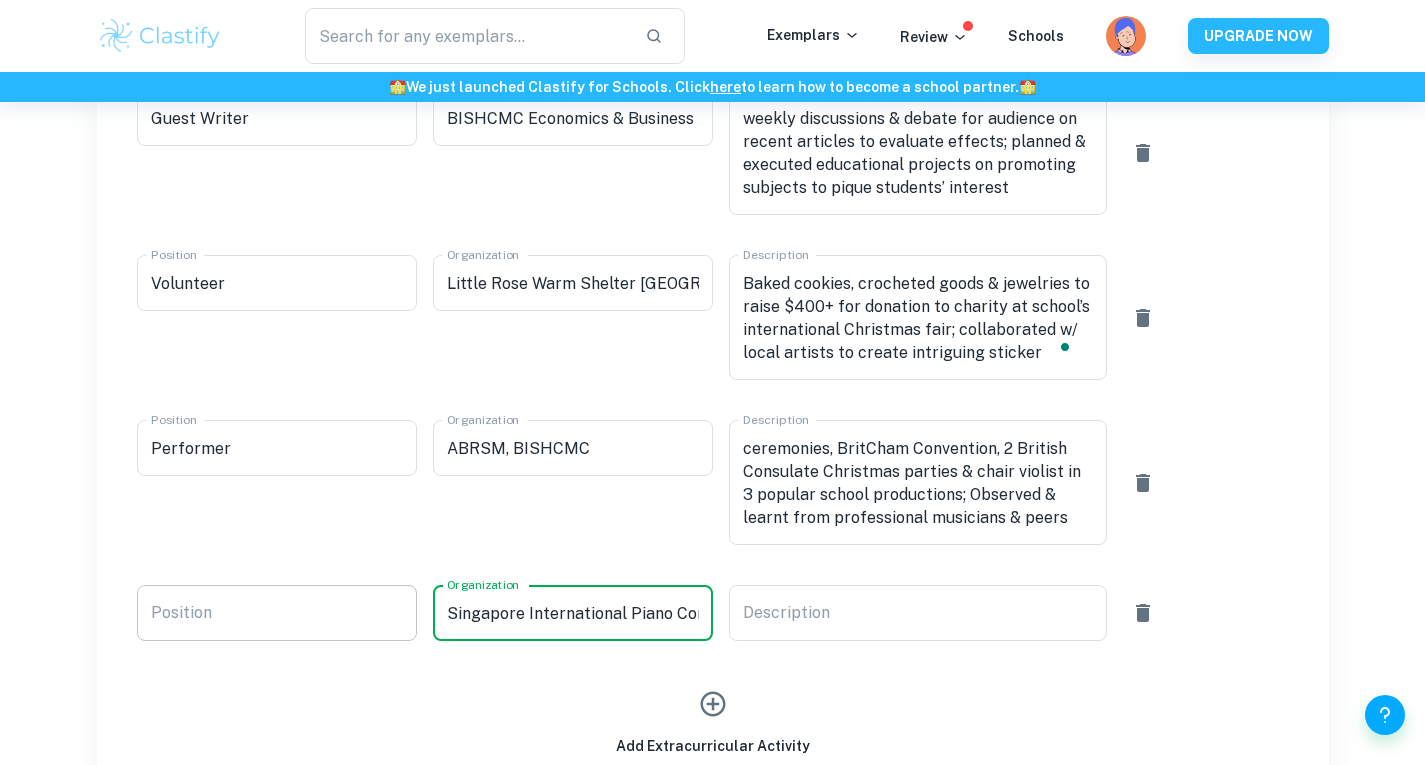 scroll, scrollTop: 0, scrollLeft: 62, axis: horizontal 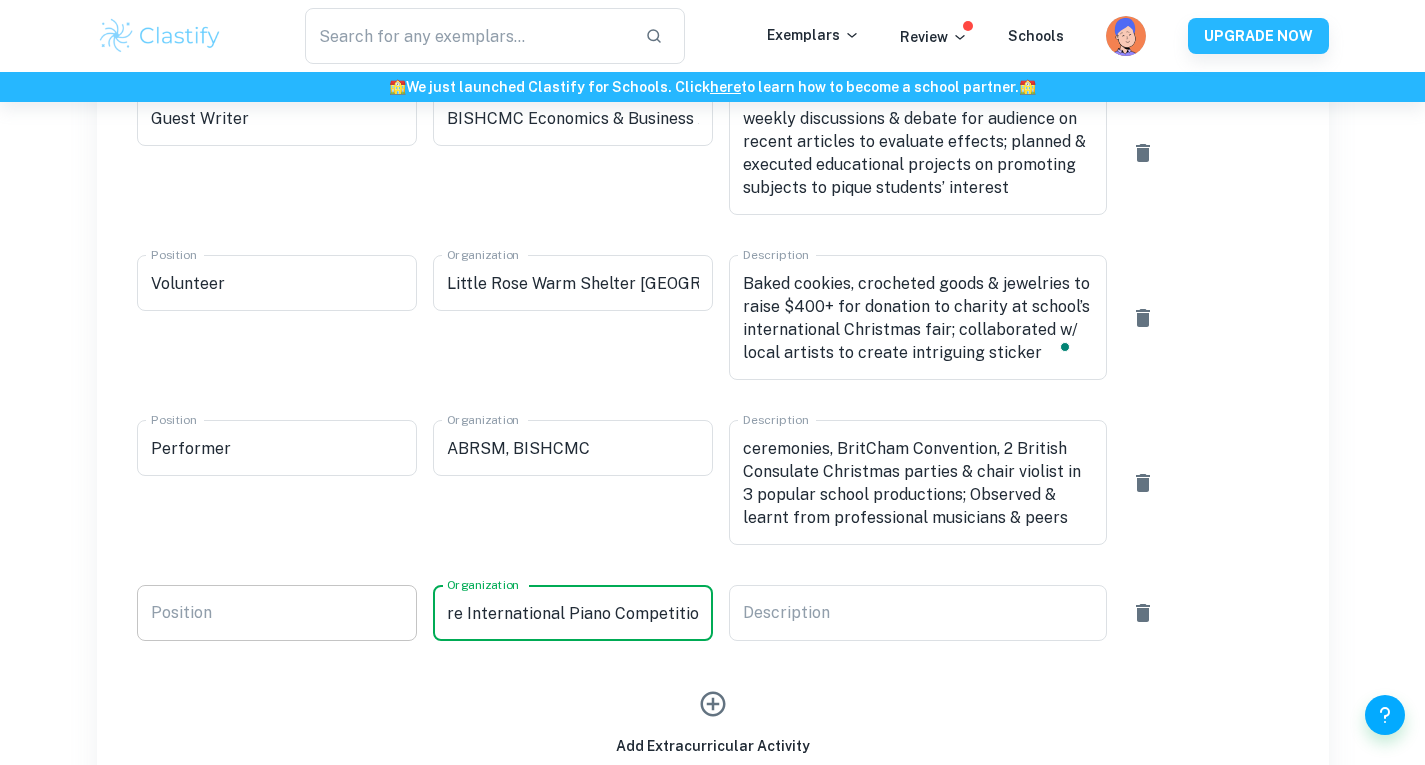 type on "Singapore International Piano Competition" 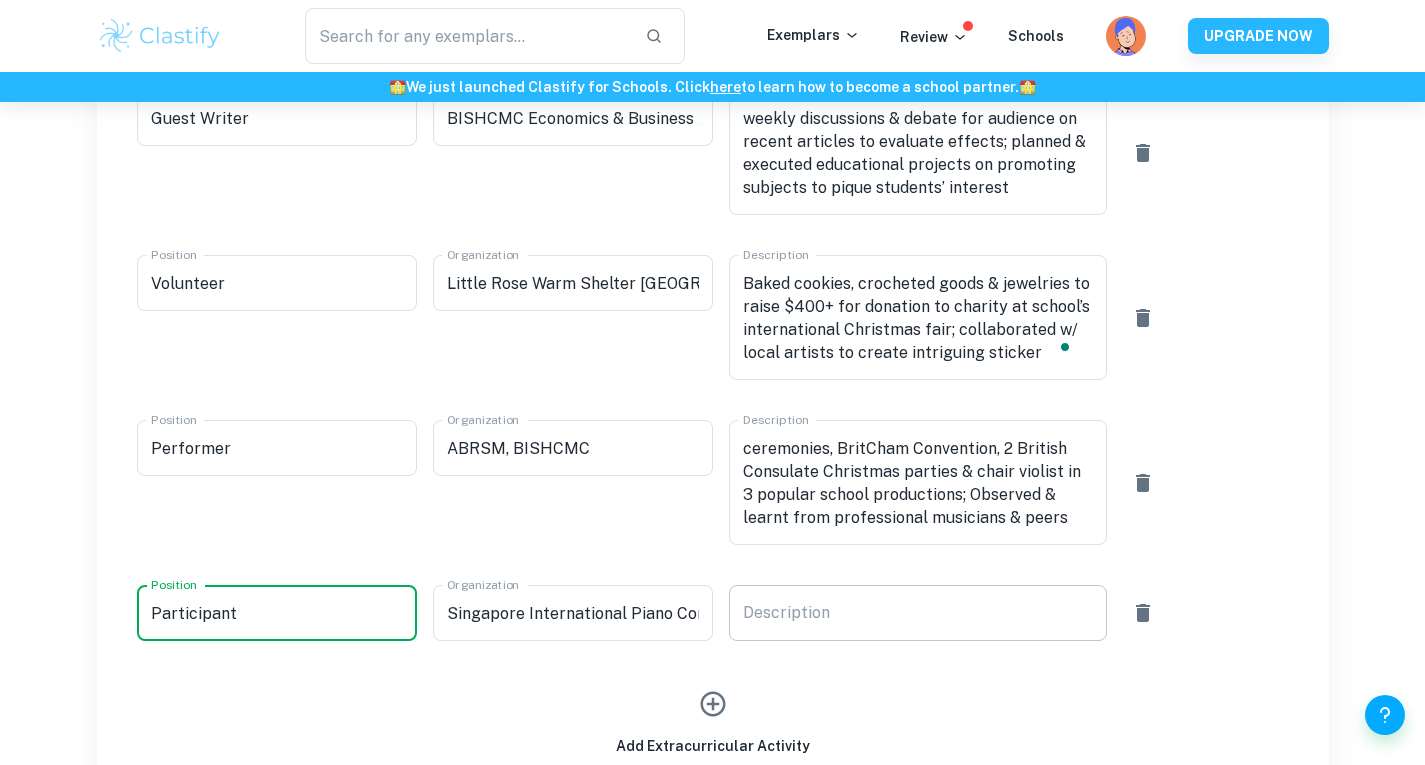type on "Participant" 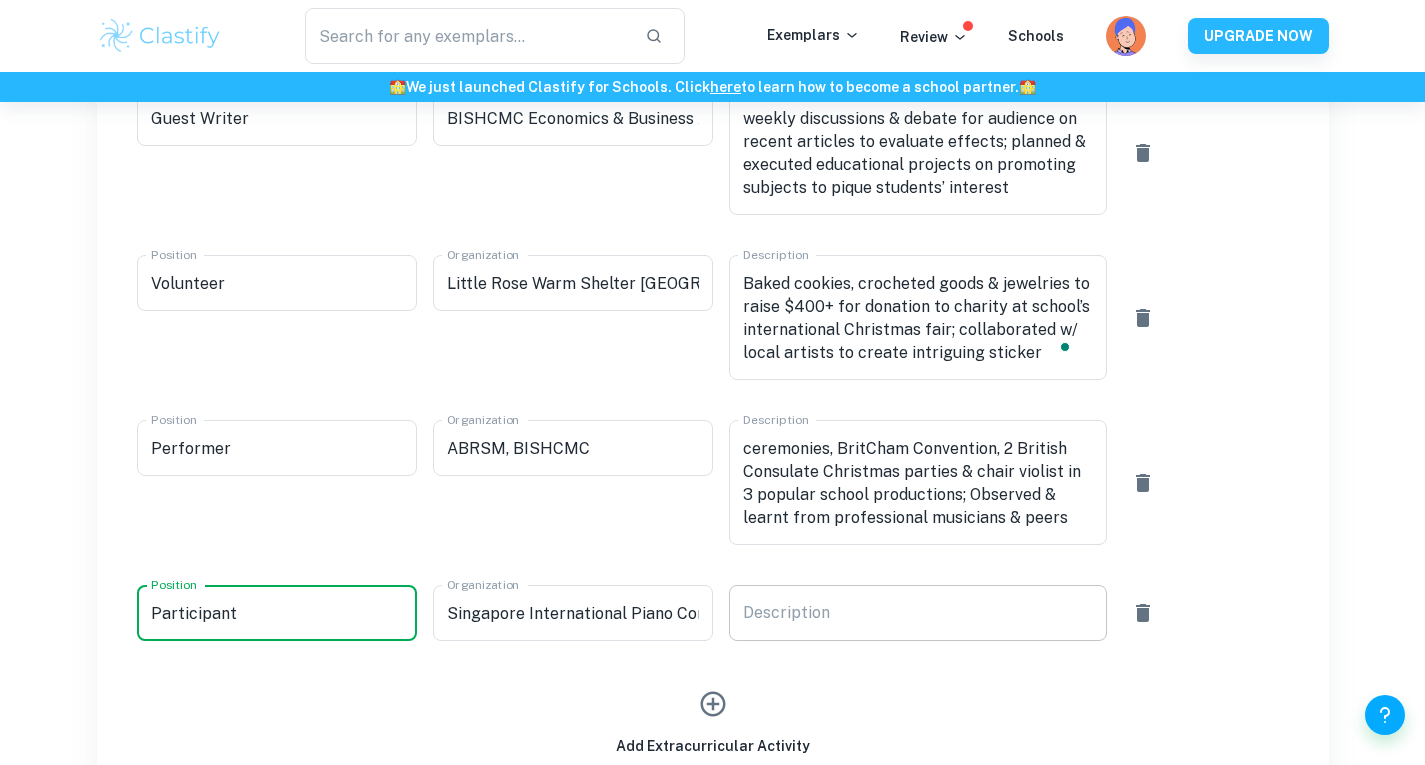 click on "x Description" at bounding box center (918, 613) 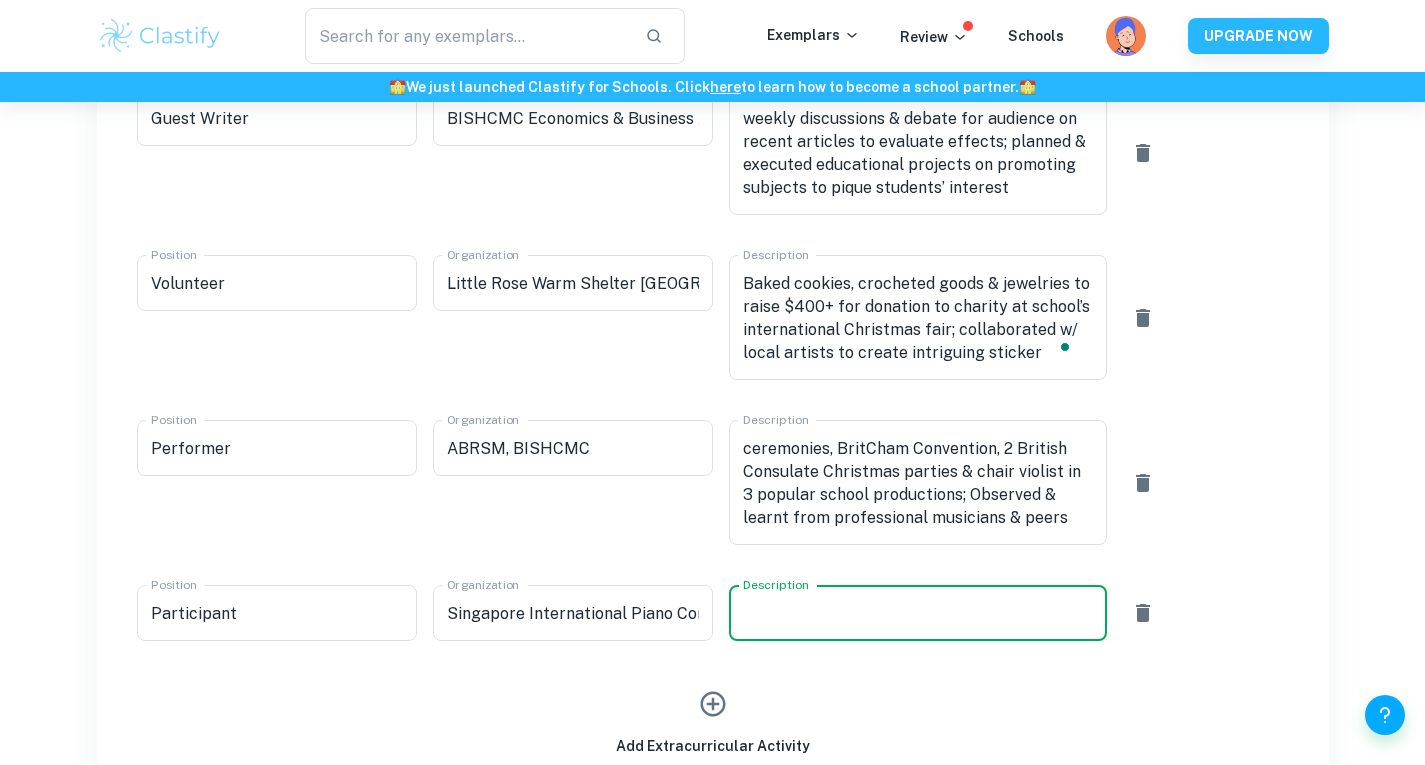 paste on "Performed [PERSON_NAME]’s June: [PERSON_NAME] for international & domestic judges; submitted 2 etudes online for further assessment; qualified to compete in semi final round - top contestant in [GEOGRAPHIC_DATA] in age group [DEMOGRAPHIC_DATA]" 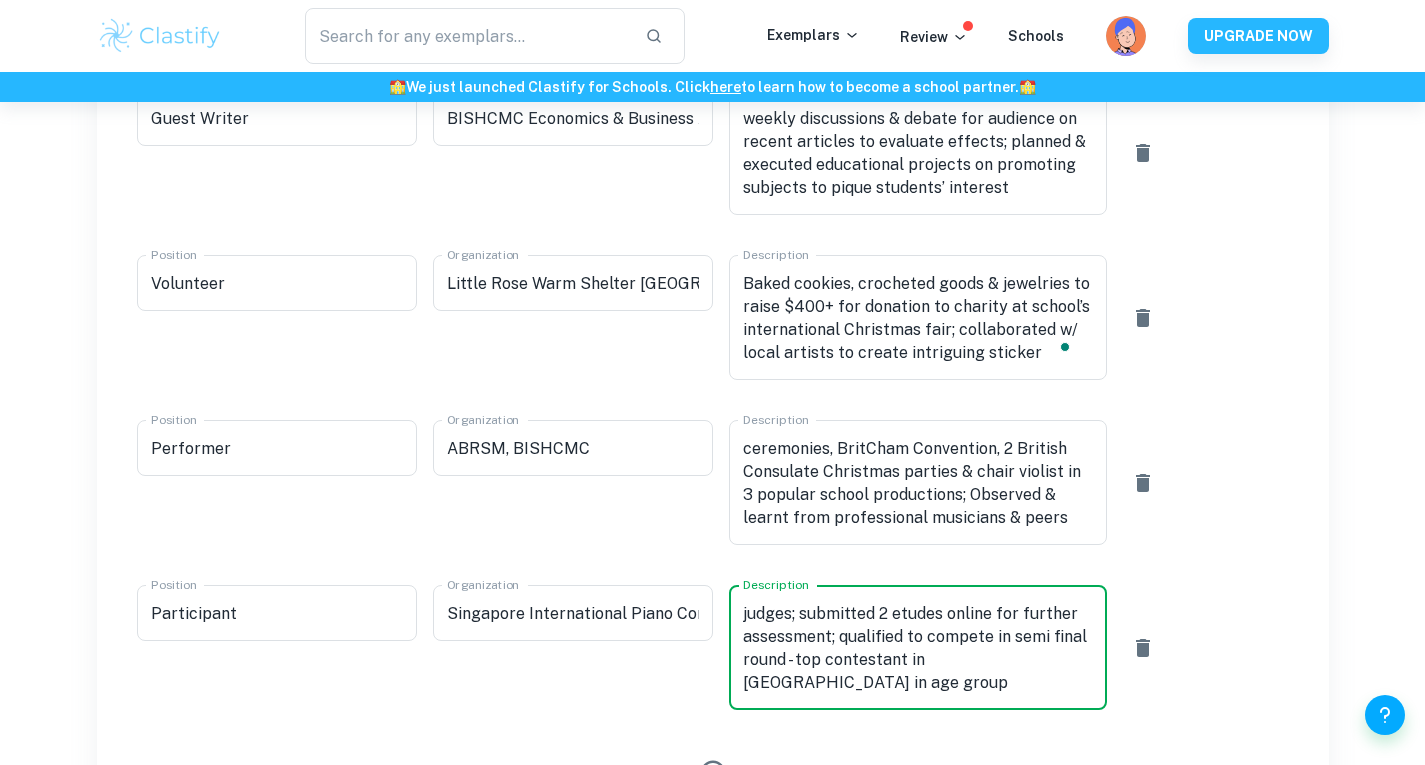 scroll, scrollTop: 23, scrollLeft: 0, axis: vertical 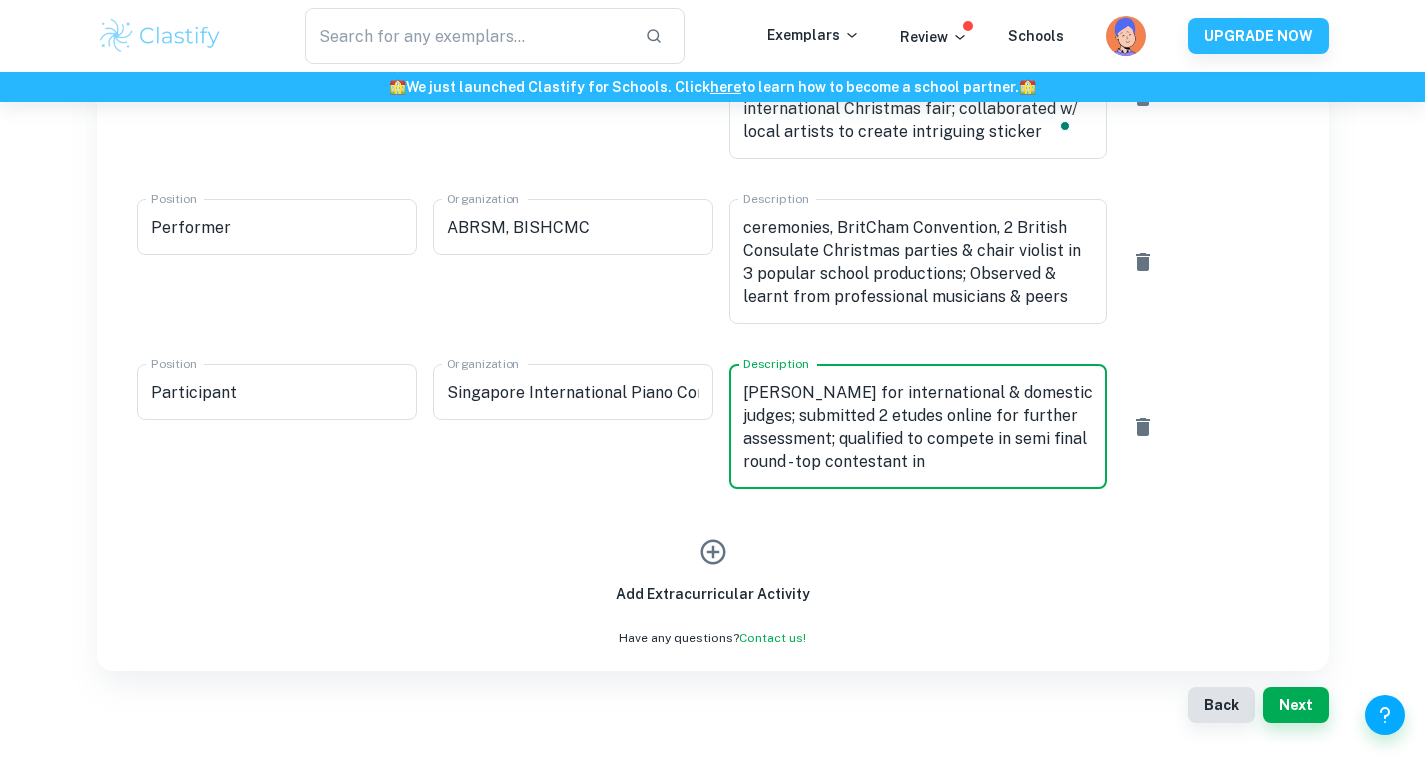 type on "Performed [PERSON_NAME]’s June: [PERSON_NAME] for international & domestic judges; submitted 2 etudes online for further assessment; qualified to compete in semi final round - top contestant in [GEOGRAPHIC_DATA] in age group [DEMOGRAPHIC_DATA]" 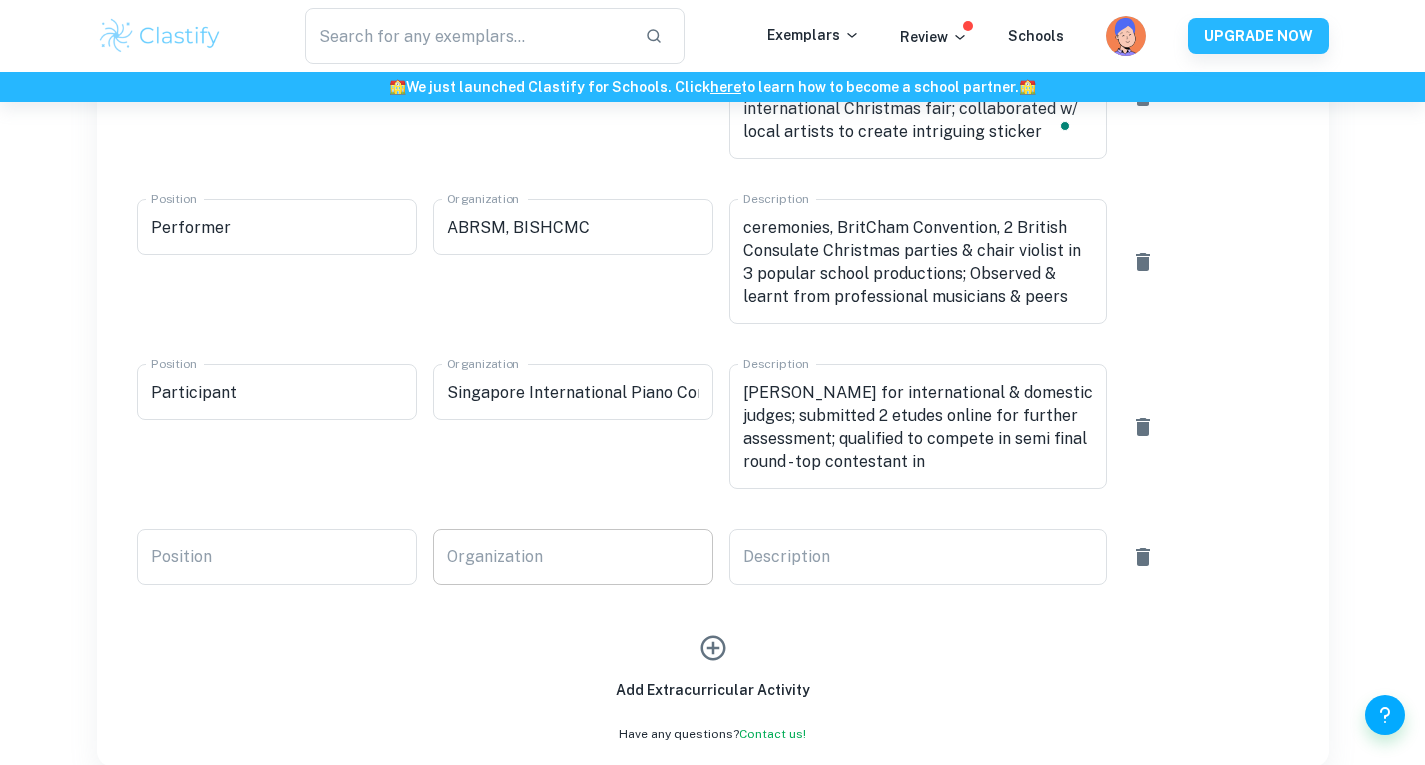 click on "Organization" at bounding box center [573, 557] 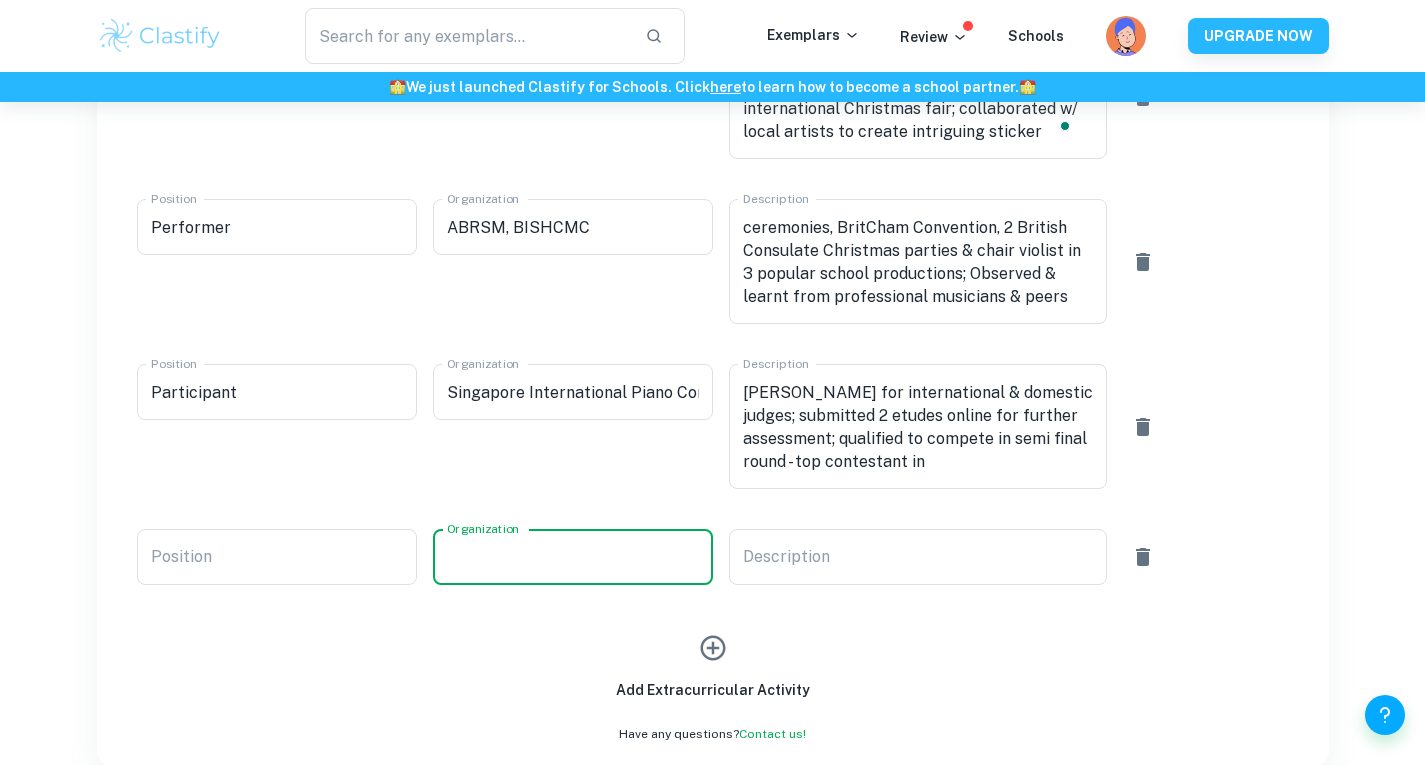 paste on "Erato School of Music & Performing Arts, [GEOGRAPHIC_DATA]" 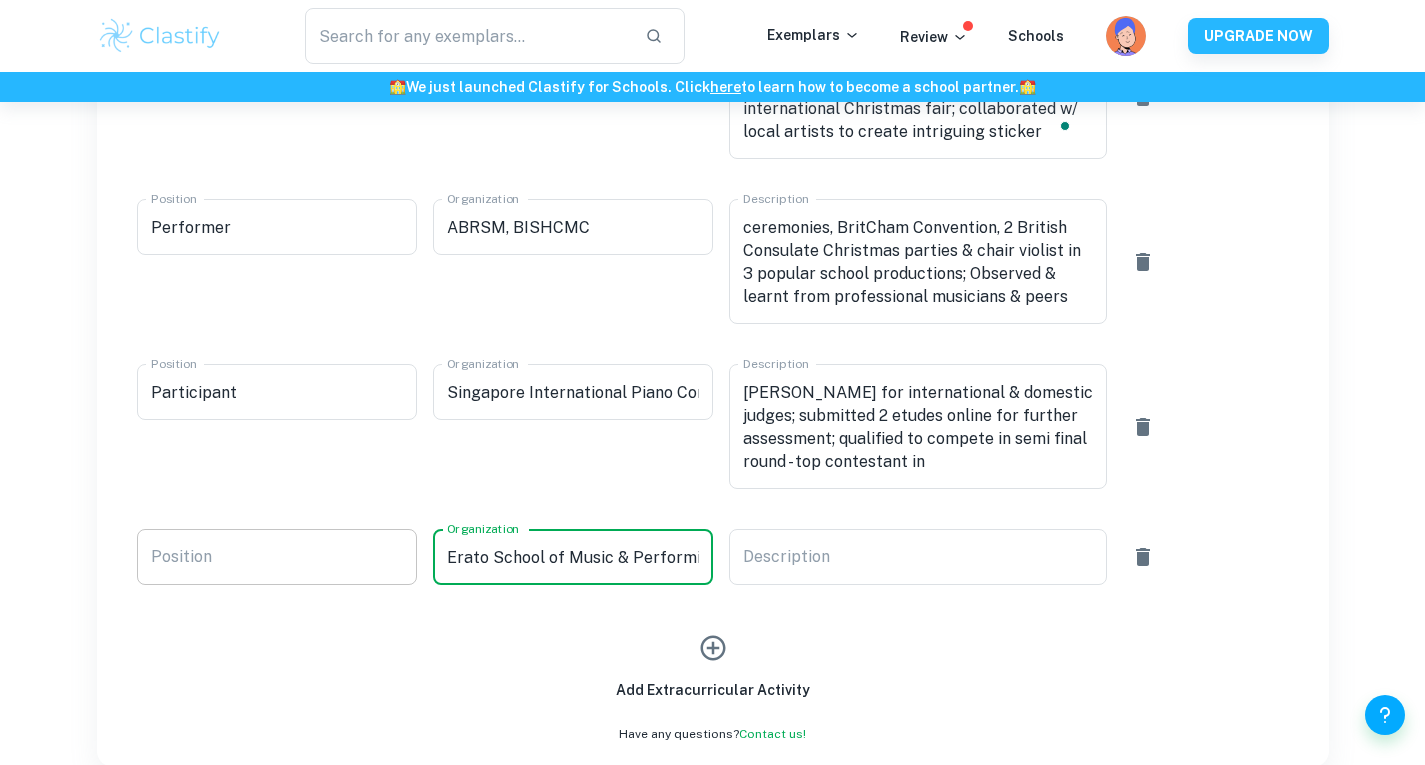 scroll, scrollTop: 0, scrollLeft: 163, axis: horizontal 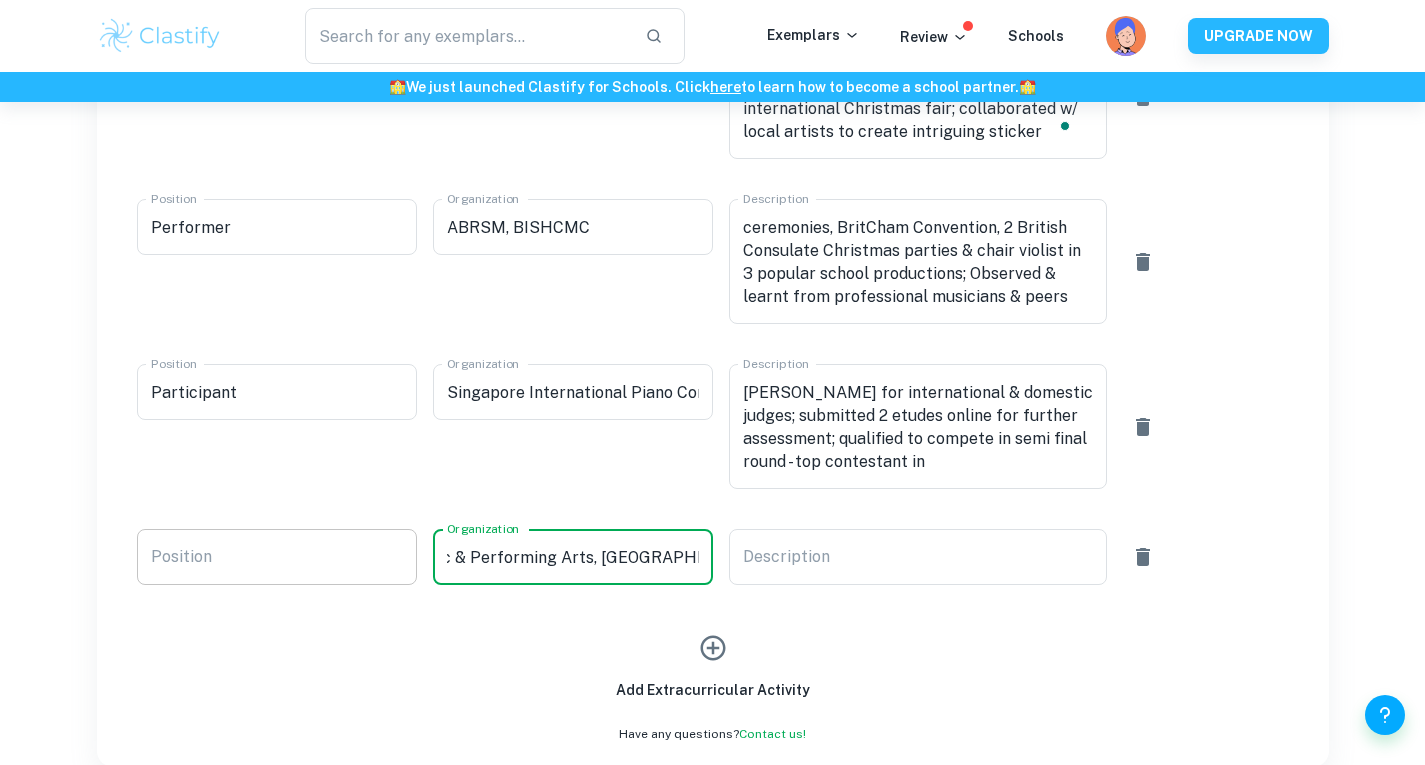 type on "Erato School of Music & Performing Arts, [GEOGRAPHIC_DATA]" 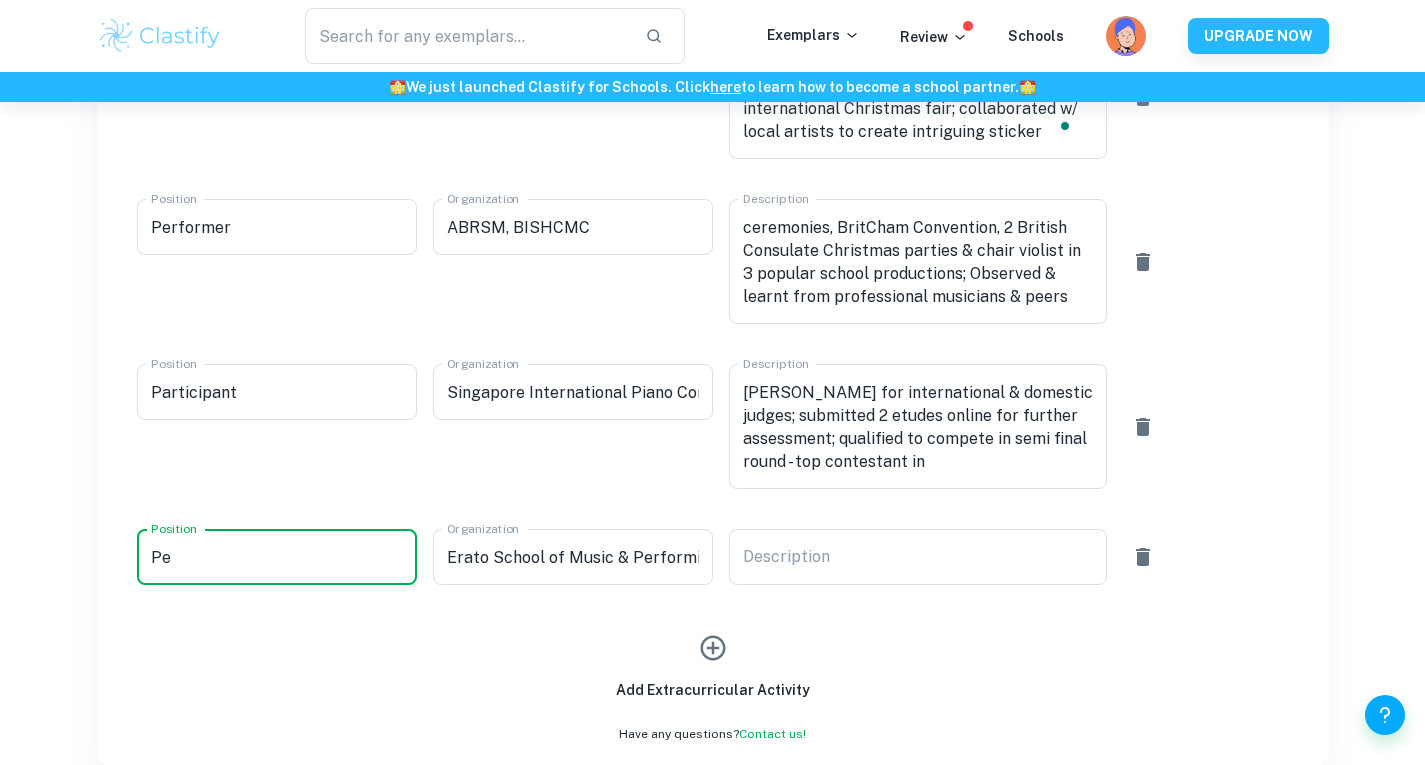 type on "P" 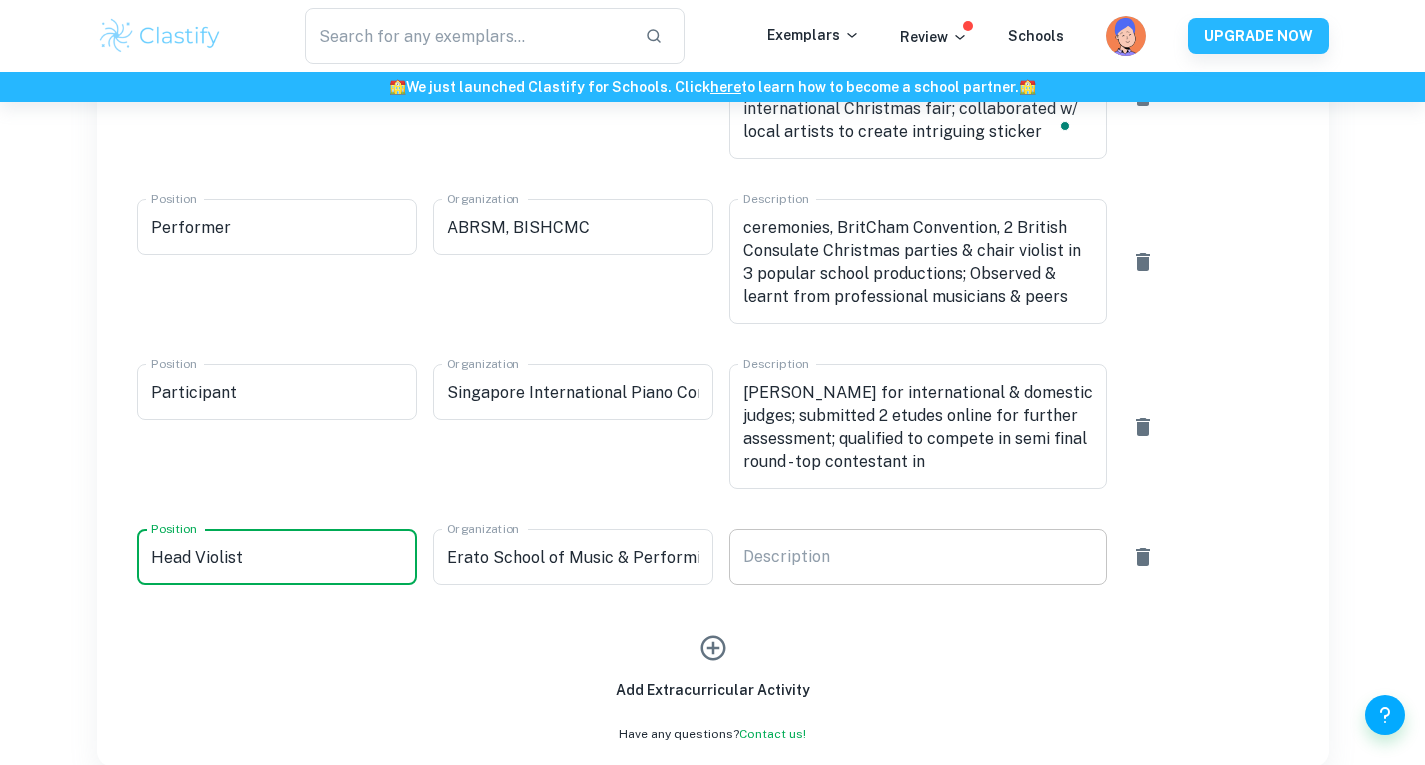 type on "Head Violist" 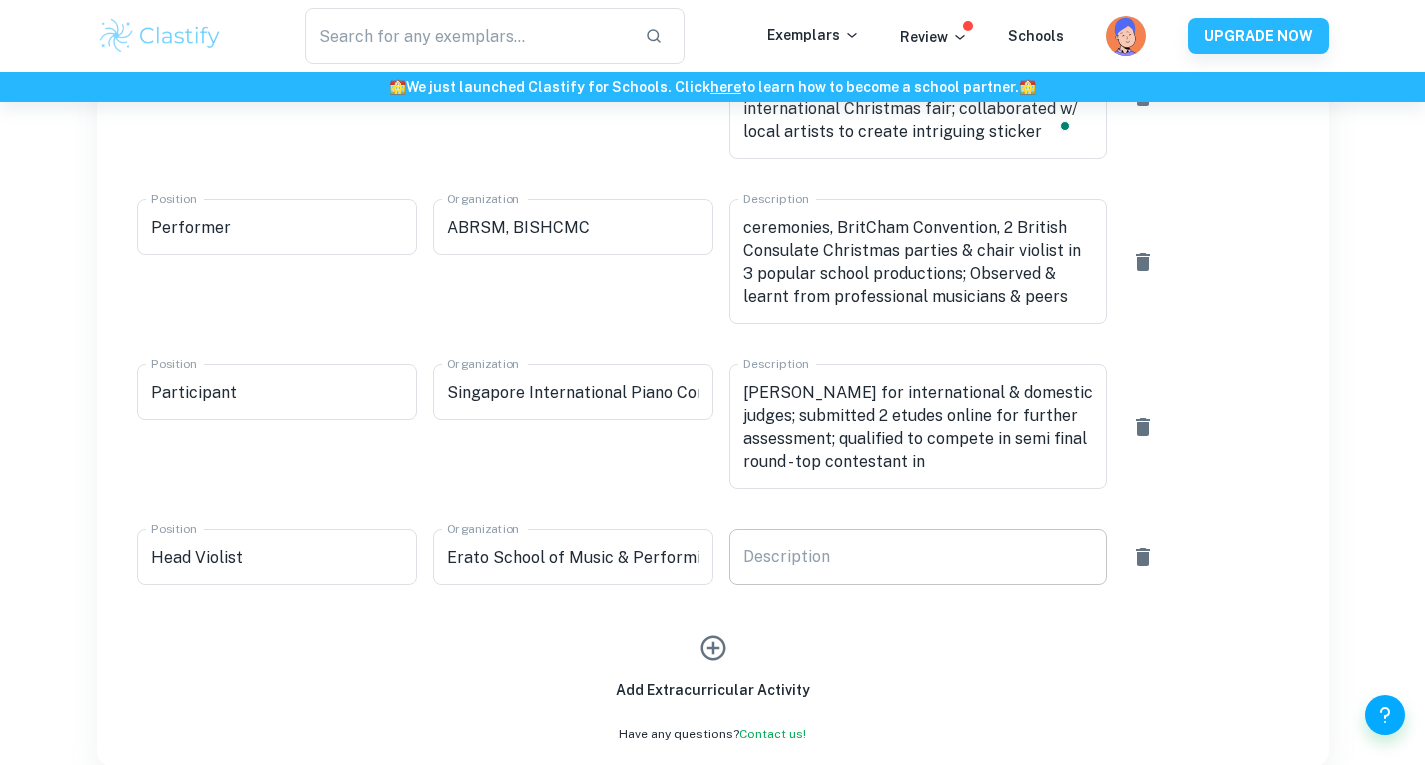 click on "x Description" at bounding box center (918, 557) 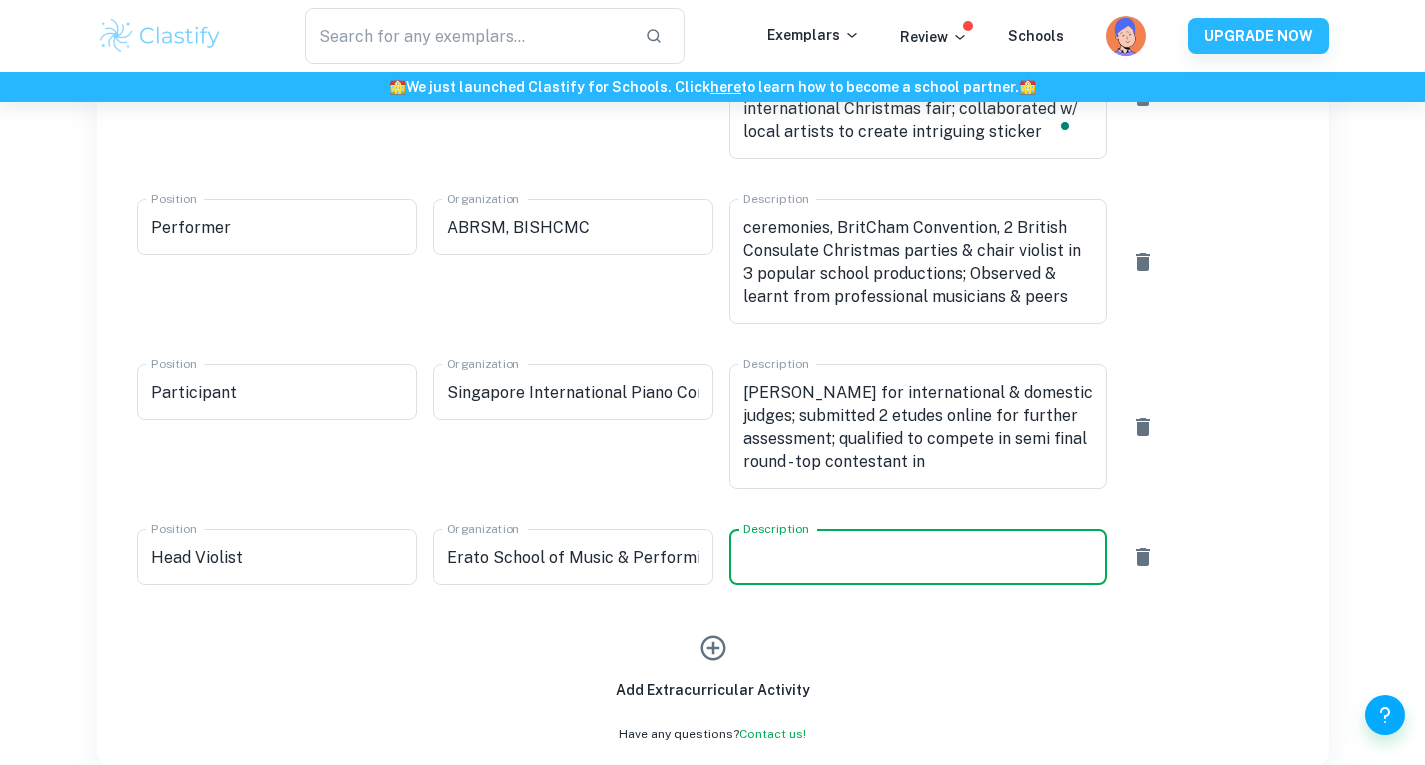 paste on "Performed 5 concerts for Christmas, New Year & ABRSM certificate ceremonies to multiple audiences of 200+; genre spans from classical to pop & rock; worked as a part-time second violist in music school & university orchestra for 2 years." 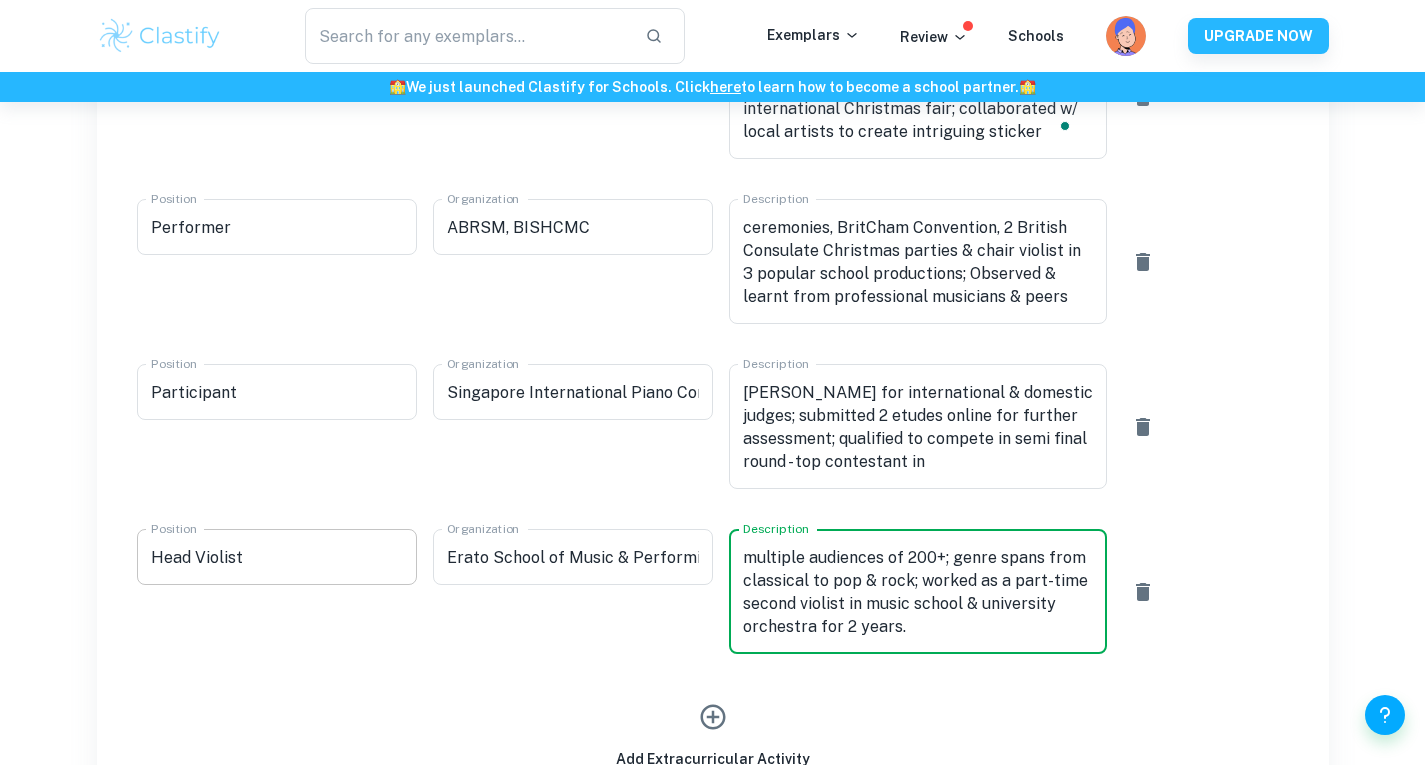 scroll, scrollTop: 46, scrollLeft: 0, axis: vertical 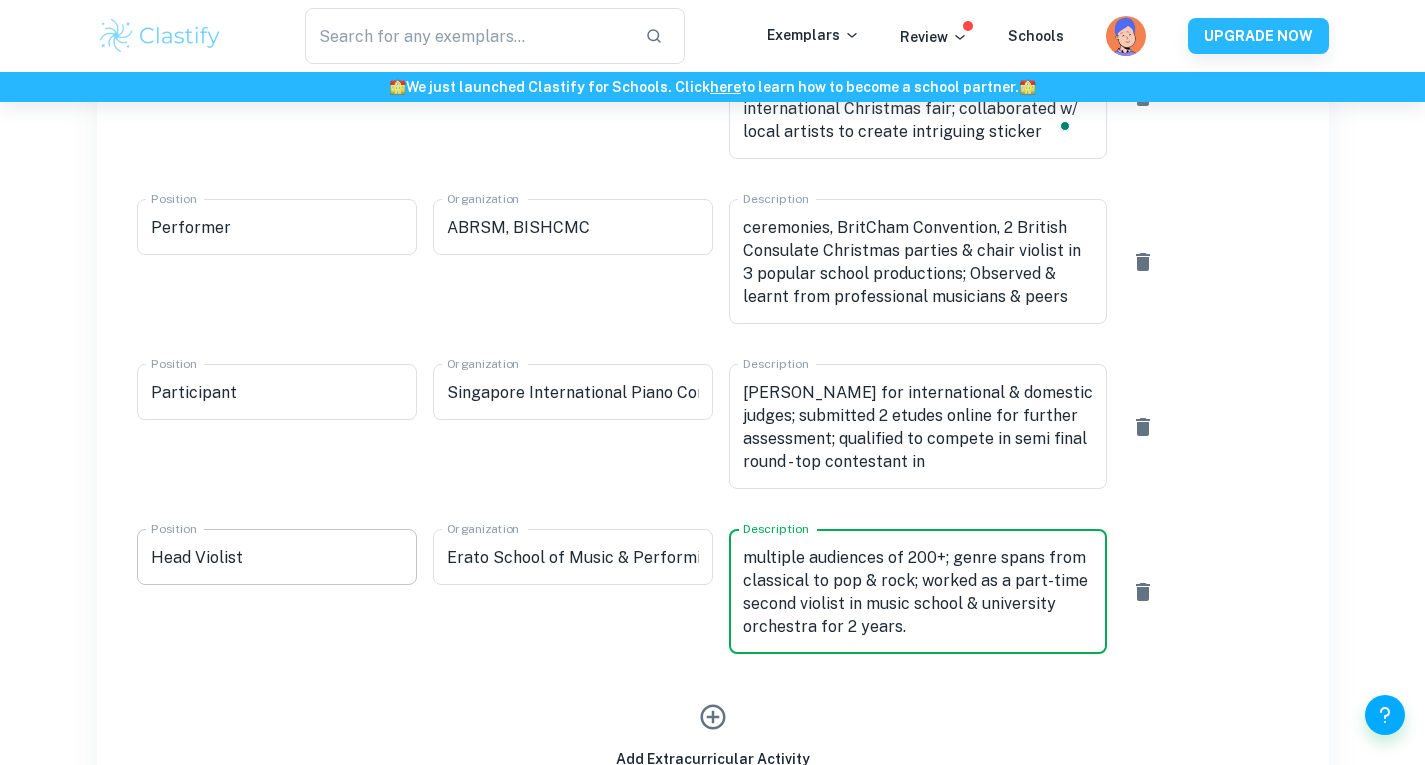 type on "Performed 5 concerts for Christmas, New Year & ABRSM certificate ceremonies to multiple audiences of 200+; genre spans from classical to pop & rock; worked as a part-time second violist in music school & university orchestra for 2 years." 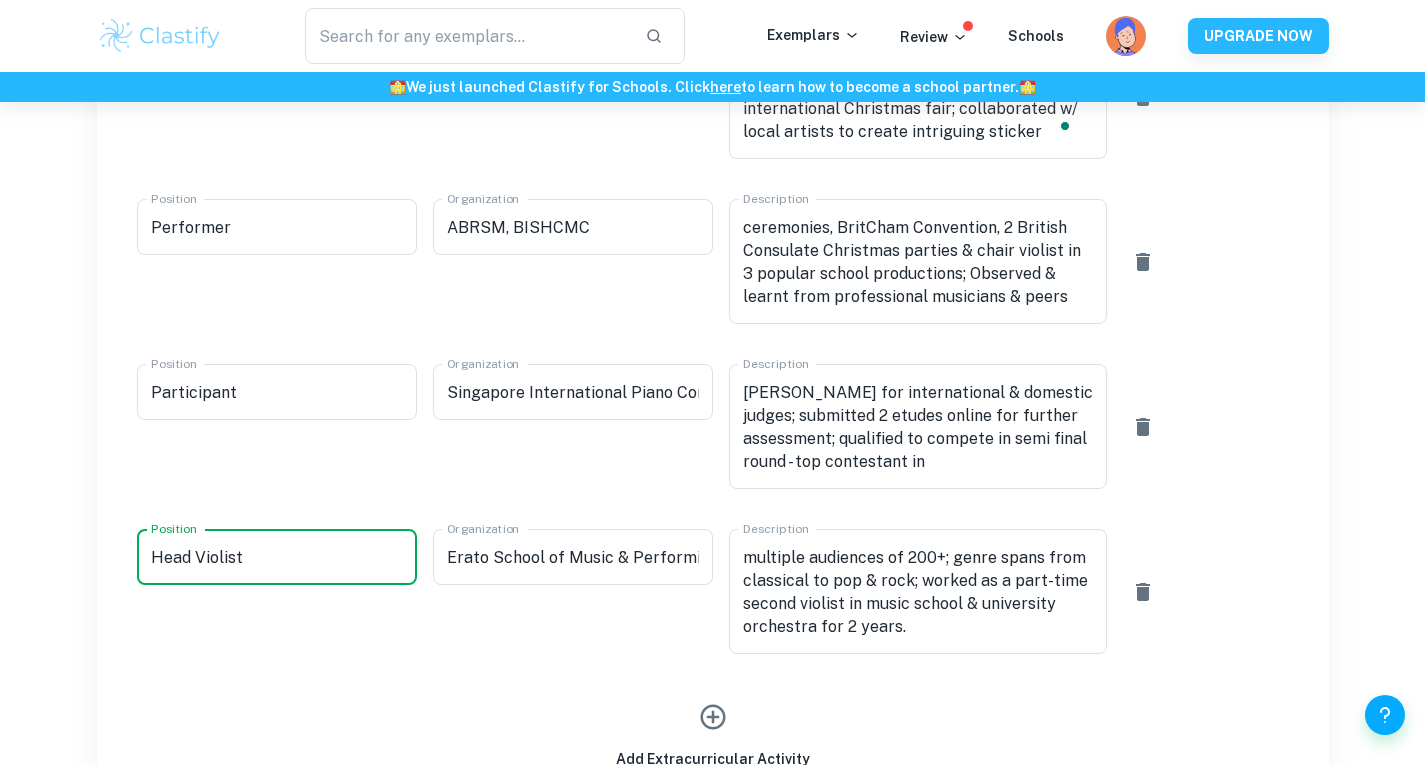 type on "p" 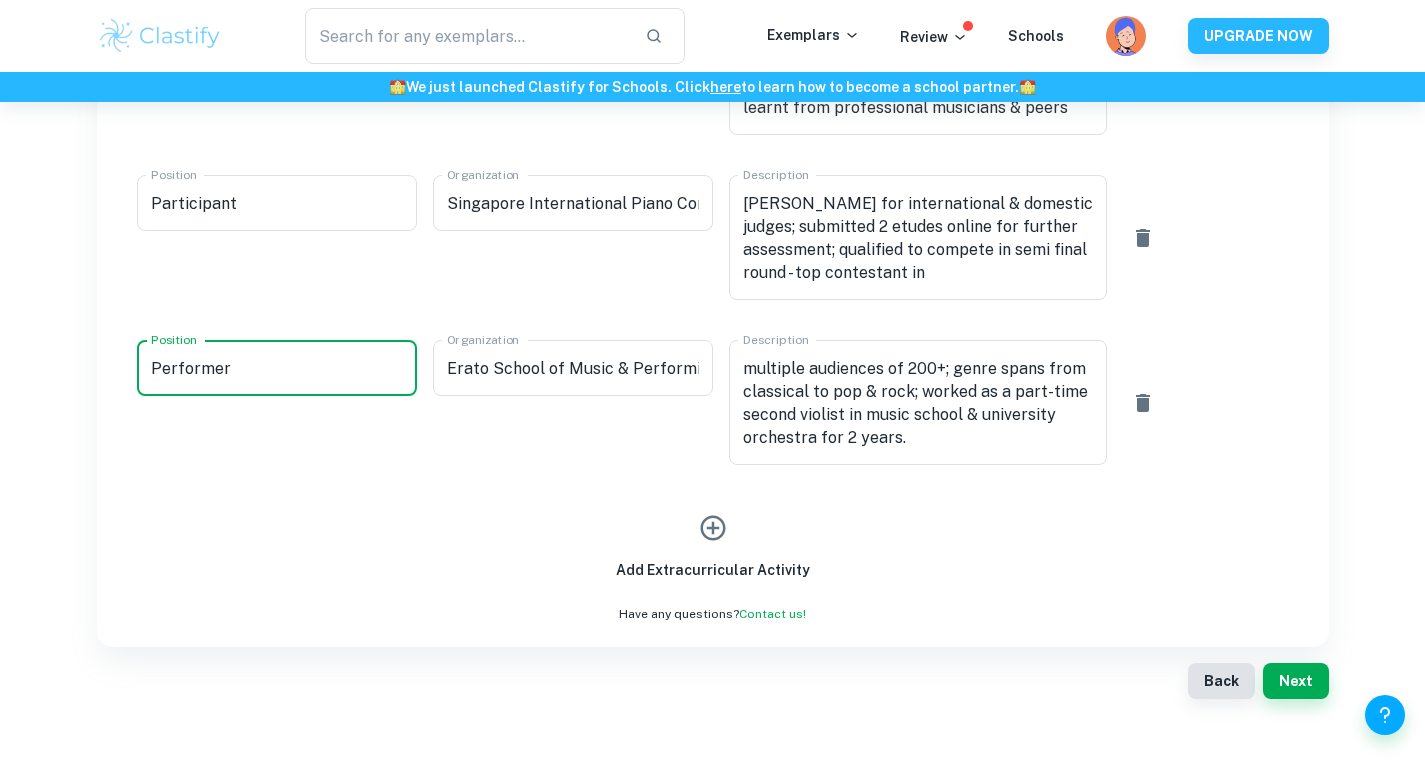 scroll, scrollTop: 1832, scrollLeft: 0, axis: vertical 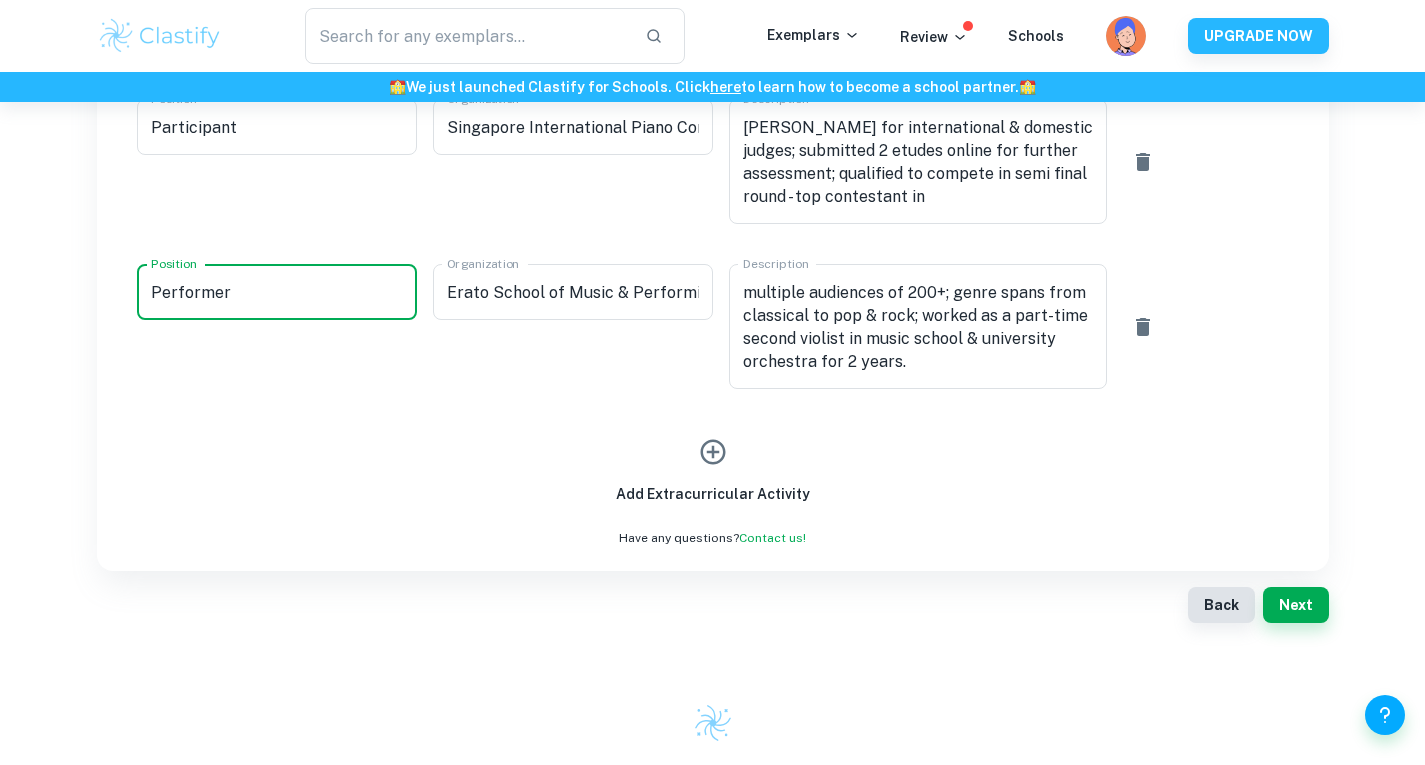 type on "Performer" 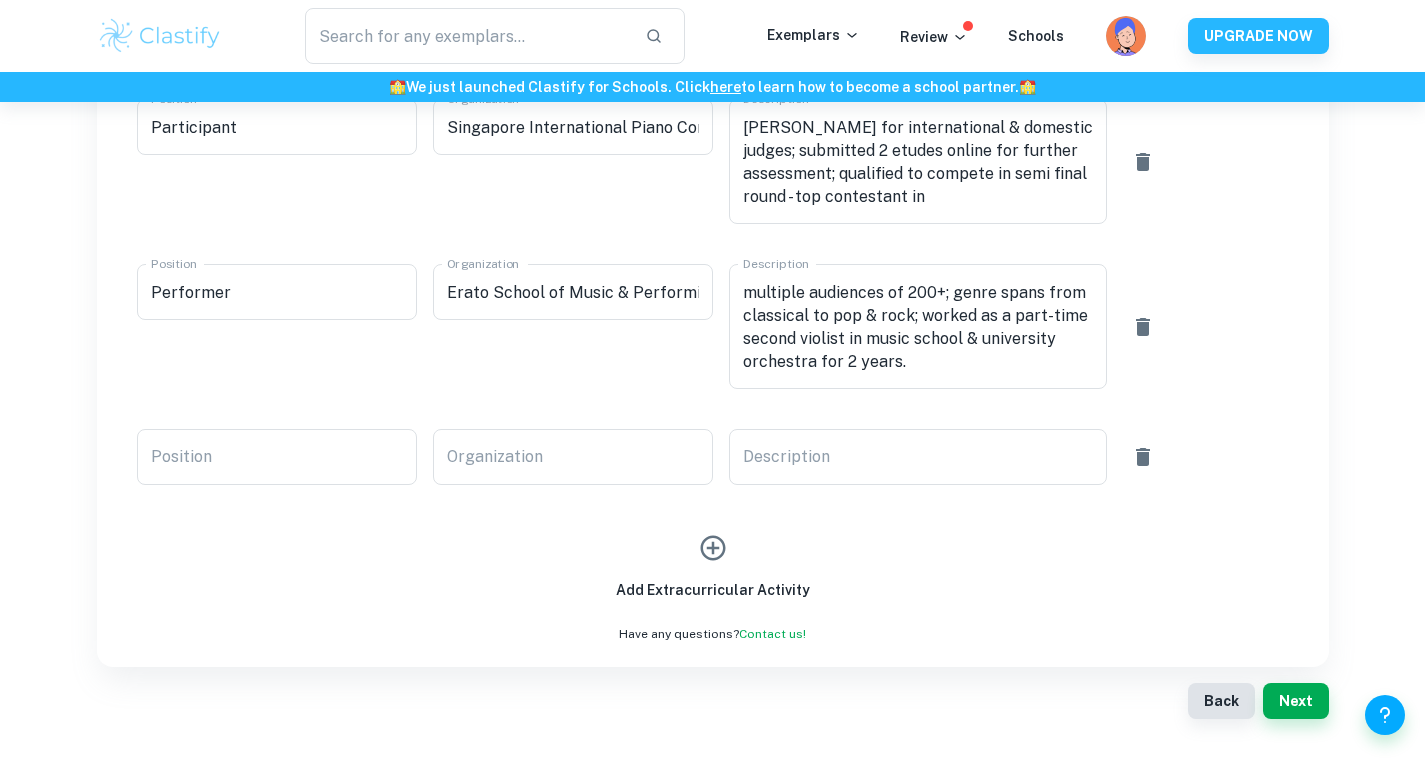 scroll, scrollTop: 2200, scrollLeft: 0, axis: vertical 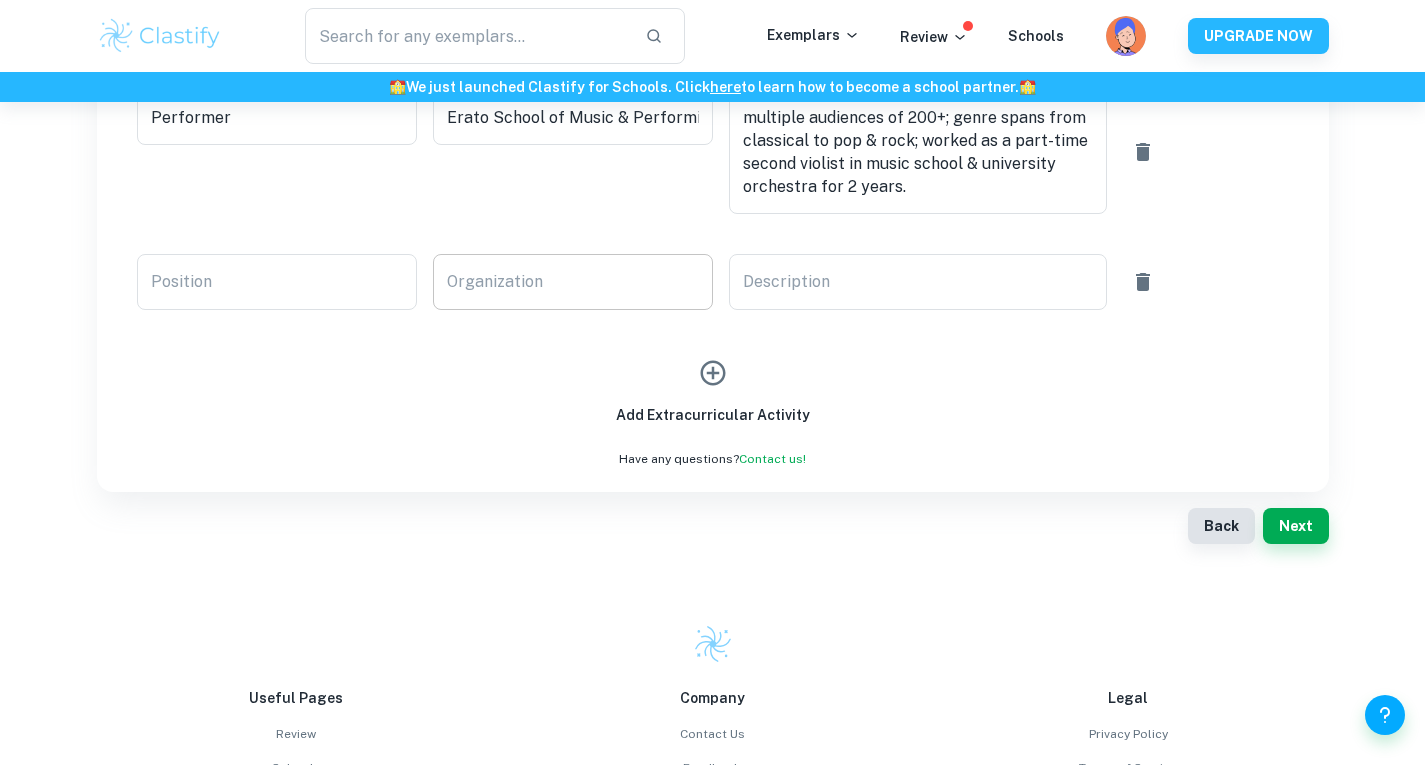 click on "Organization" at bounding box center (573, 282) 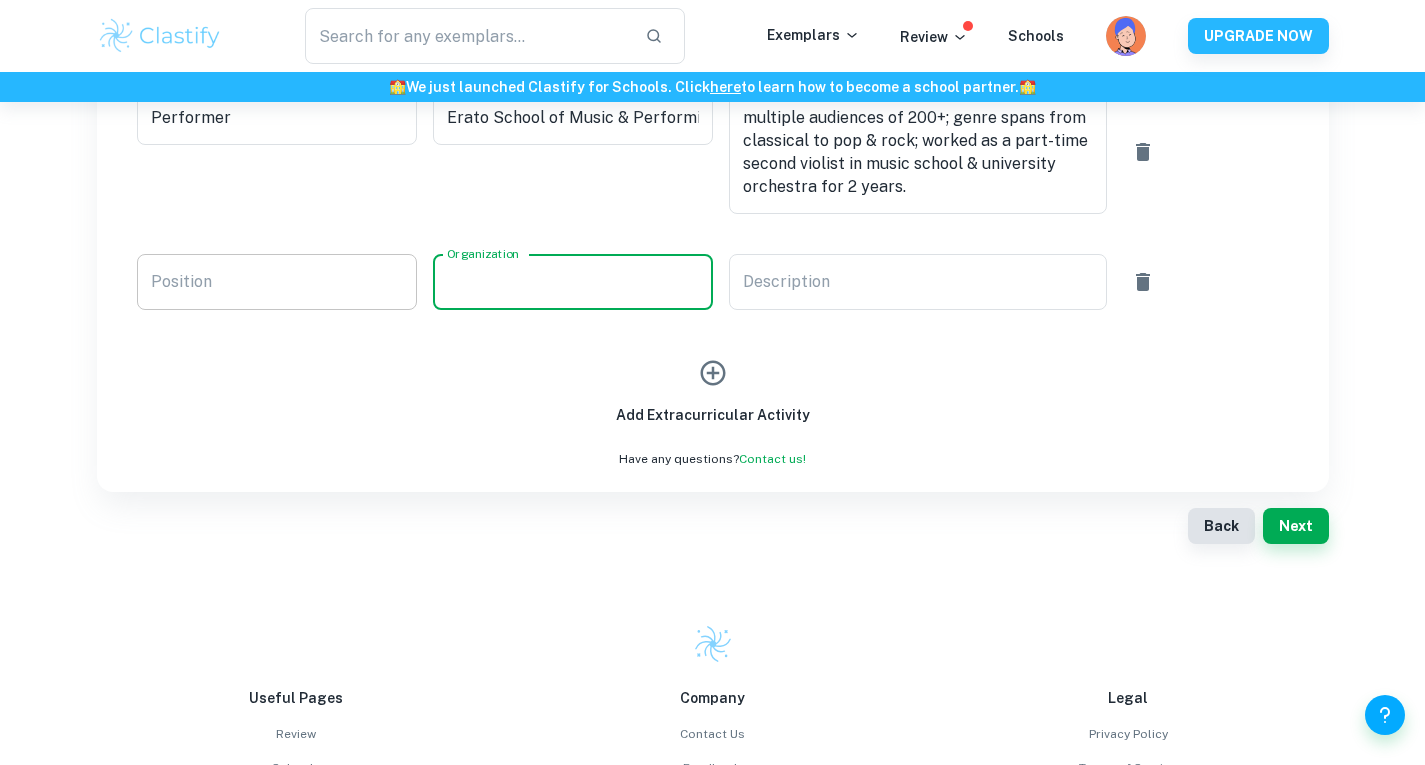 click on "Position" at bounding box center [277, 282] 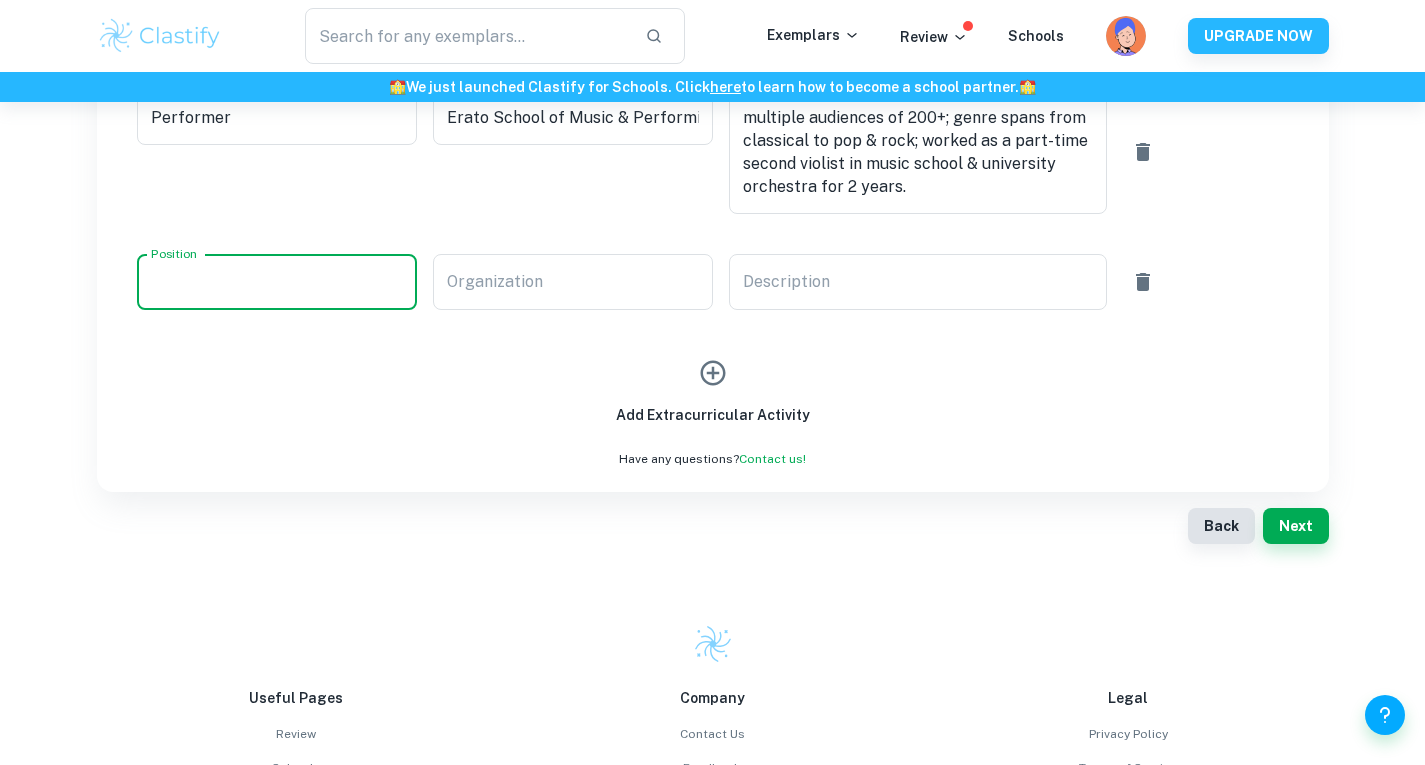 paste on "Tennis Instructor" 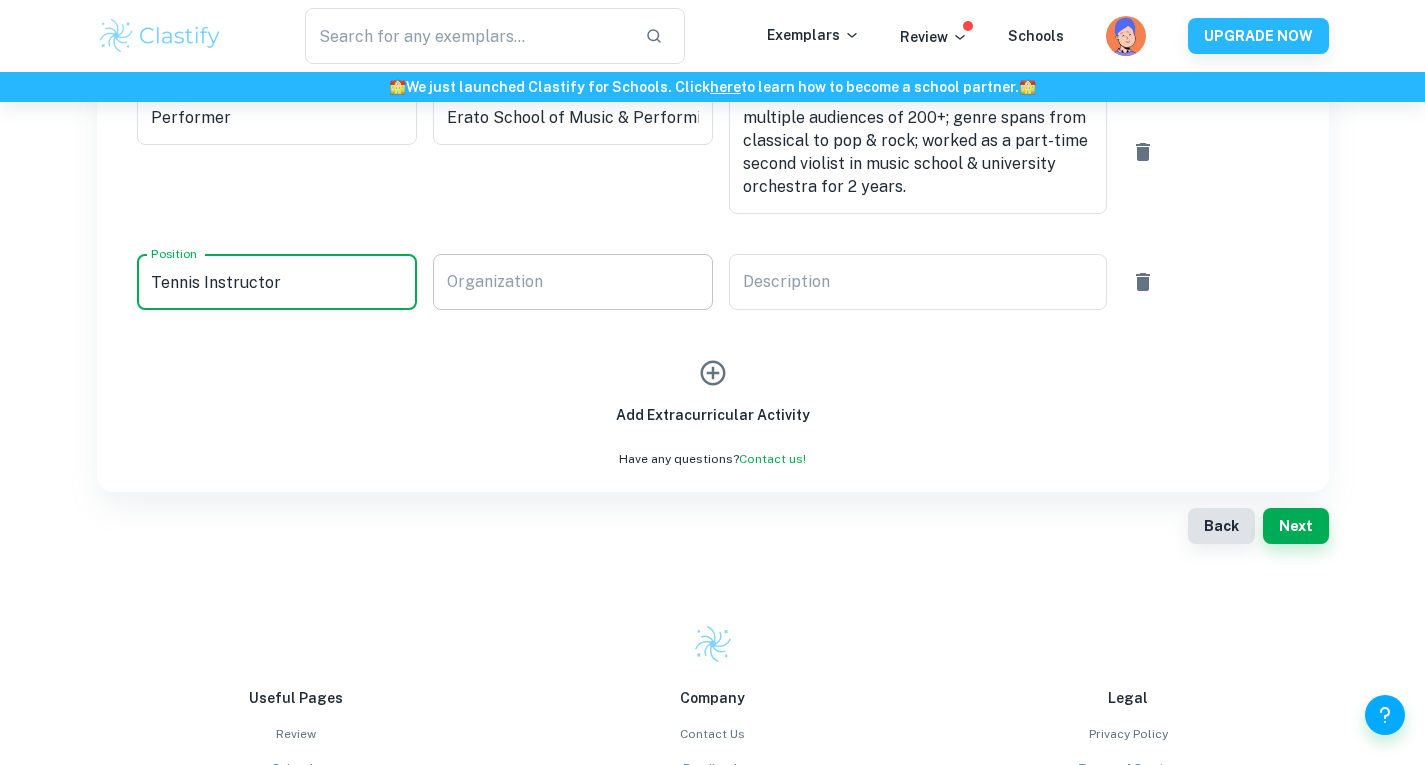 type on "Tennis Instructor" 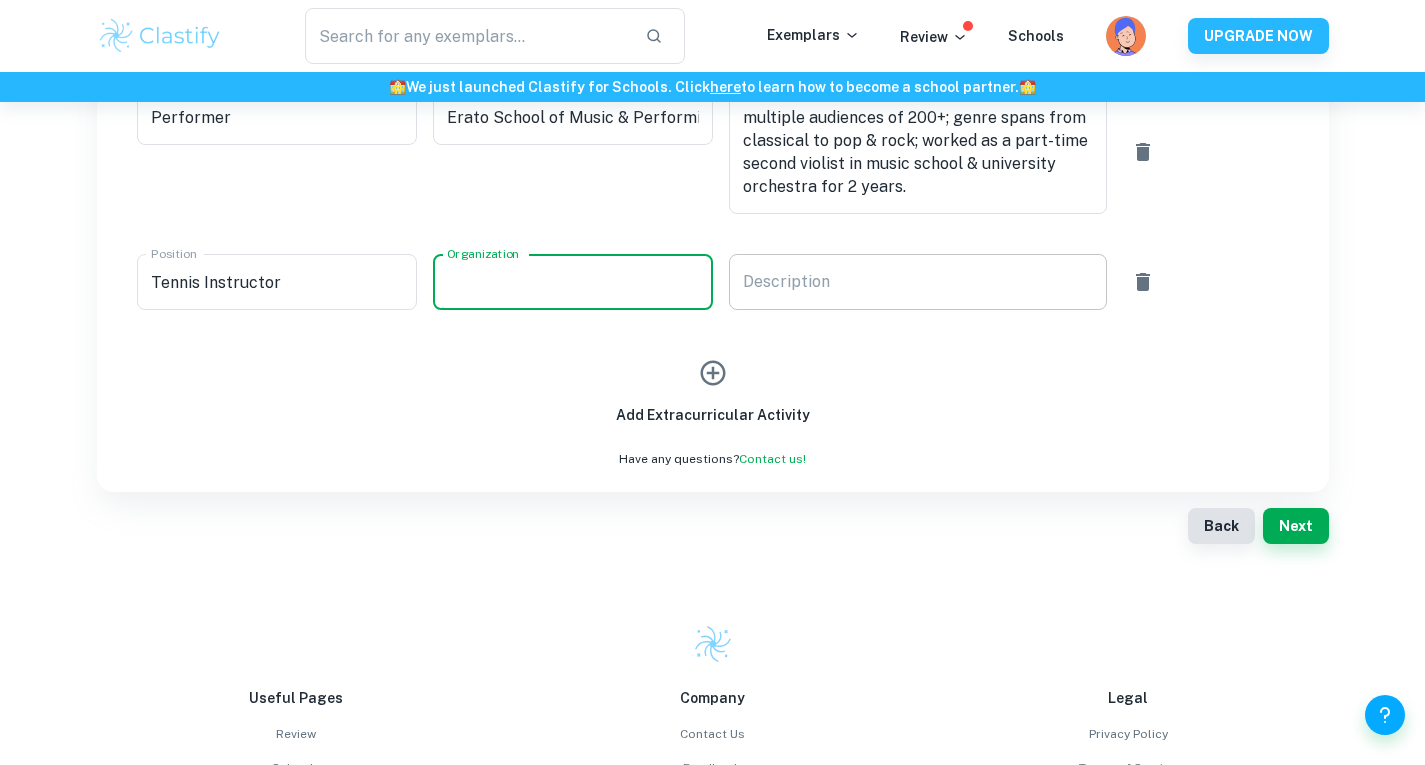 click on "Description" at bounding box center (918, 282) 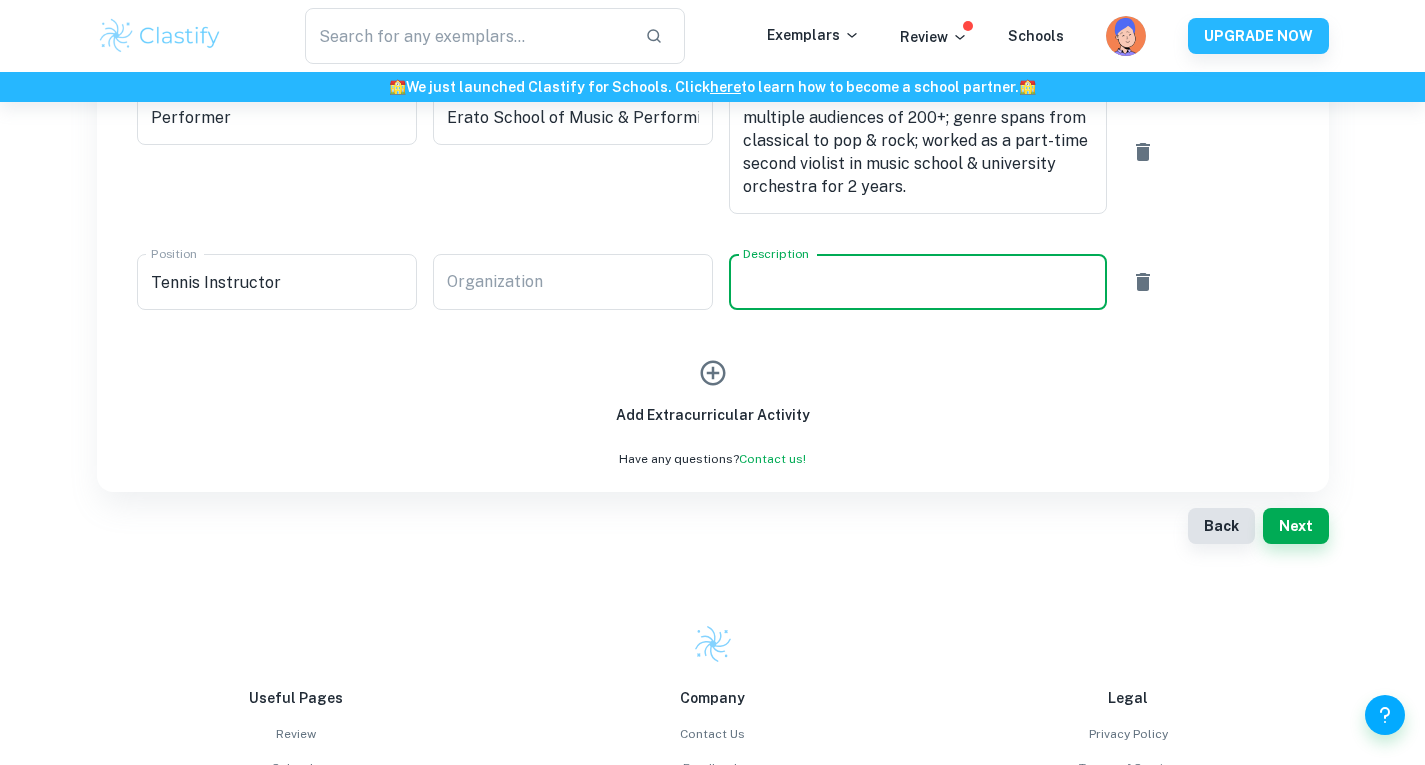 paste on "Instructed 5 children to learn foundational tennis skills: [PERSON_NAME], backhand, counterattack & serving; implemented fun & interactive lessons through mini-games to improve core strength, agility to develop their unique playing style; Donated $190 received as salary to stray dog charity, …" 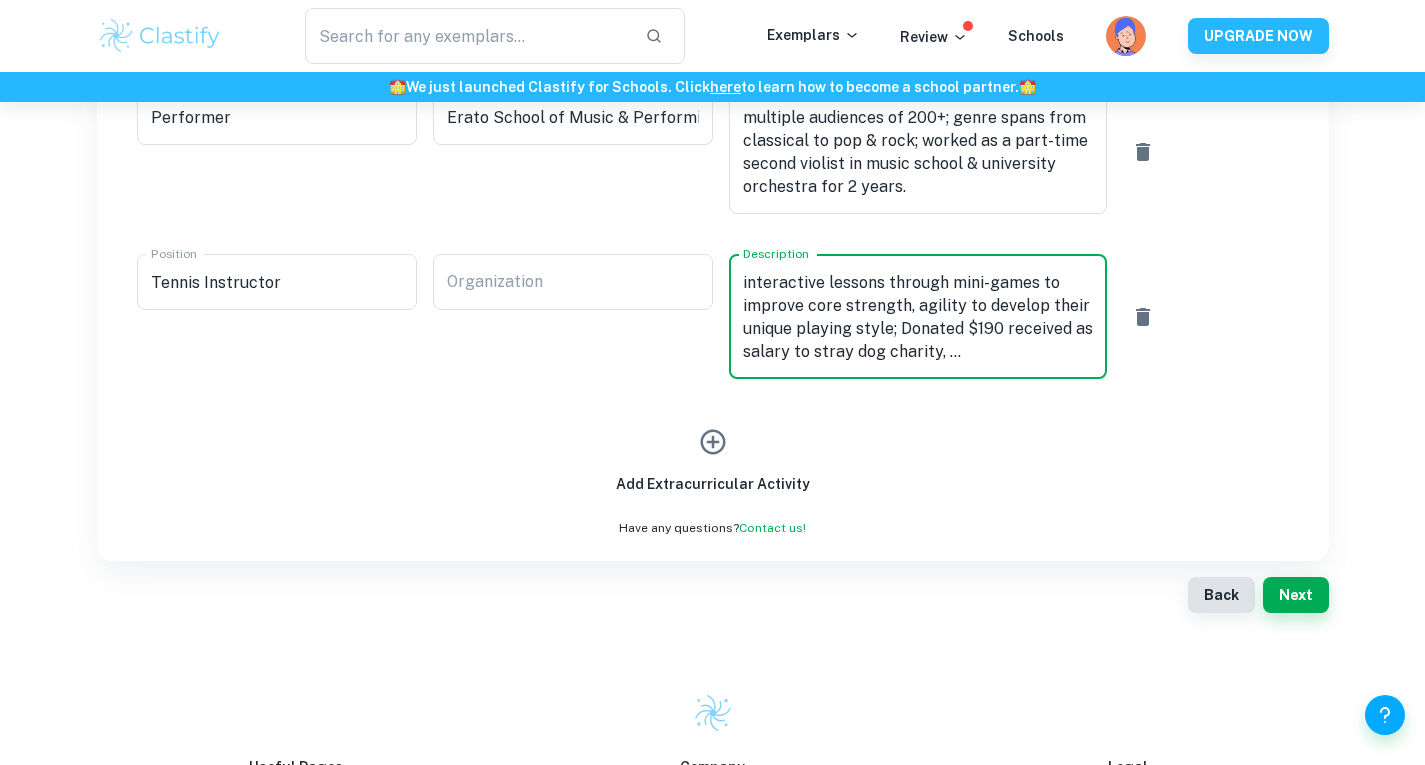 scroll, scrollTop: 0, scrollLeft: 0, axis: both 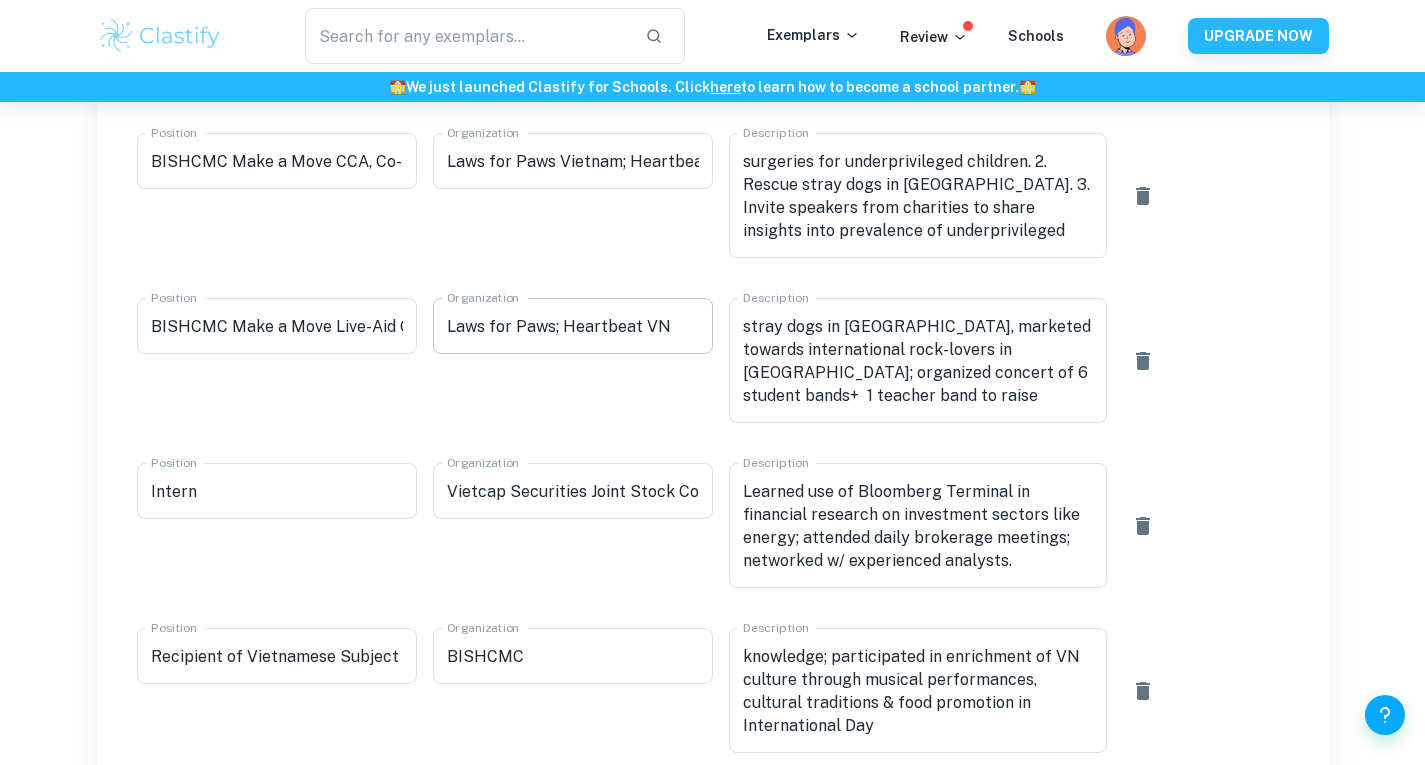 type on "Instructed 5 children to learn foundational tennis skills: [PERSON_NAME], backhand, counterattack & serving; implemented fun & interactive lessons through mini-games to improve core strength, agility to develop their unique playing style; Donated $190 received as salary to stray dog charity, …" 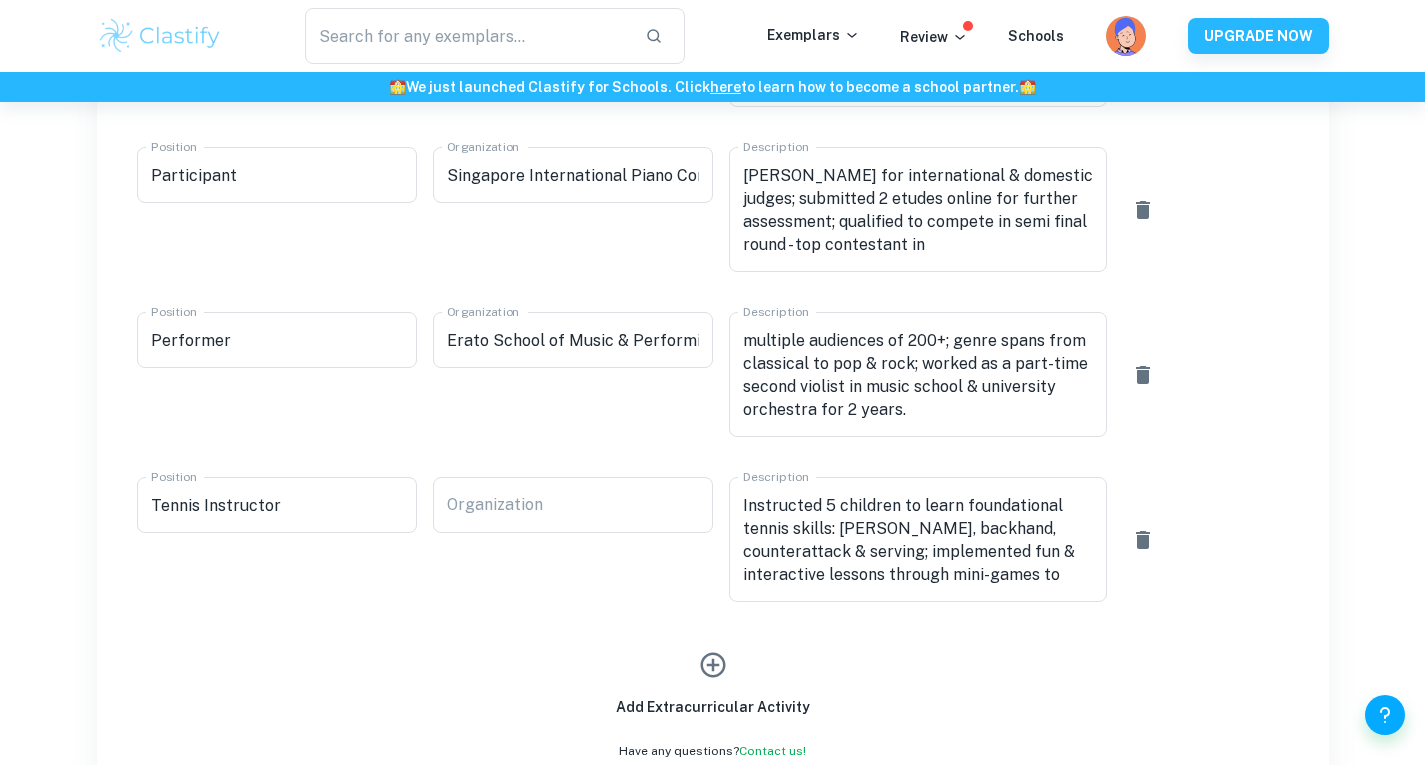 scroll, scrollTop: 1786, scrollLeft: 0, axis: vertical 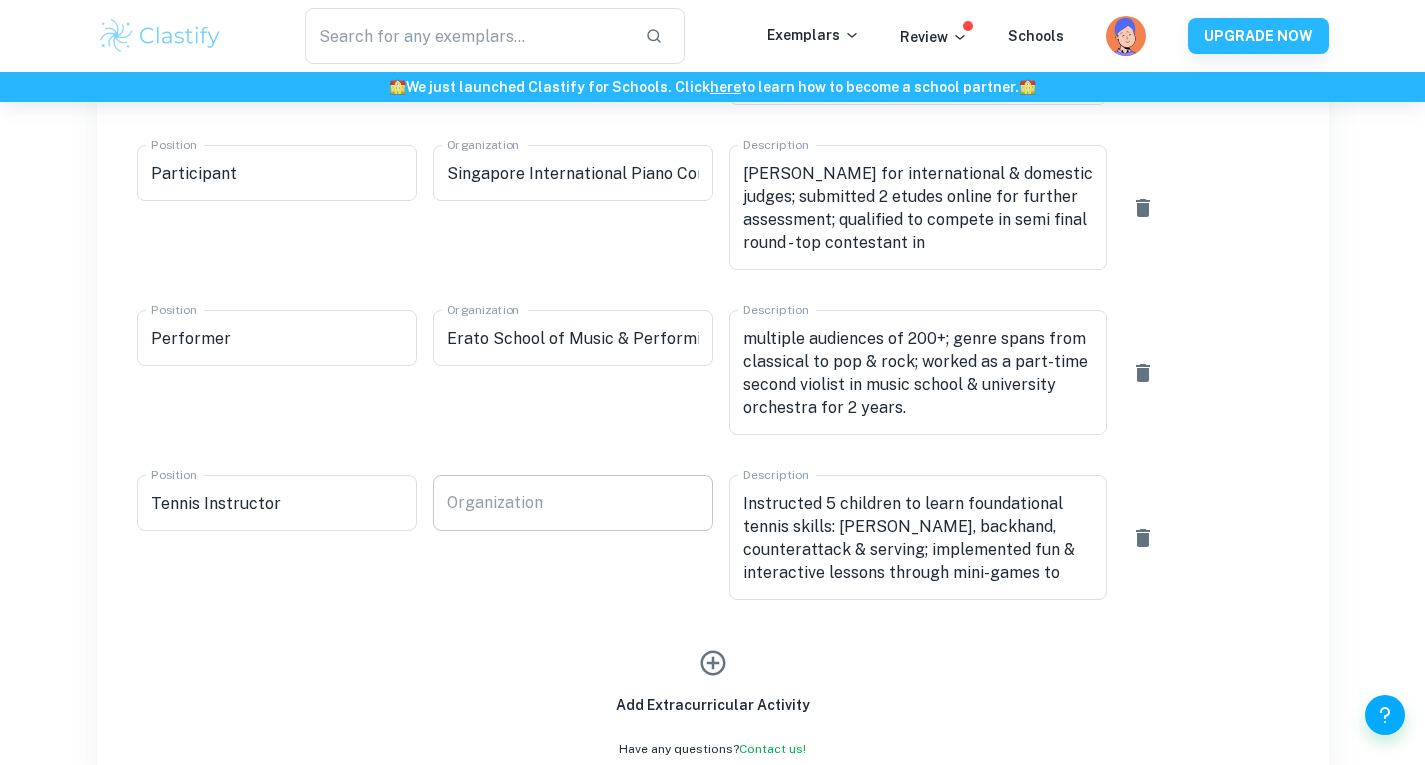 click on "Organization" at bounding box center [573, 503] 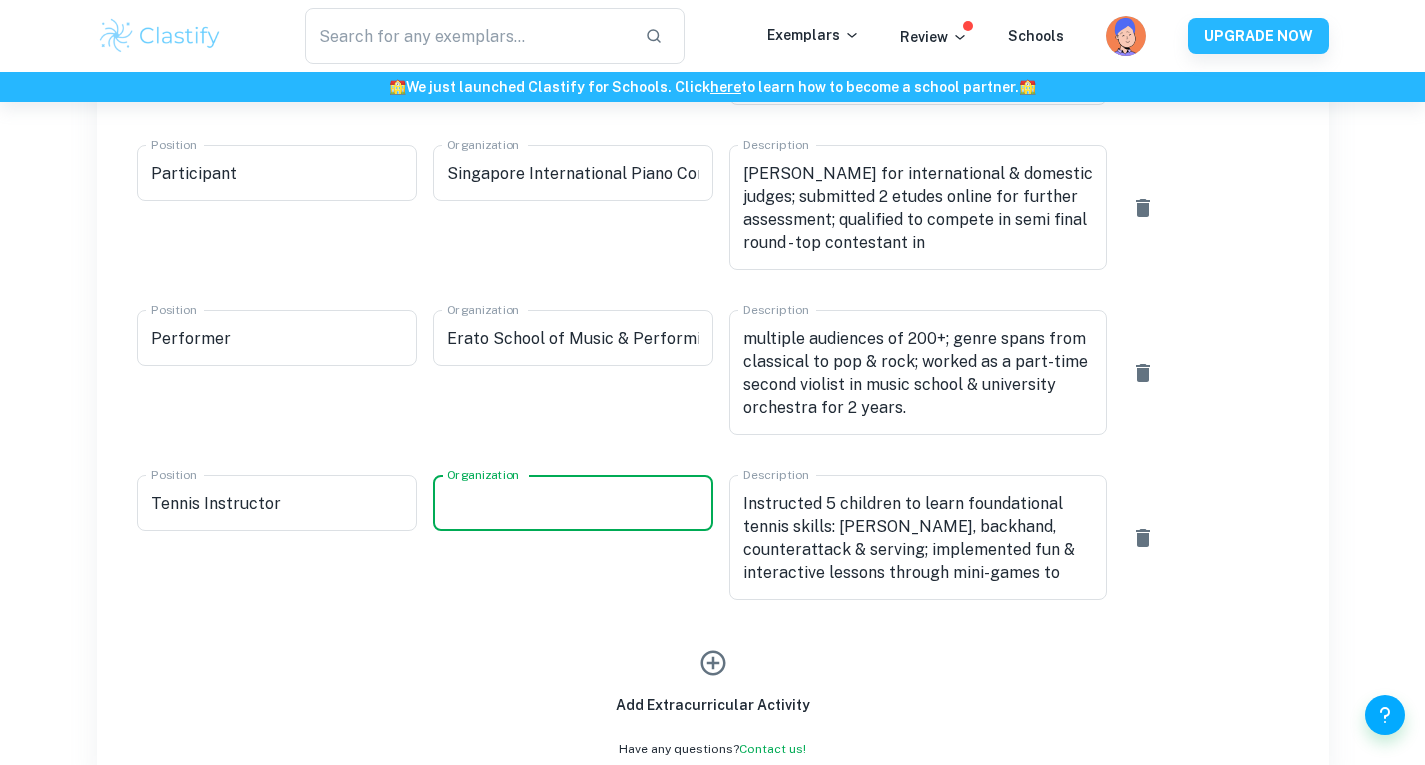 paste on "Laws for Paws; Heartbeat VN" 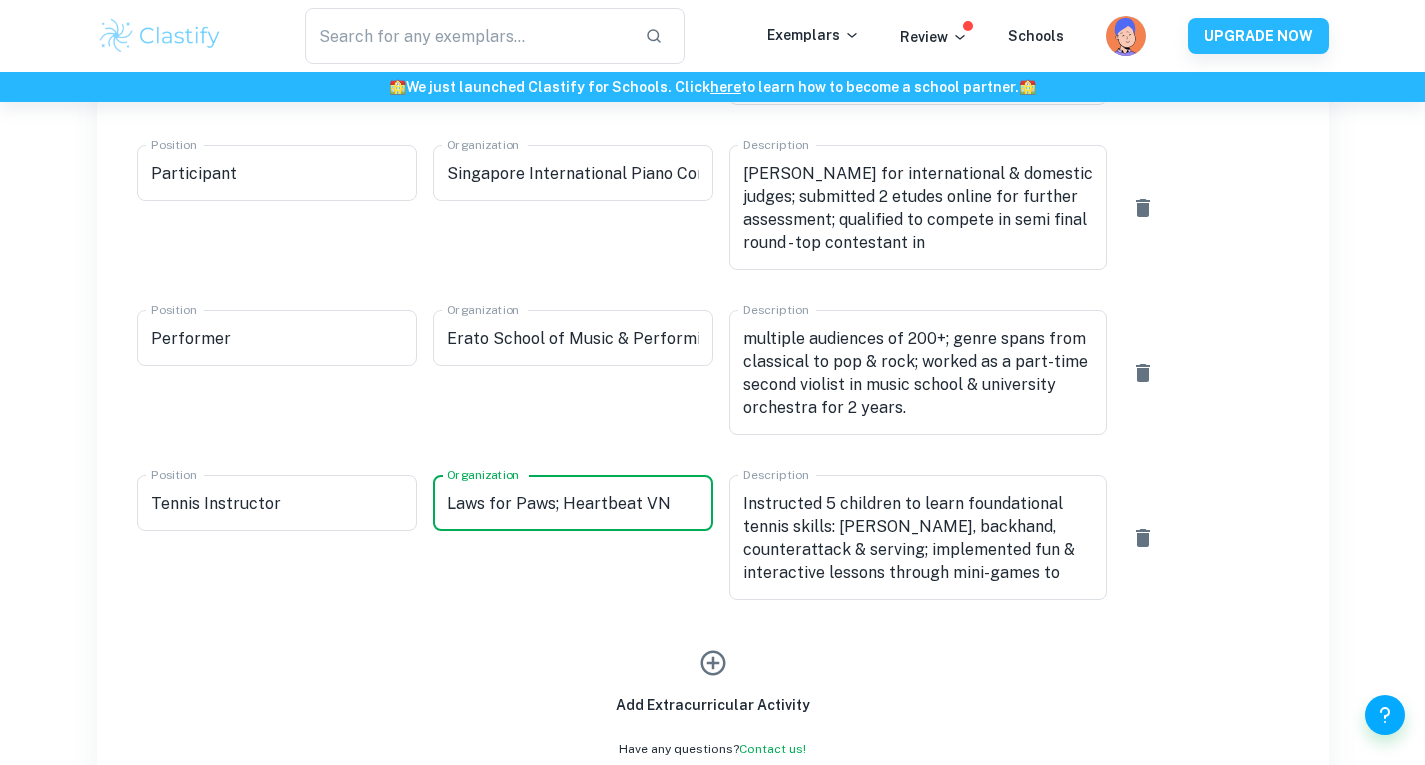 click on "Laws for Paws; Heartbeat VN" at bounding box center [573, 503] 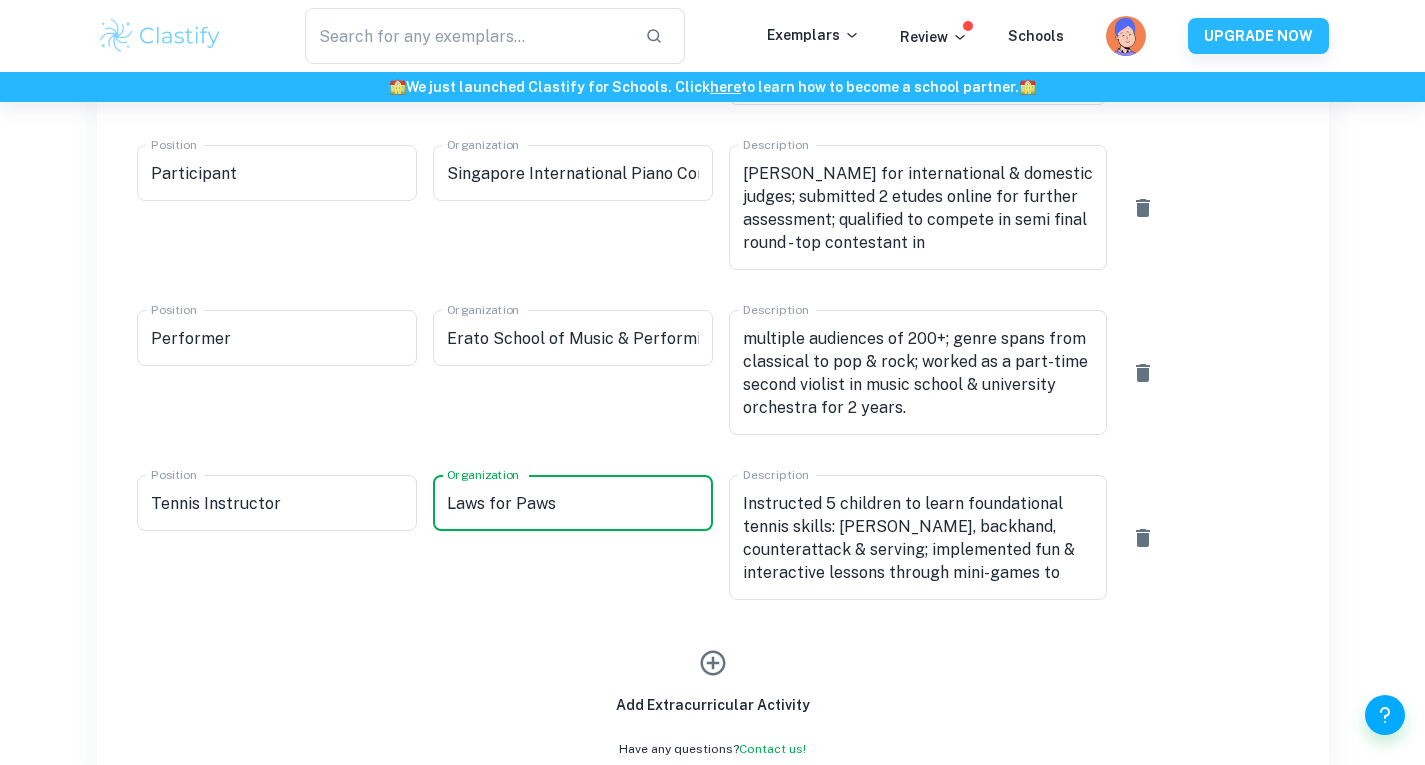 type on "Laws for Paws" 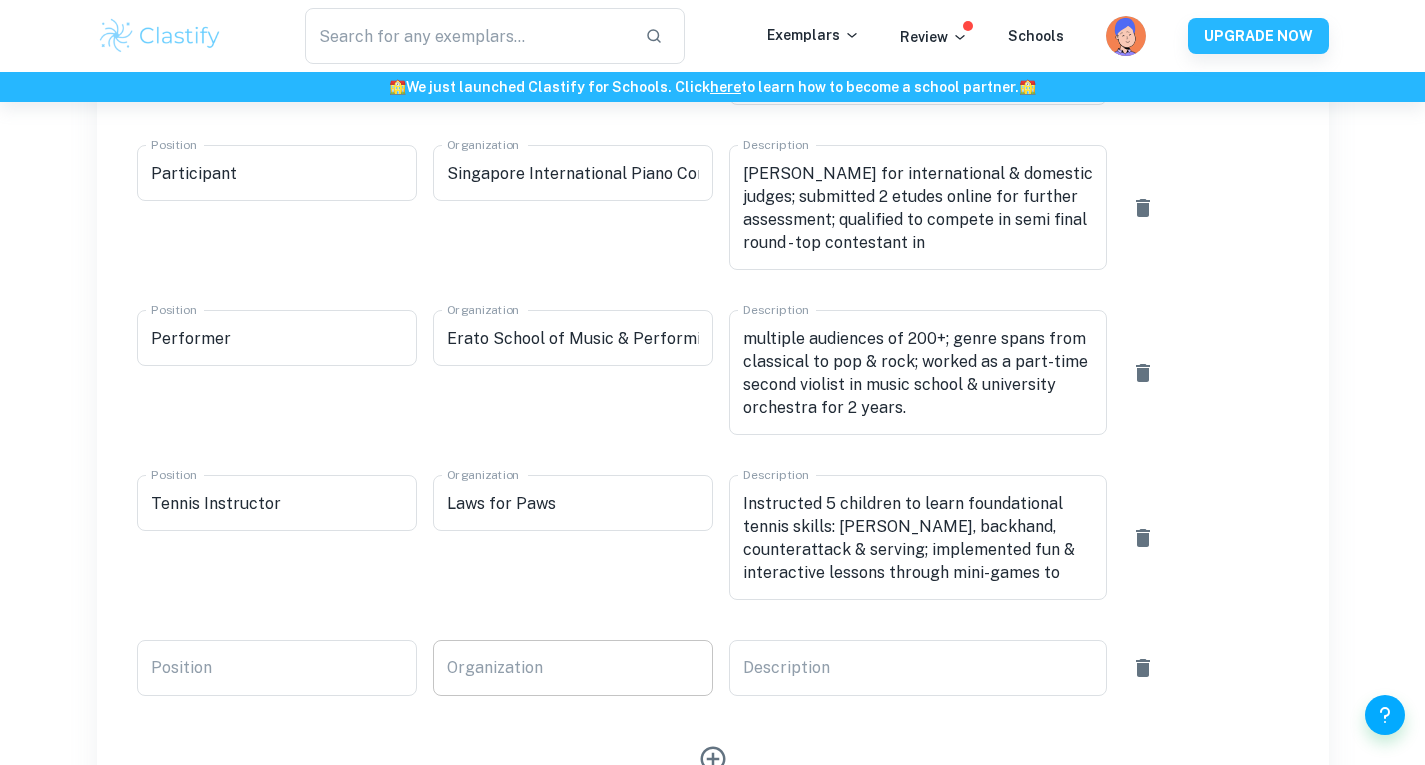 click on "Organization" at bounding box center (573, 668) 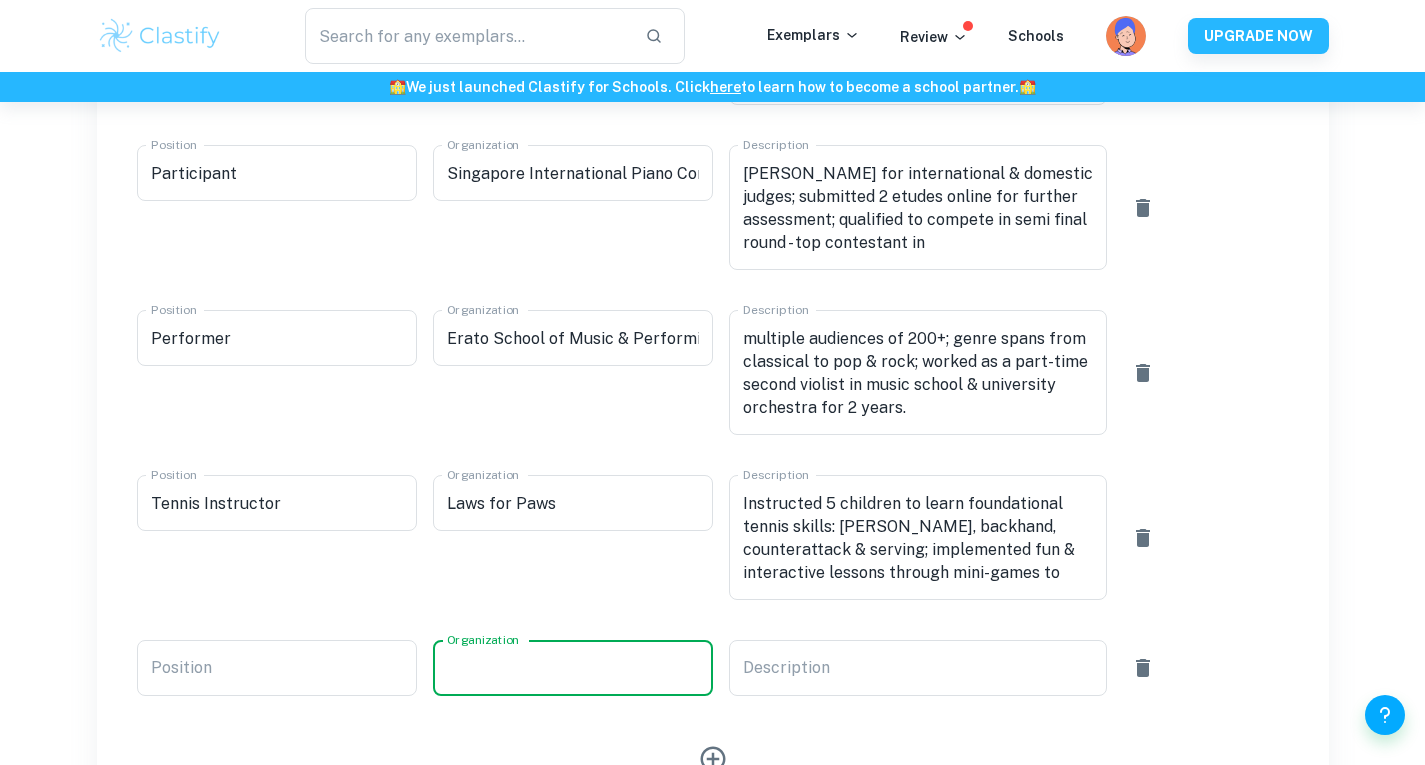 paste on "ABRSM, RSL, BISHCMC" 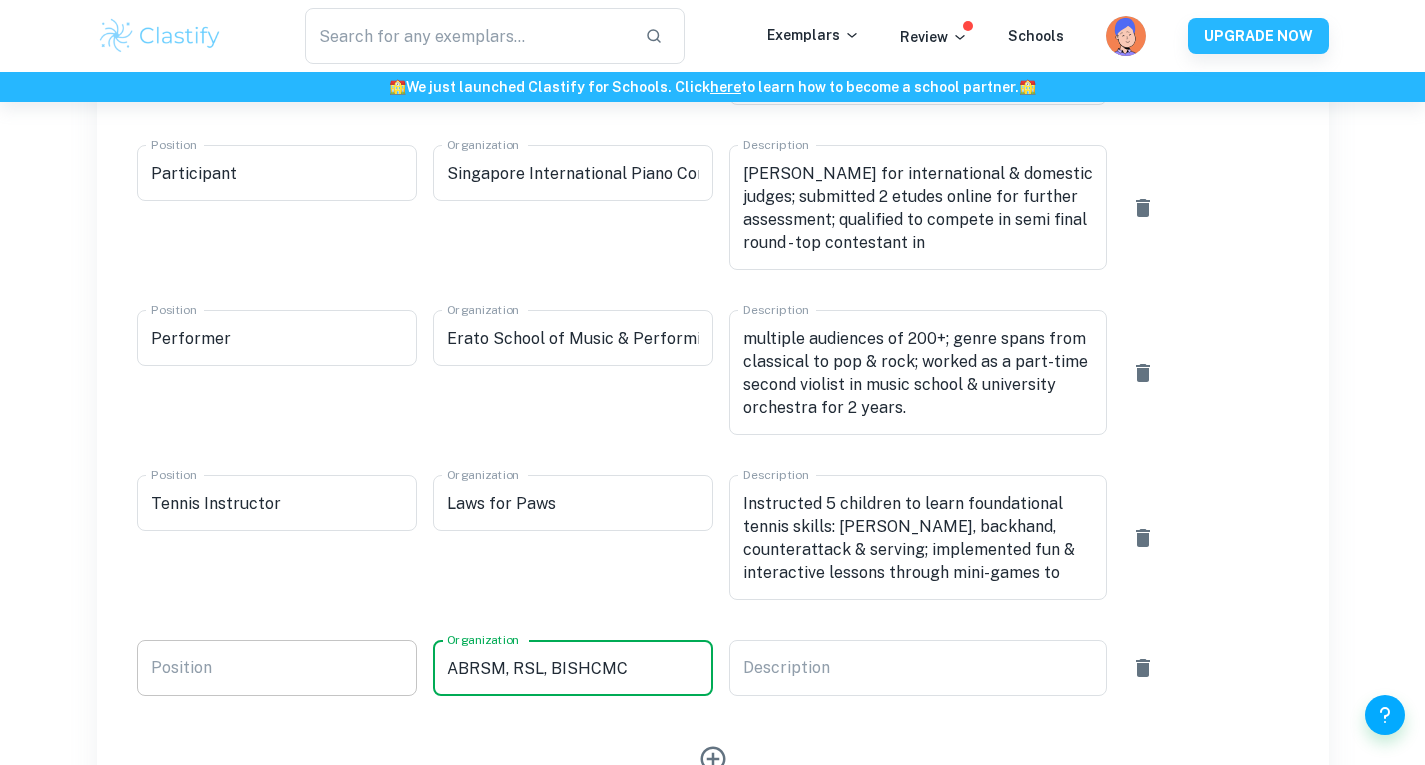 type on "ABRSM, RSL, BISHCMC" 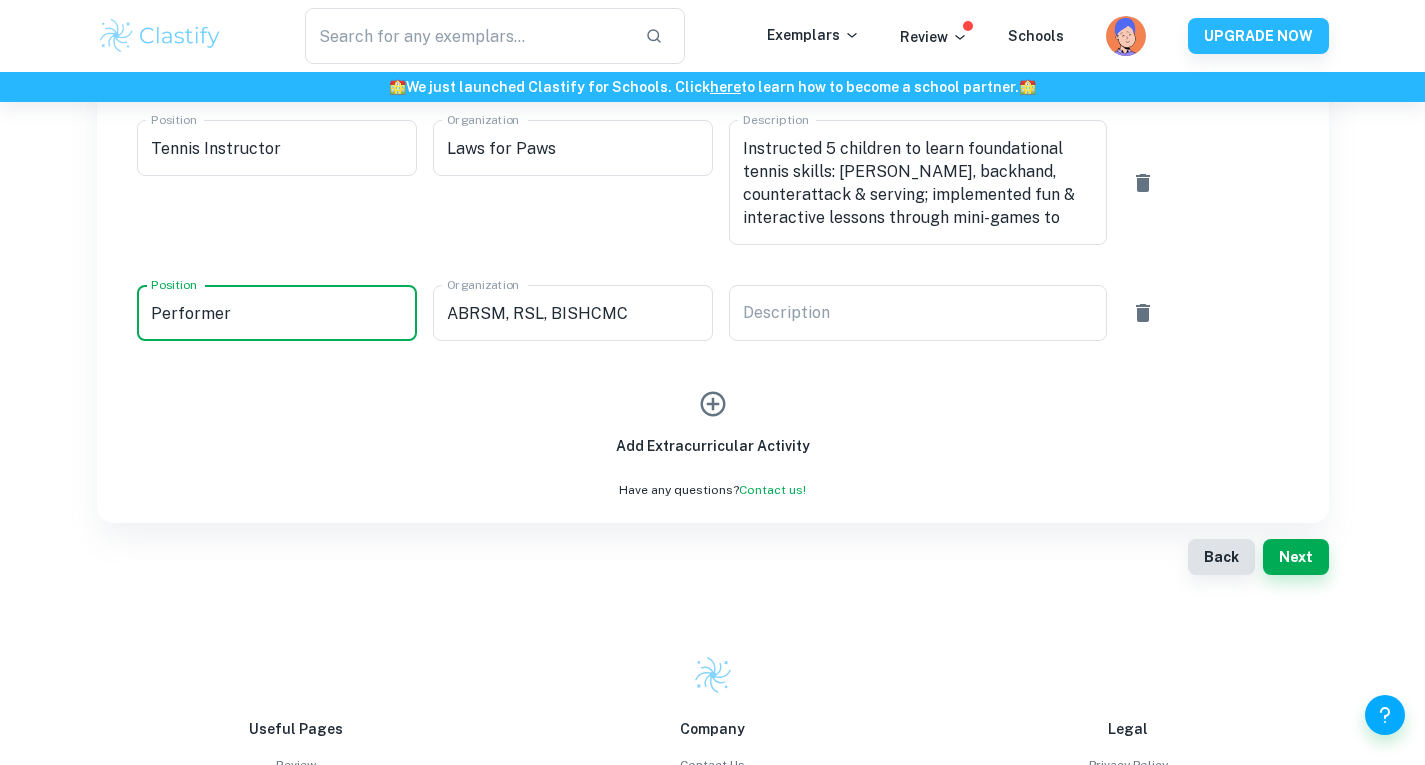 scroll, scrollTop: 2142, scrollLeft: 0, axis: vertical 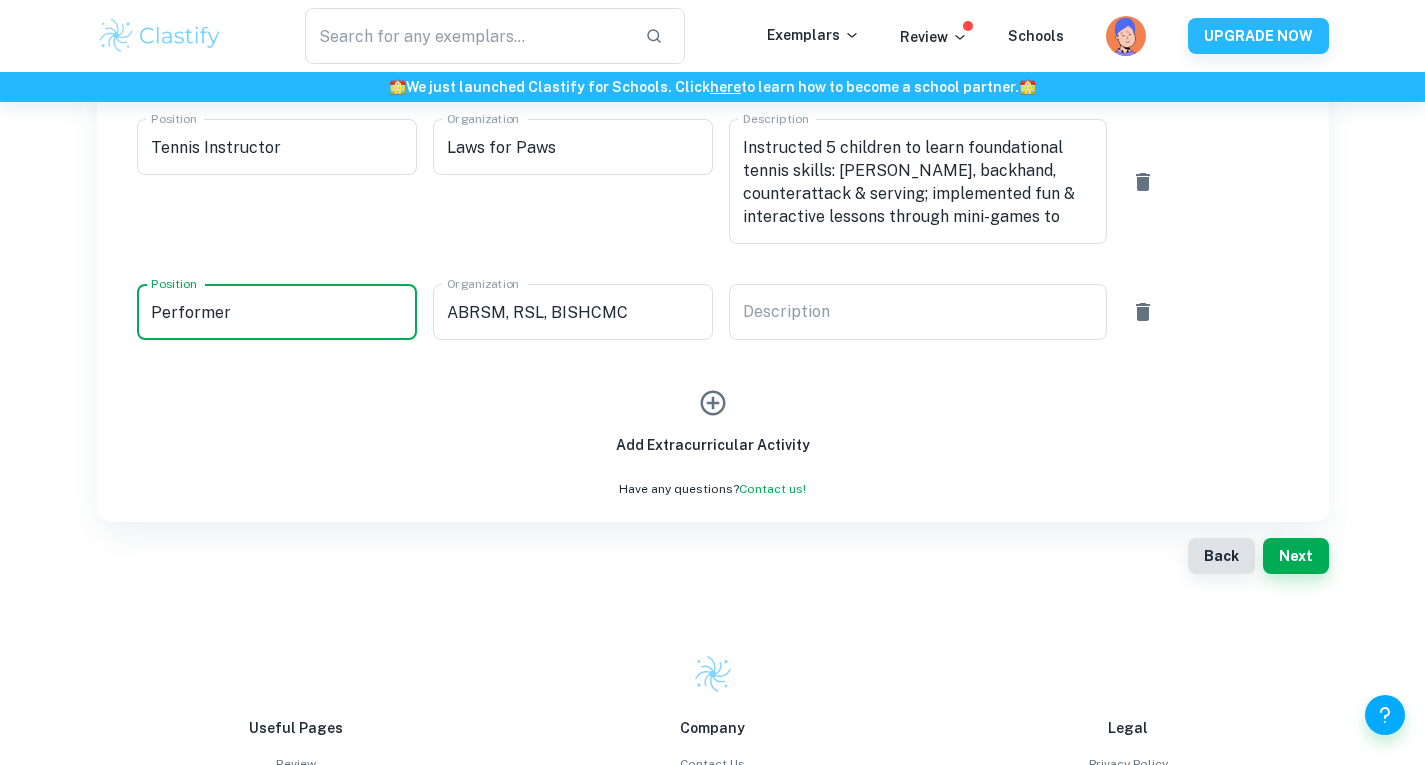 type on "Performer" 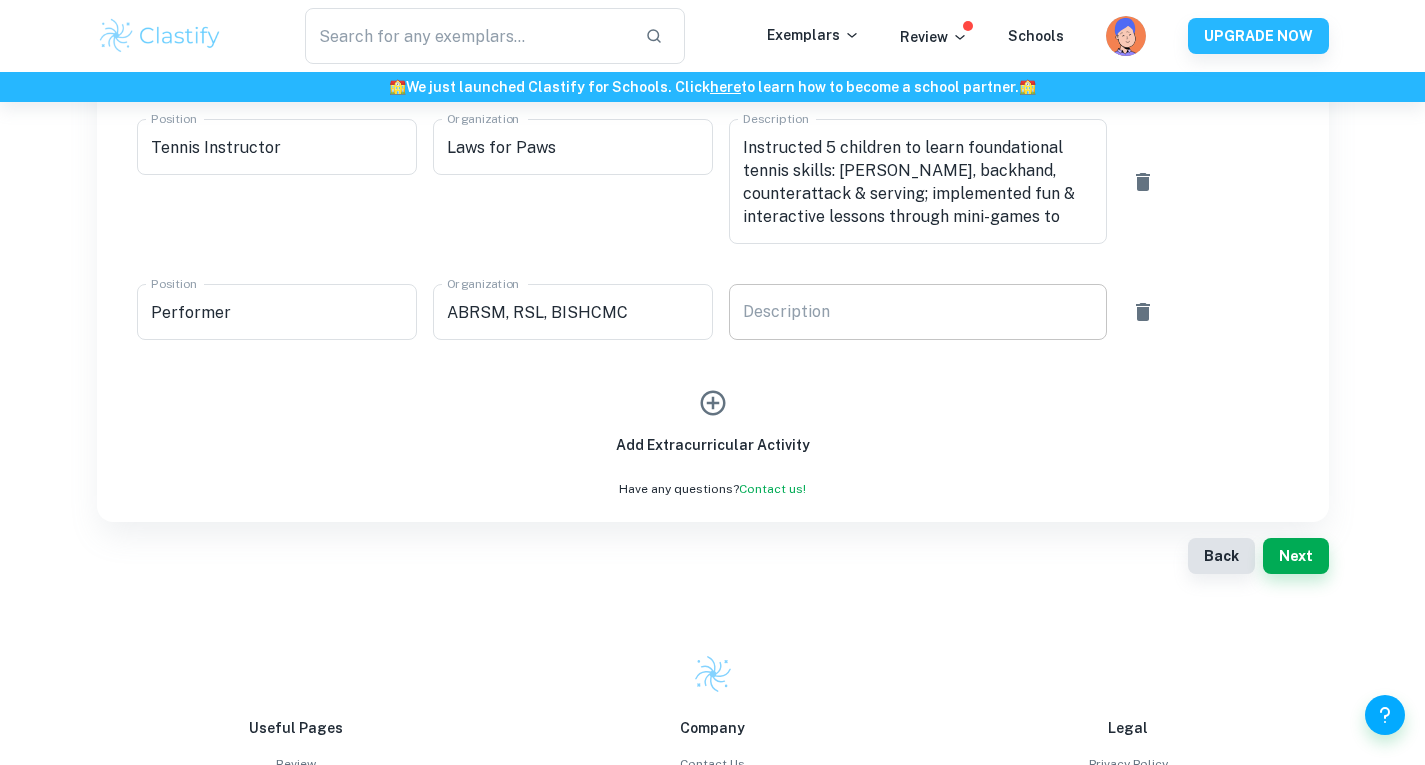 click on "x Description" at bounding box center [918, 312] 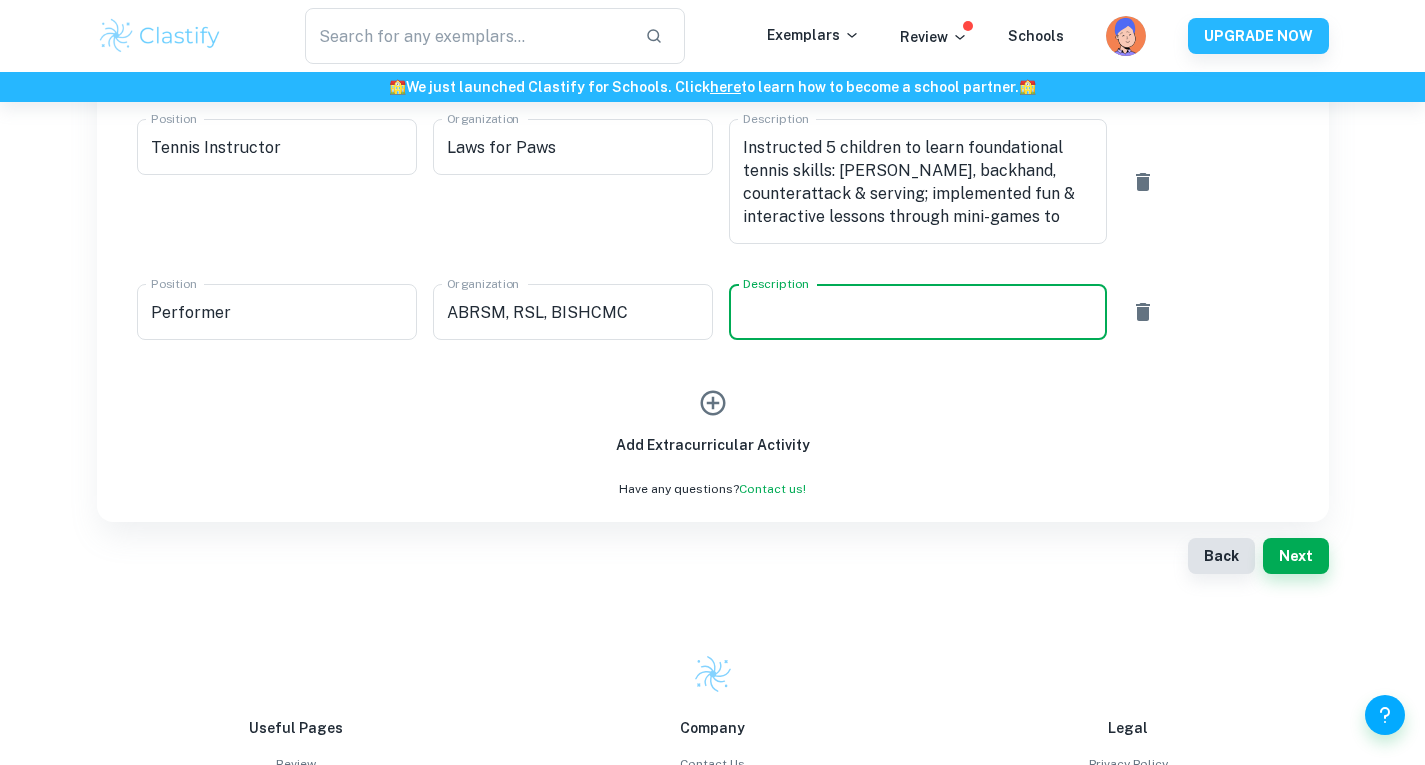 paste on "Completed ABRSM Grade 5 Piano exam w/ Merit; preparing for upcoming Classical RSL Grade 8 exam; performed at 2 school assemblies; competed in school-wide Battle of the Bands as keyboardist & stood 2nd for 2 years; tutored & assisted peers on improving solo piano skills" 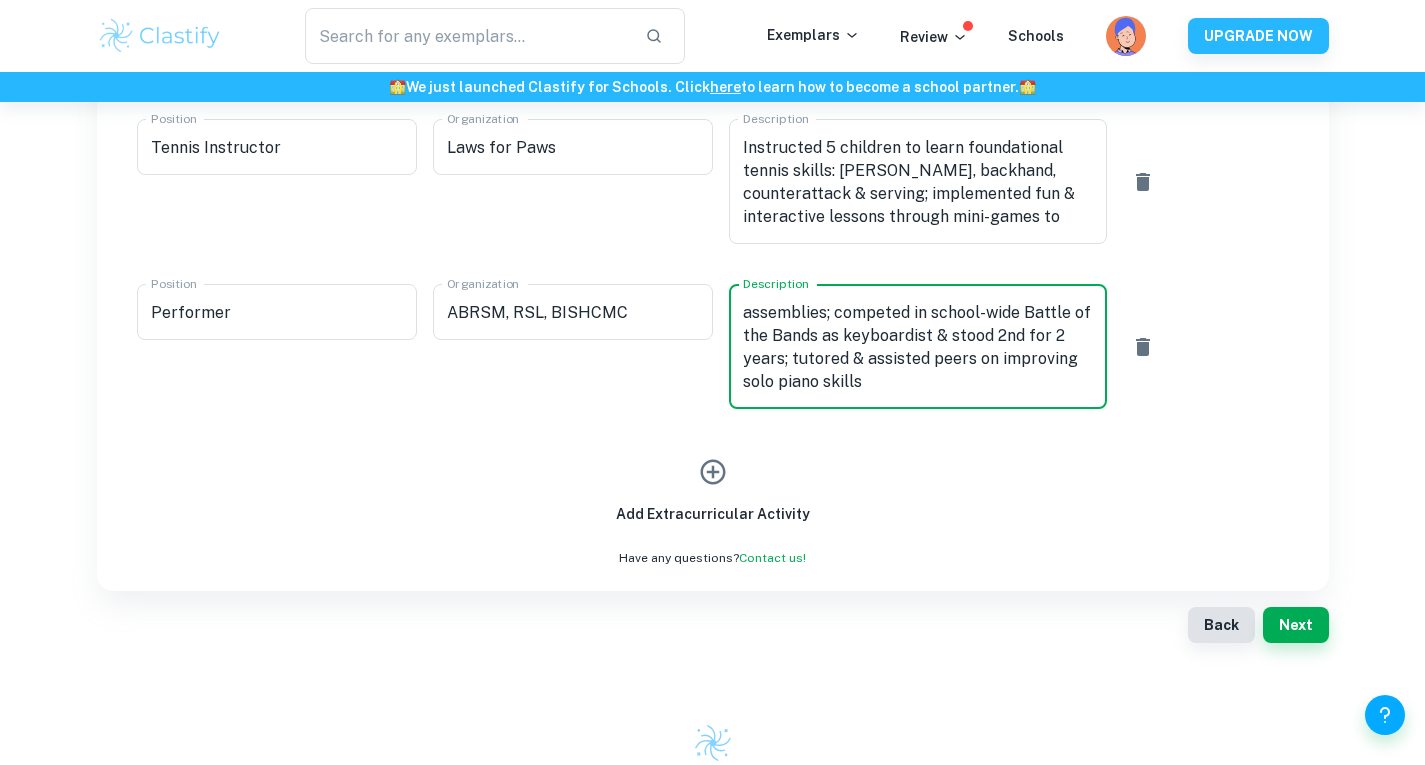 scroll, scrollTop: 69, scrollLeft: 0, axis: vertical 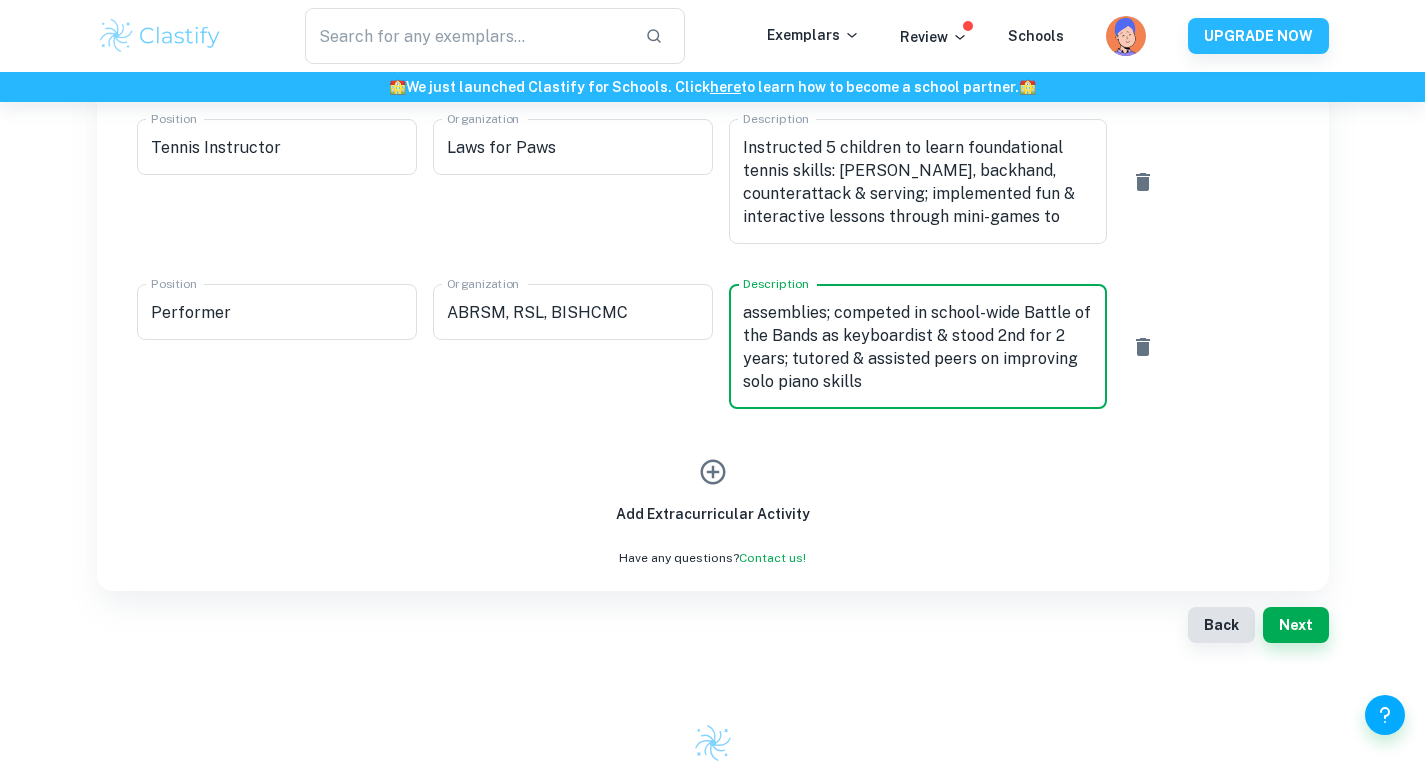 type on "Completed ABRSM Grade 5 Piano exam w/ Merit; preparing for upcoming Classical RSL Grade 8 exam; performed at 2 school assemblies; competed in school-wide Battle of the Bands as keyboardist & stood 2nd for 2 years; tutored & assisted peers on improving solo piano skills" 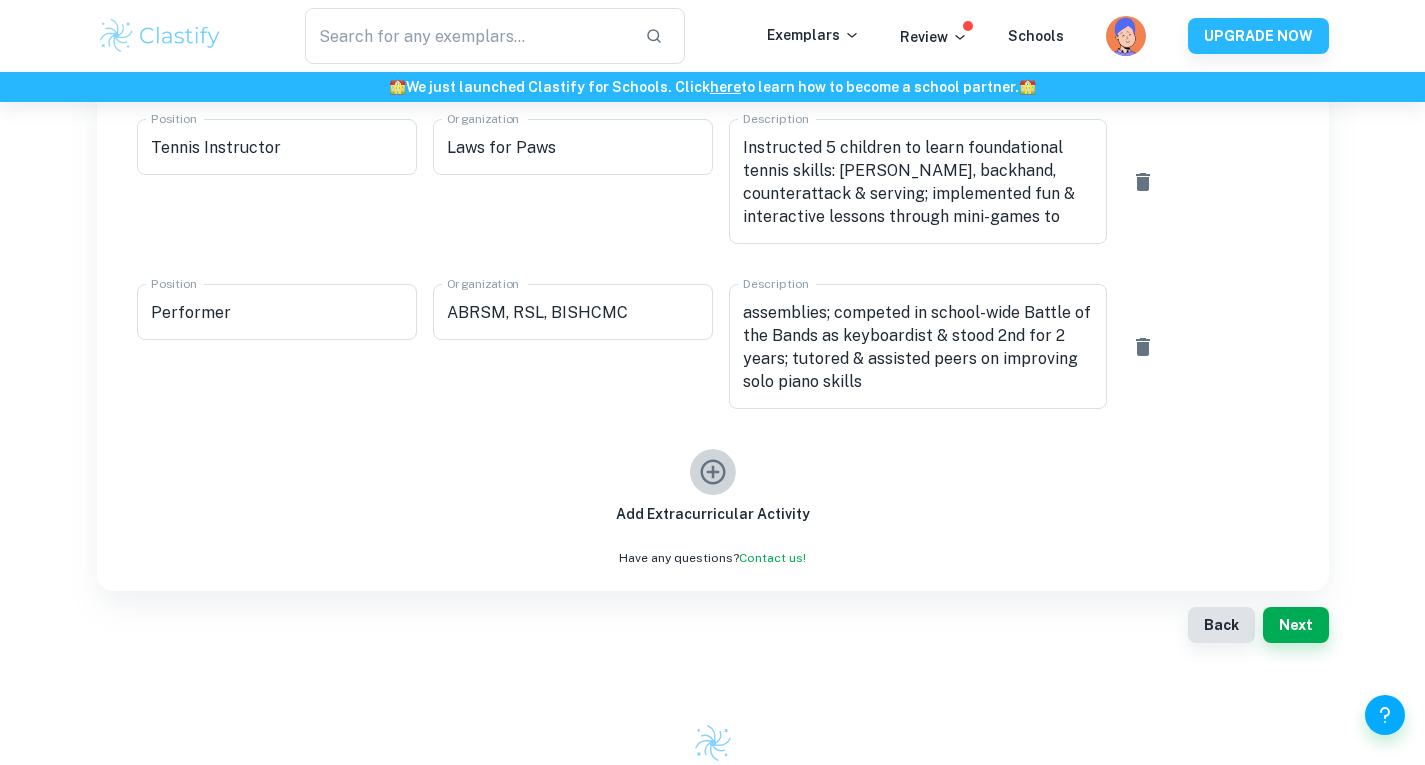 click 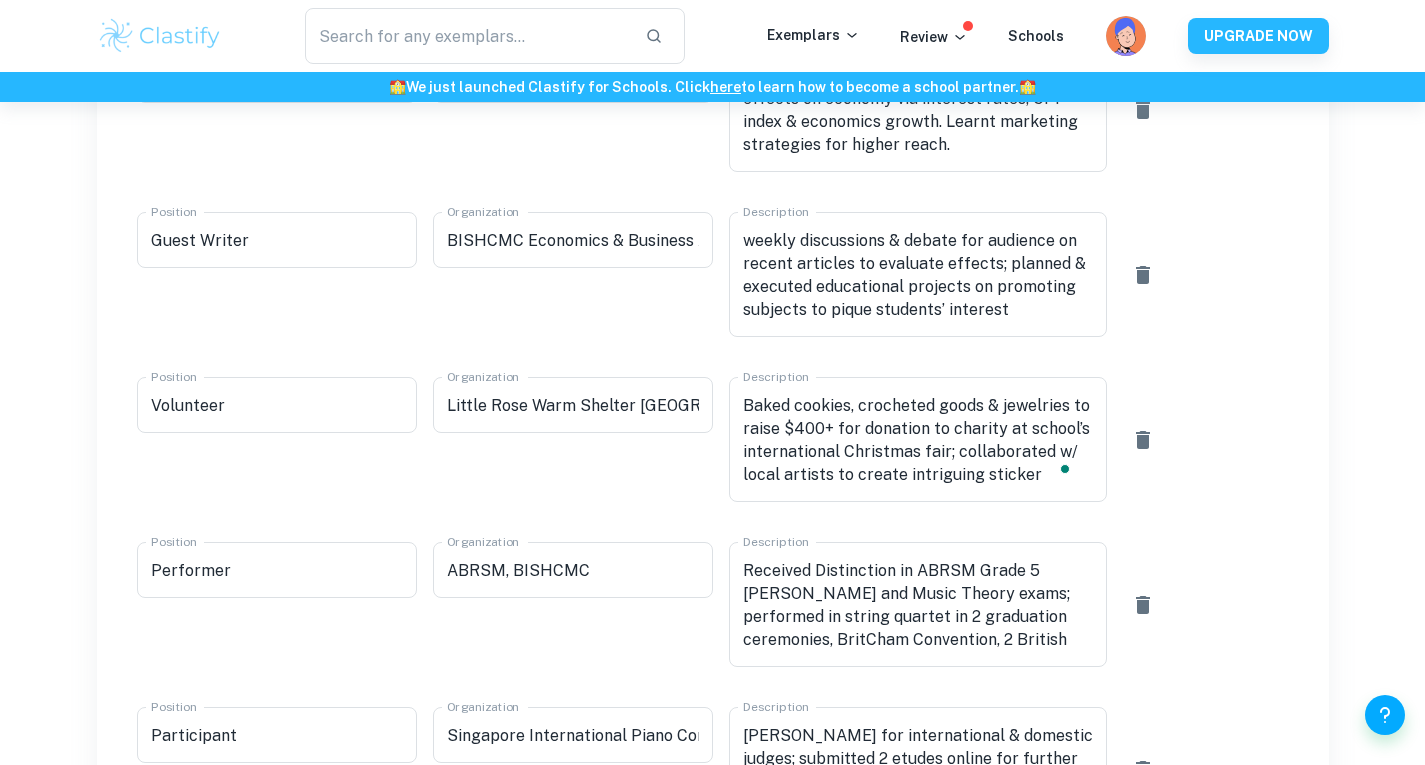 scroll, scrollTop: 991, scrollLeft: 0, axis: vertical 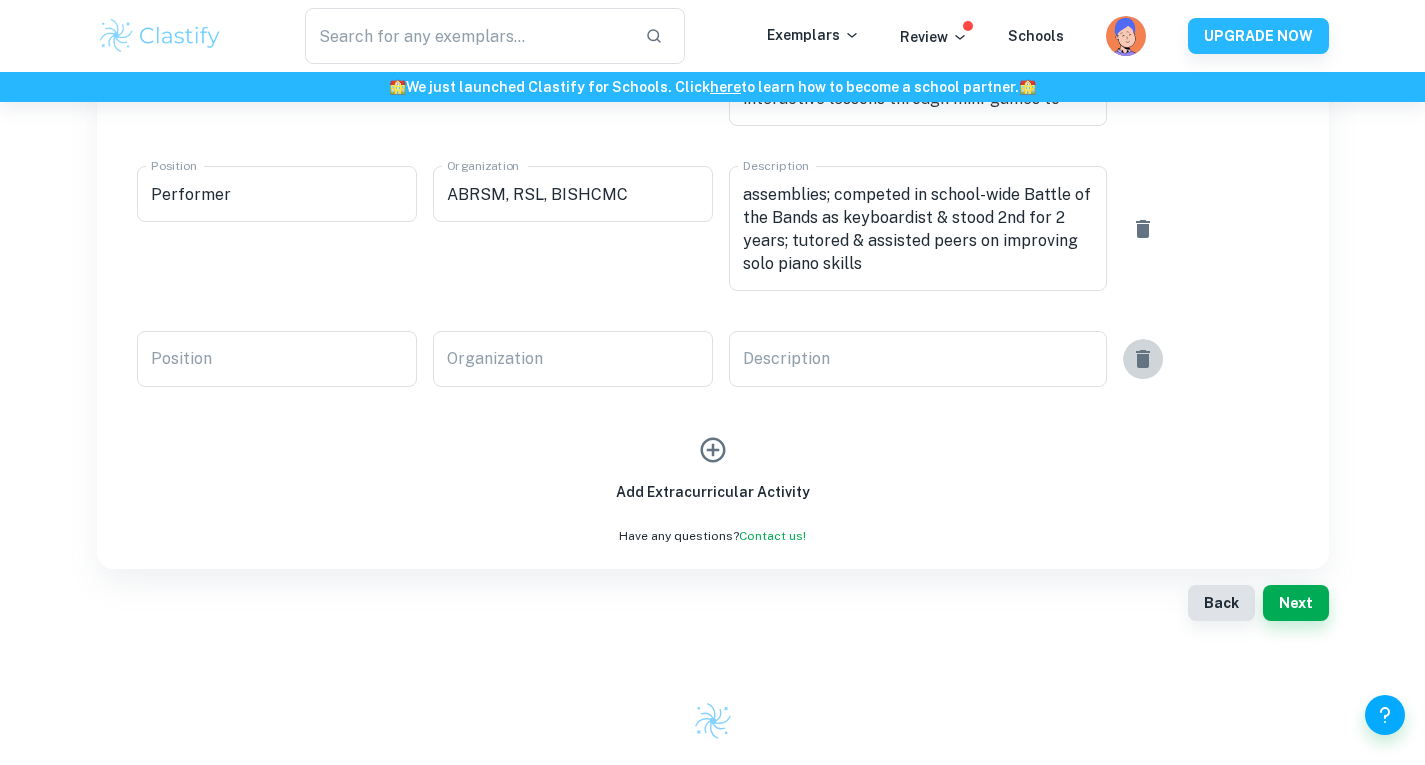click 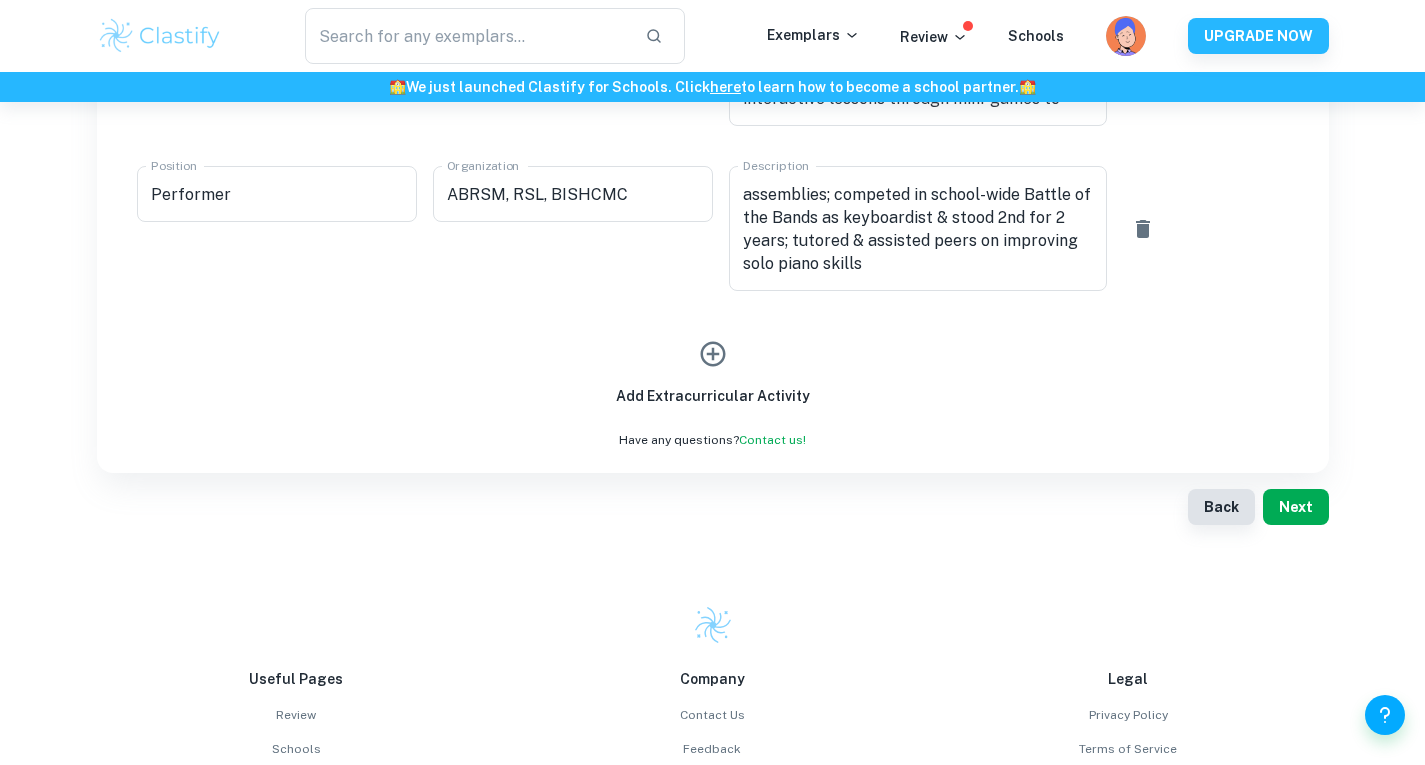 click on "Next" at bounding box center [1296, 507] 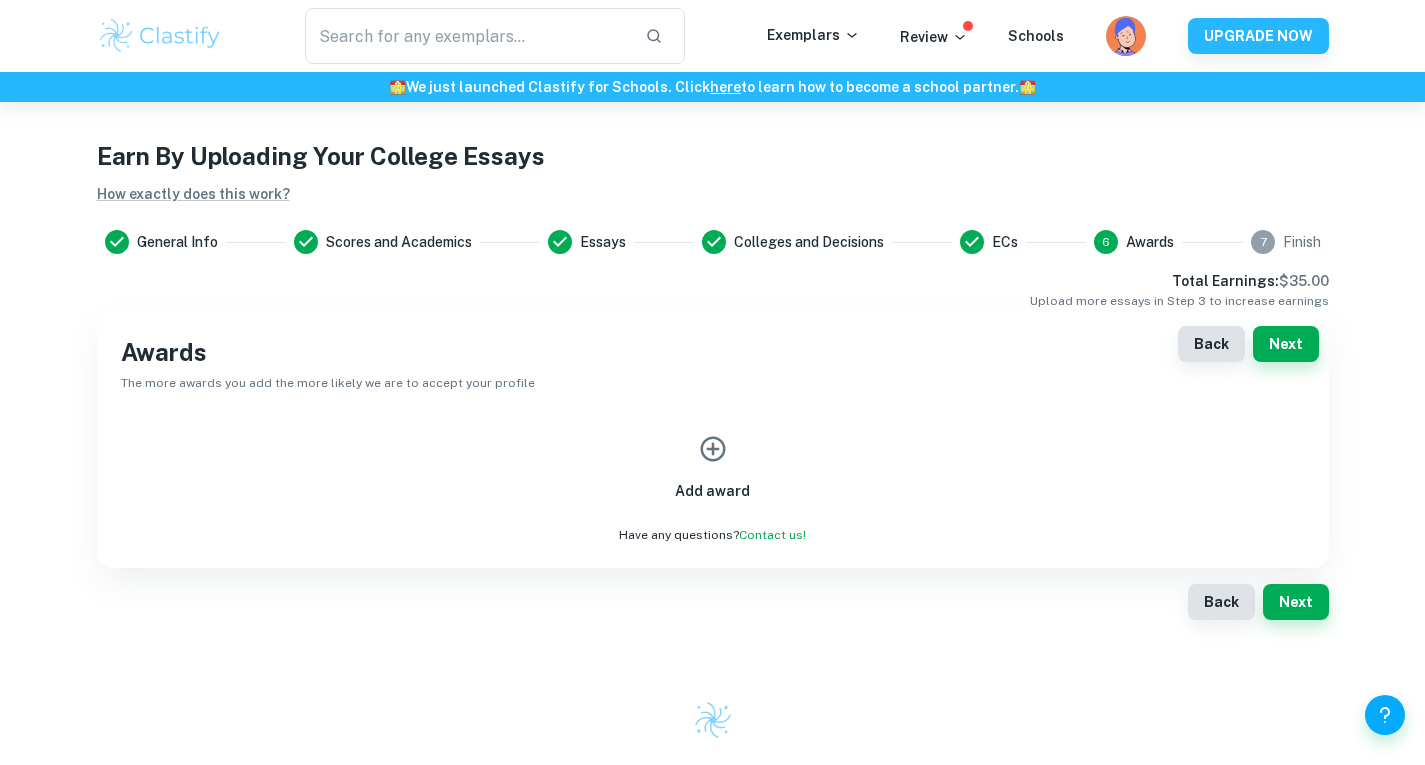 scroll, scrollTop: 0, scrollLeft: 0, axis: both 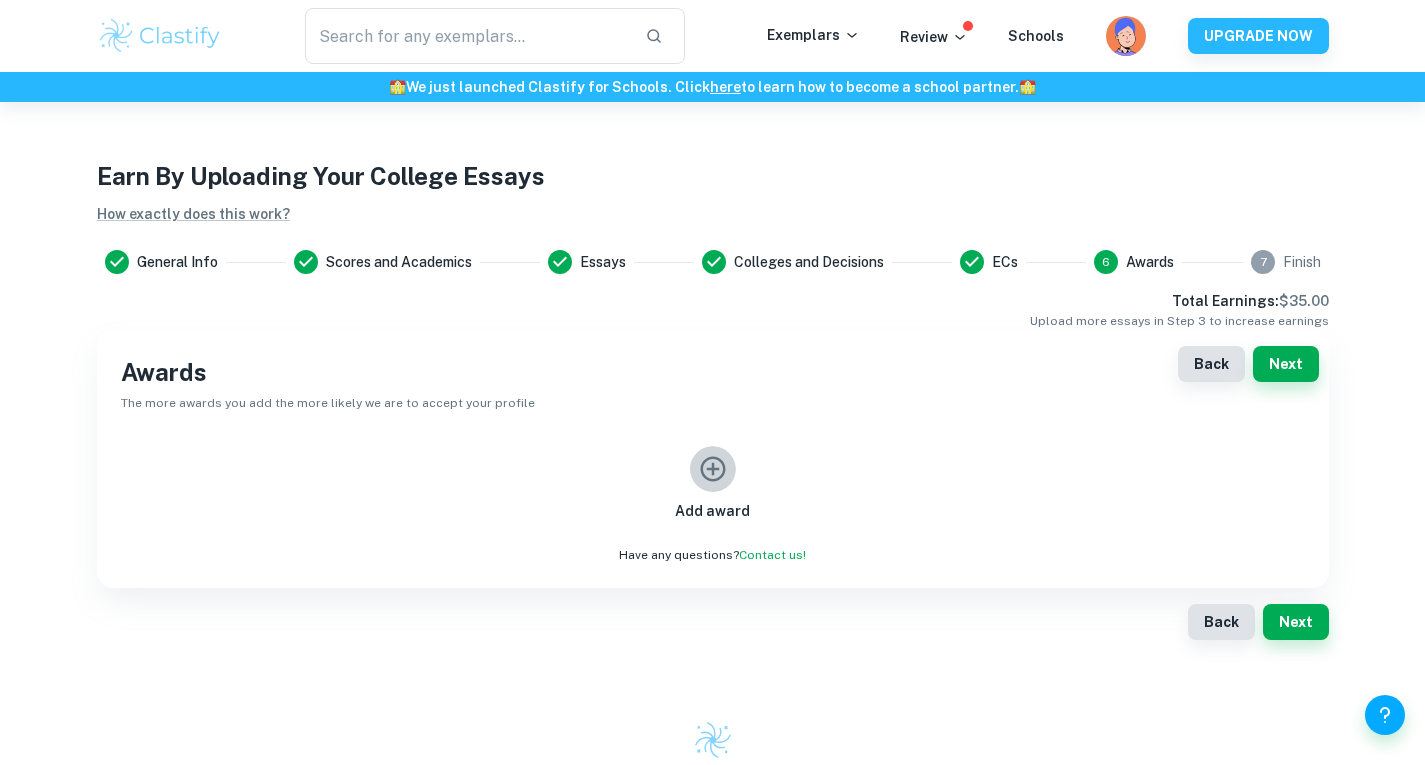 click 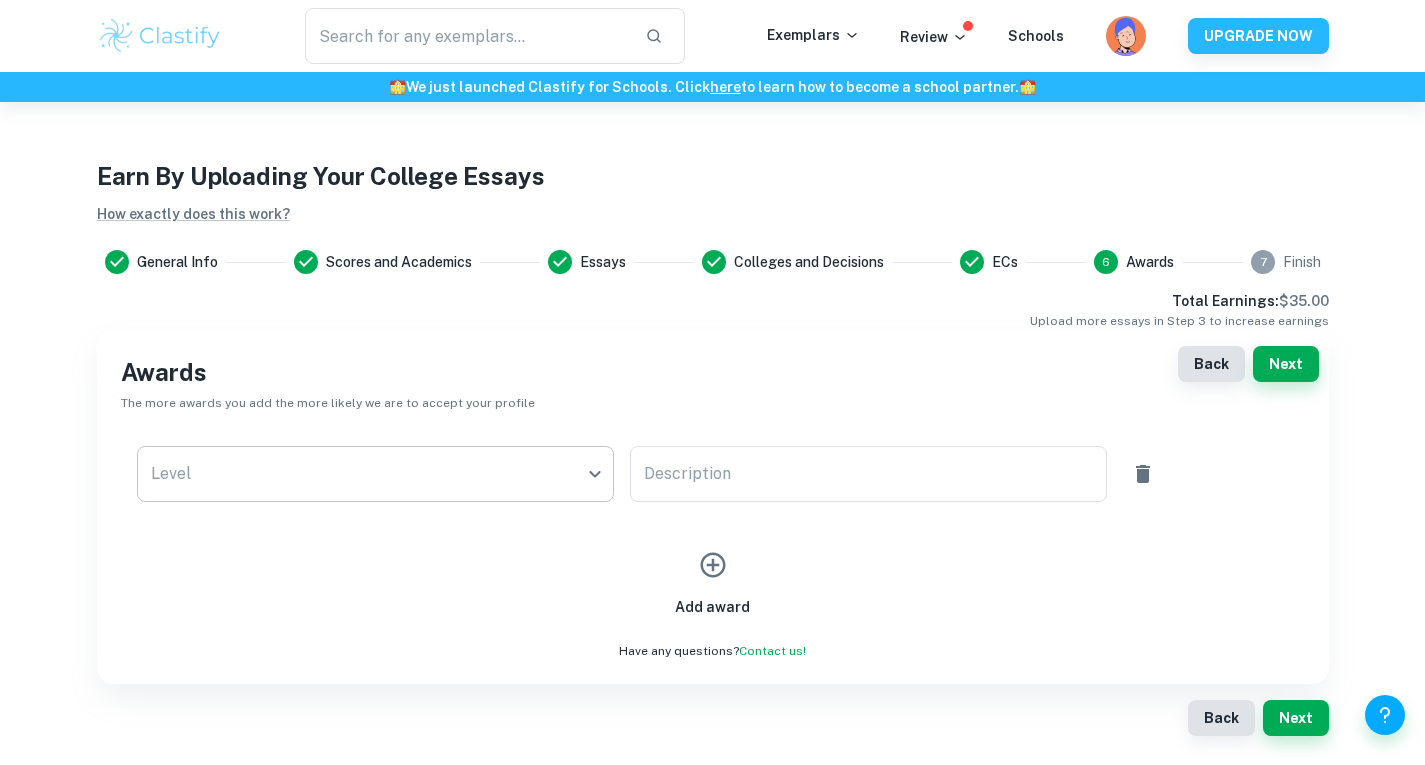 click on "We value your privacy We use cookies to enhance your browsing experience, serve personalised ads or content, and analyse our traffic. By clicking "Accept All", you consent to our use of cookies.   Cookie Policy Customise   Reject All   Accept All   Customise Consent Preferences   We use cookies to help you navigate efficiently and perform certain functions. You will find detailed information about all cookies under each consent category below. The cookies that are categorised as "Necessary" are stored on your browser as they are essential for enabling the basic functionalities of the site. ...  Show more For more information on how Google's third-party cookies operate and handle your data, see:   Google Privacy Policy Necessary Always Active Necessary cookies are required to enable the basic features of this site, such as providing secure log-in or adjusting your consent preferences. These cookies do not store any personally identifiable data. Functional Analytics Performance Advertisement Uncategorised" at bounding box center [712, 484] 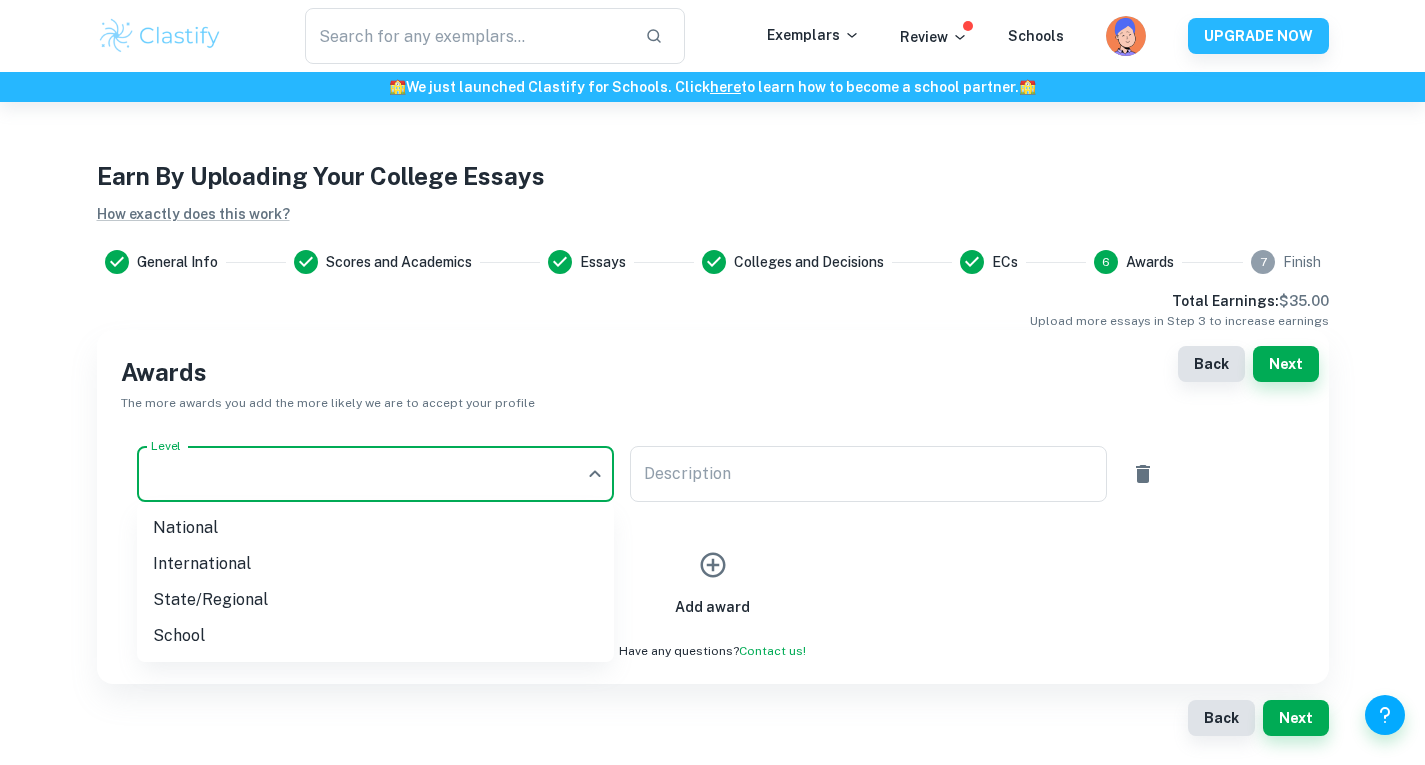 click on "School" at bounding box center [375, 636] 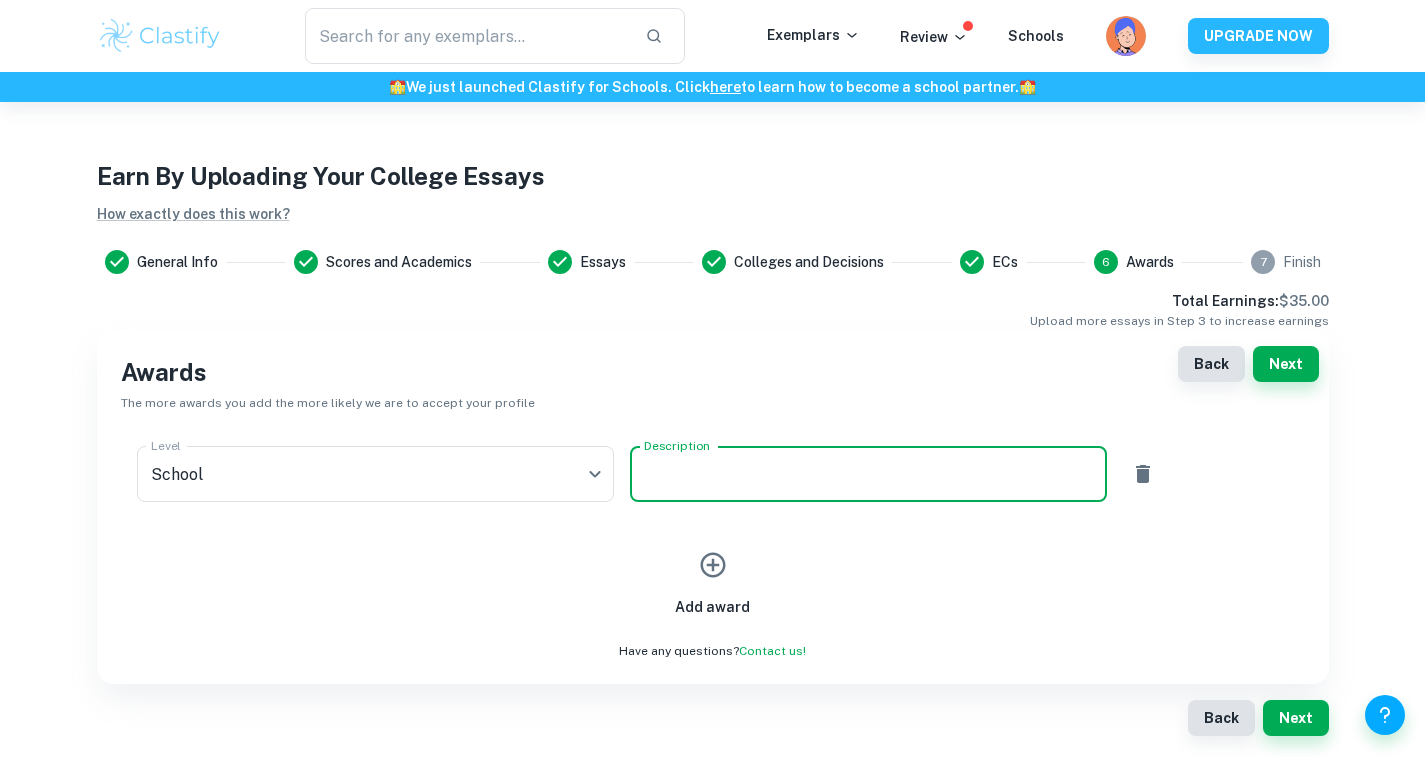 click on "Description" at bounding box center (868, 474) 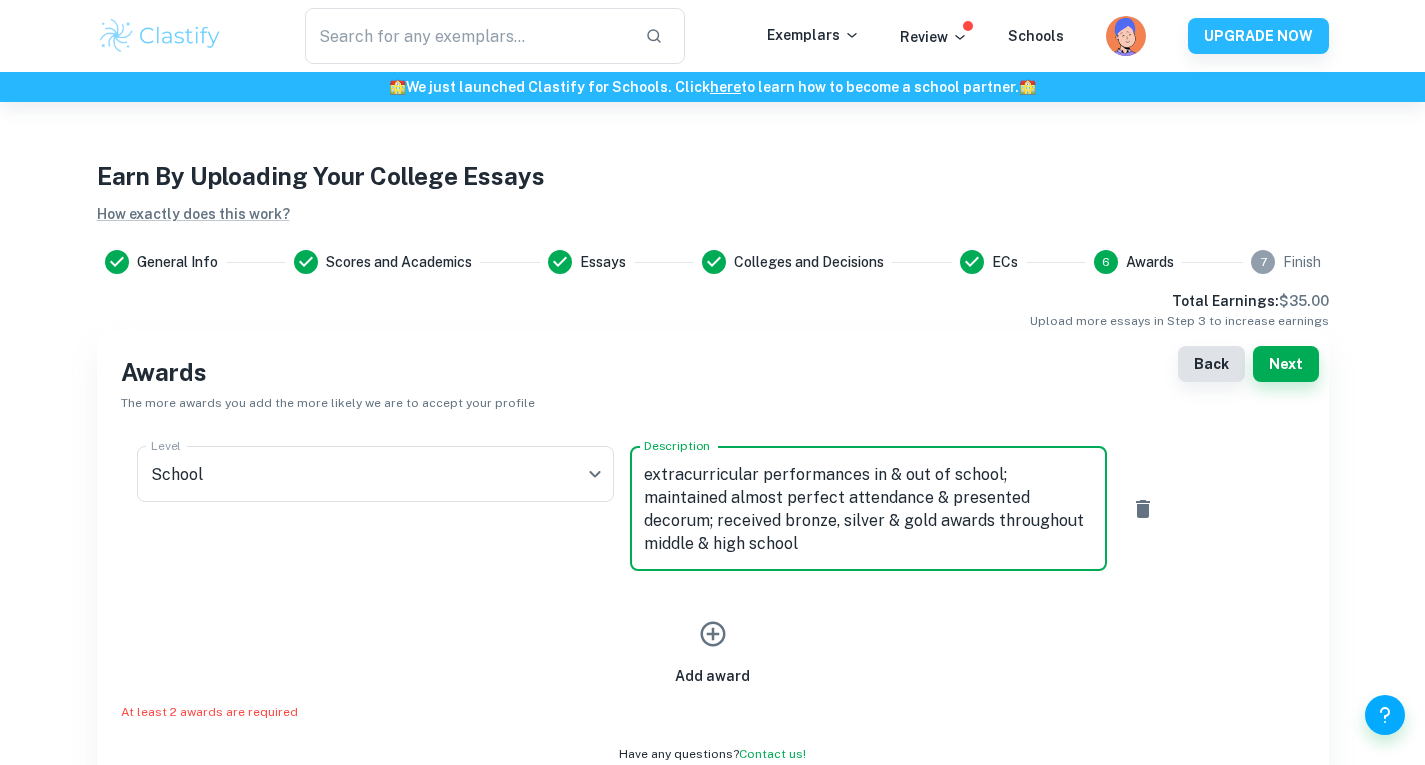 scroll, scrollTop: 0, scrollLeft: 0, axis: both 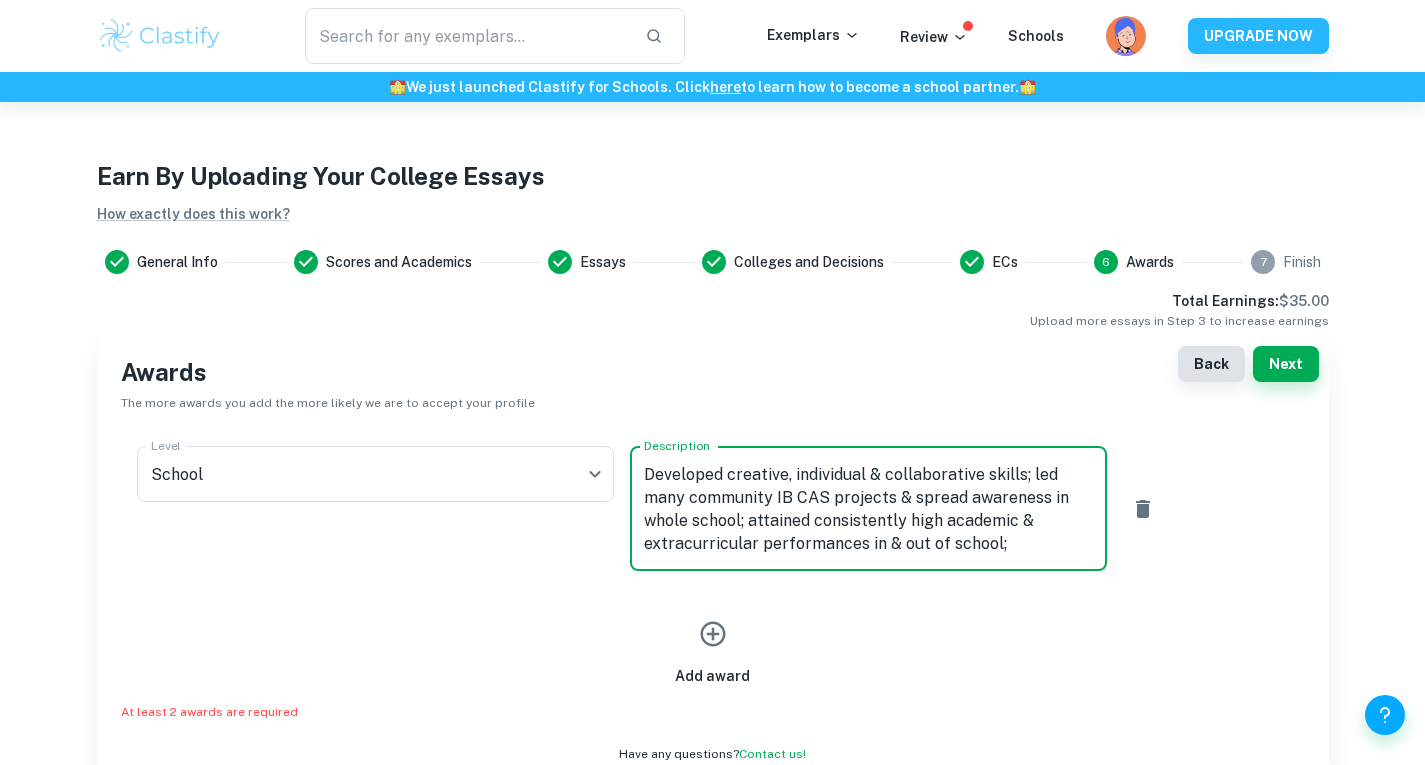 click on "Developed creative, individual & collaborative skills; led many community IB CAS projects & spread awareness in whole school; attained consistently high academic & extracurricular performances in & out of school; maintained almost perfect attendance & presented decorum; received bronze, silver & gold awards throughout middle & high school" at bounding box center (868, 509) 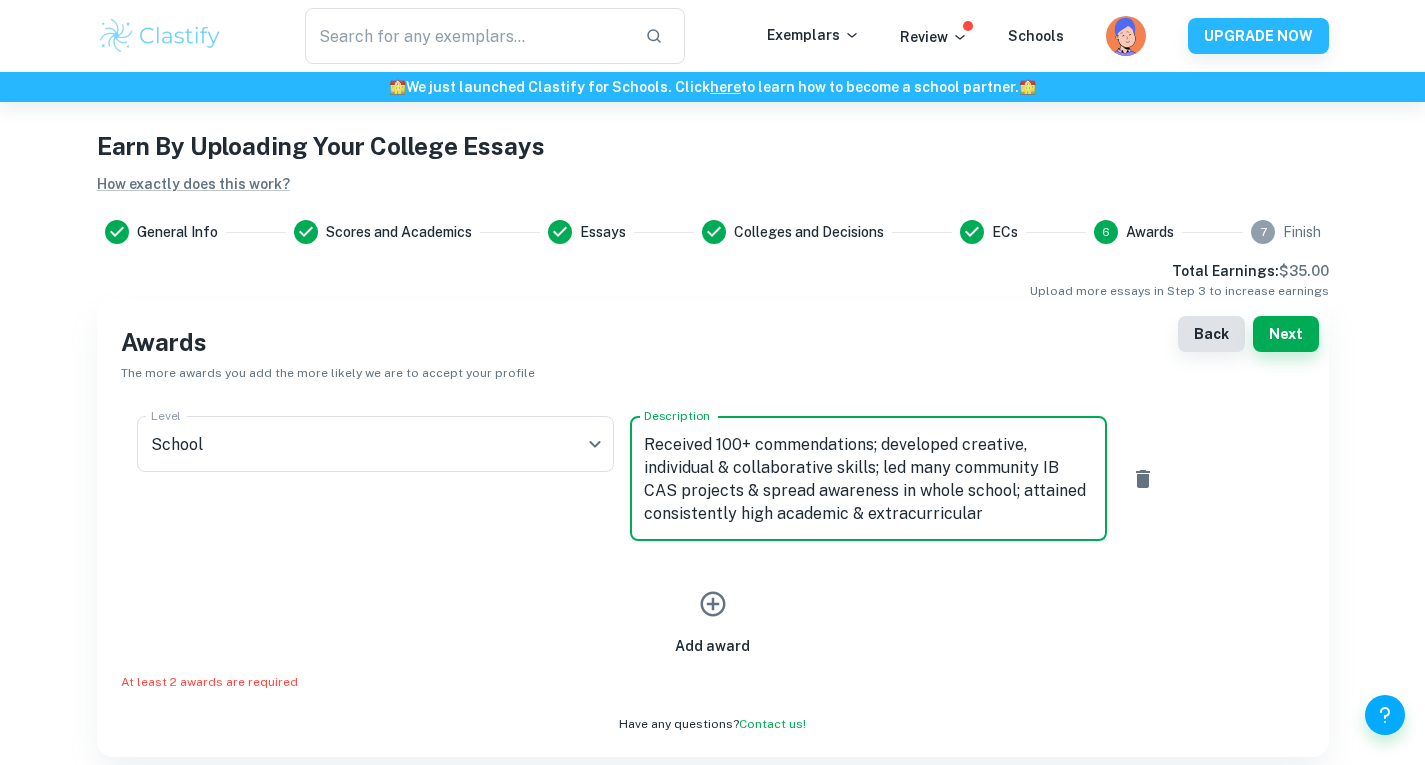 scroll, scrollTop: 180, scrollLeft: 0, axis: vertical 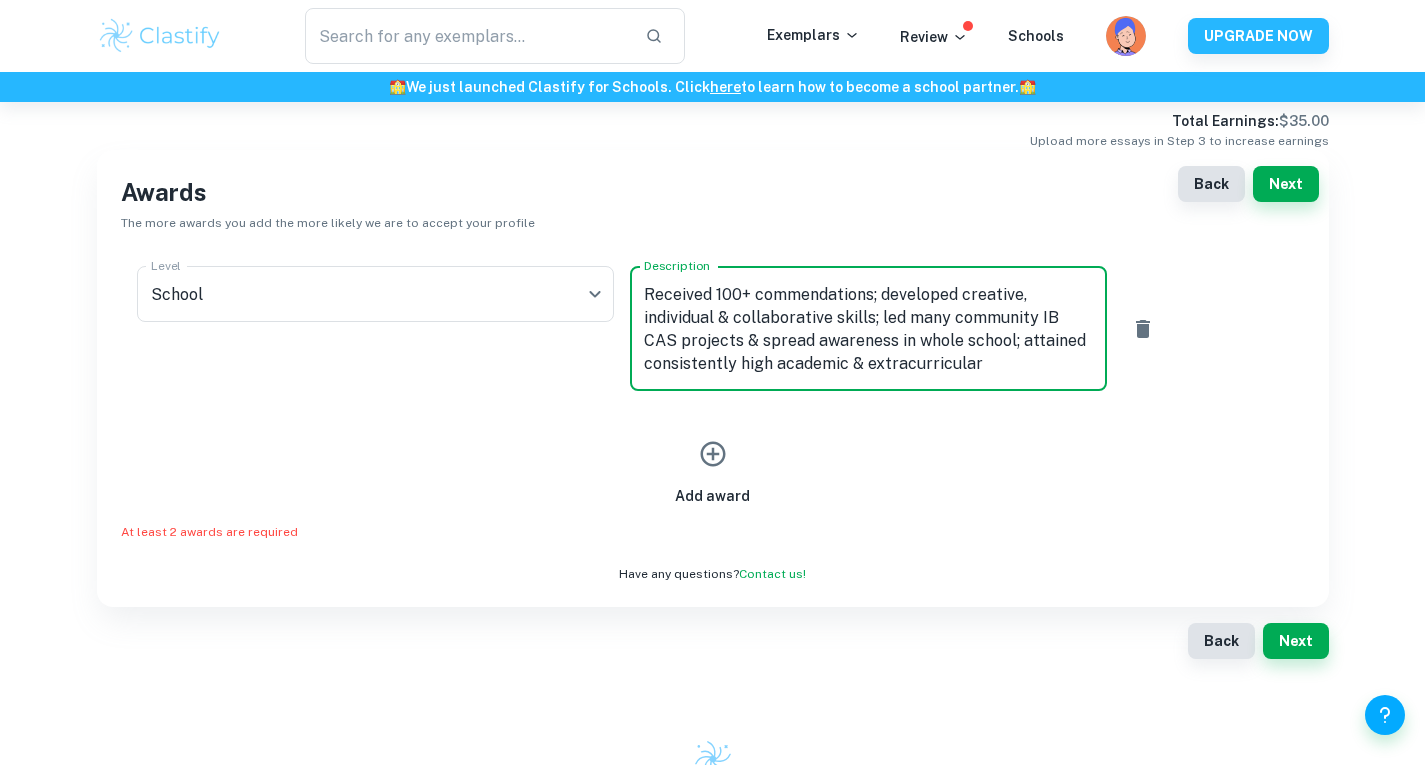 type on "Received 100+ commendations; developed creative, individual & collaborative skills; led many community IB CAS projects & spread awareness in whole school; attained consistently high academic & extracurricular performances in & out of school; maintained almost perfect attendance & presented decorum; received bronze, silver & gold awards throughout middle & high school" 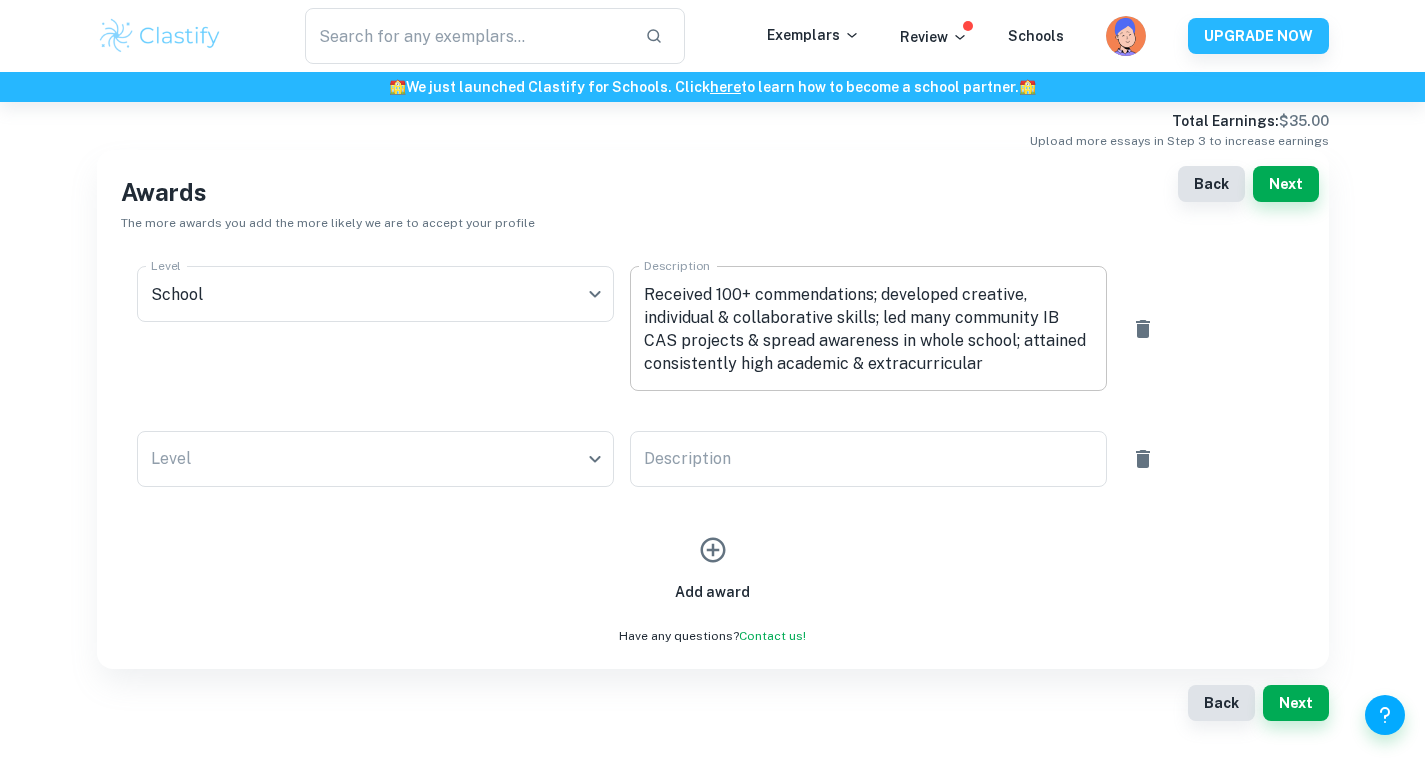 scroll, scrollTop: 0, scrollLeft: 0, axis: both 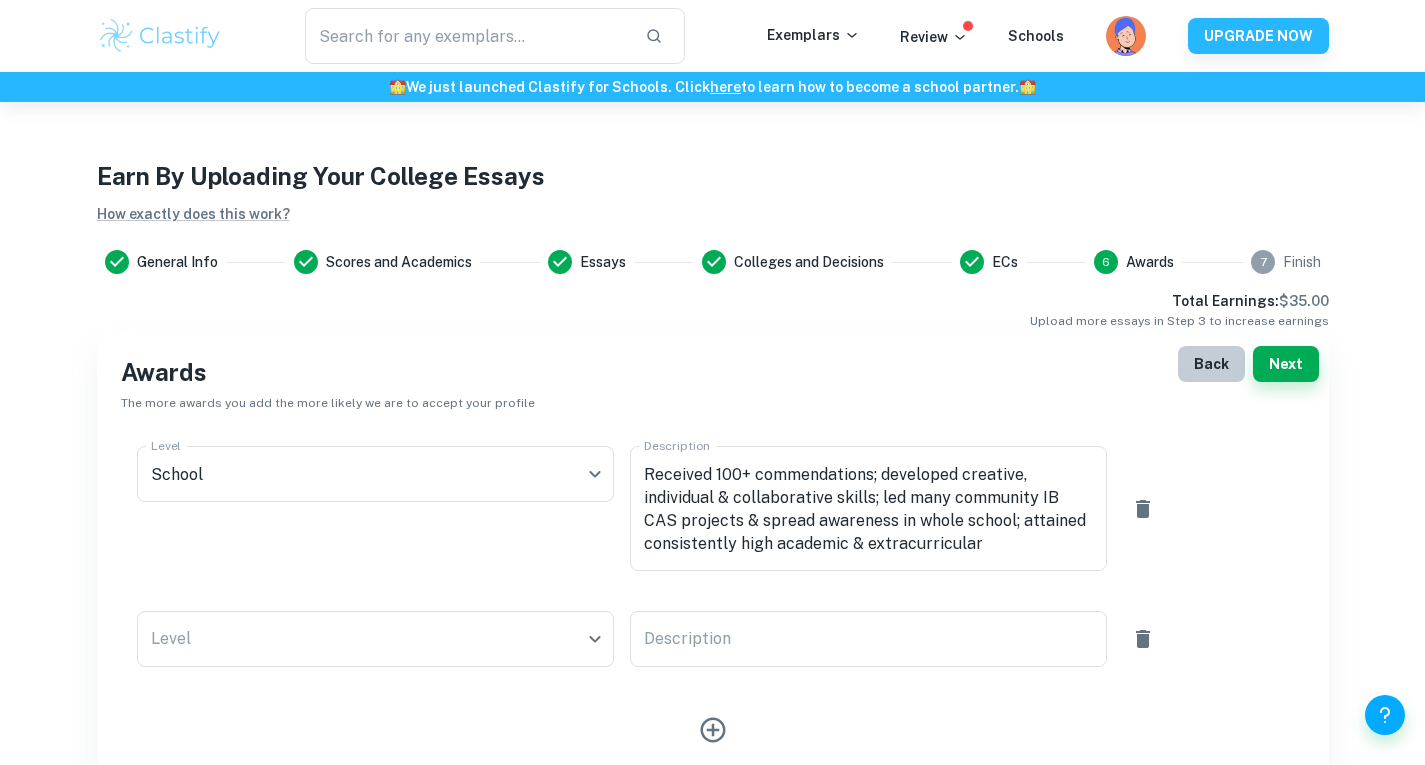 click on "Back" at bounding box center (1211, 364) 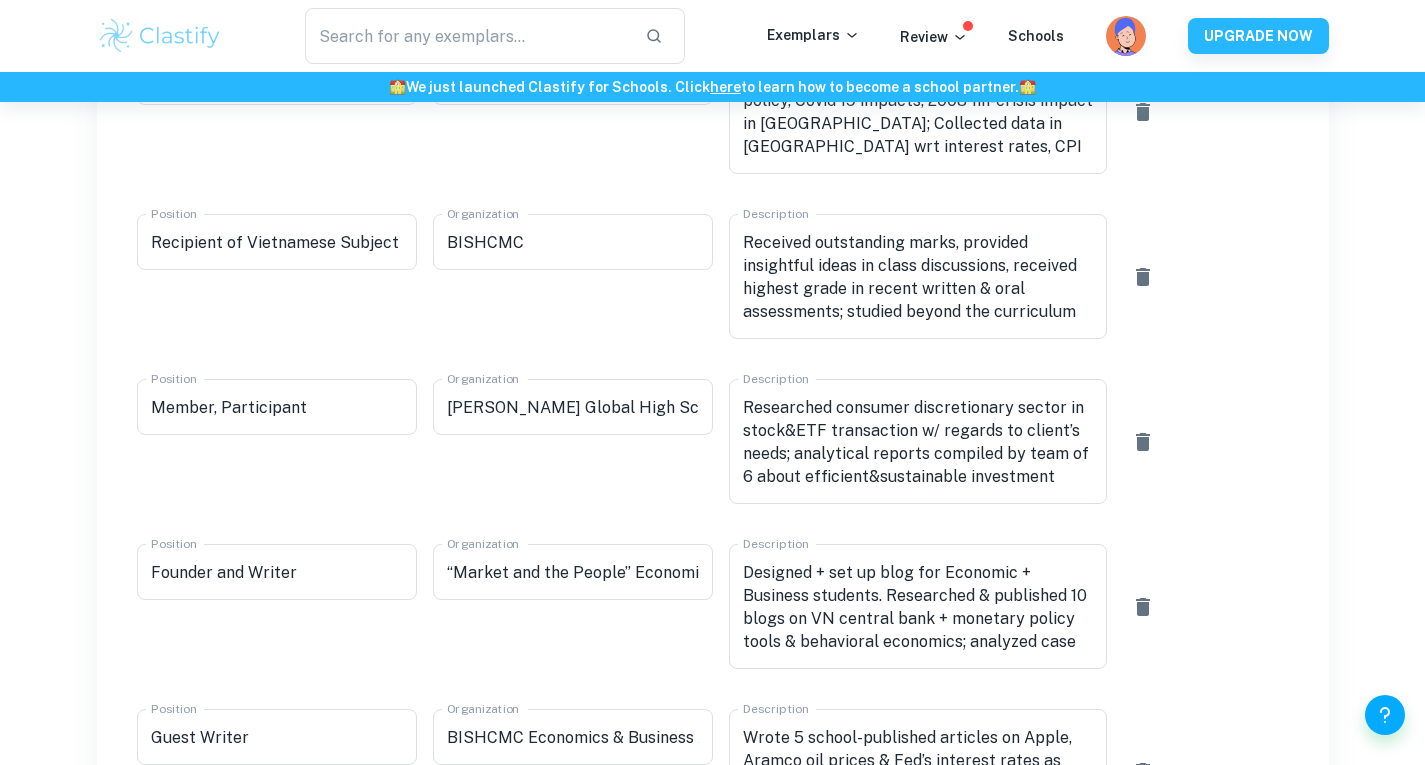 scroll, scrollTop: 836, scrollLeft: 0, axis: vertical 